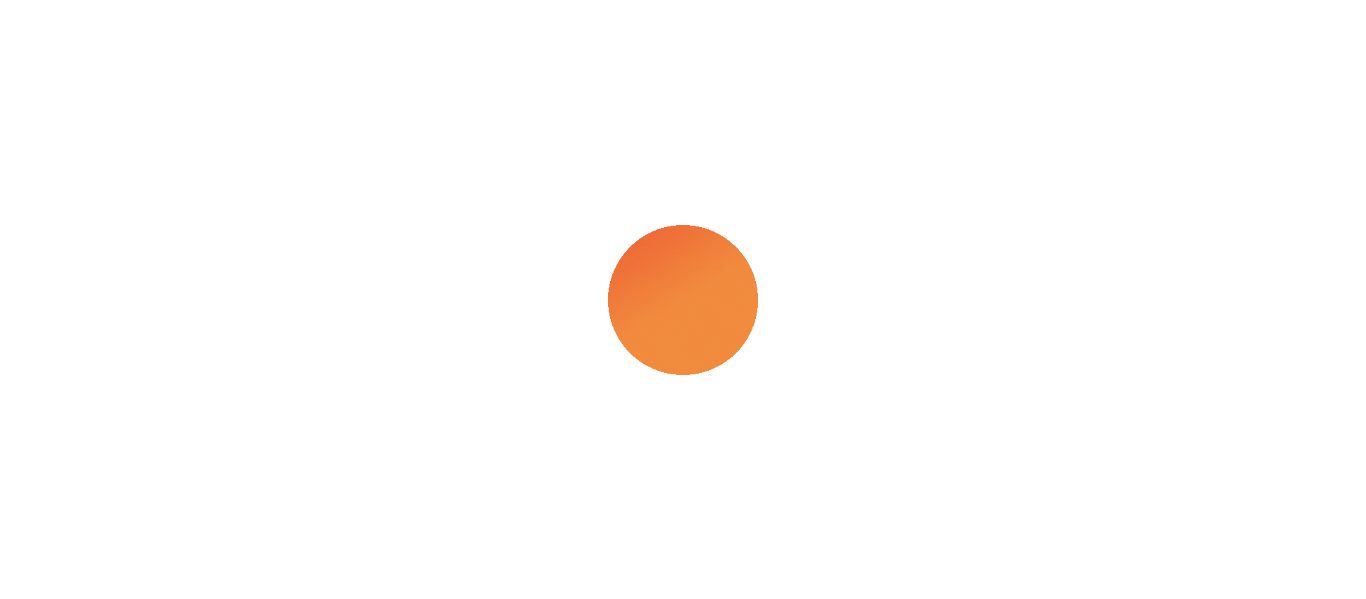 scroll, scrollTop: 0, scrollLeft: 0, axis: both 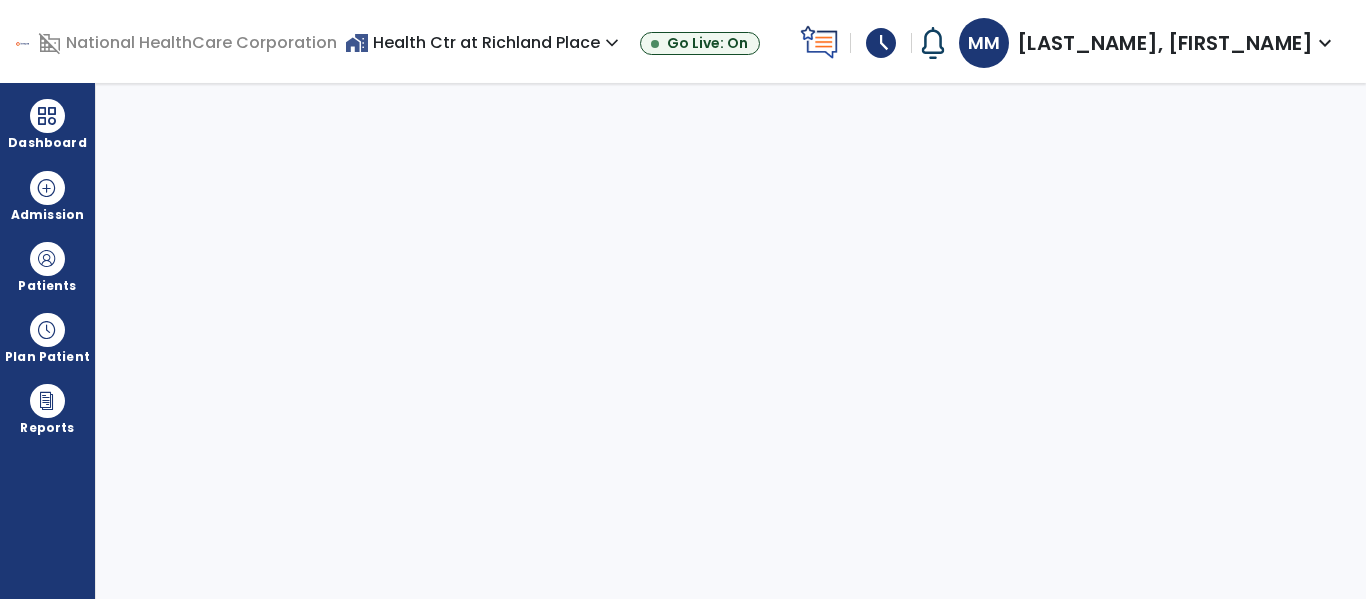 select on "****" 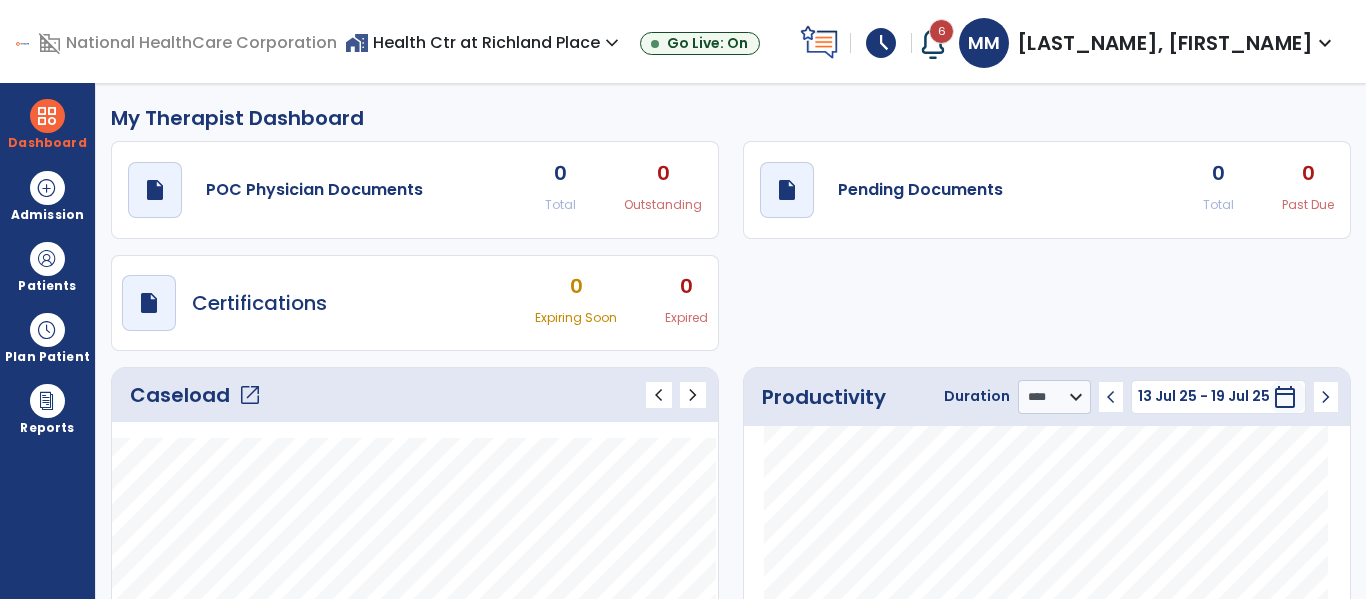 click on "schedule" at bounding box center [881, 43] 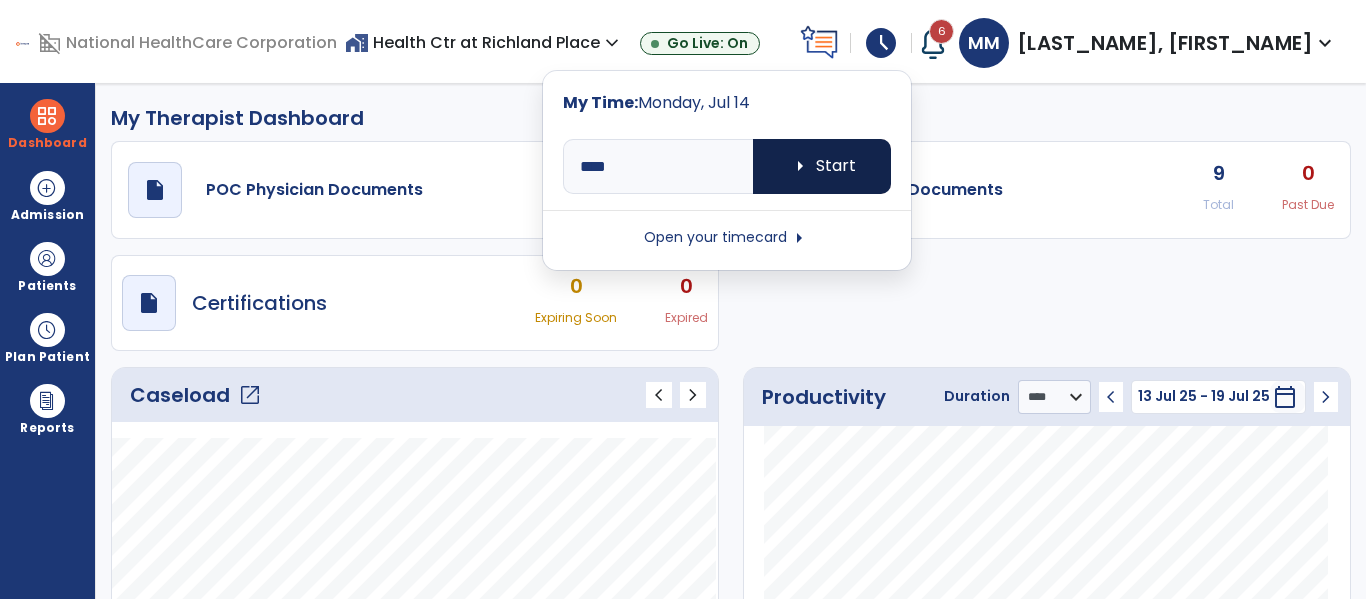 click on "arrow_right  Start" at bounding box center (822, 166) 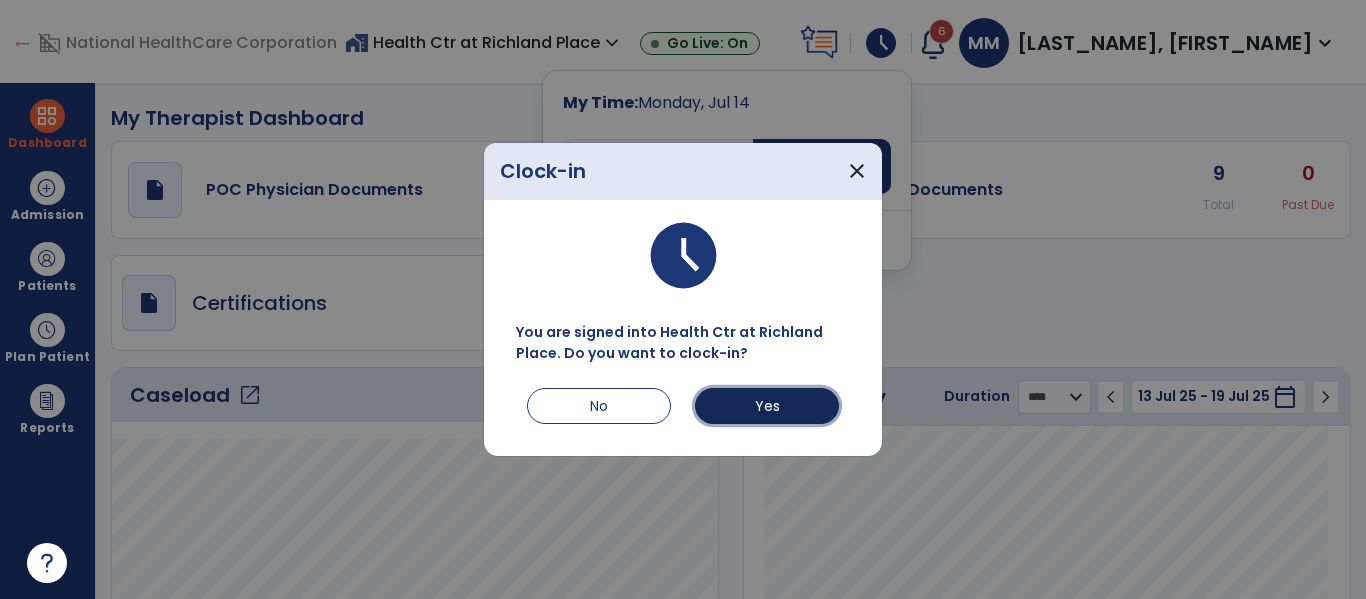 click on "Yes" at bounding box center [767, 406] 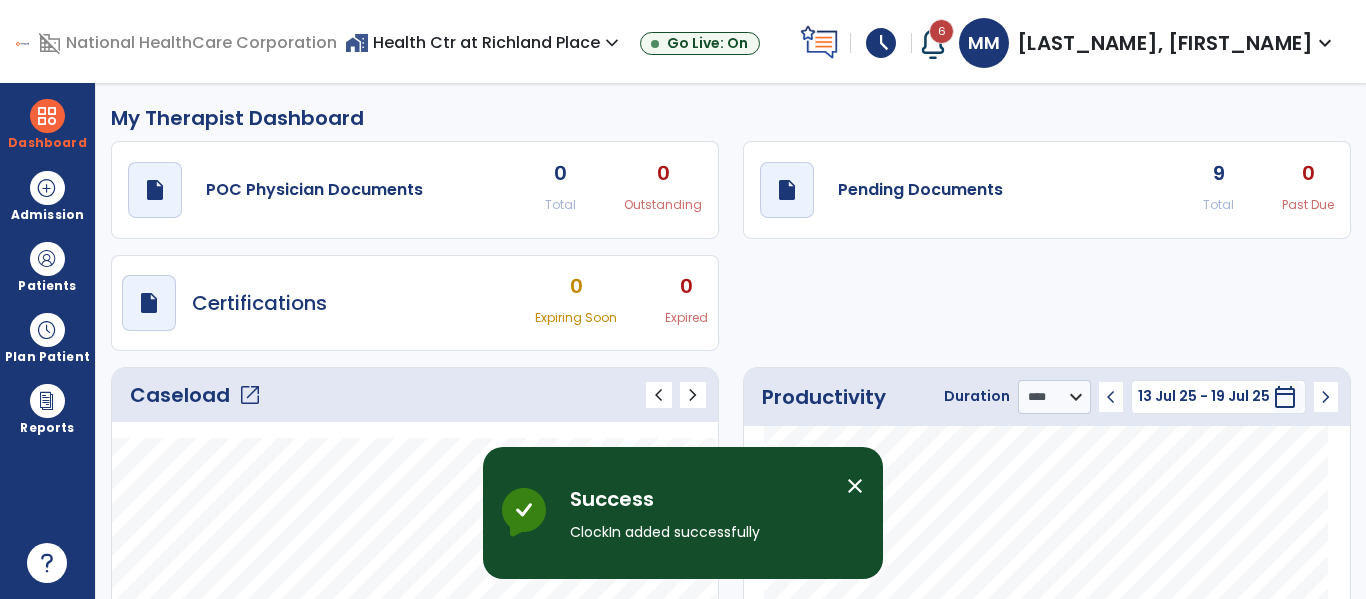 click on "open_in_new" 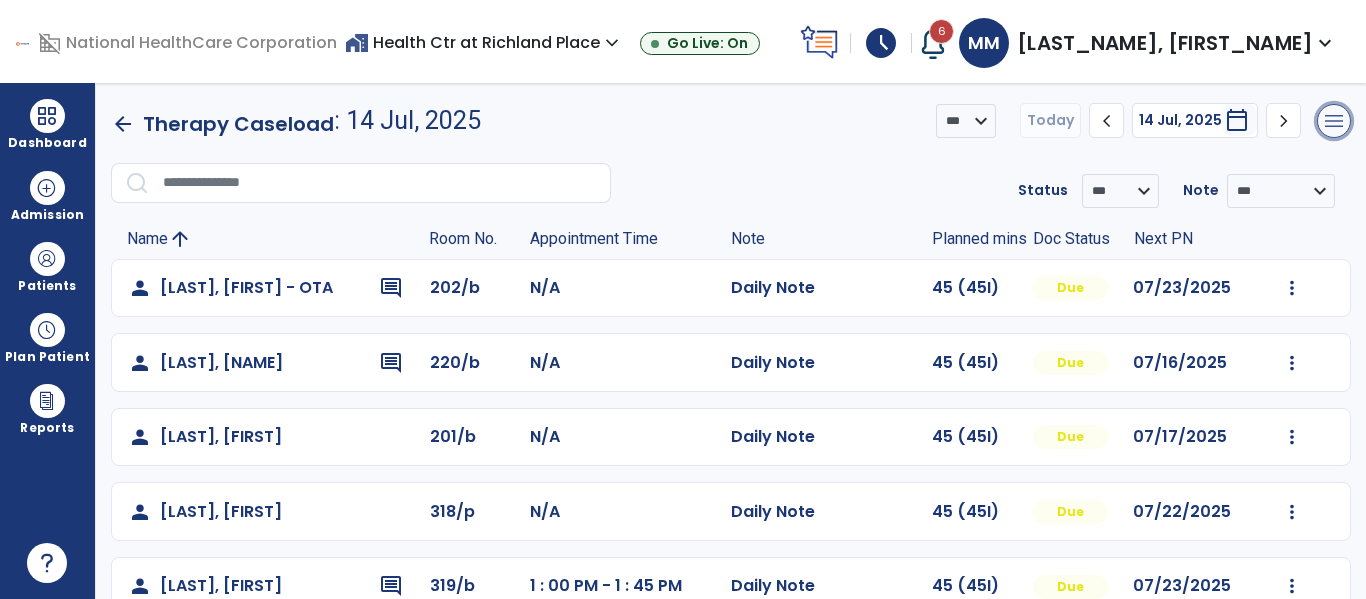 click on "menu" at bounding box center (1334, 121) 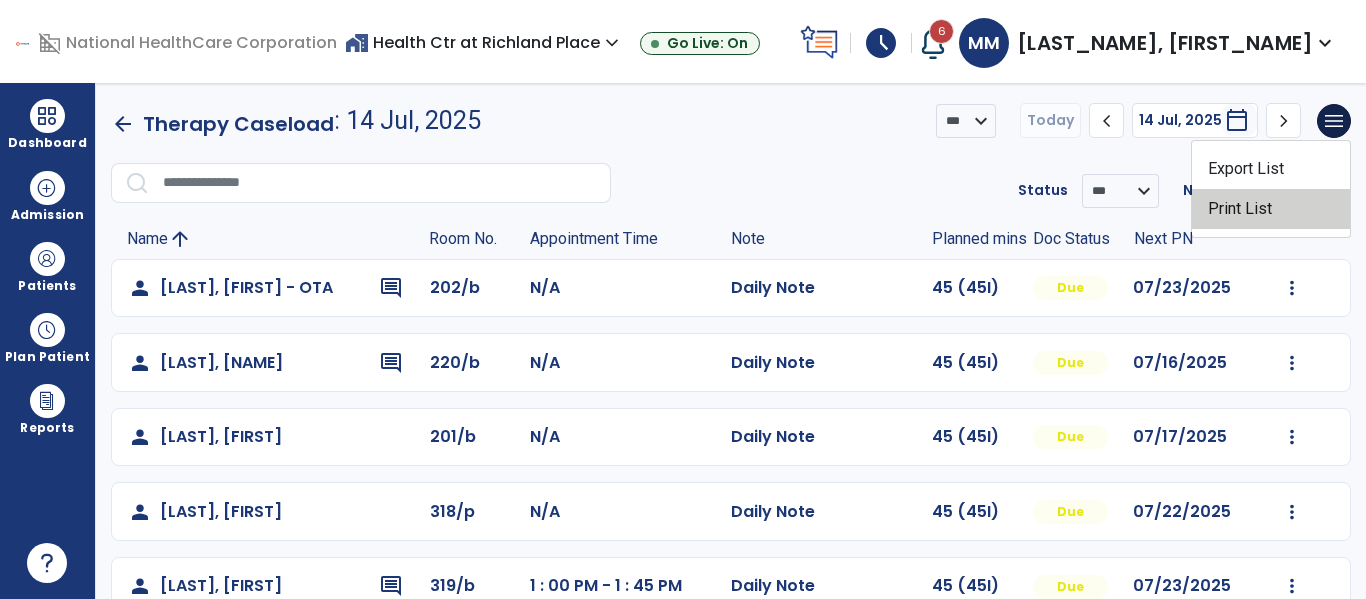 click on "Print List" 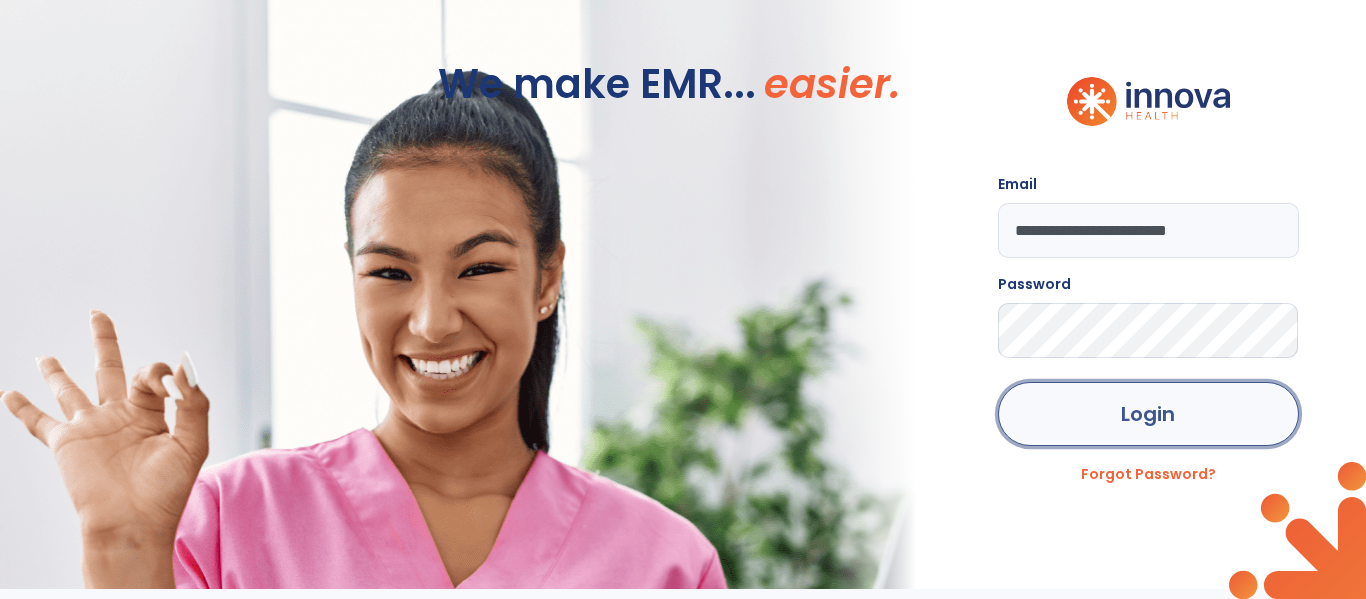 click on "Login" 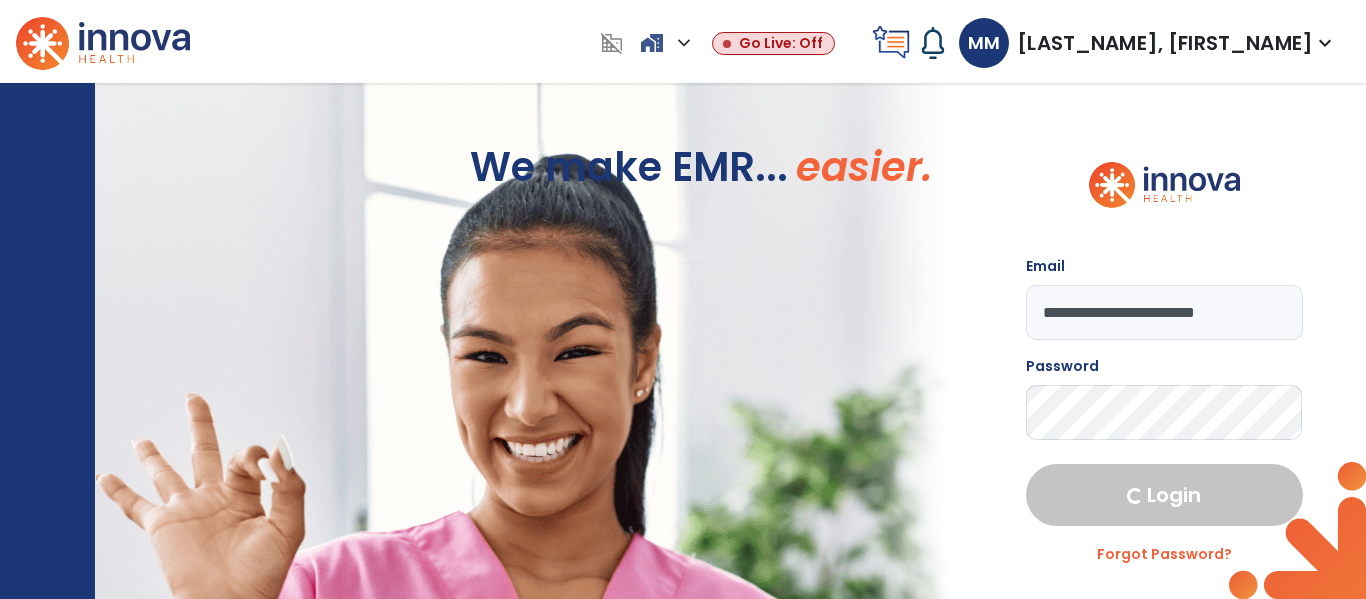 select on "****" 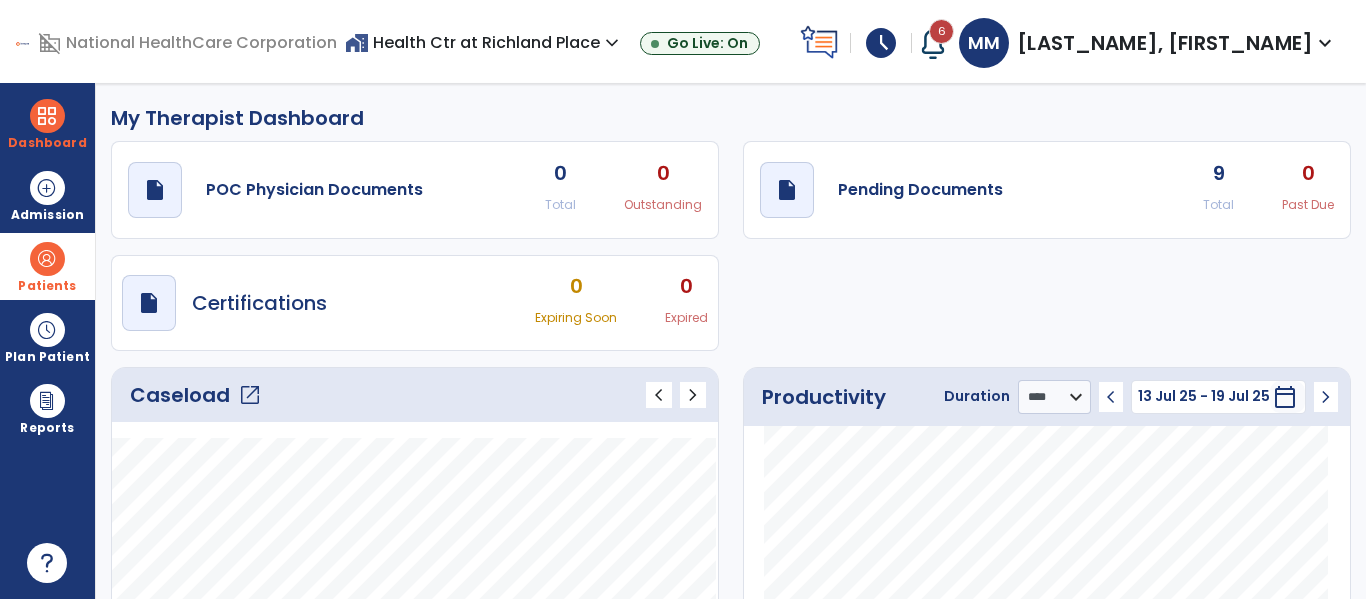 click on "Patients" at bounding box center (47, 286) 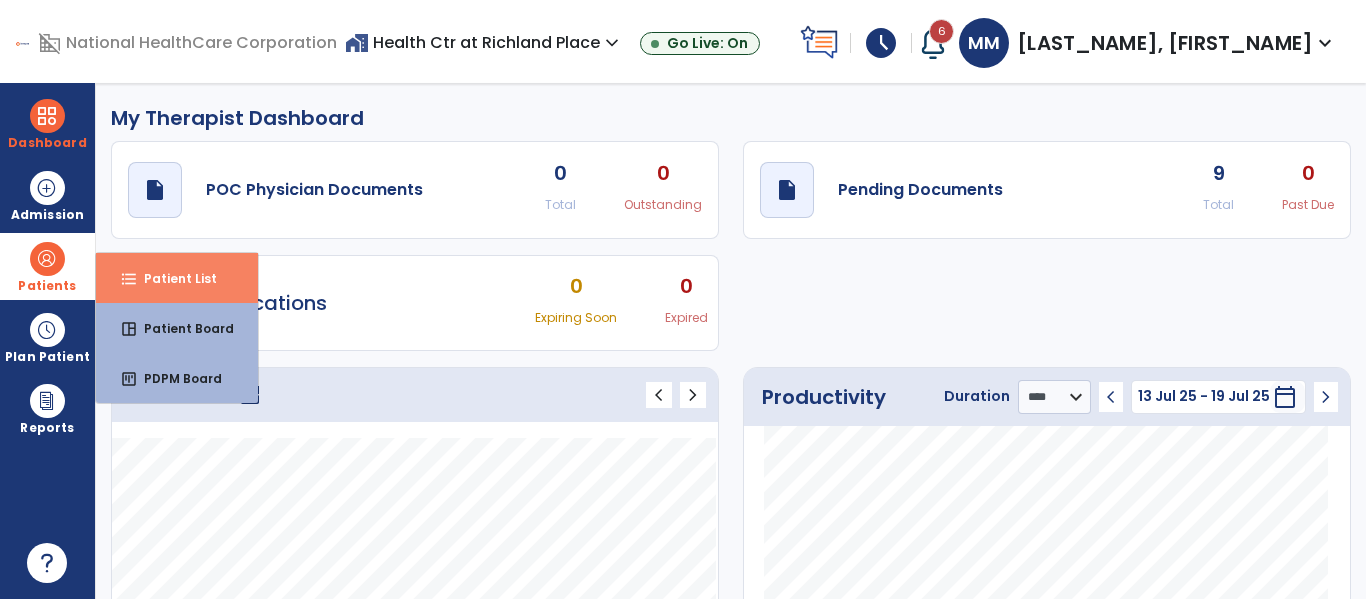 click on "Patient List" at bounding box center (172, 278) 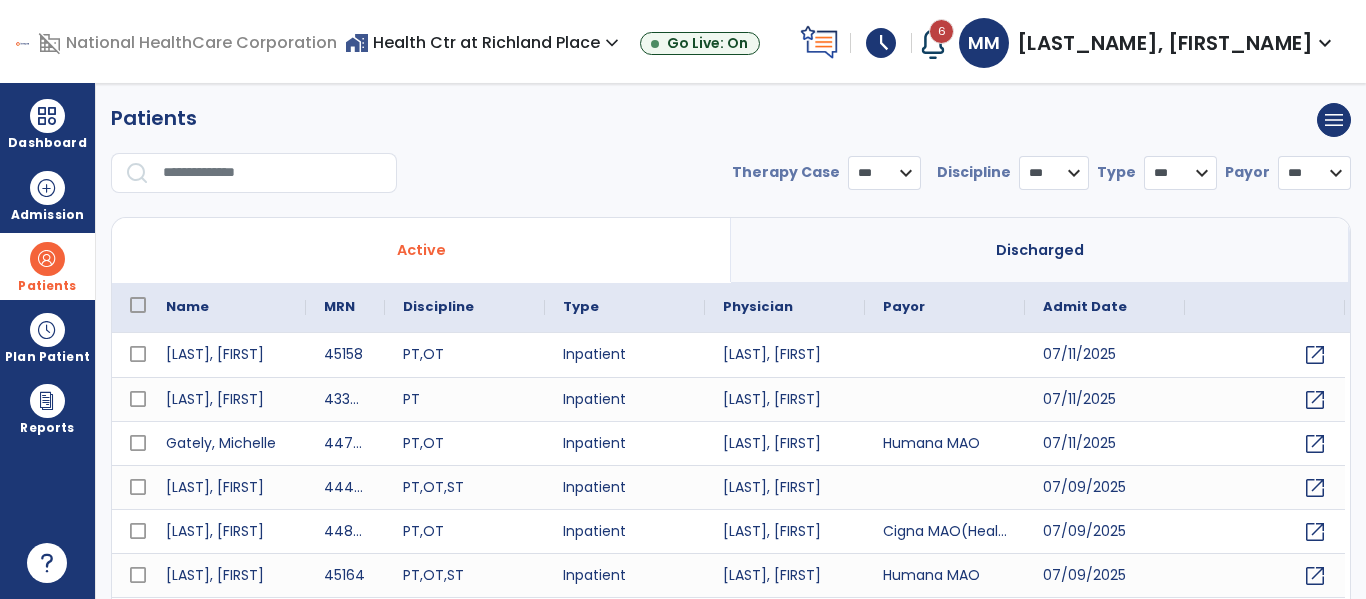 select on "***" 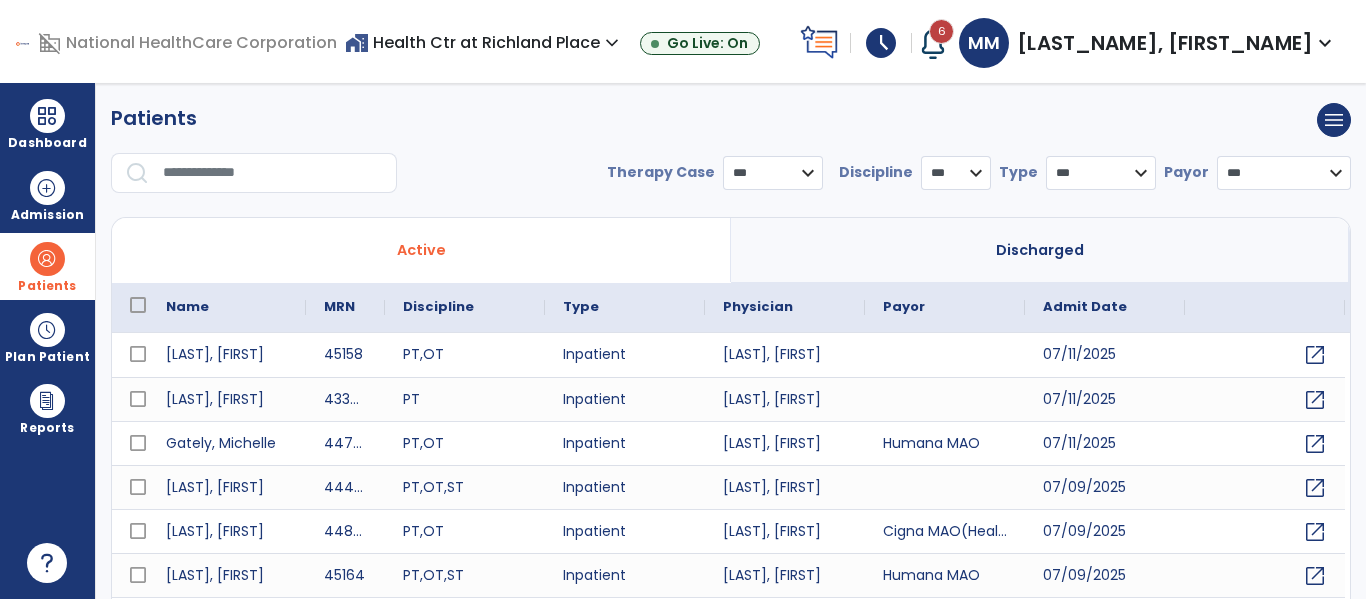 click at bounding box center (273, 173) 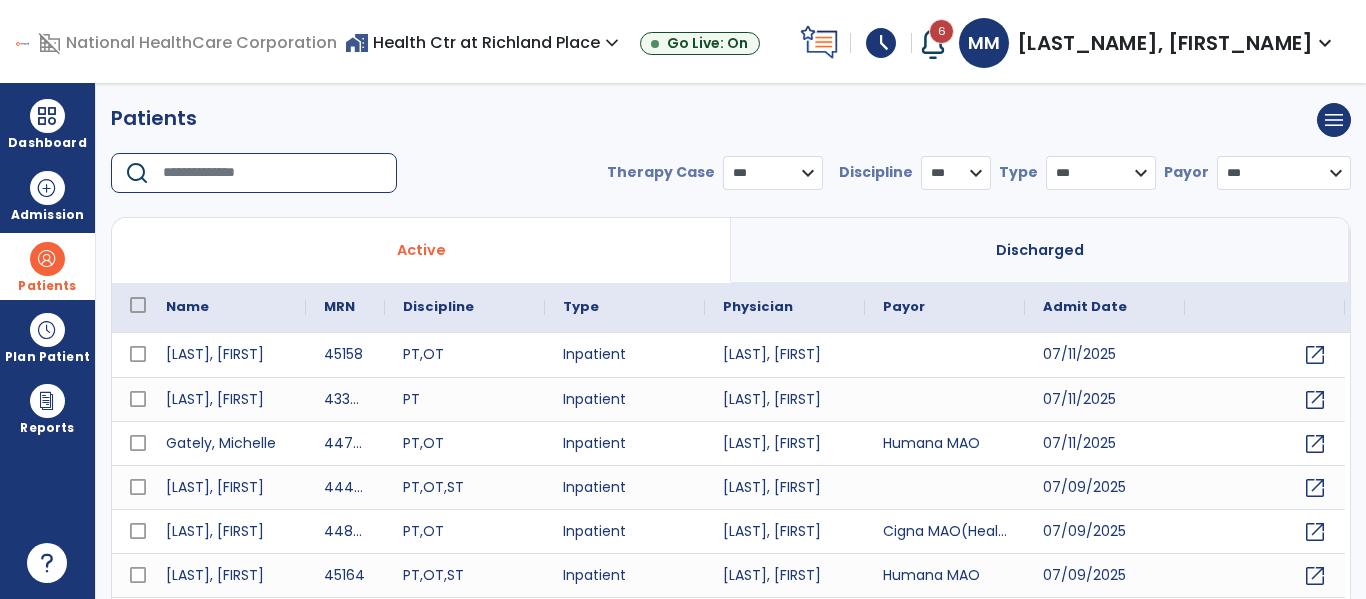 click at bounding box center (273, 173) 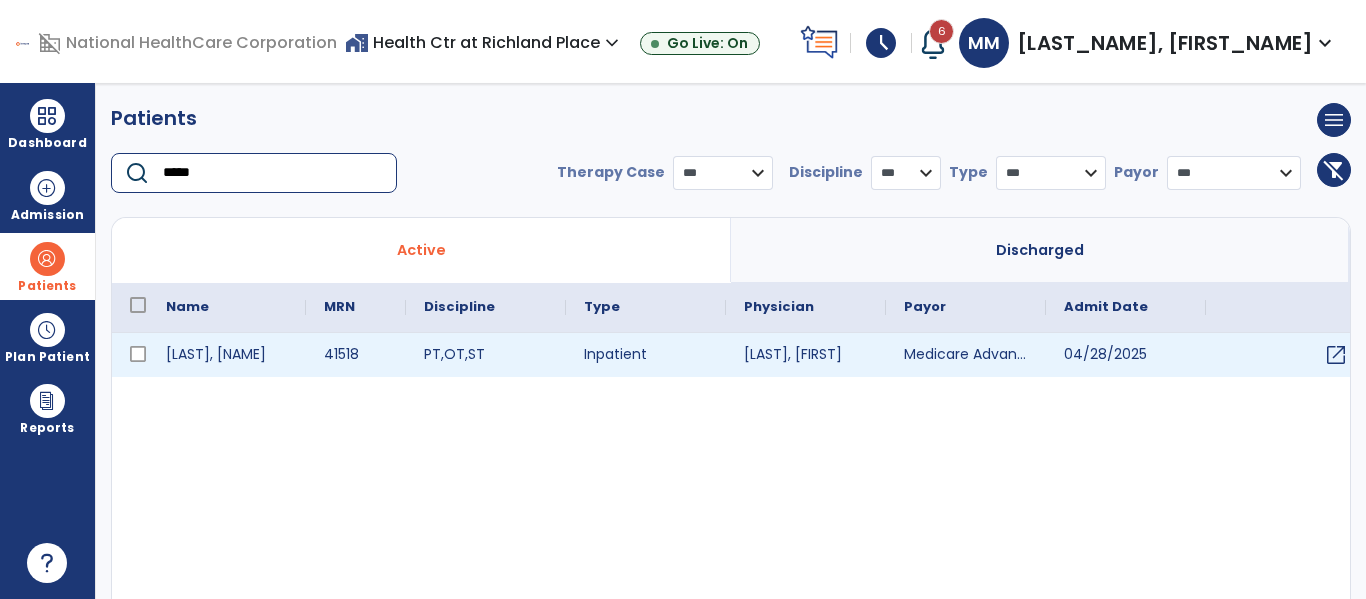 type on "*****" 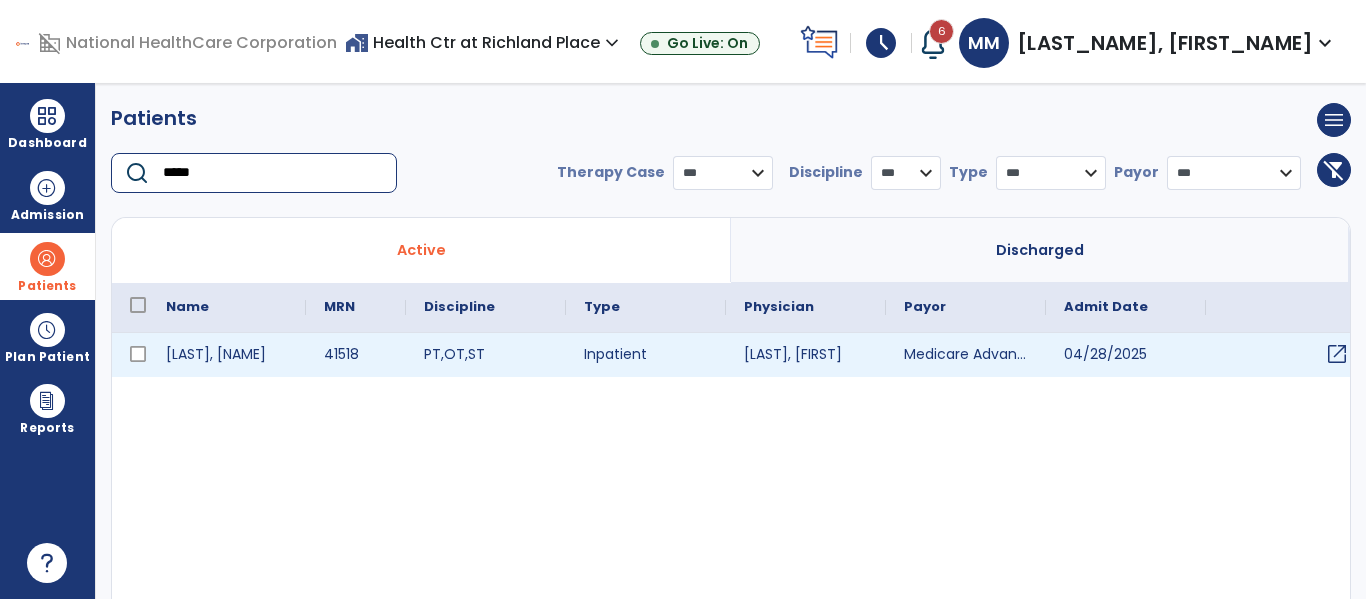 click on "open_in_new" at bounding box center [1337, 354] 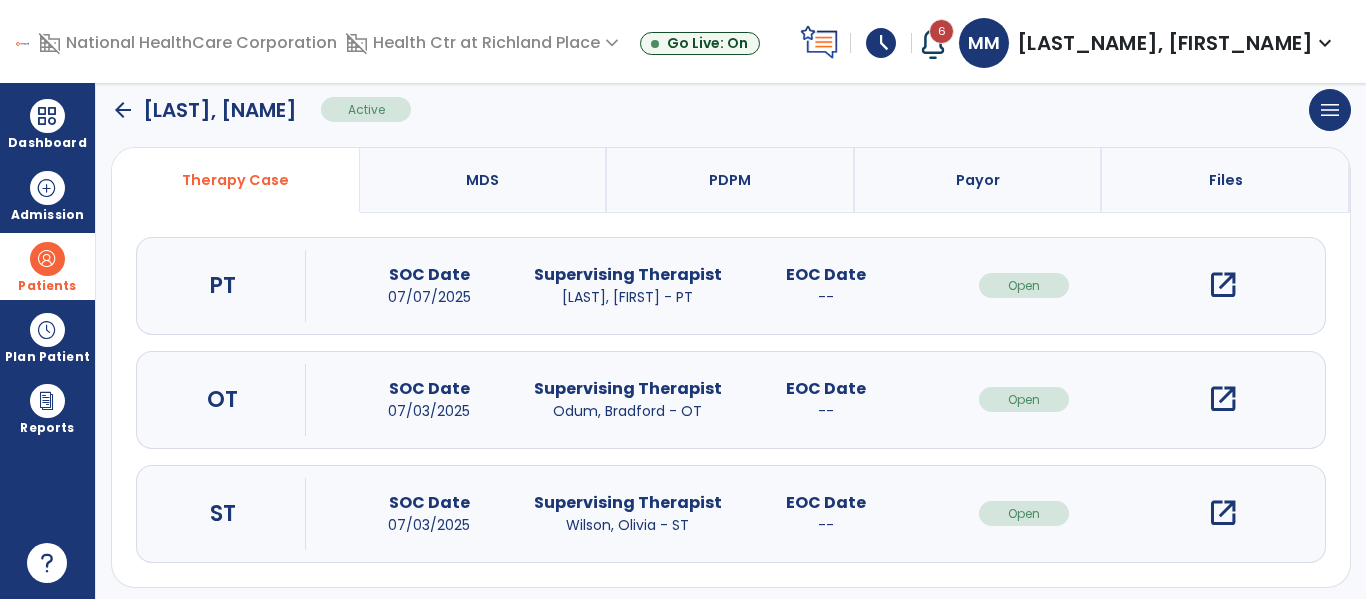 scroll, scrollTop: 193, scrollLeft: 0, axis: vertical 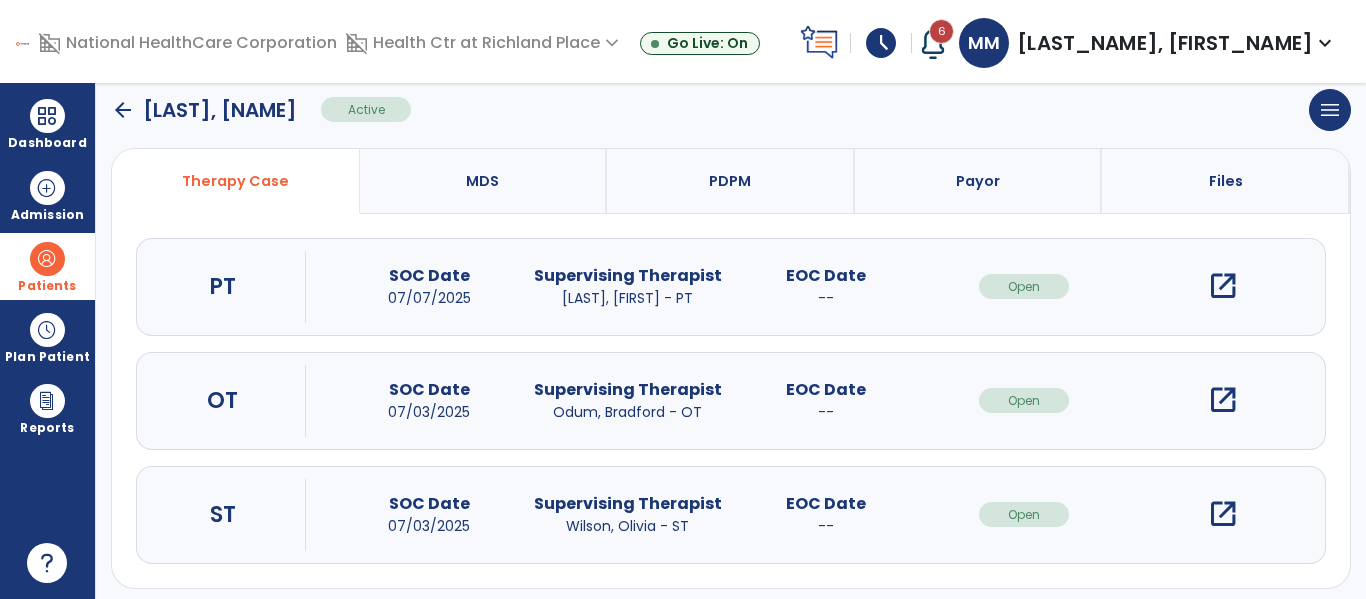click on "open_in_new" at bounding box center [1223, 286] 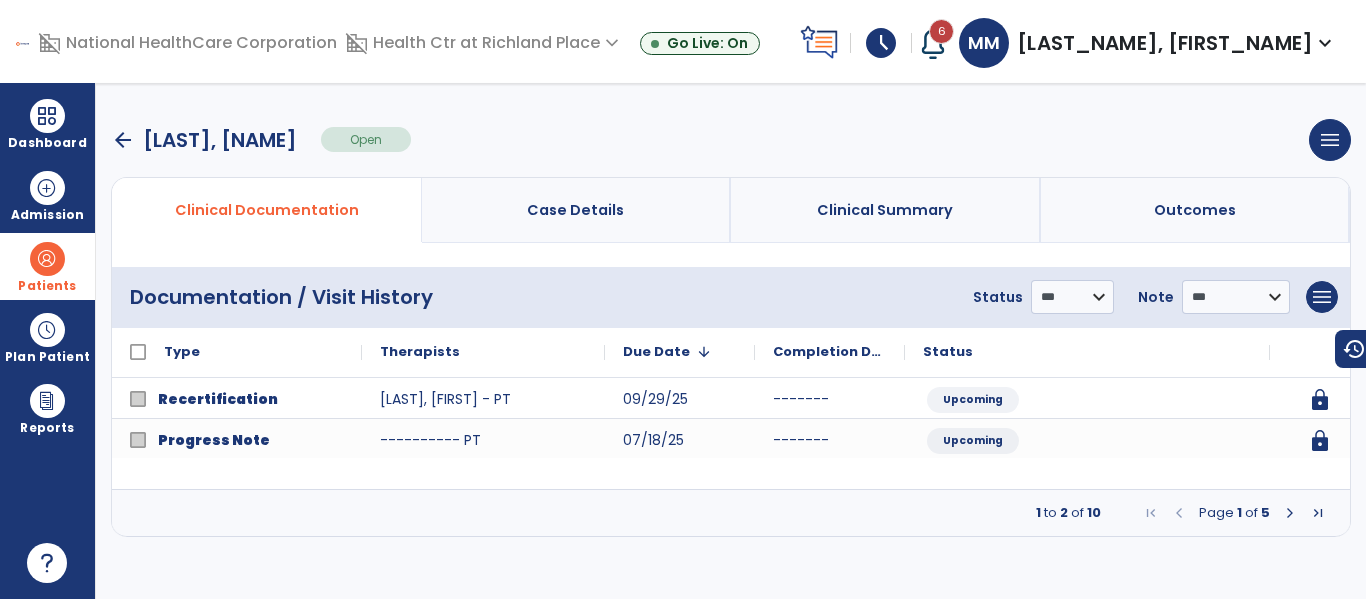 scroll, scrollTop: 0, scrollLeft: 0, axis: both 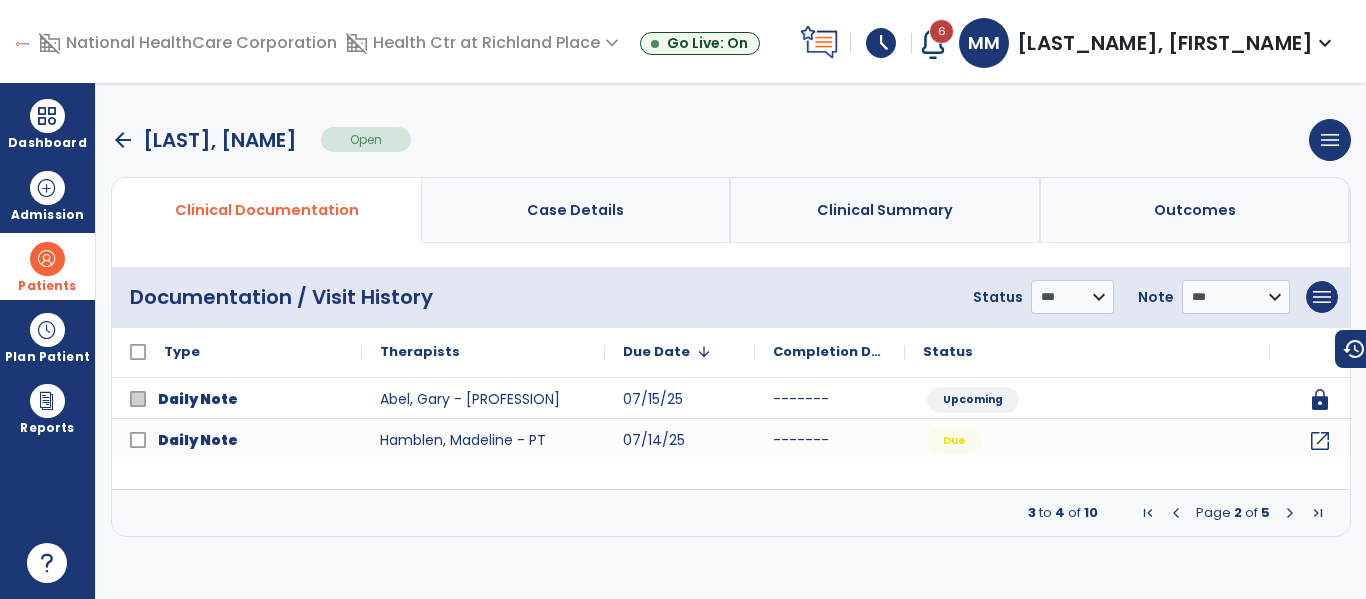 click on "arrow_back" at bounding box center [123, 140] 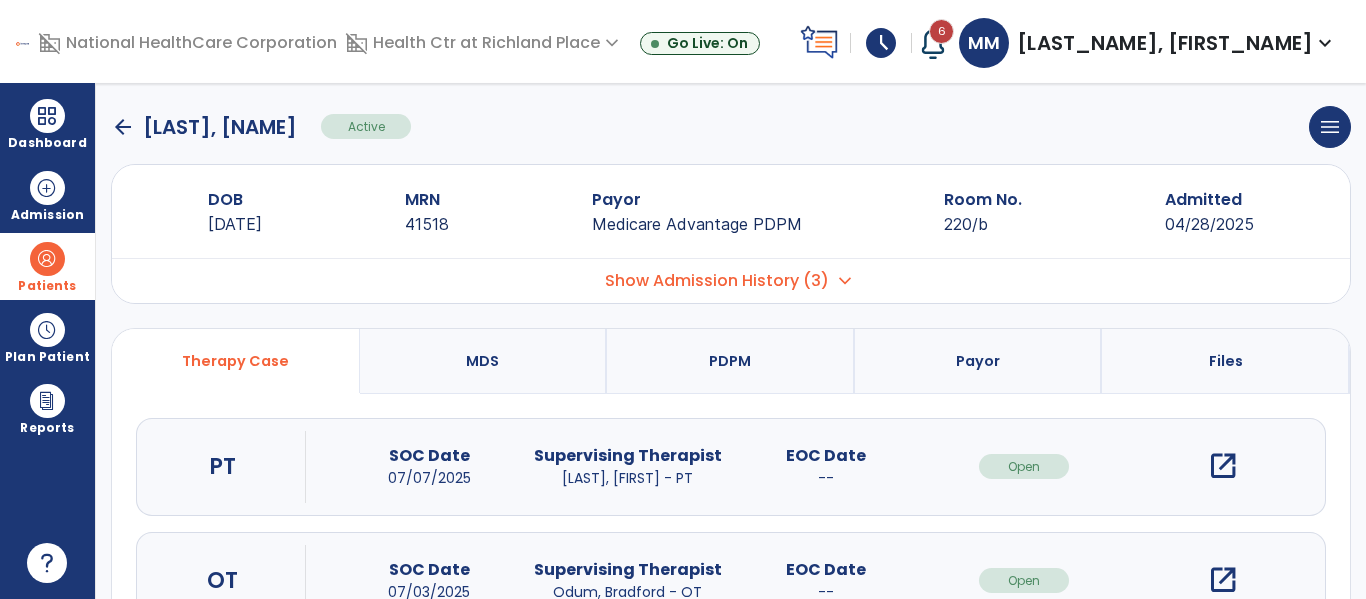 scroll, scrollTop: 0, scrollLeft: 0, axis: both 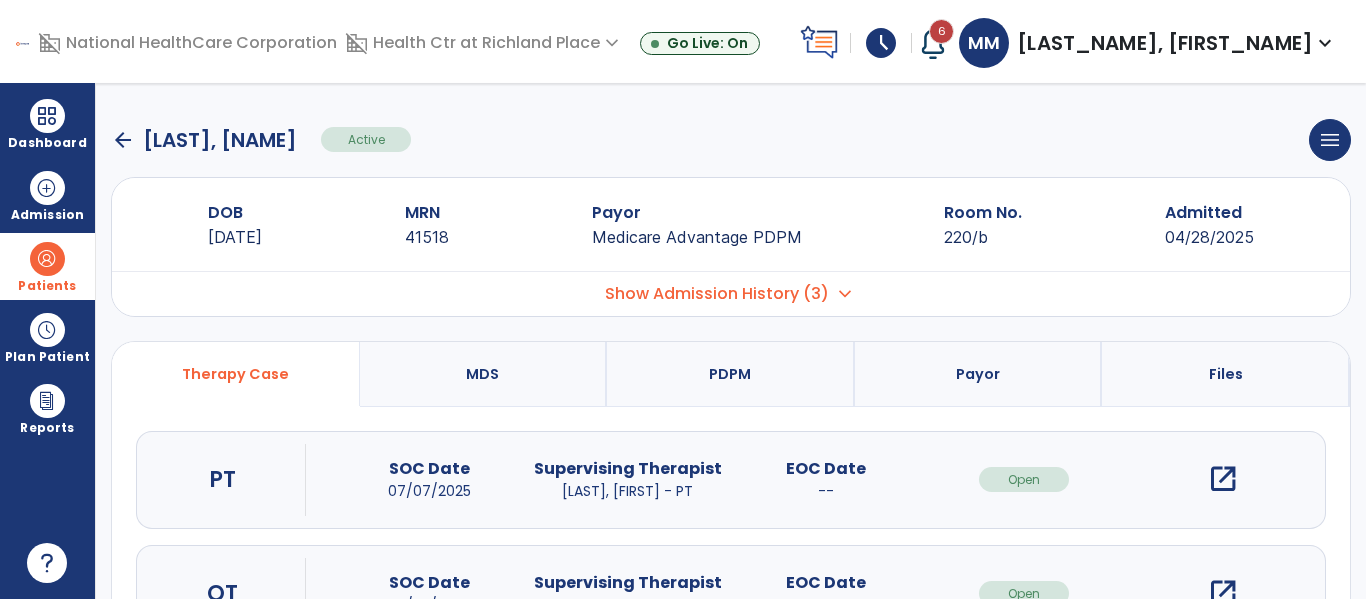click on "arrow_back" 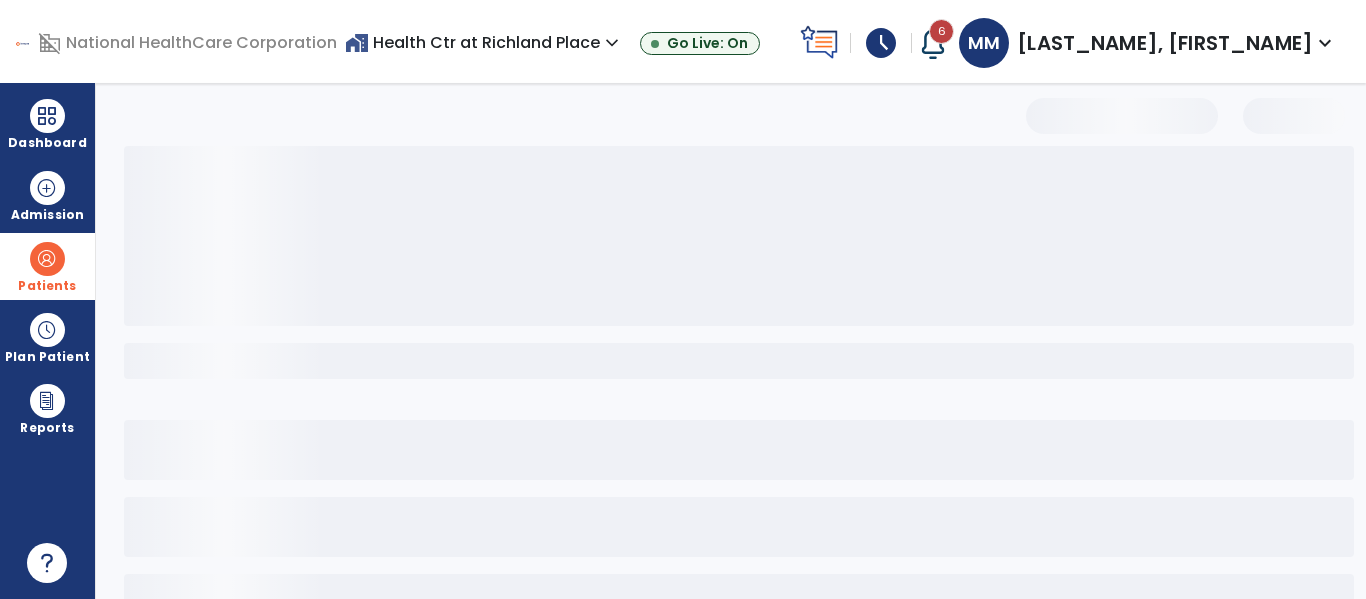 select on "***" 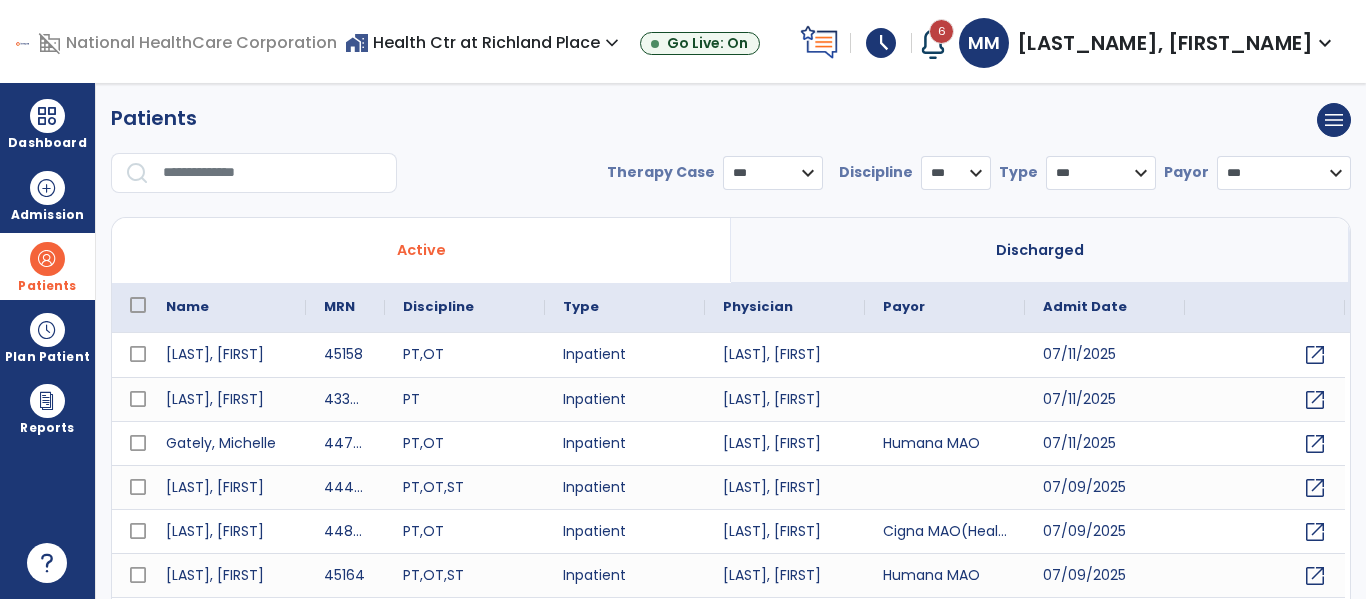 click at bounding box center (273, 173) 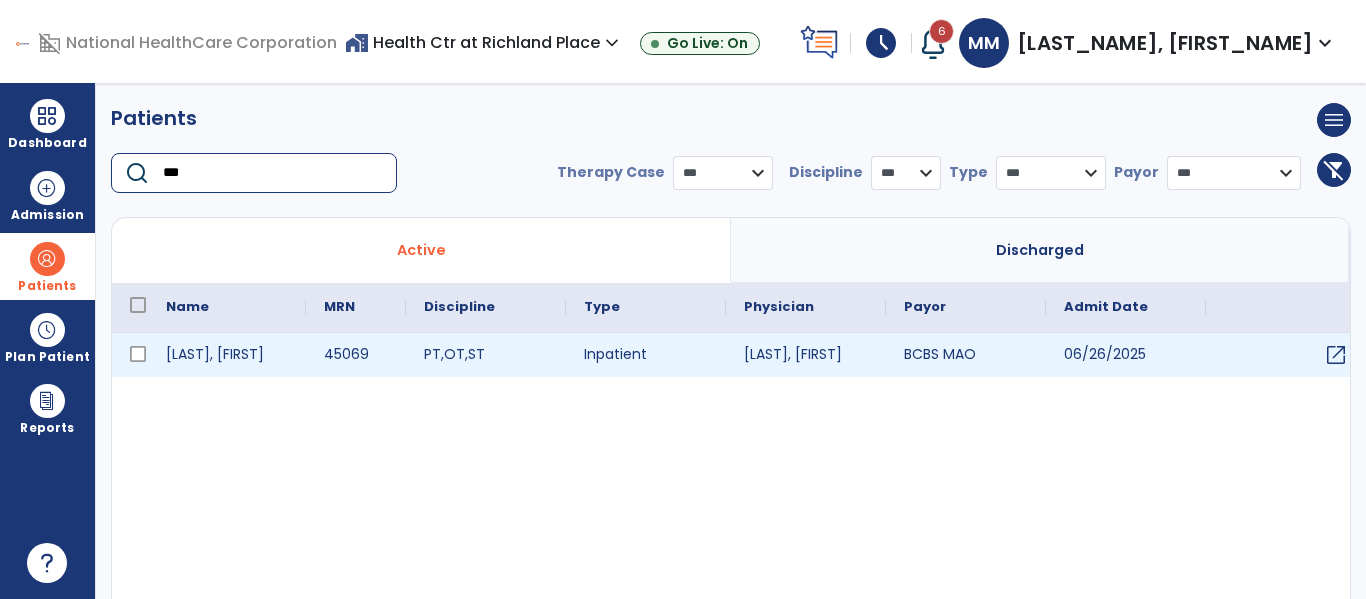 type on "***" 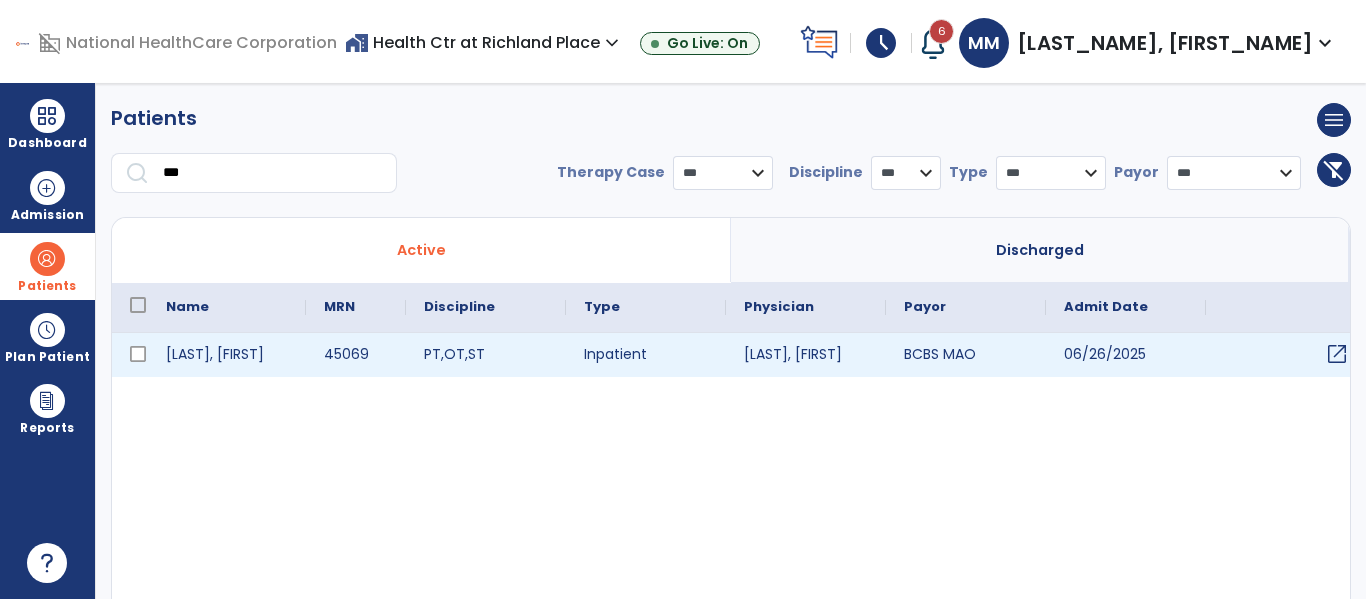 click on "open_in_new" at bounding box center [1337, 354] 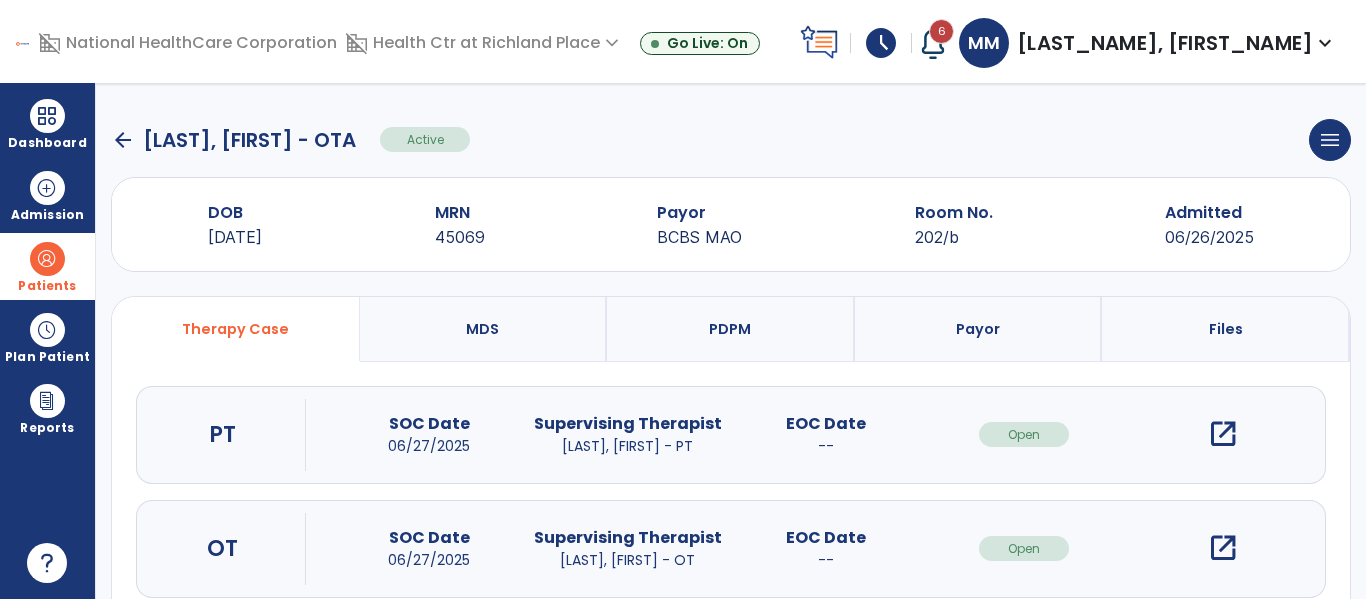 click on "open_in_new" at bounding box center [1223, 434] 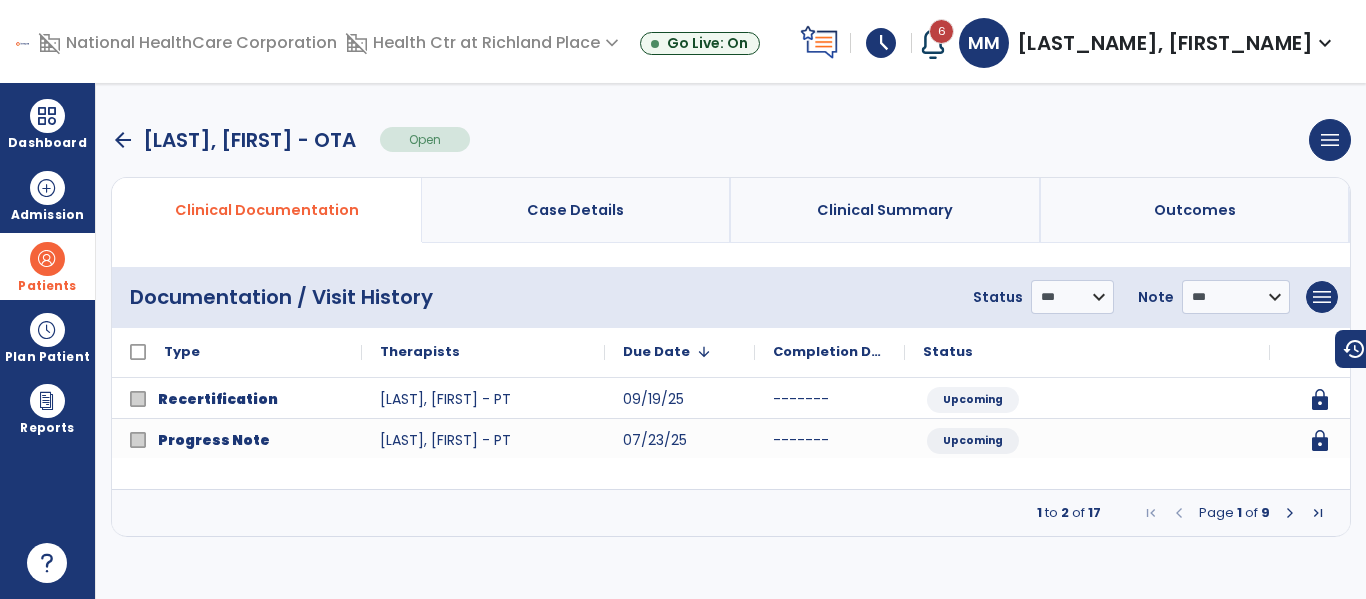 click at bounding box center (1290, 513) 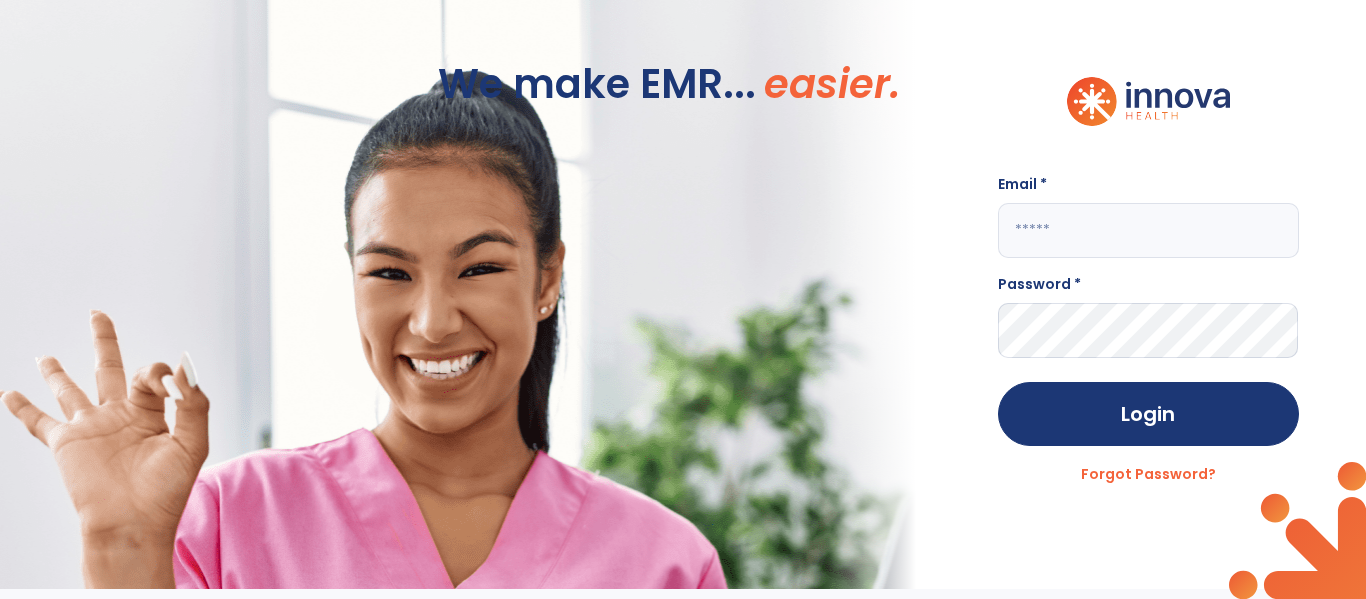 type on "**********" 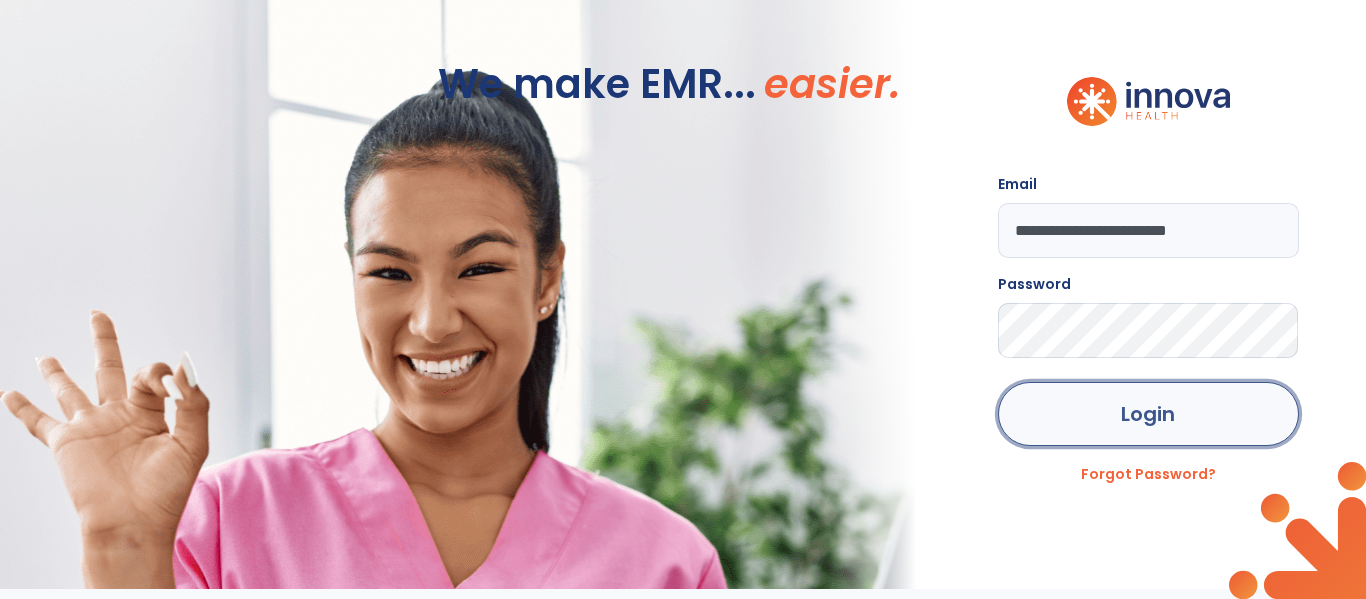 click on "Login" 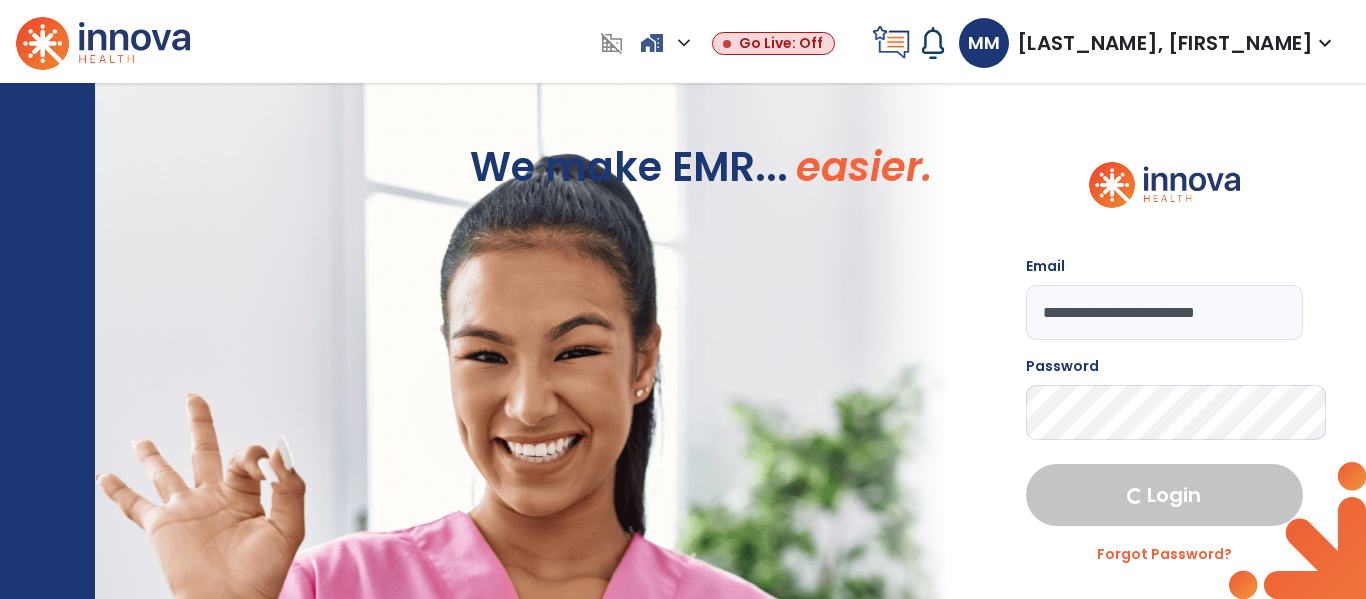 select on "****" 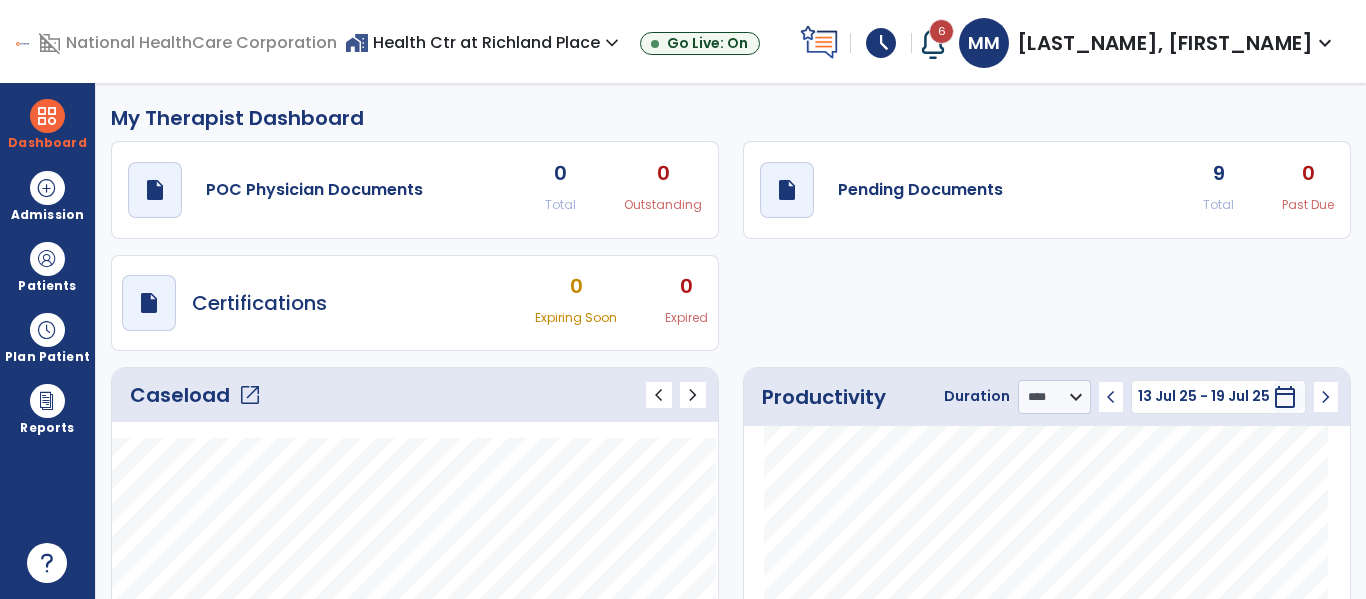click on "9 Total" 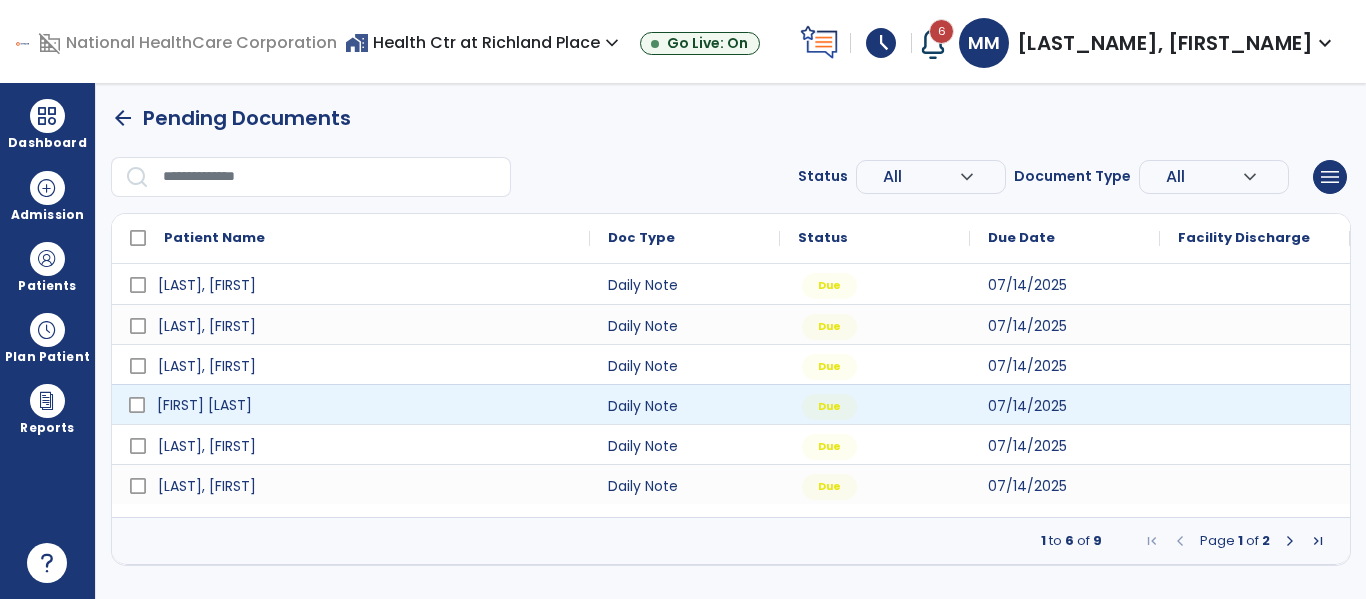 click on "[FIRST] [LAST]" at bounding box center (365, 405) 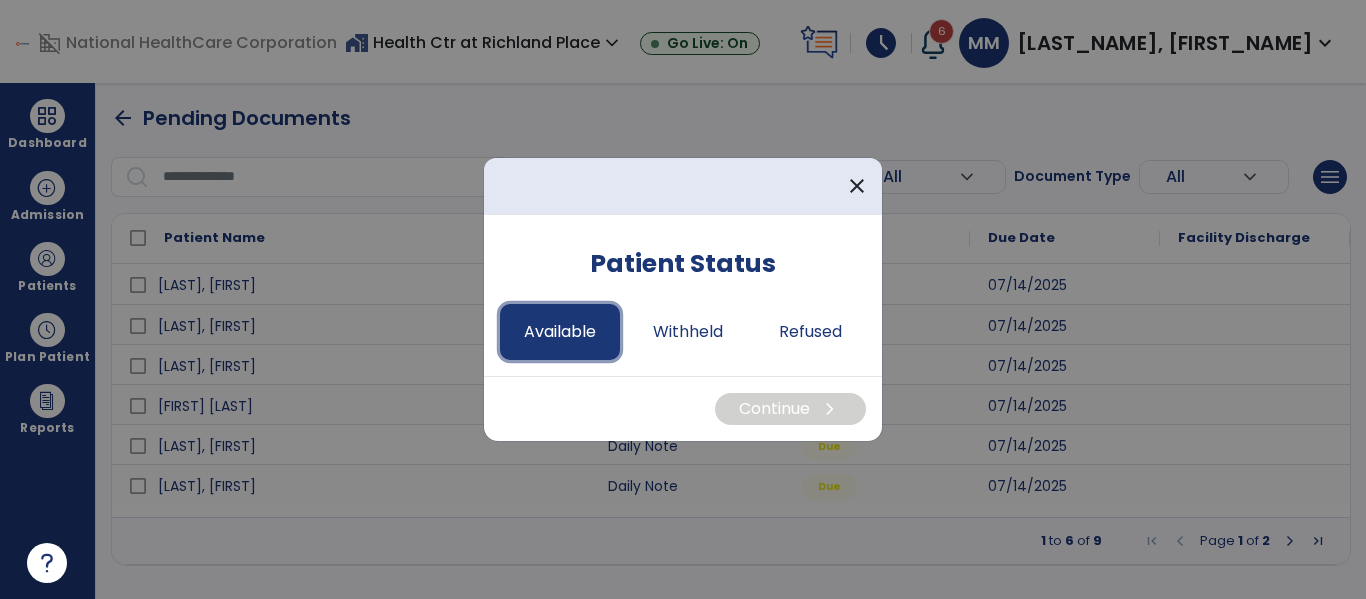 click on "Available" at bounding box center [560, 332] 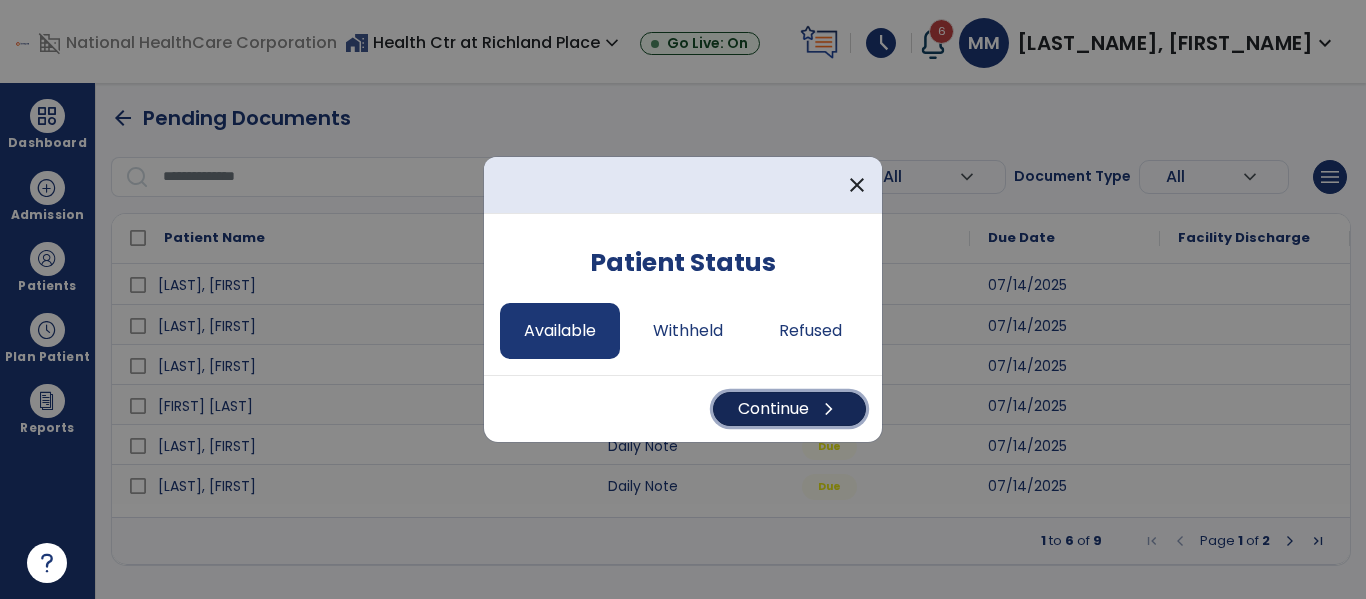 click on "Continue   chevron_right" at bounding box center (789, 409) 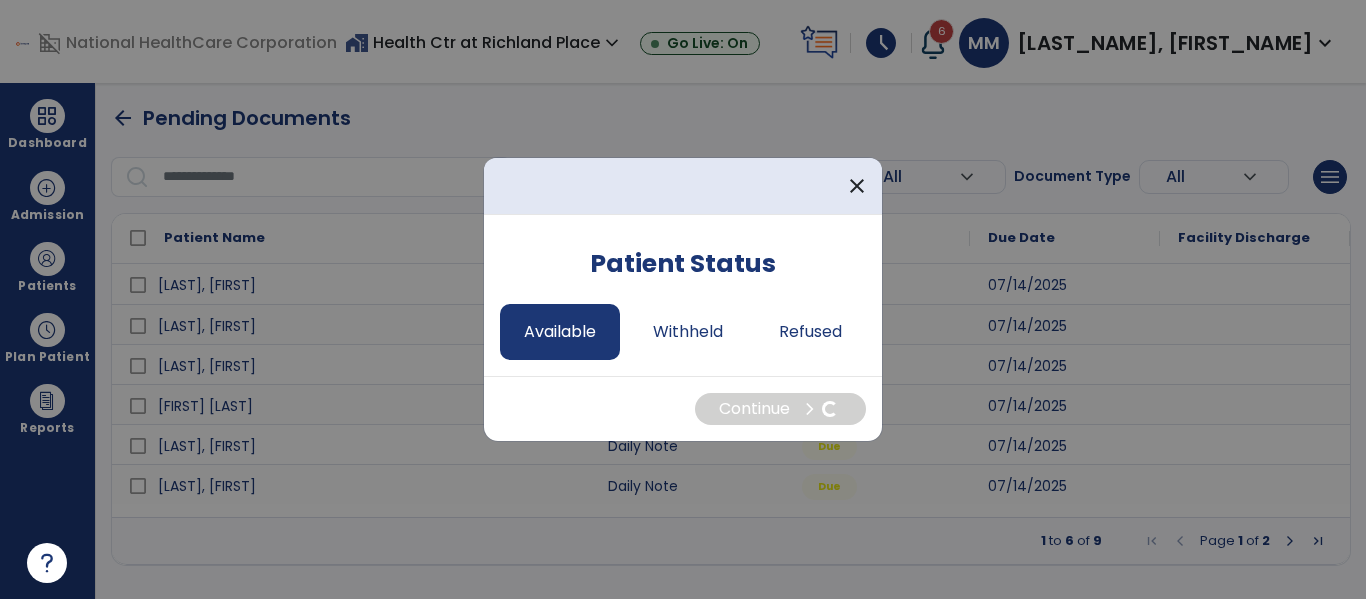select on "*" 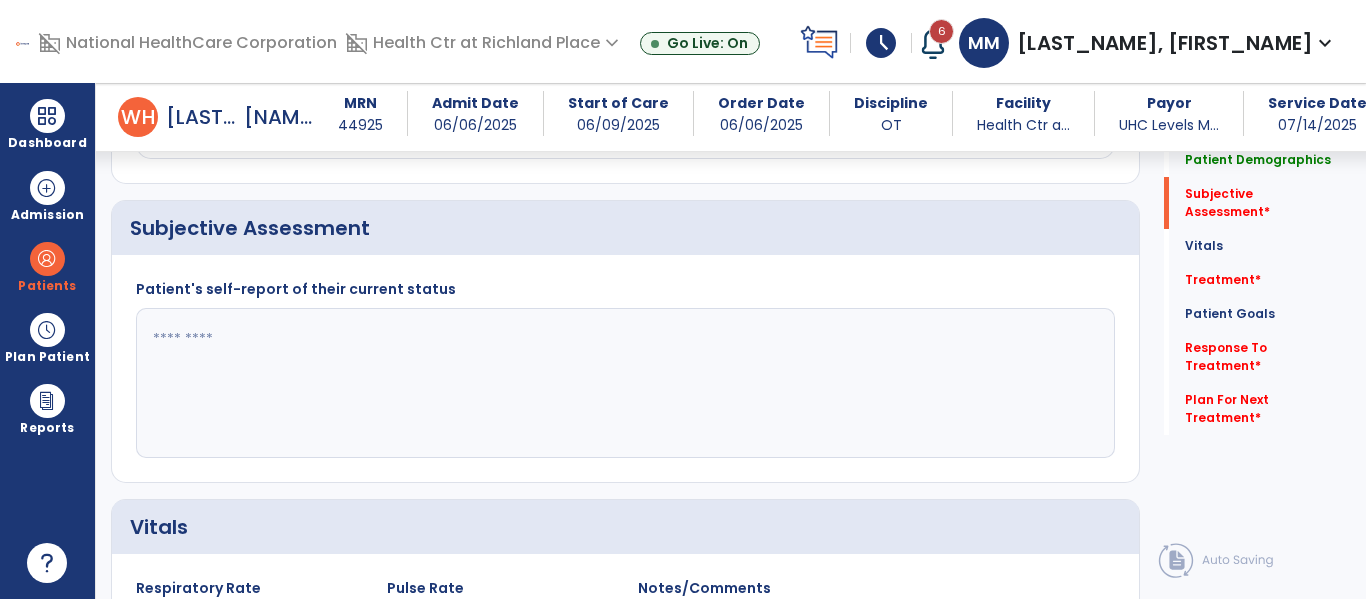 scroll, scrollTop: 470, scrollLeft: 0, axis: vertical 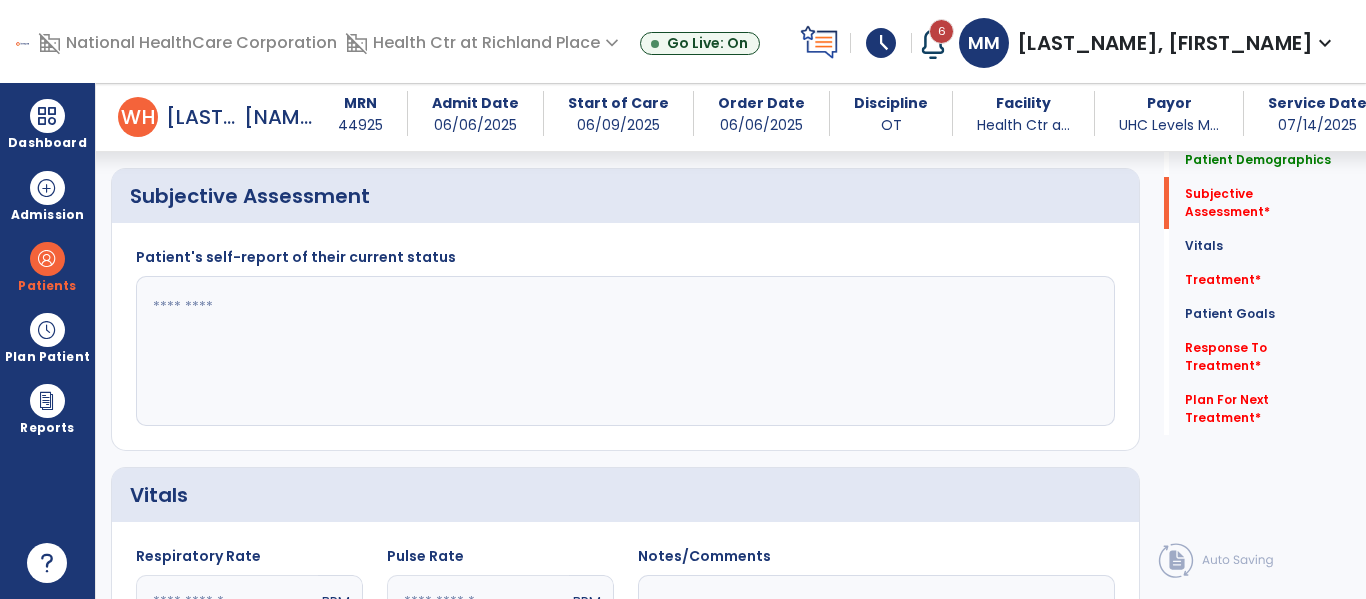 click 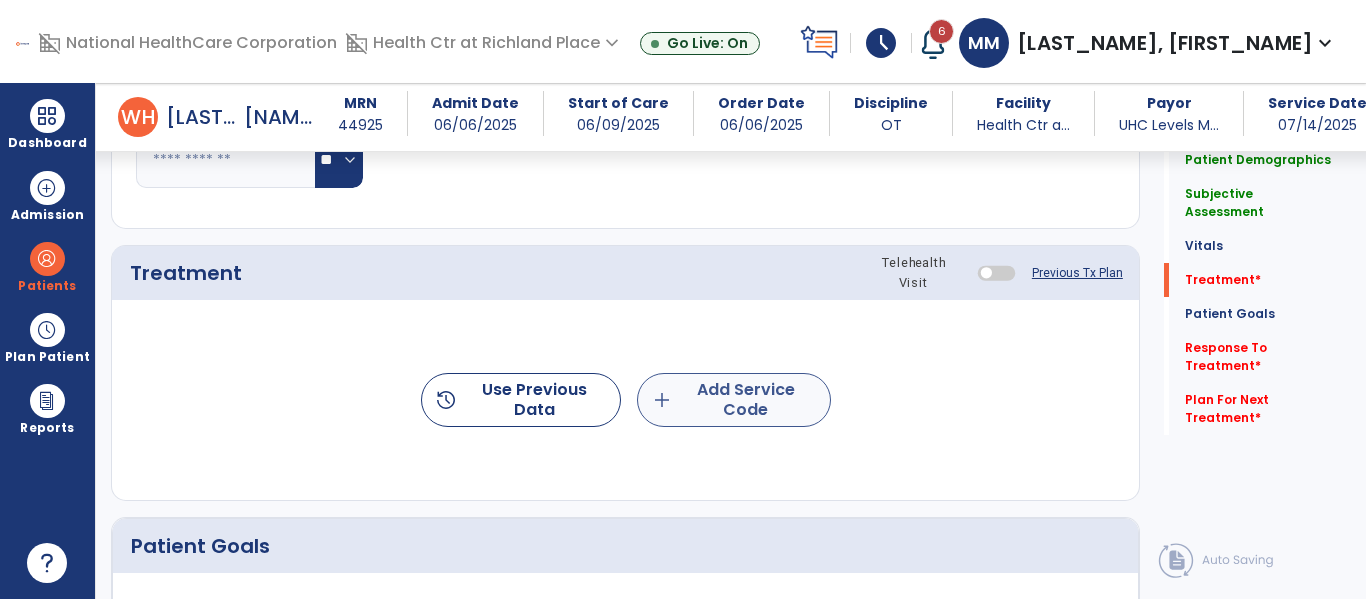 type on "**********" 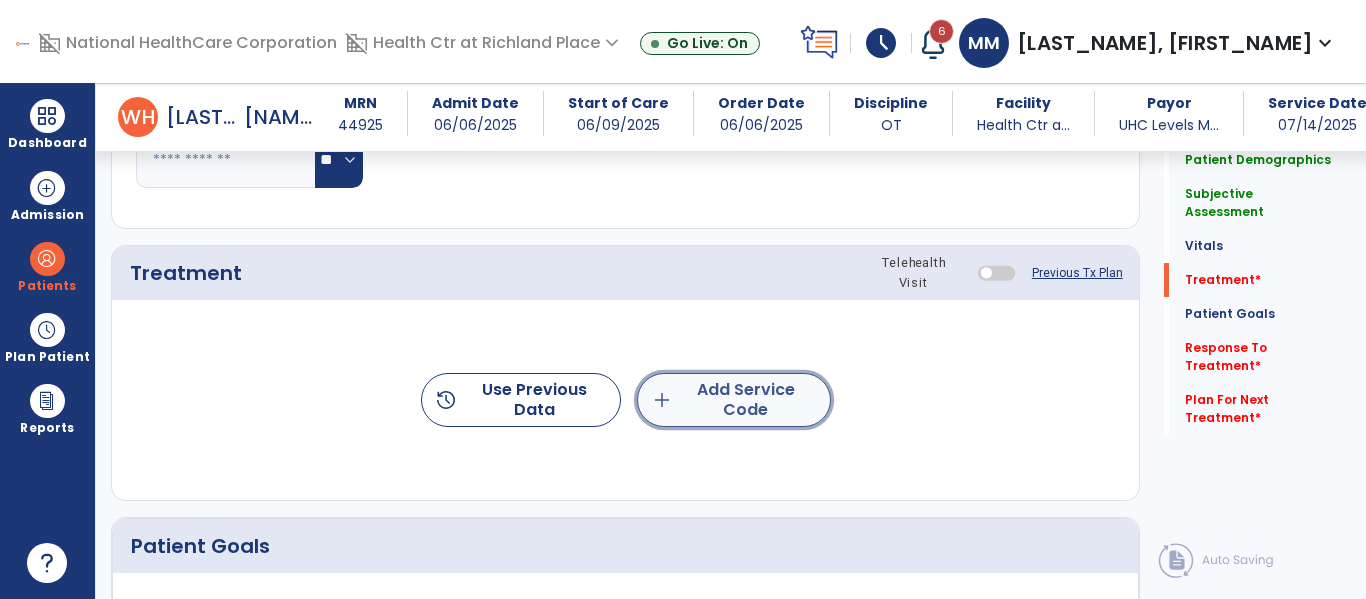click on "add  Add Service Code" 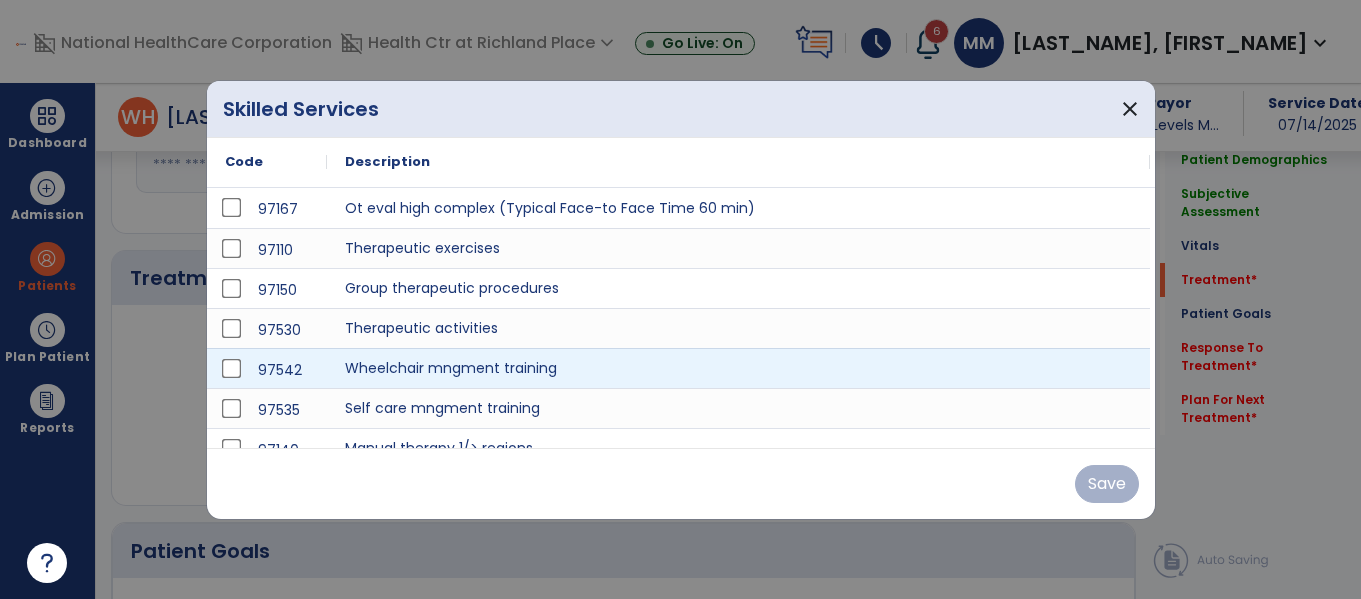 scroll, scrollTop: 1114, scrollLeft: 0, axis: vertical 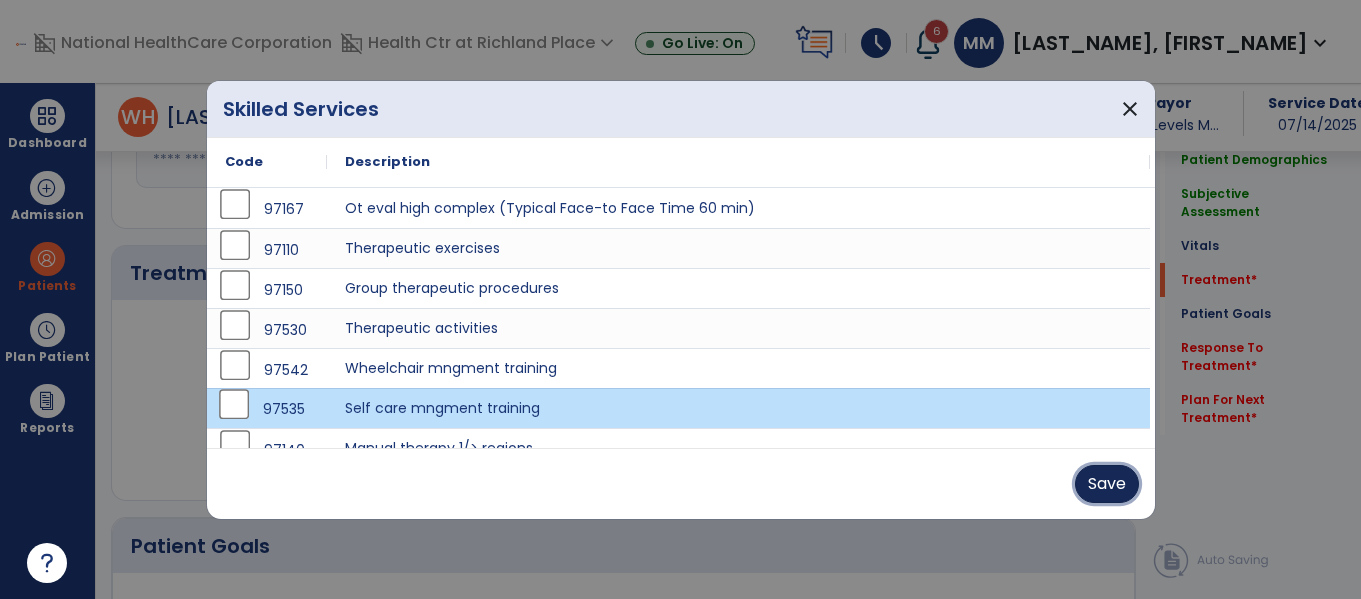 click on "Save" at bounding box center (1107, 484) 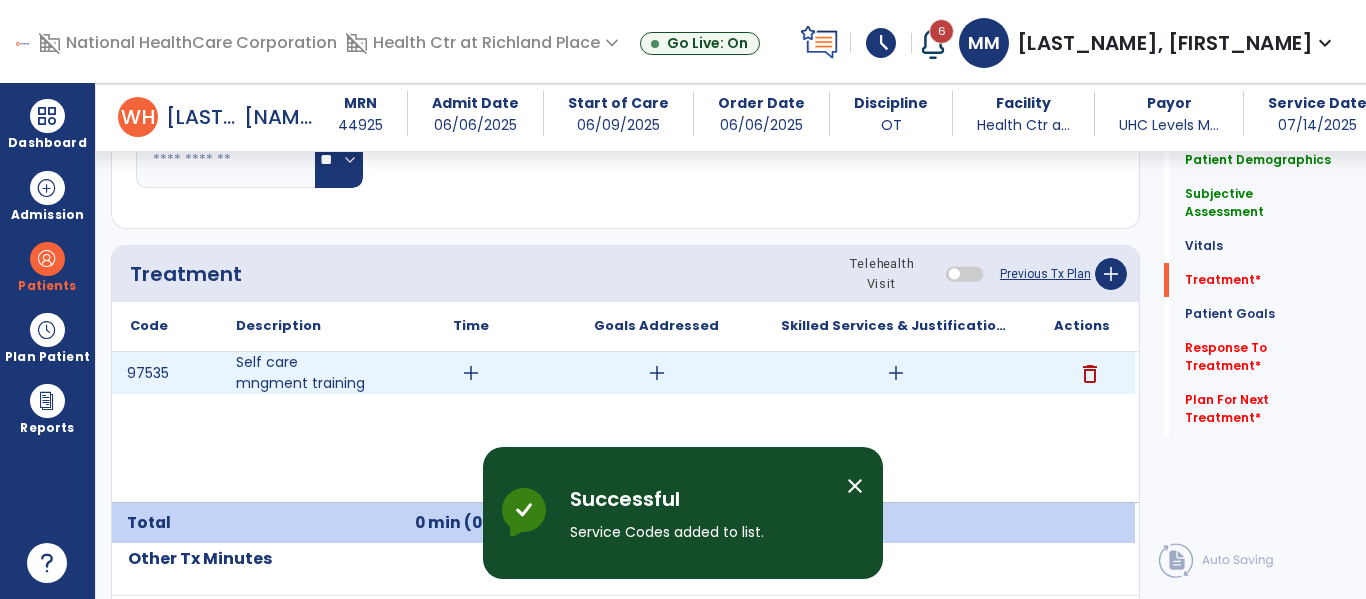 click on "add" at bounding box center (471, 373) 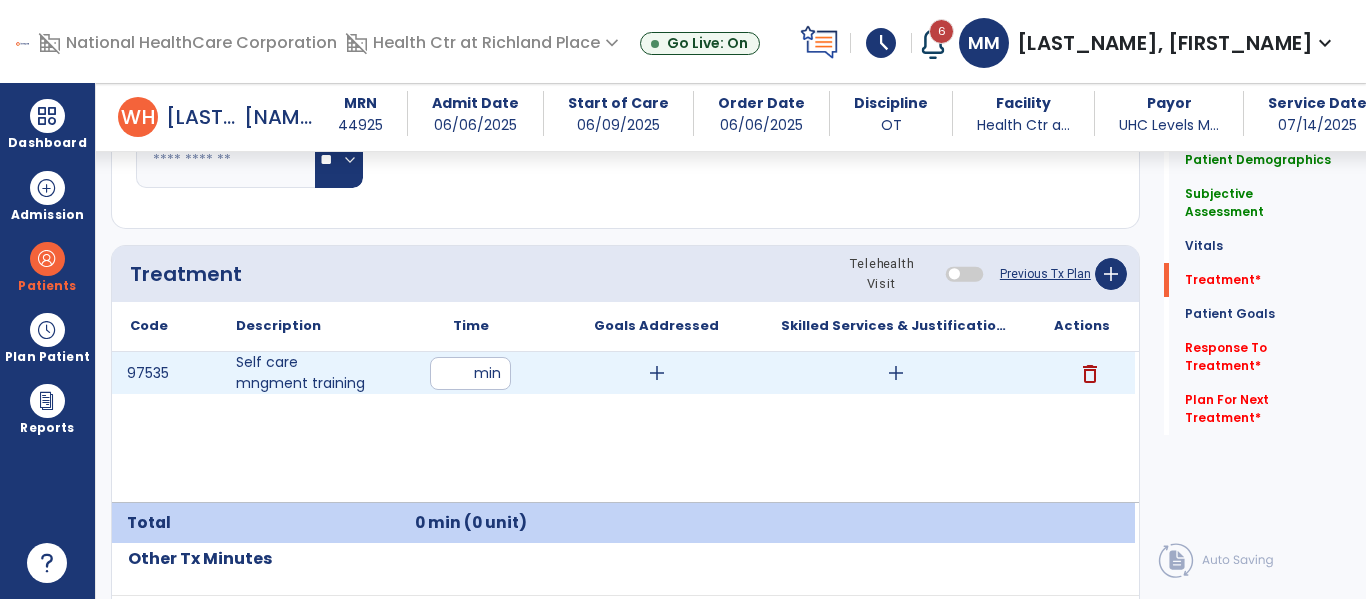 type on "**" 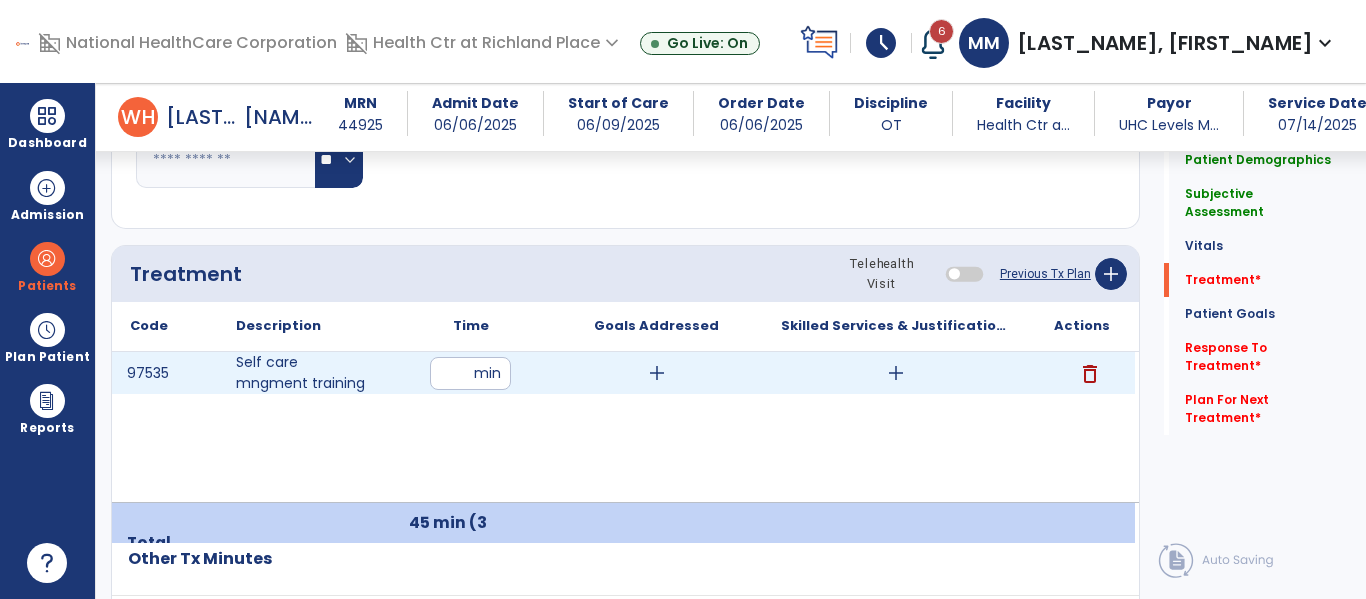 click on "add" at bounding box center (896, 373) 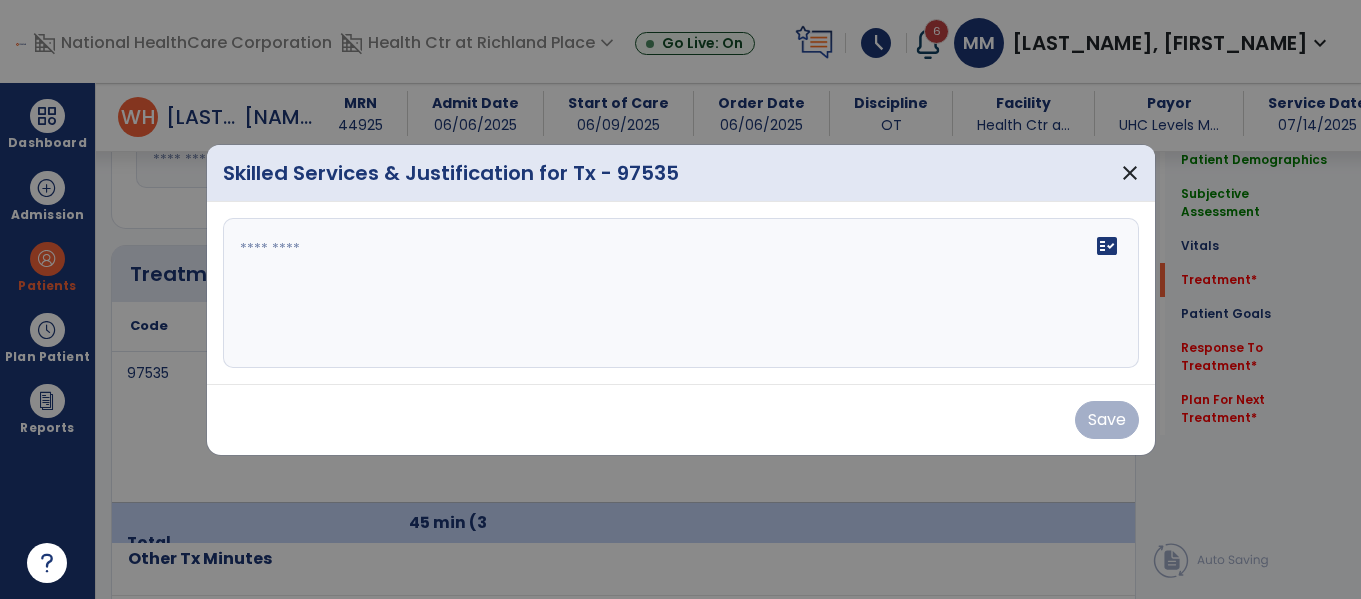 scroll, scrollTop: 1114, scrollLeft: 0, axis: vertical 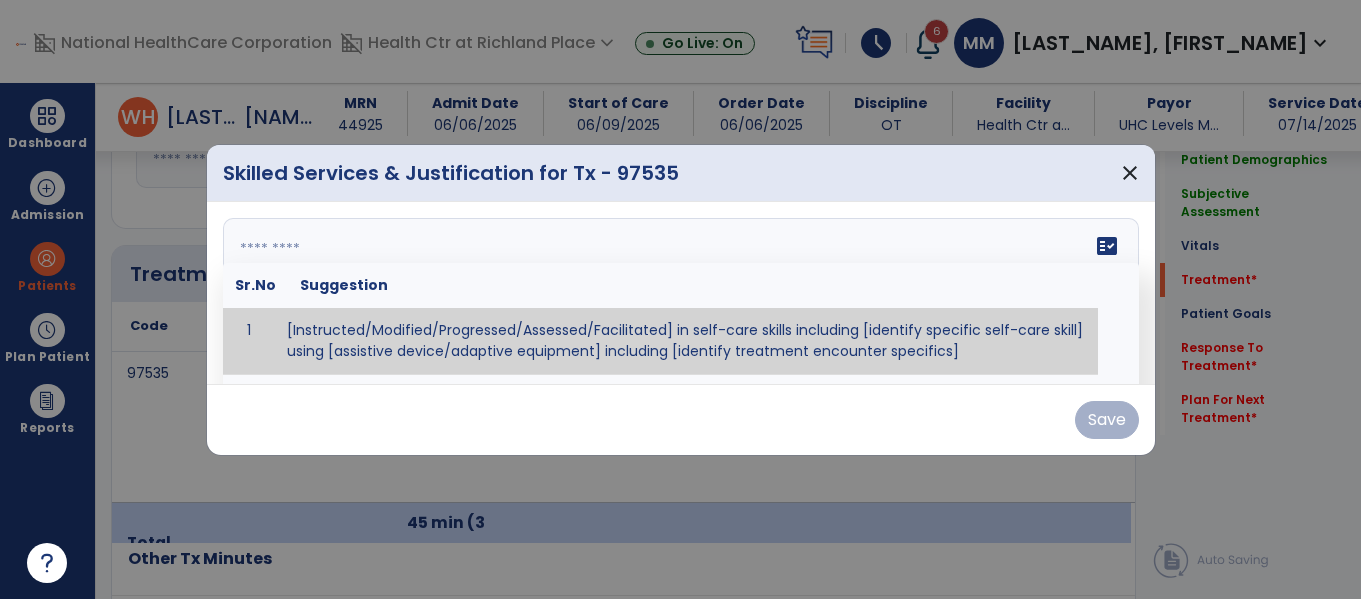 click at bounding box center [678, 293] 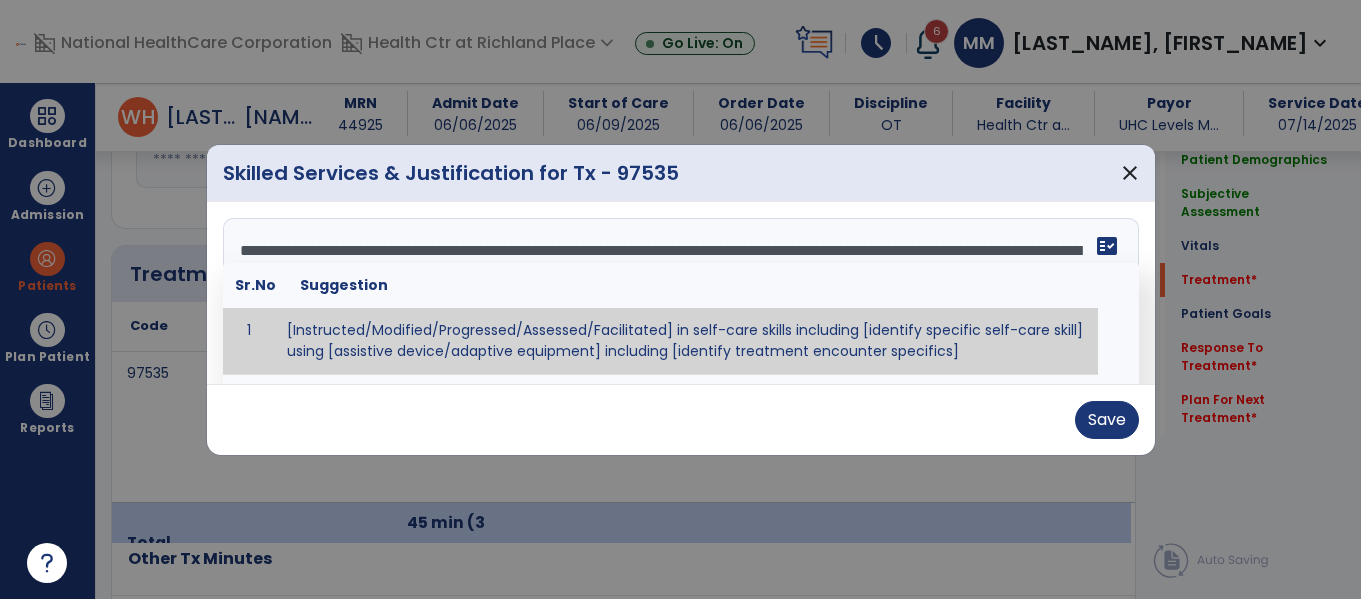 scroll, scrollTop: 232, scrollLeft: 0, axis: vertical 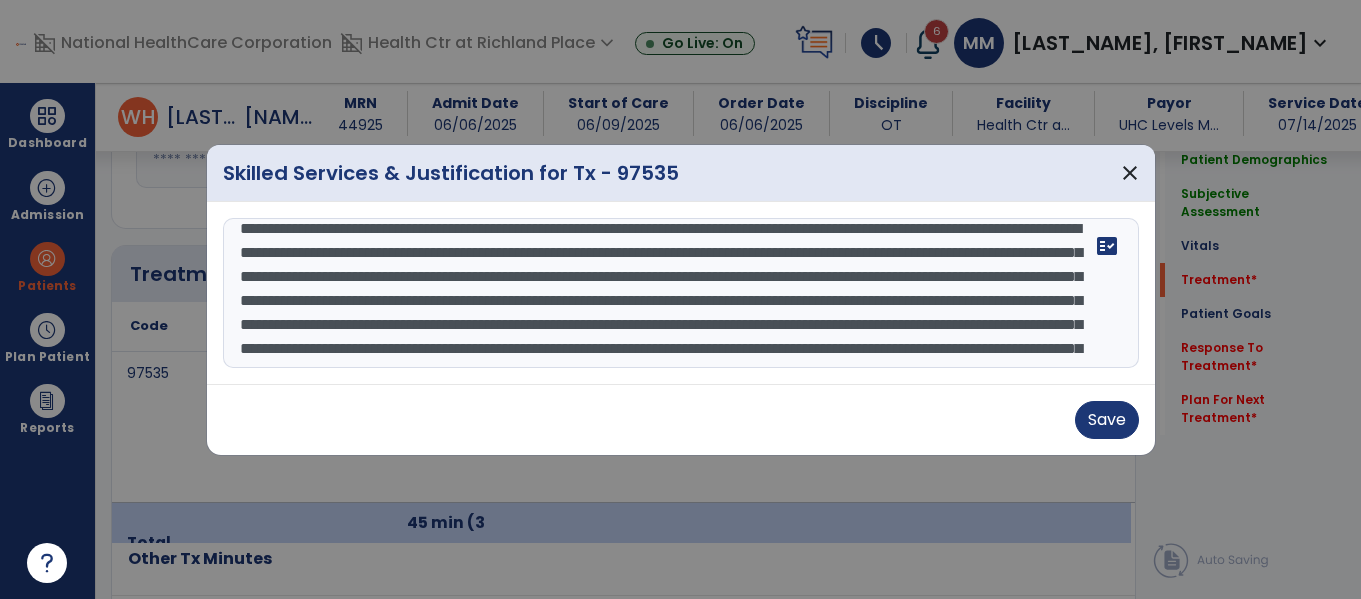 click at bounding box center [681, 293] 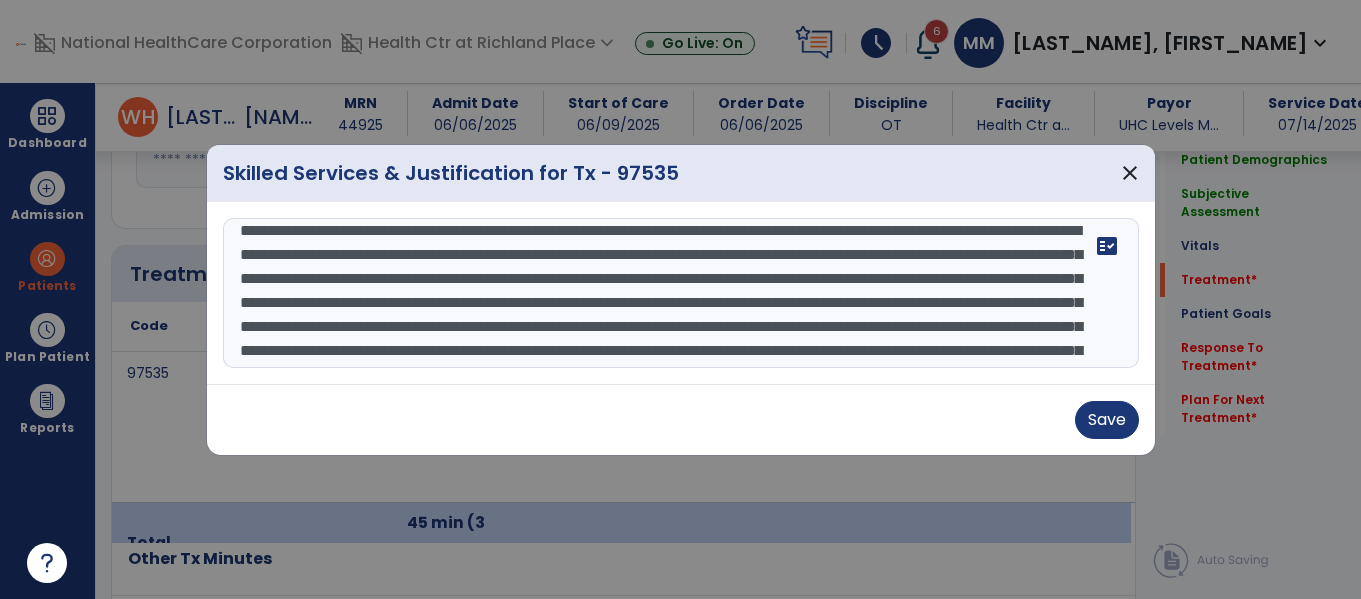 drag, startPoint x: 568, startPoint y: 254, endPoint x: 917, endPoint y: 254, distance: 349 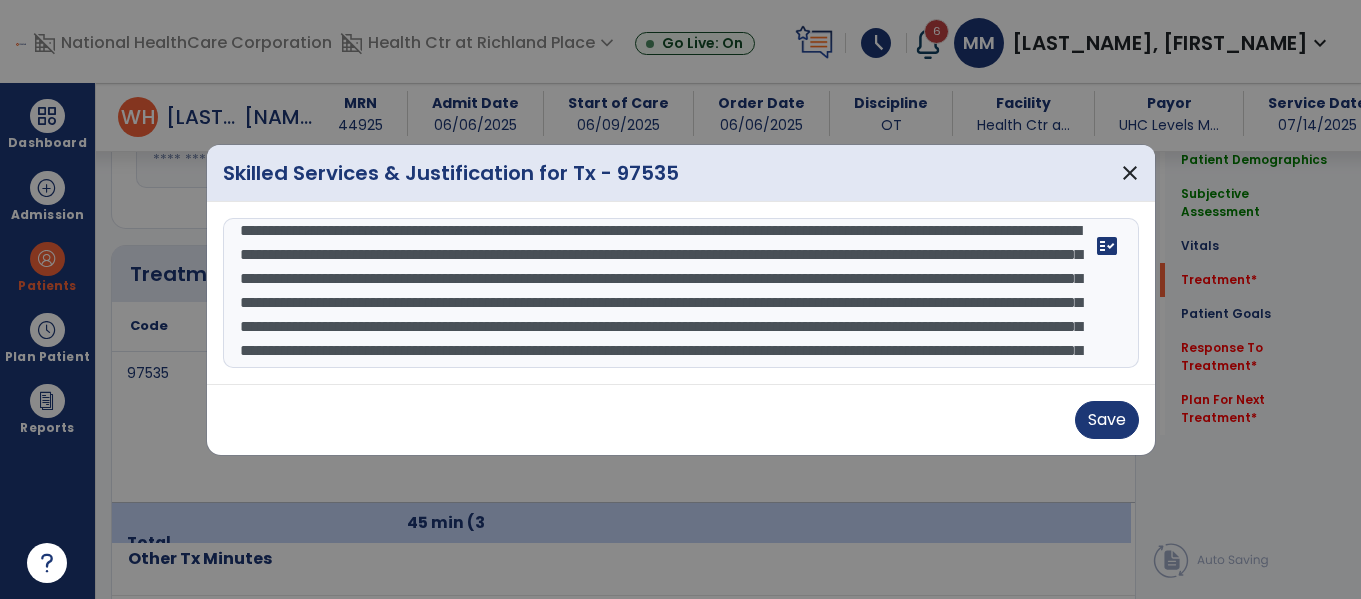 click at bounding box center (681, 293) 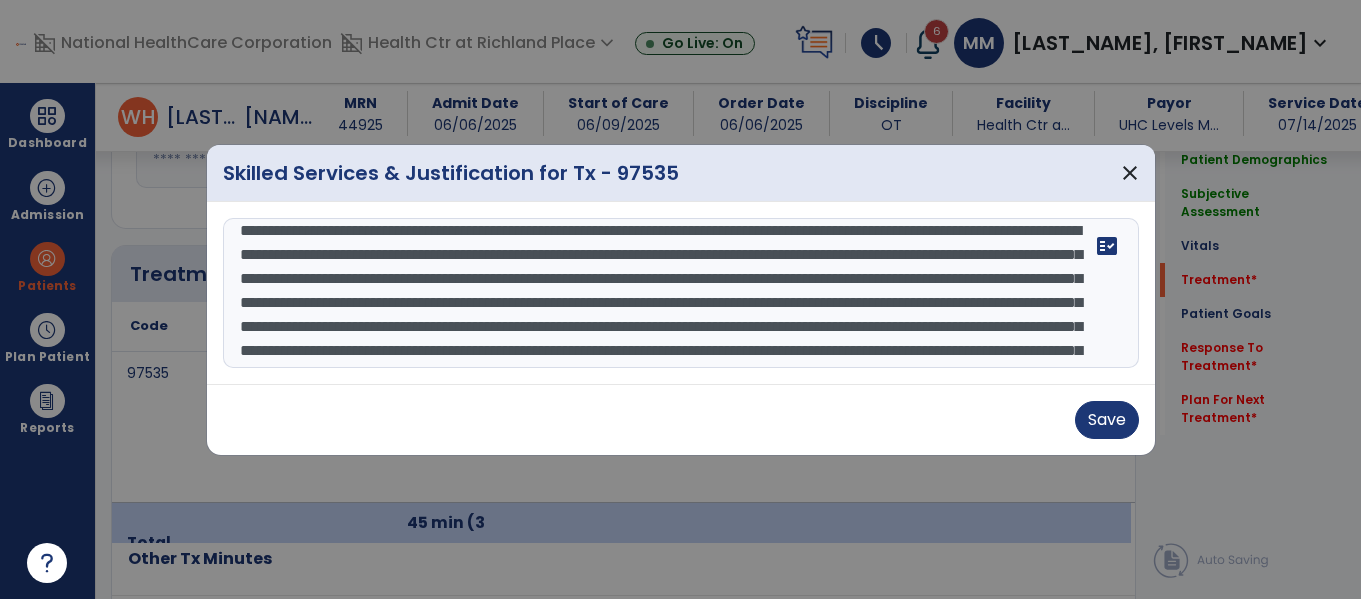 click at bounding box center [681, 293] 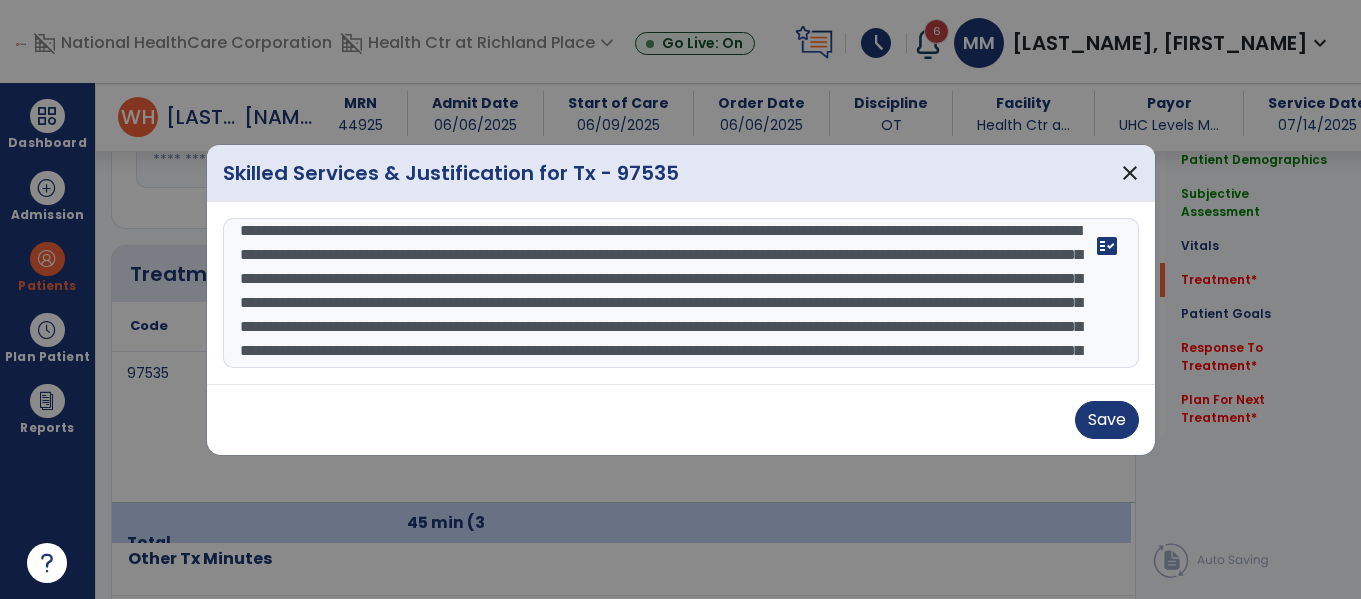 click at bounding box center [681, 293] 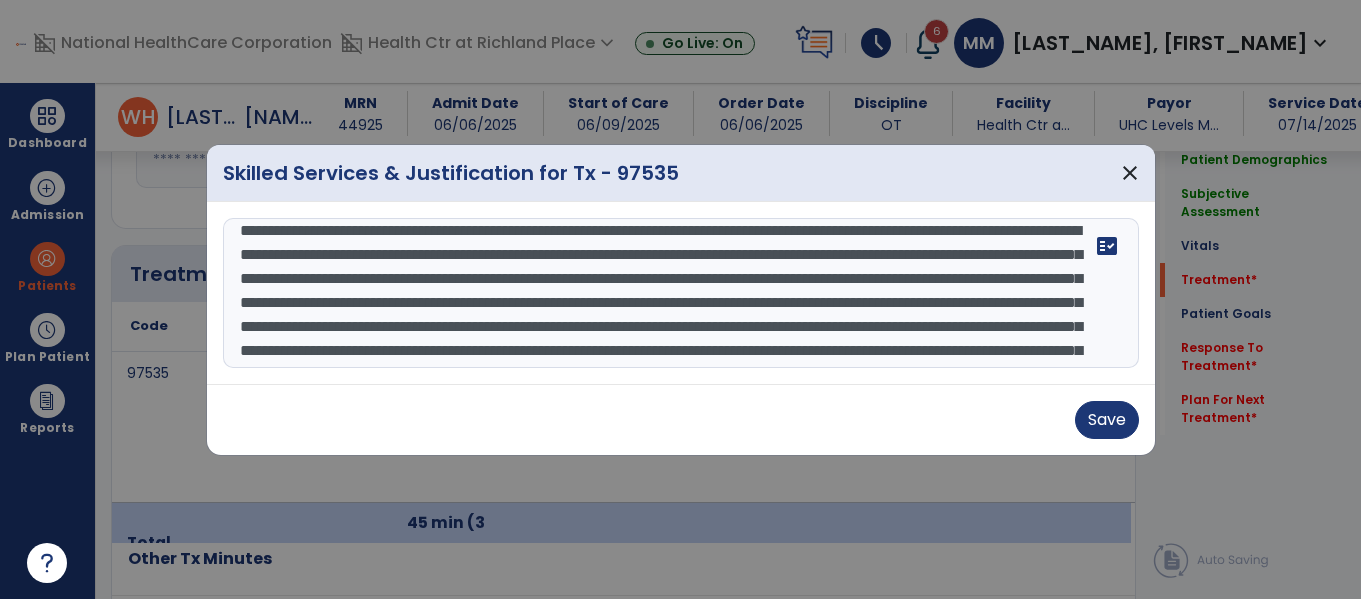 scroll, scrollTop: 71, scrollLeft: 0, axis: vertical 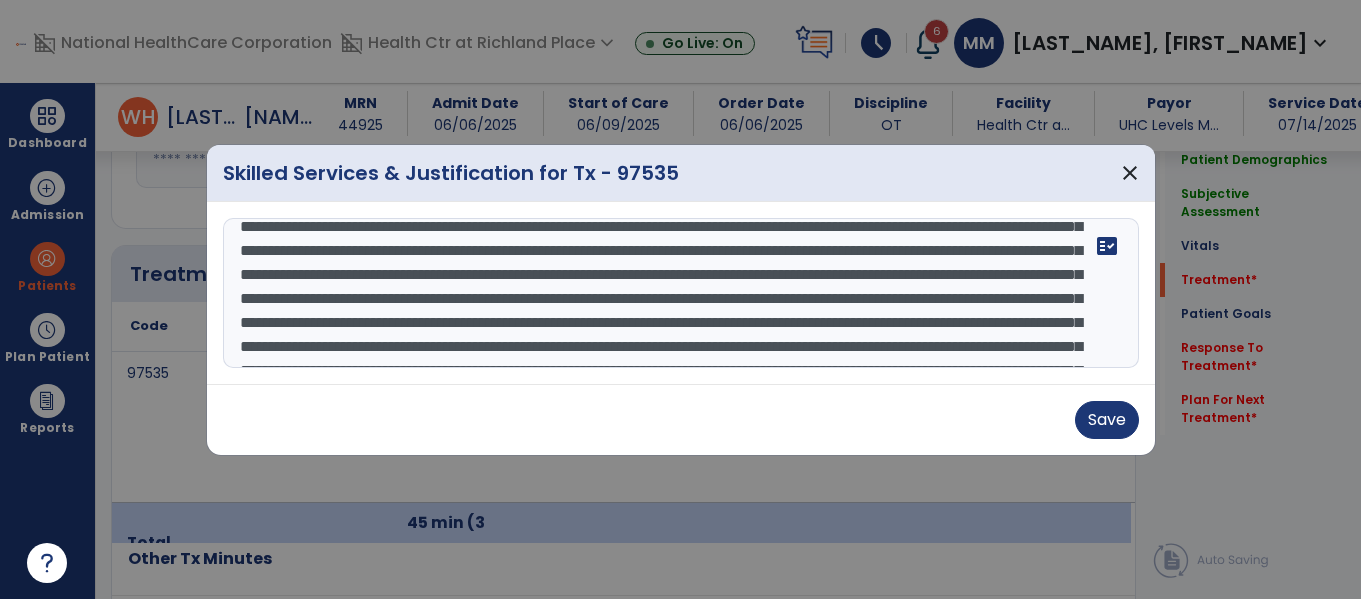 click at bounding box center [681, 293] 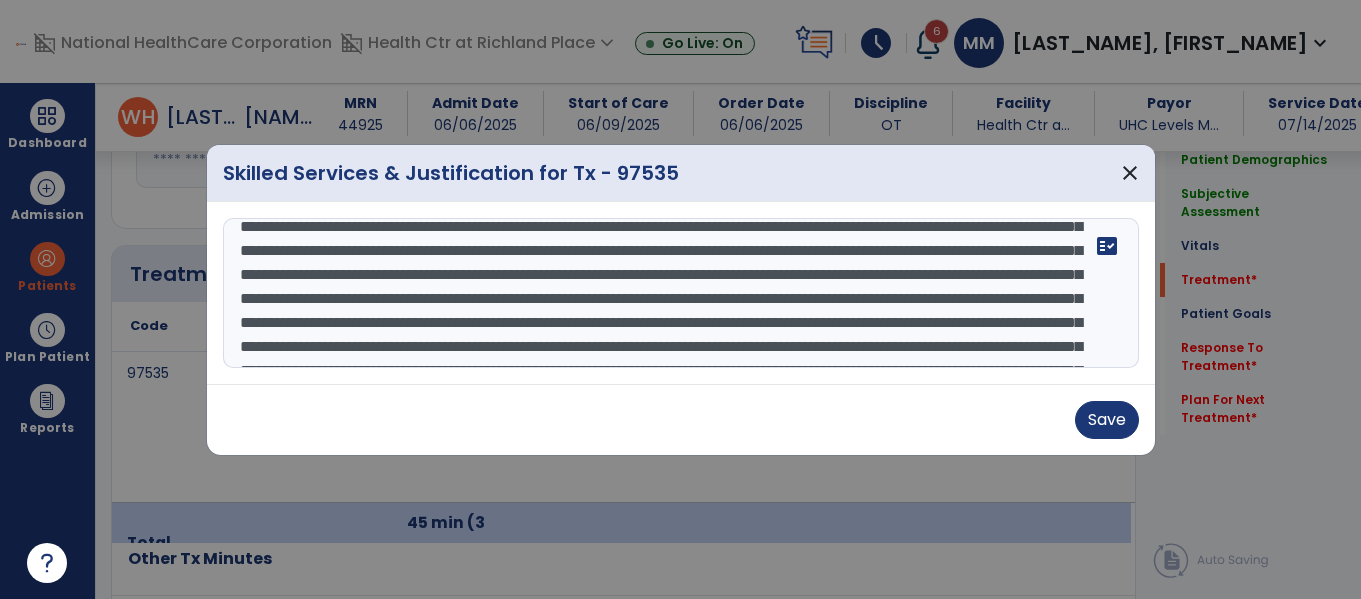 scroll, scrollTop: 98, scrollLeft: 0, axis: vertical 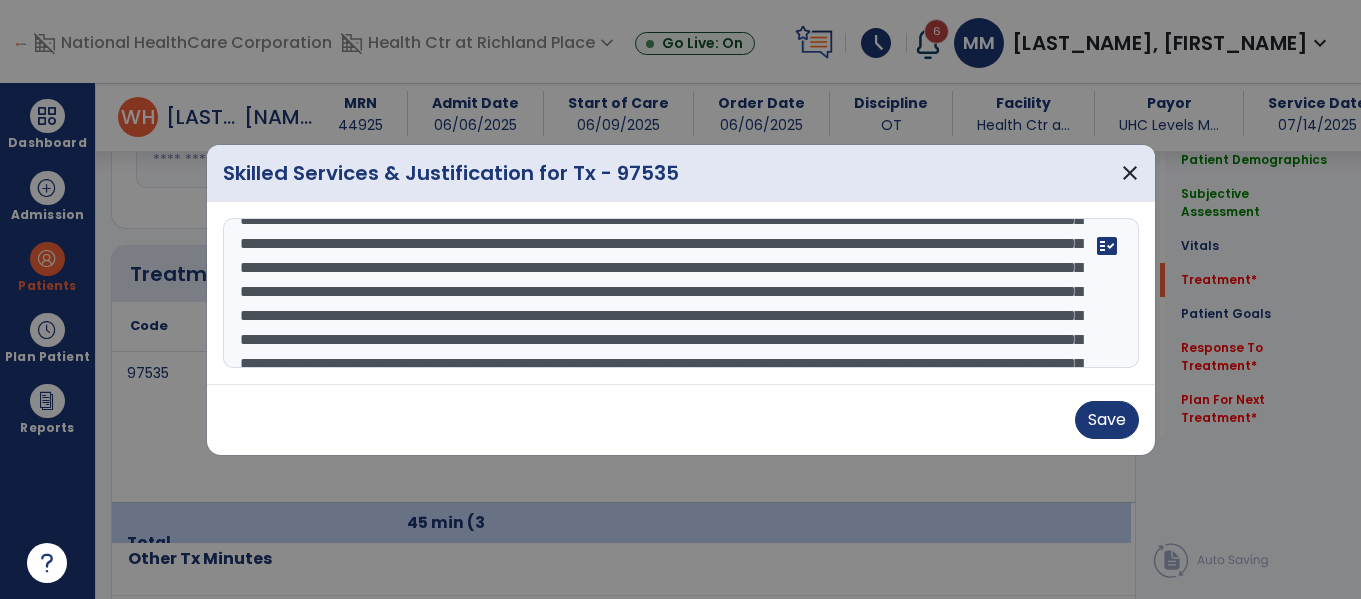 click at bounding box center (681, 293) 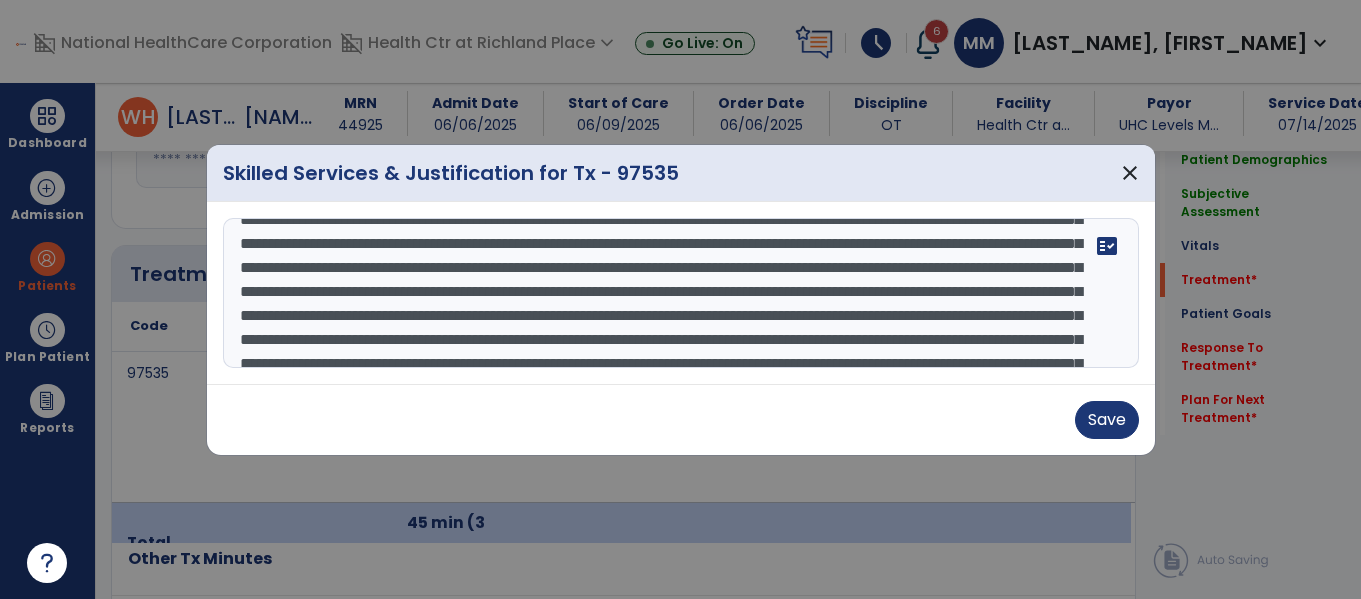 scroll, scrollTop: 120, scrollLeft: 0, axis: vertical 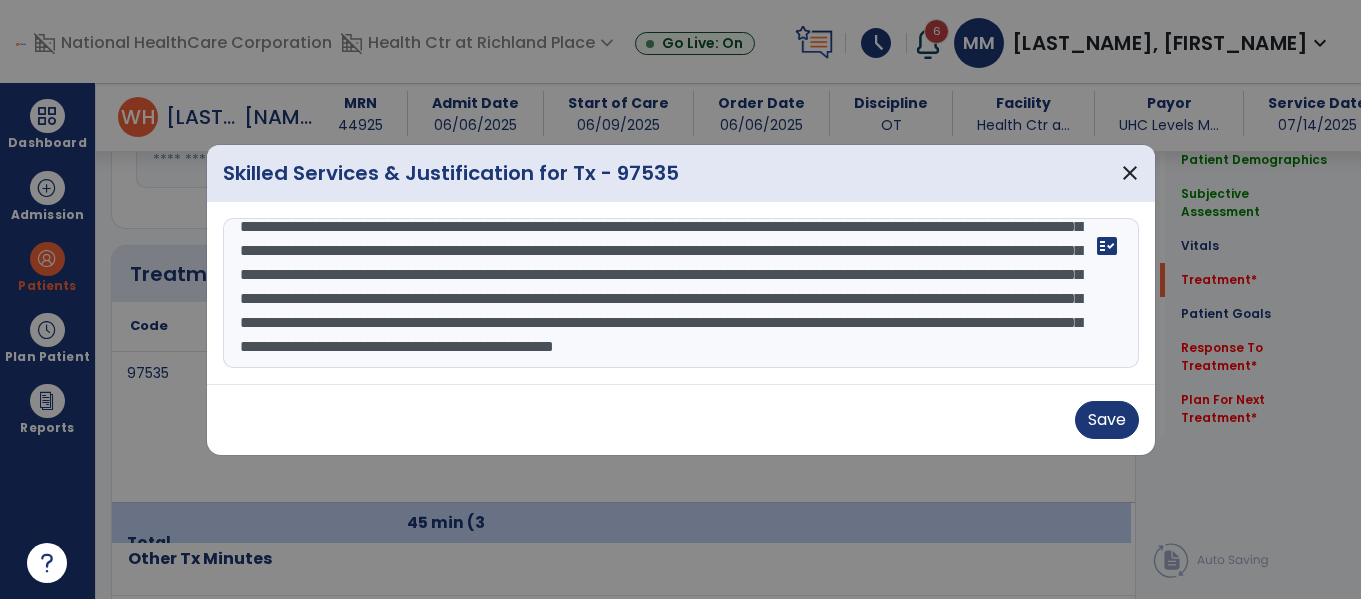 drag, startPoint x: 676, startPoint y: 294, endPoint x: 473, endPoint y: 324, distance: 205.20477 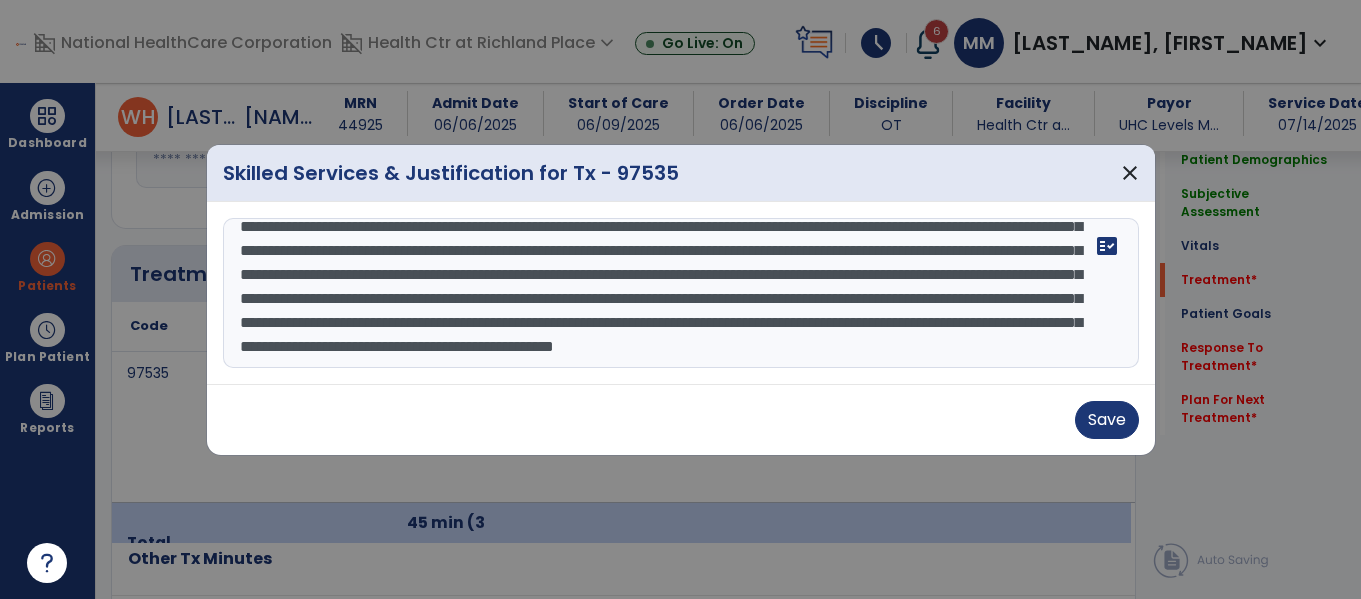 click at bounding box center (681, 293) 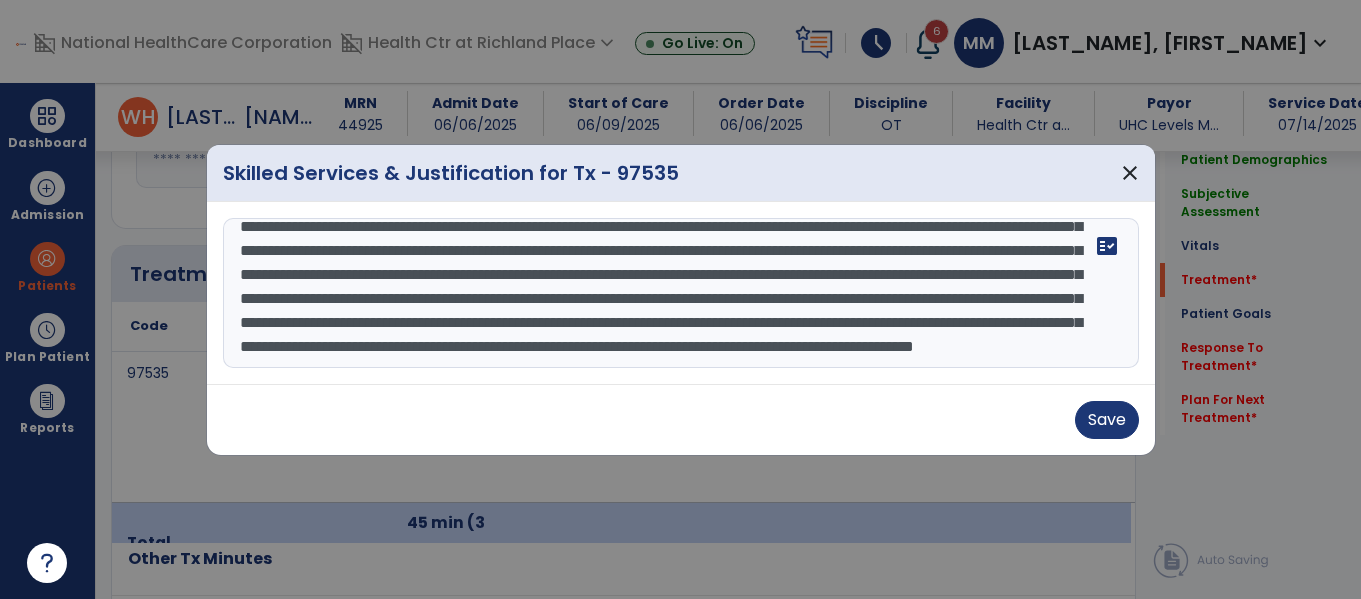 click at bounding box center [681, 293] 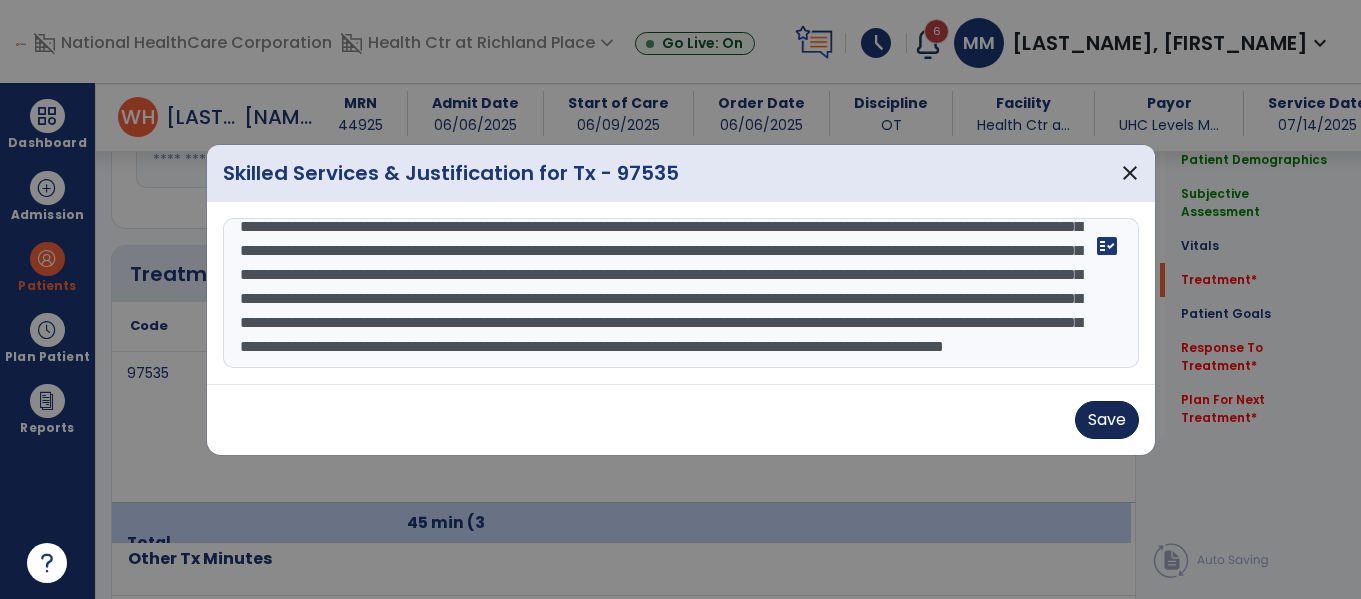 type on "**********" 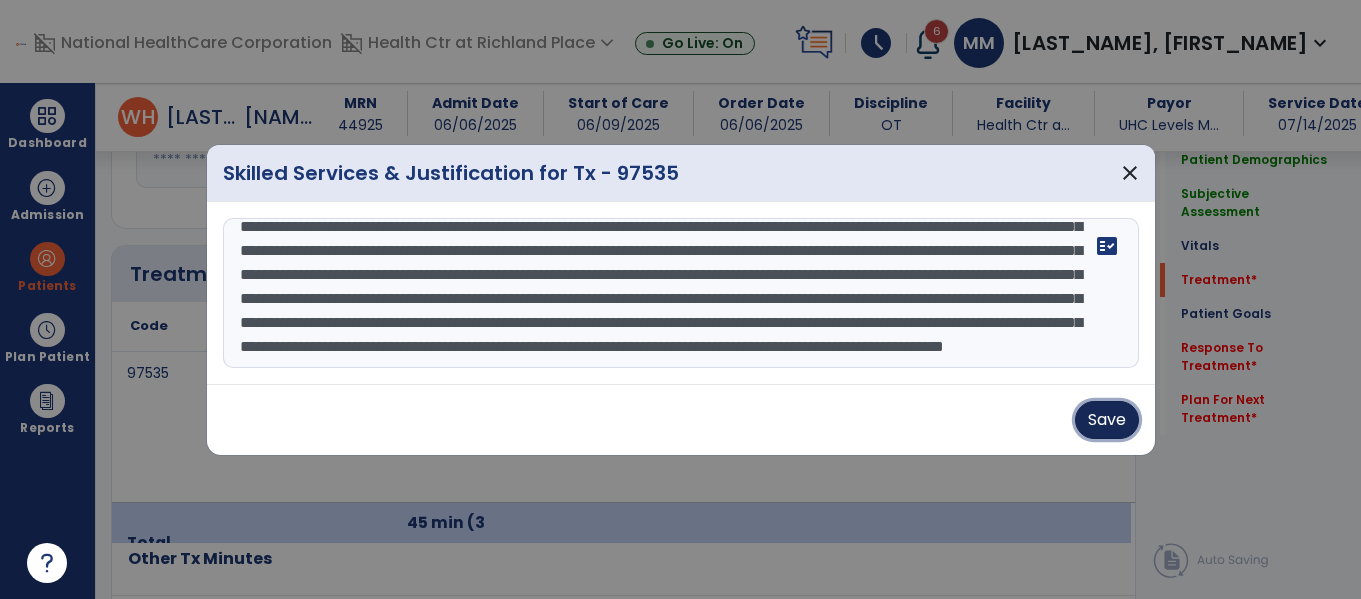 click on "Save" at bounding box center (1107, 420) 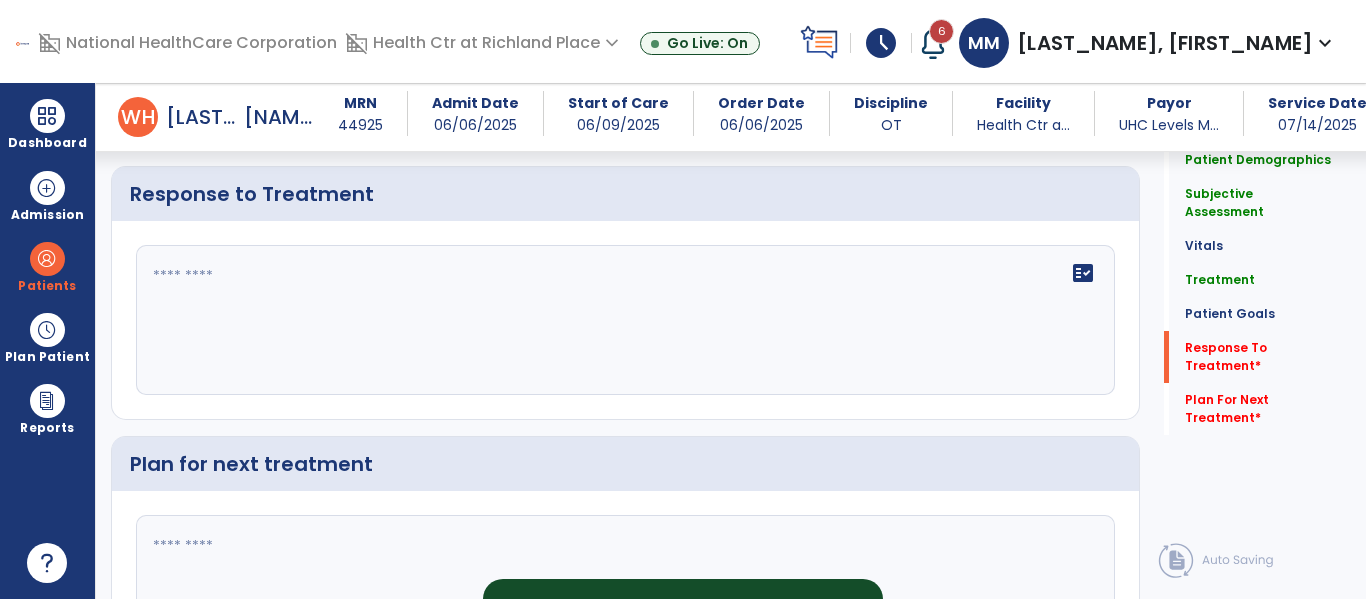 click on "fact_check" 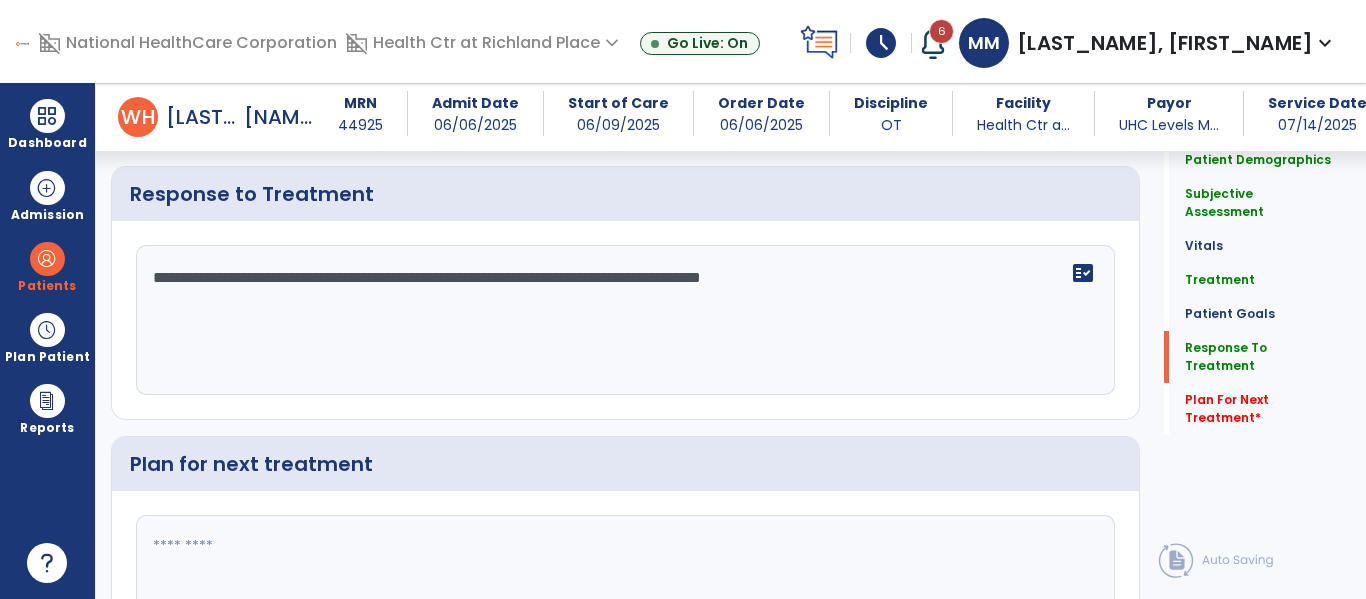 click on "**********" 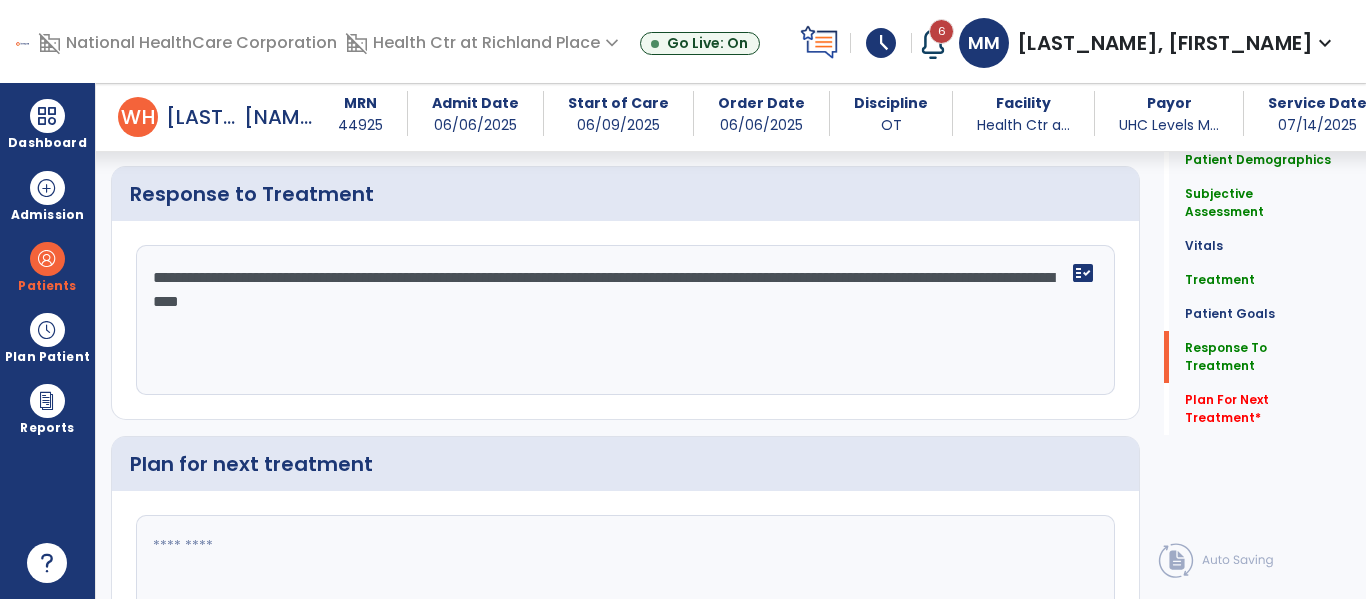 scroll, scrollTop: 2860, scrollLeft: 0, axis: vertical 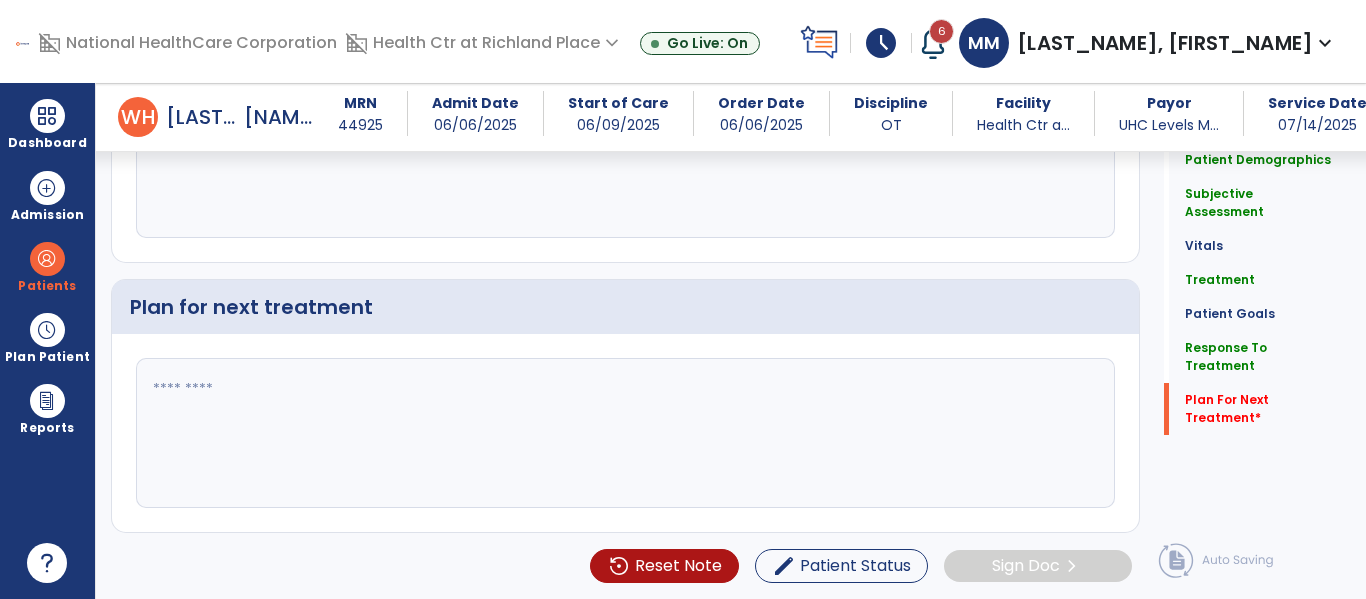 type on "**********" 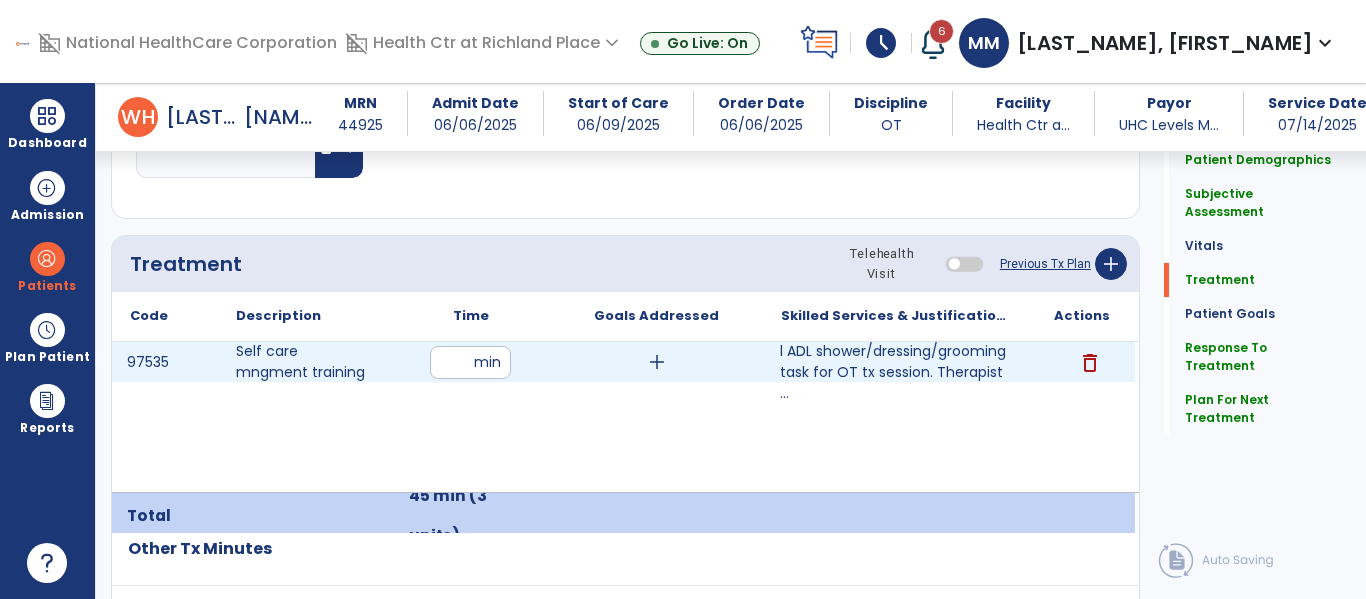scroll, scrollTop: 903, scrollLeft: 0, axis: vertical 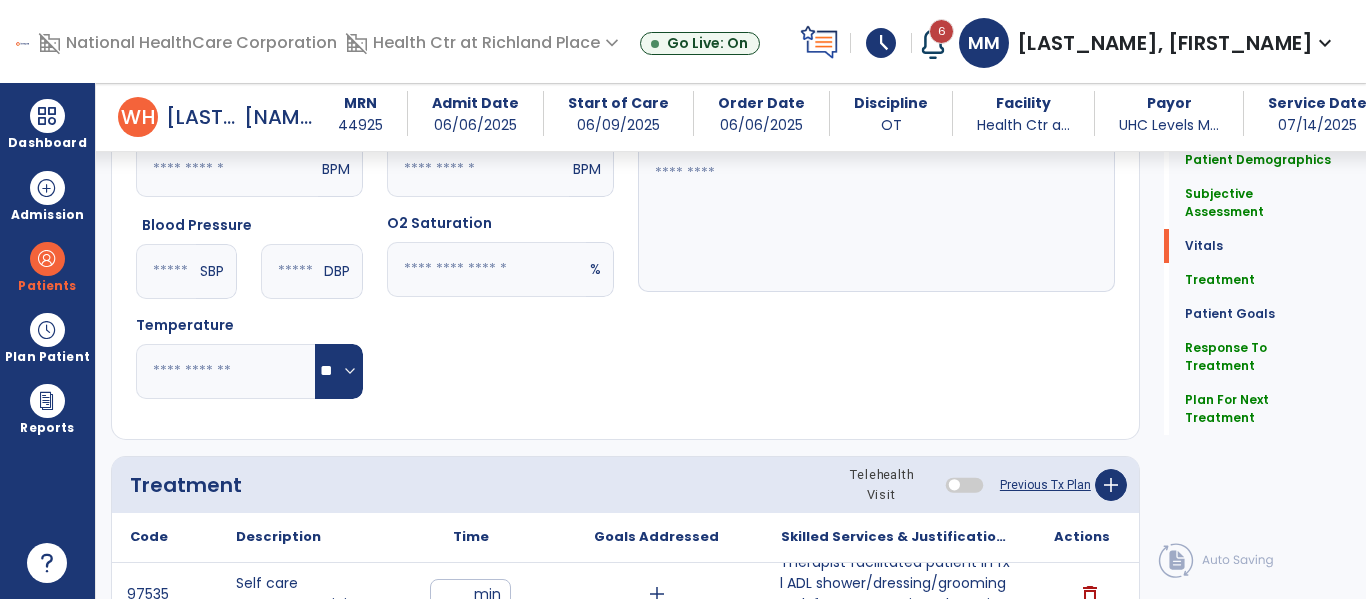 type on "**********" 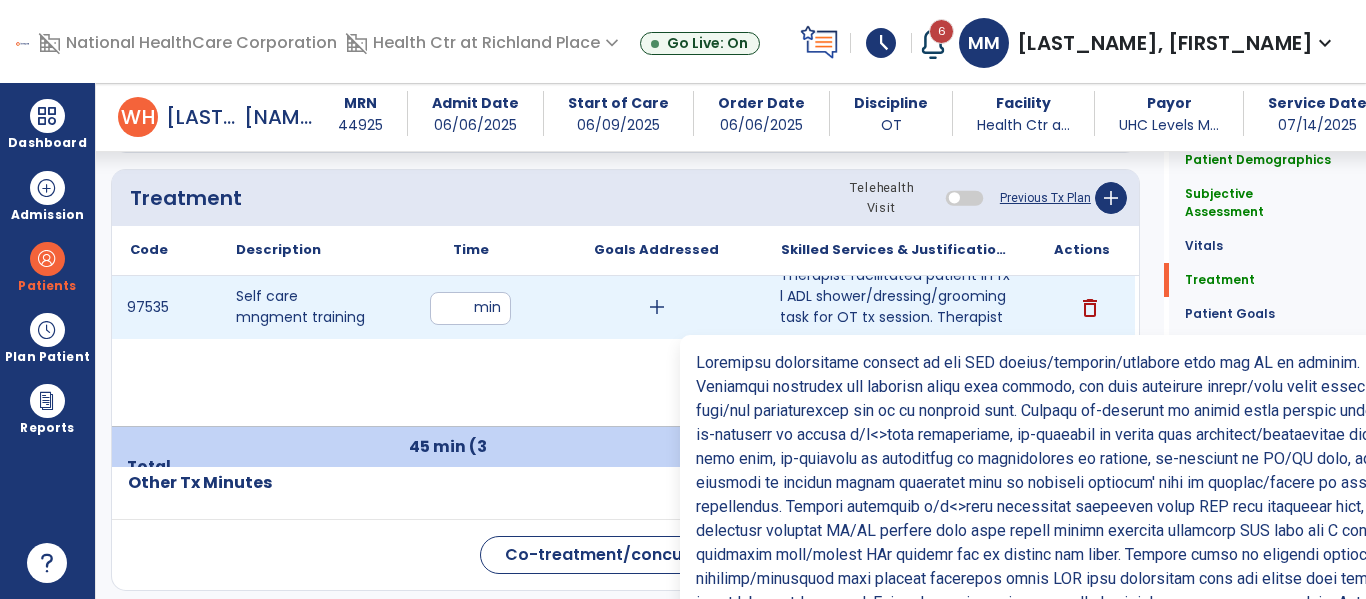 click on "Therapist facilitated patient in fxl ADL shower/dressing/grooming task for OT tx session. Therapist ..." at bounding box center (896, 307) 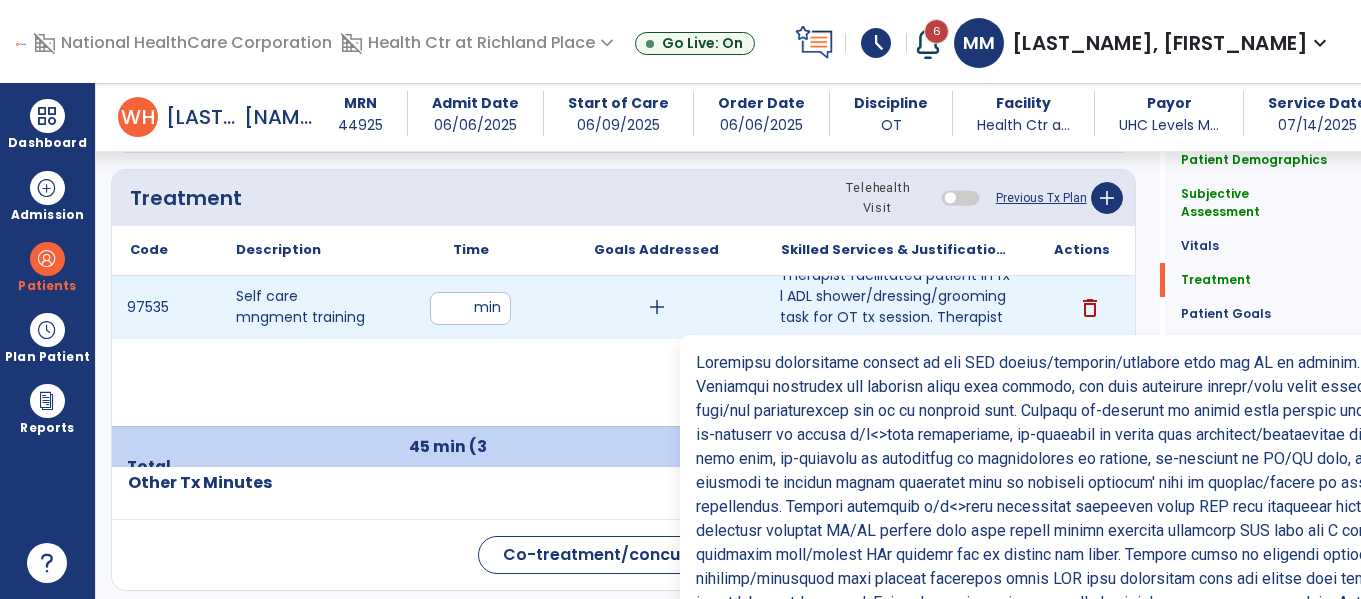 scroll, scrollTop: 1190, scrollLeft: 0, axis: vertical 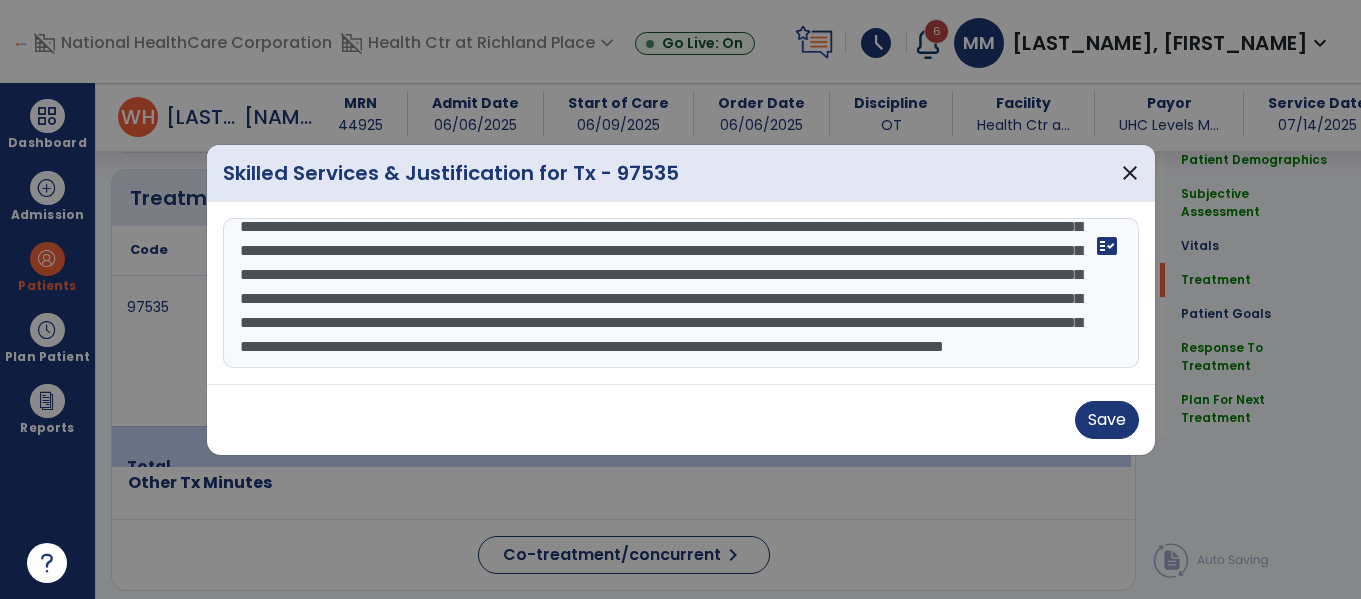 click at bounding box center [681, 293] 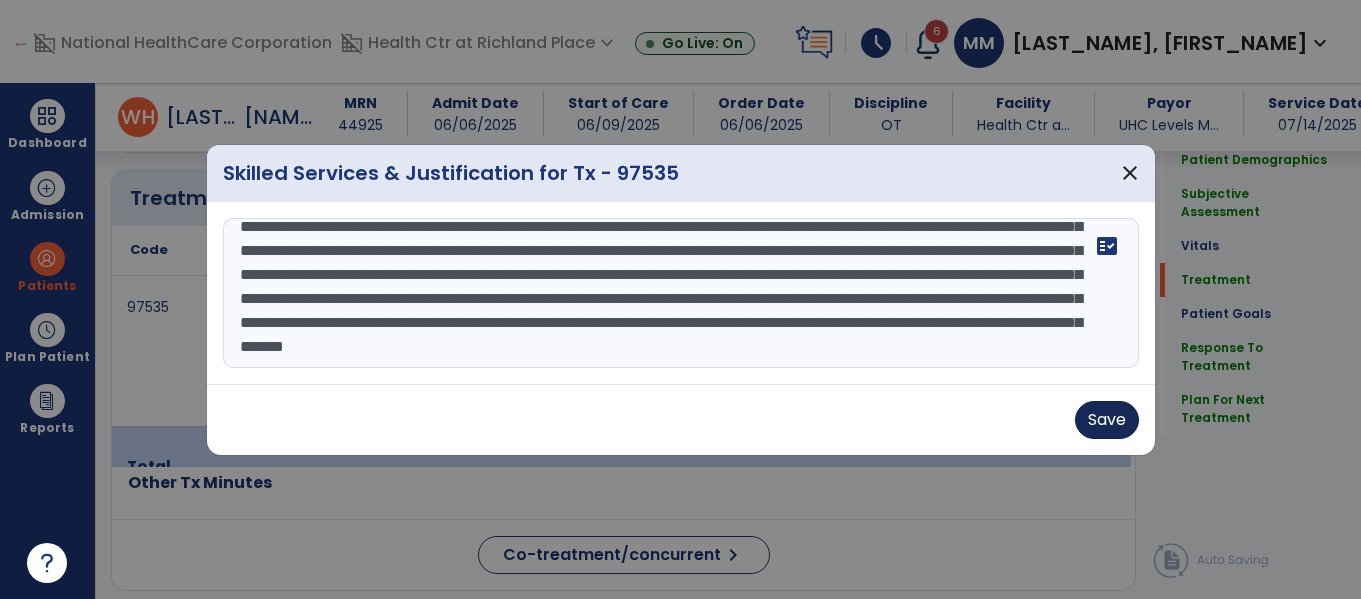 type on "**********" 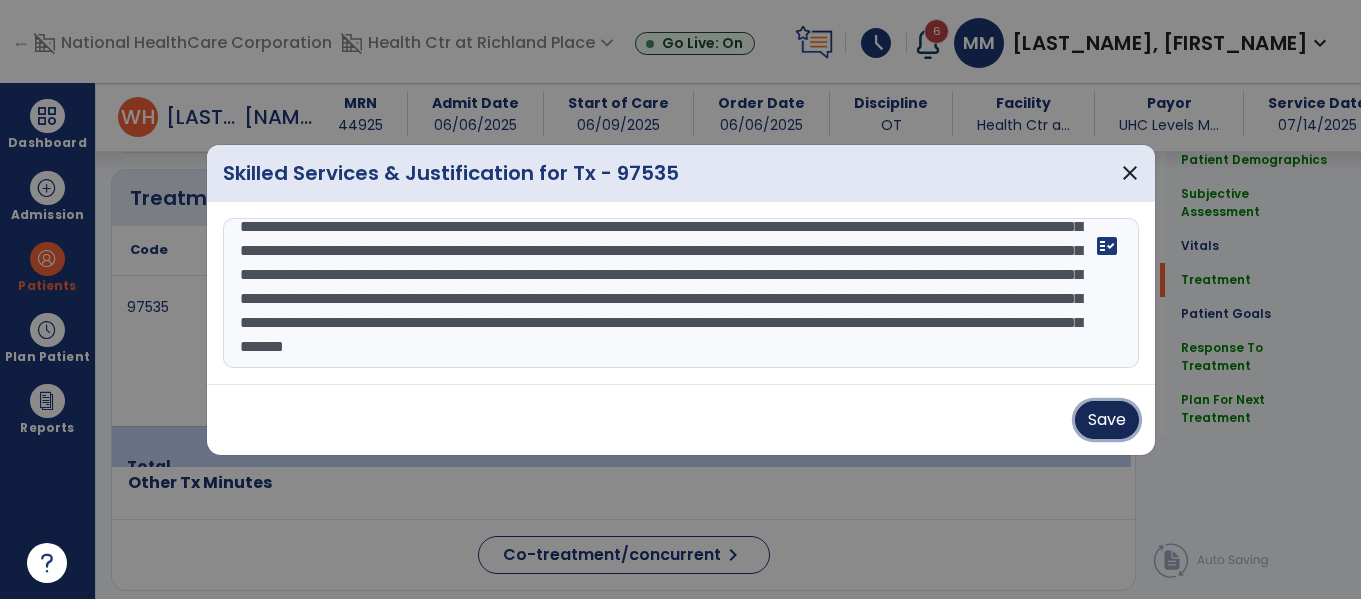 click on "Save" at bounding box center [1107, 420] 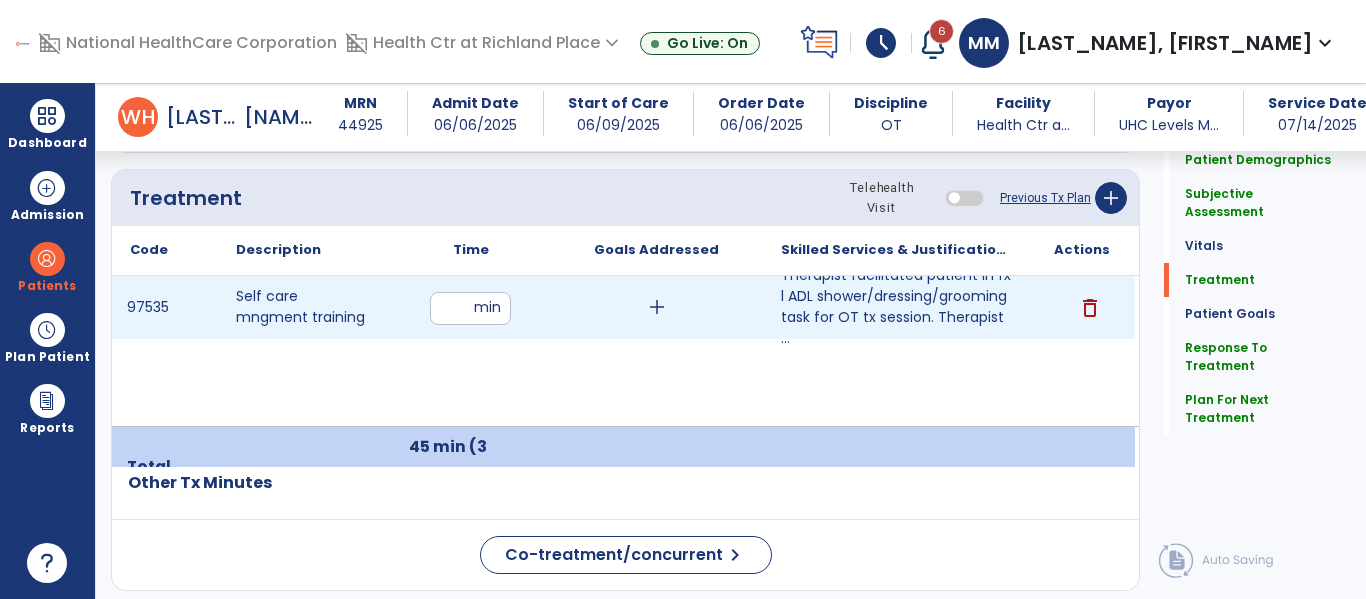 click on "**" at bounding box center [470, 308] 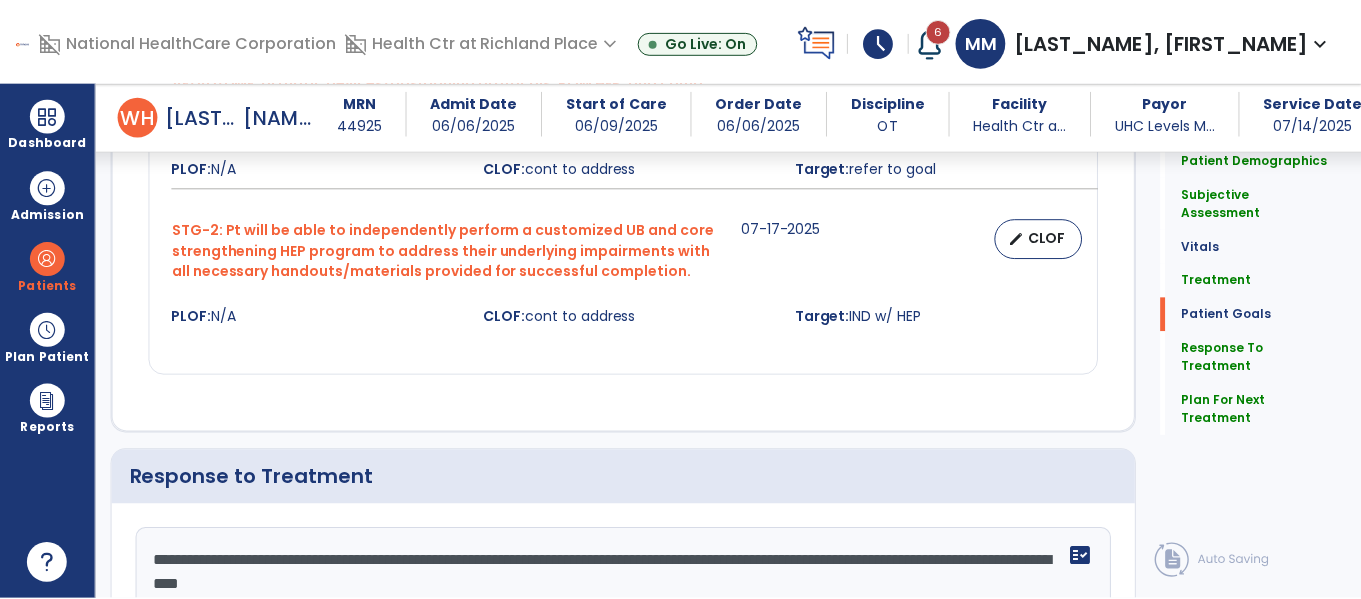 scroll, scrollTop: 2860, scrollLeft: 0, axis: vertical 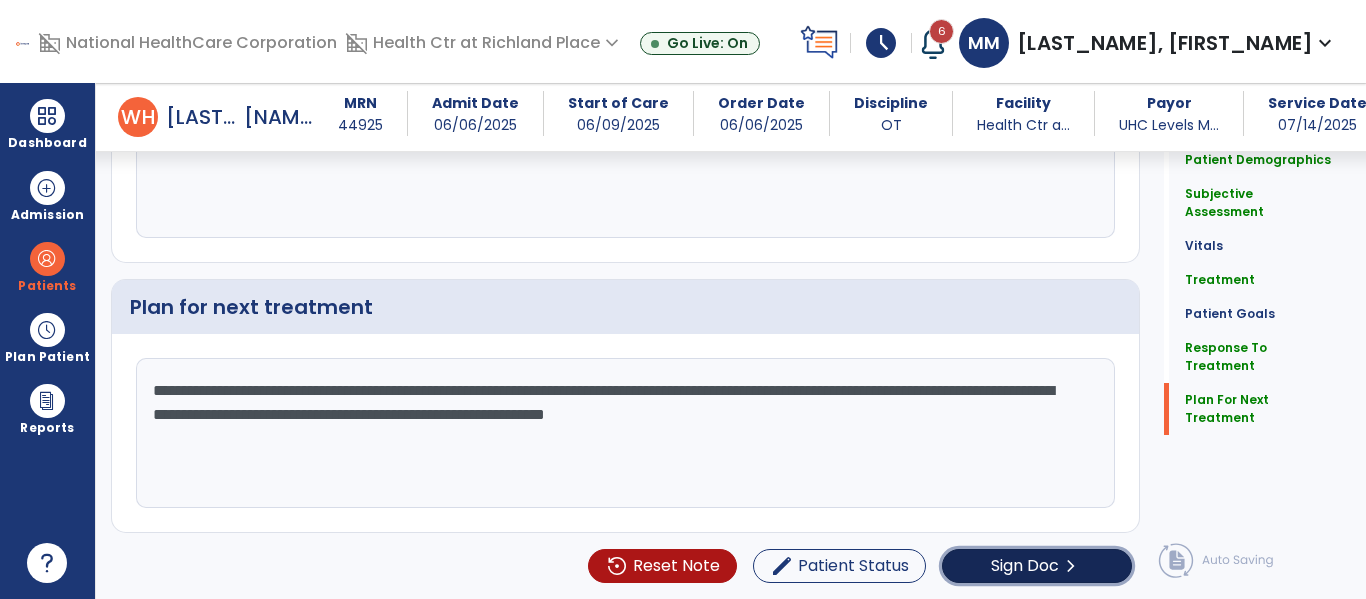 click on "Sign Doc" 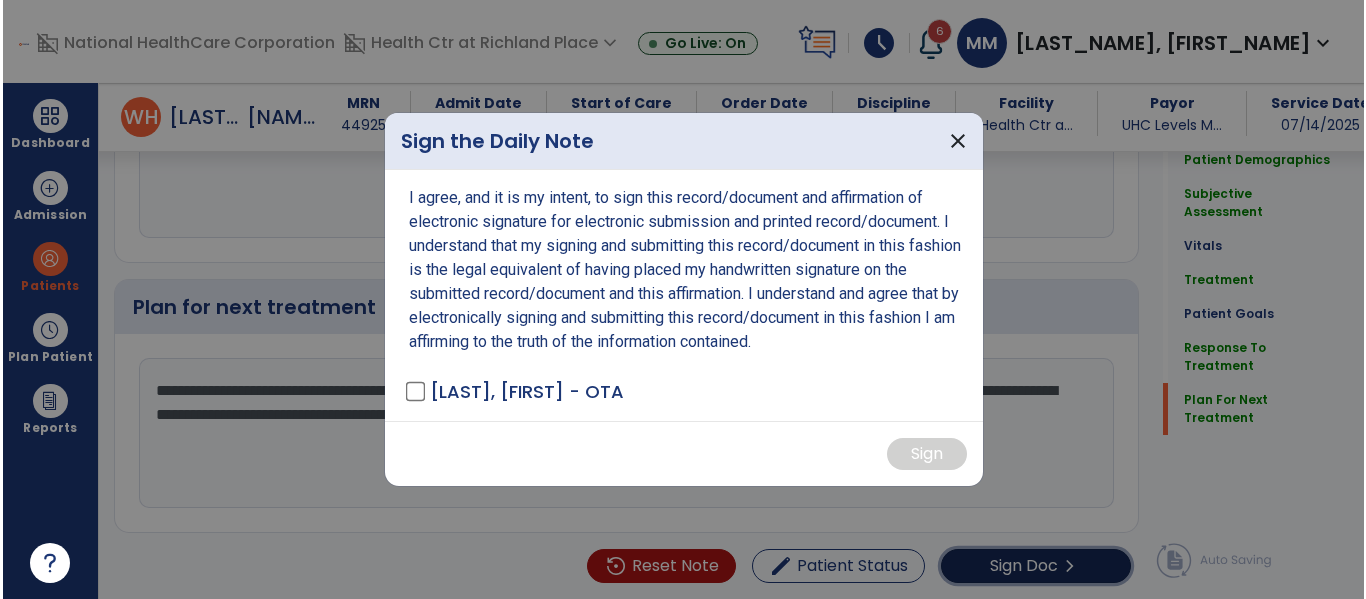scroll, scrollTop: 2860, scrollLeft: 0, axis: vertical 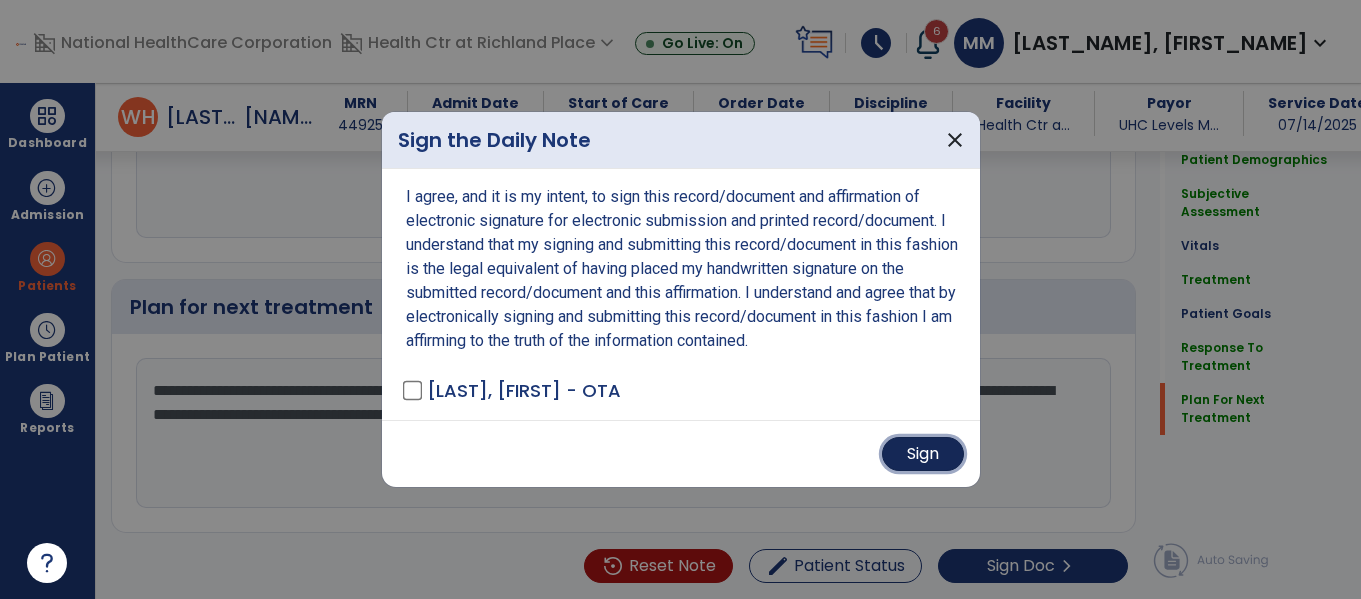 click on "Sign" at bounding box center (923, 454) 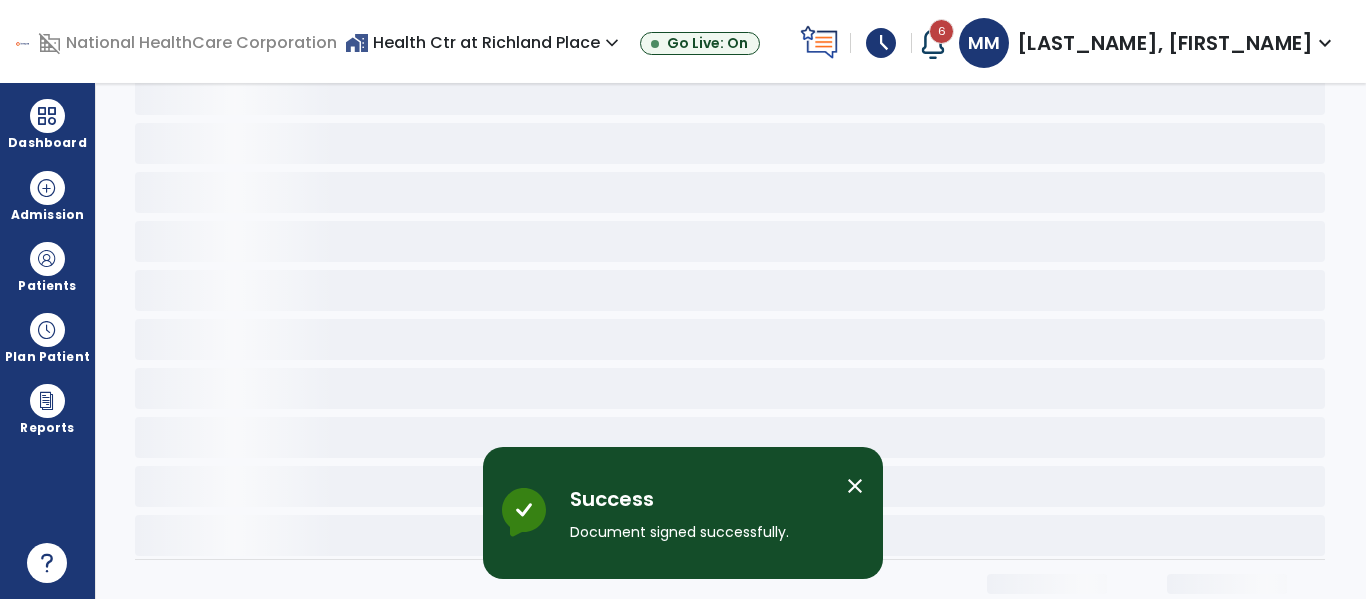 scroll, scrollTop: 0, scrollLeft: 0, axis: both 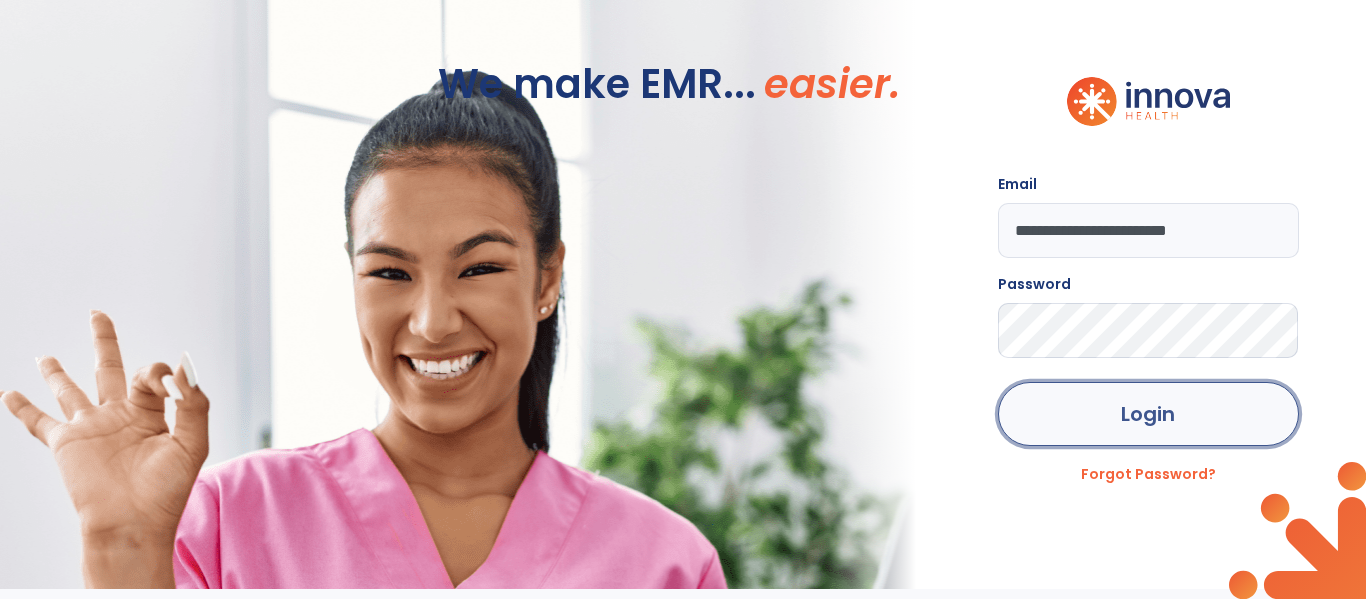 click on "Login" 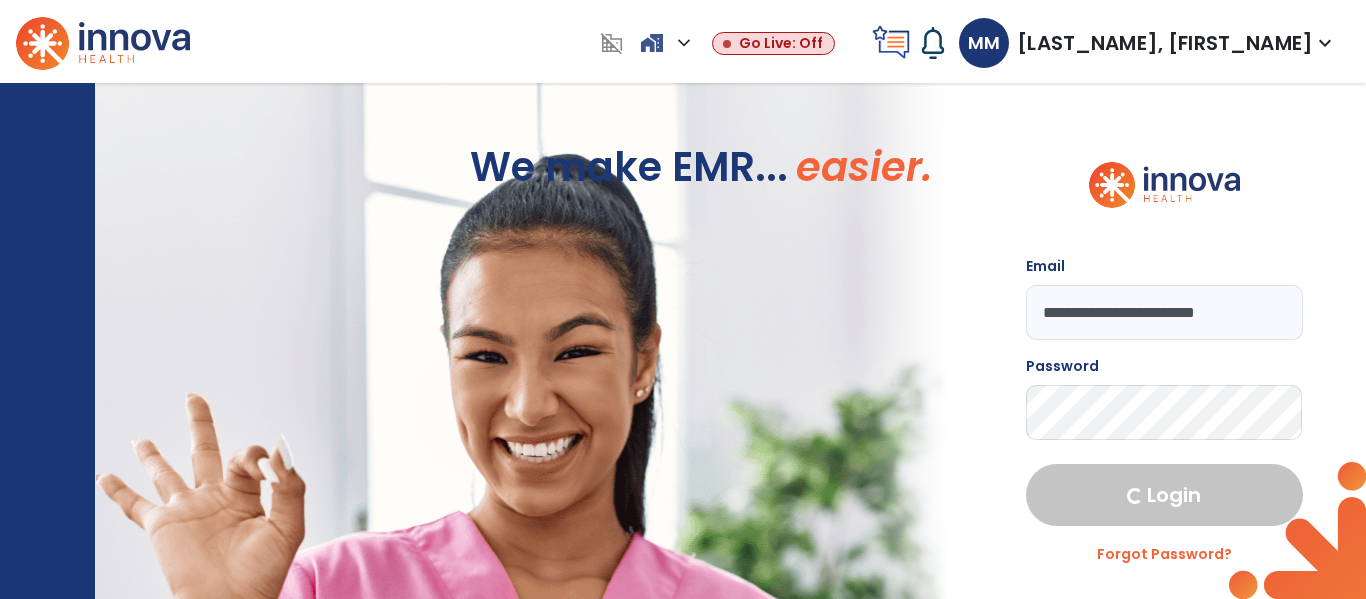 select on "****" 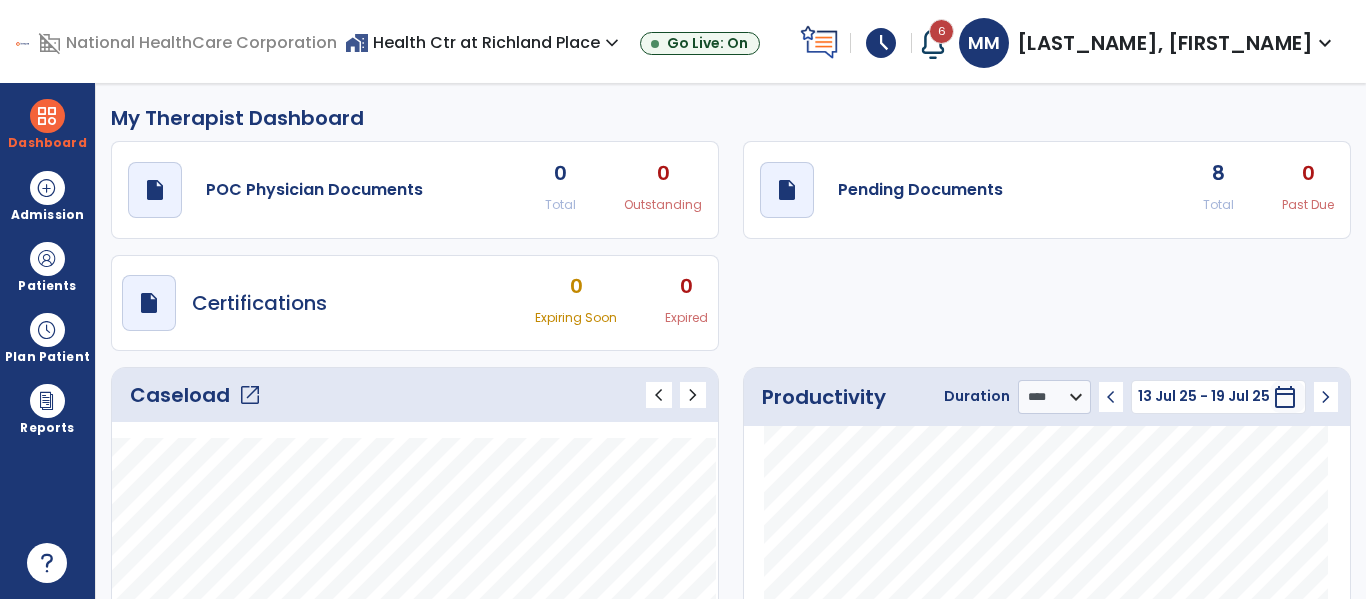 click on "8" 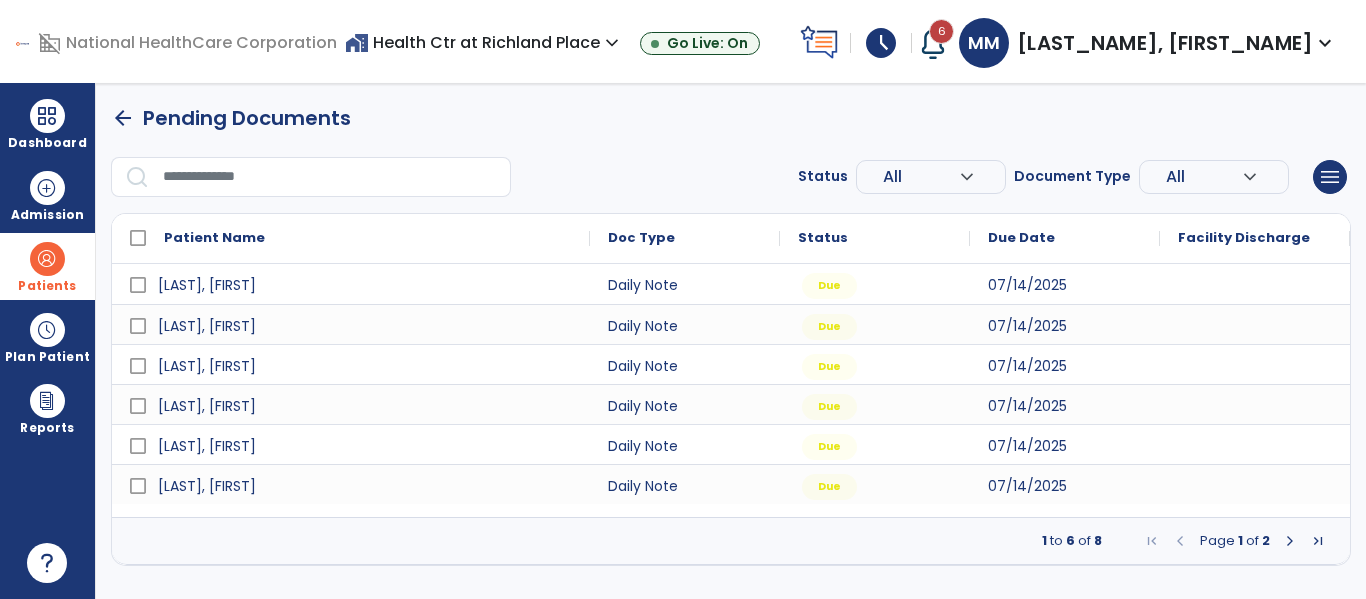 click at bounding box center (47, 259) 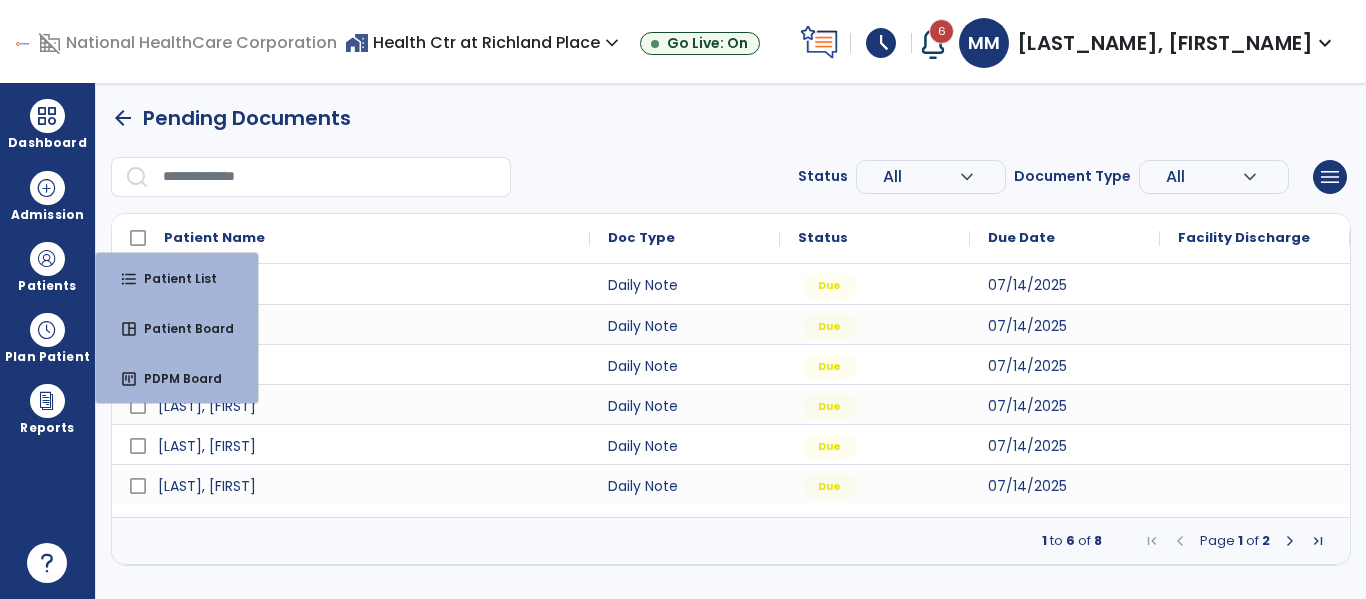 click on "arrow_back   Pending Documents" at bounding box center (731, 118) 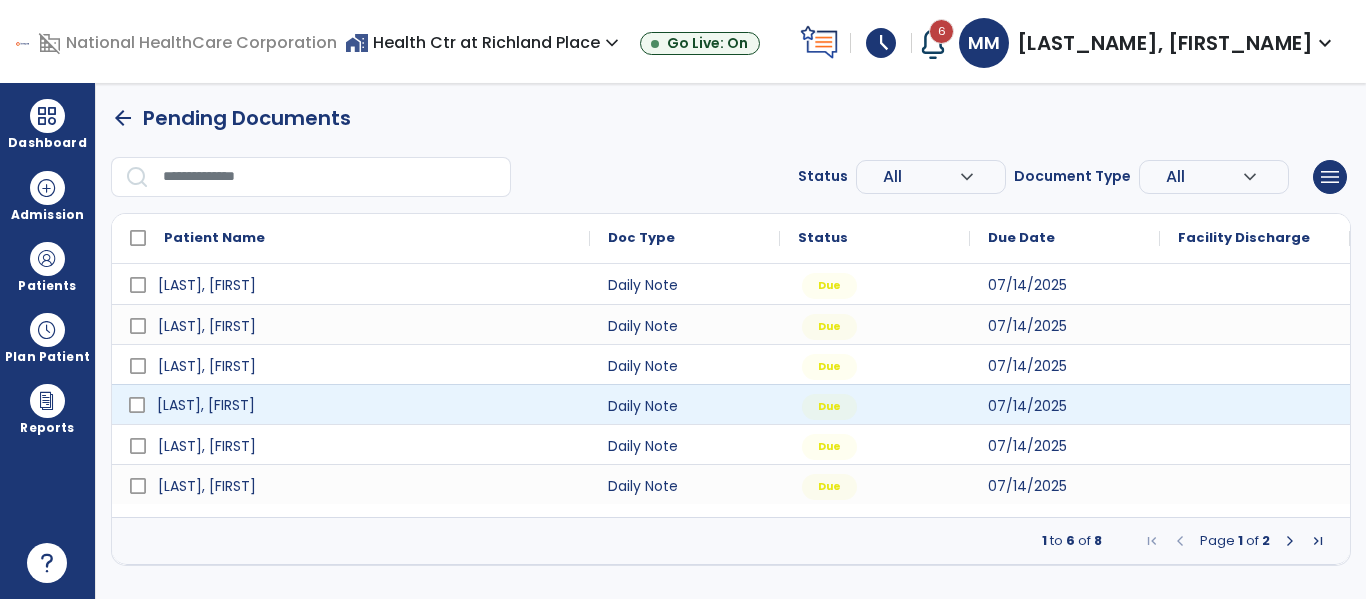 click on "[LAST], [FIRST]" at bounding box center (206, 405) 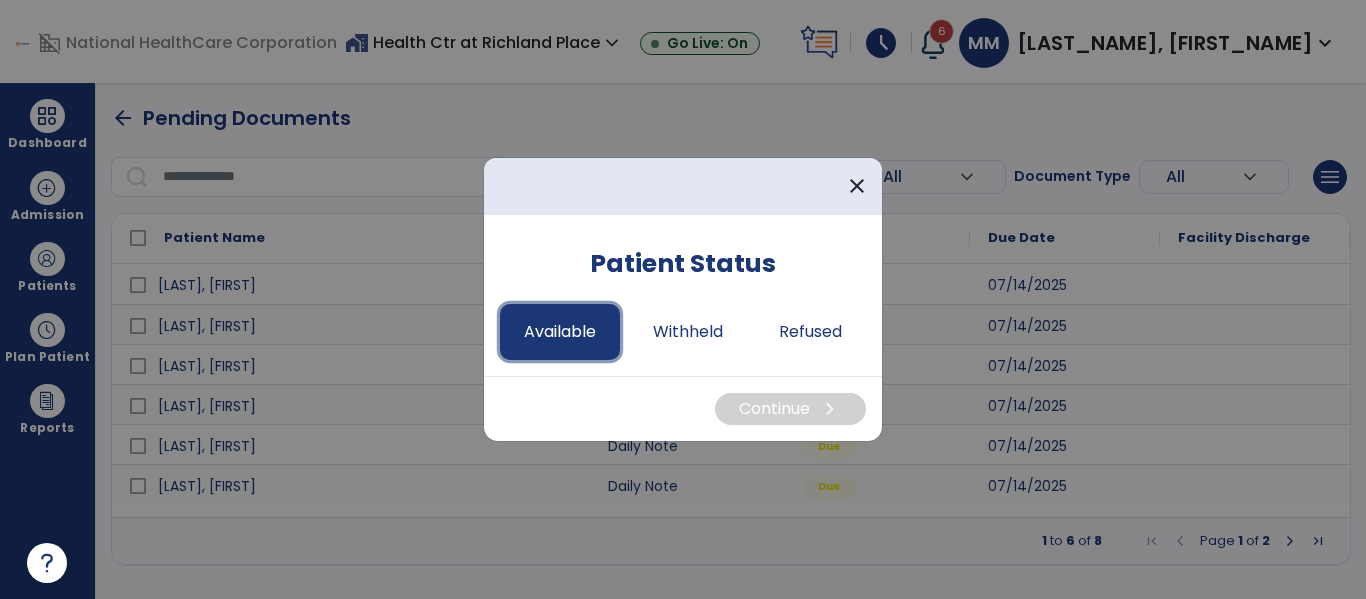 click on "Available" at bounding box center [560, 332] 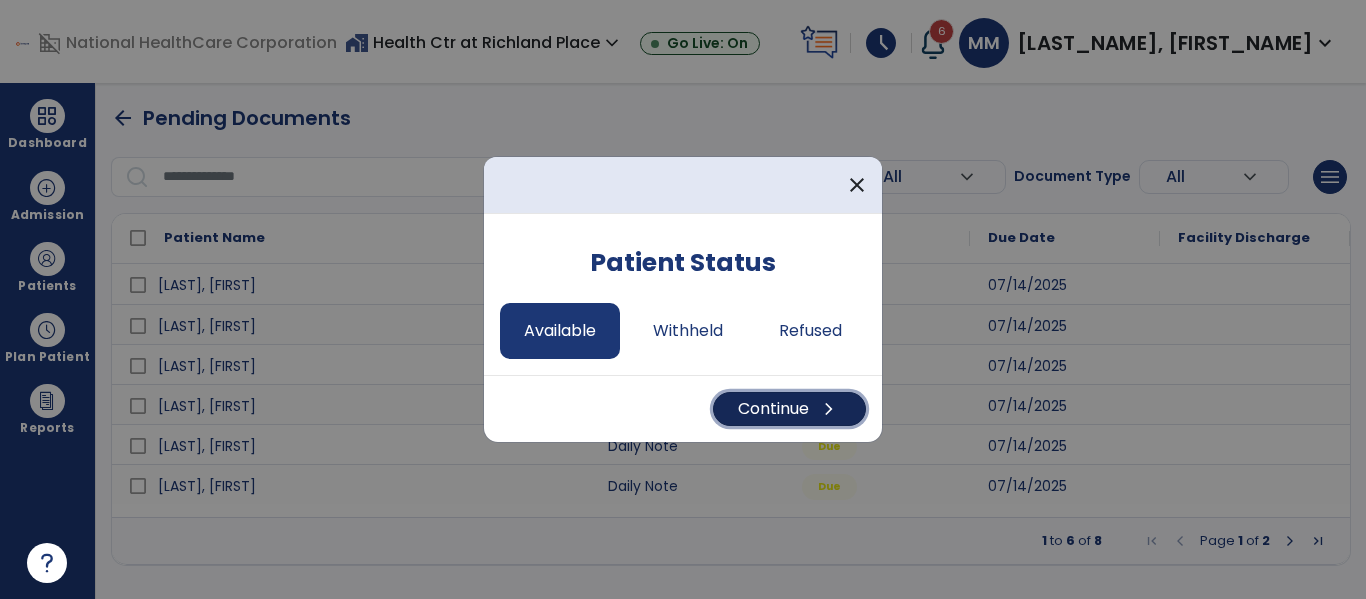 click on "Continue   chevron_right" at bounding box center [789, 409] 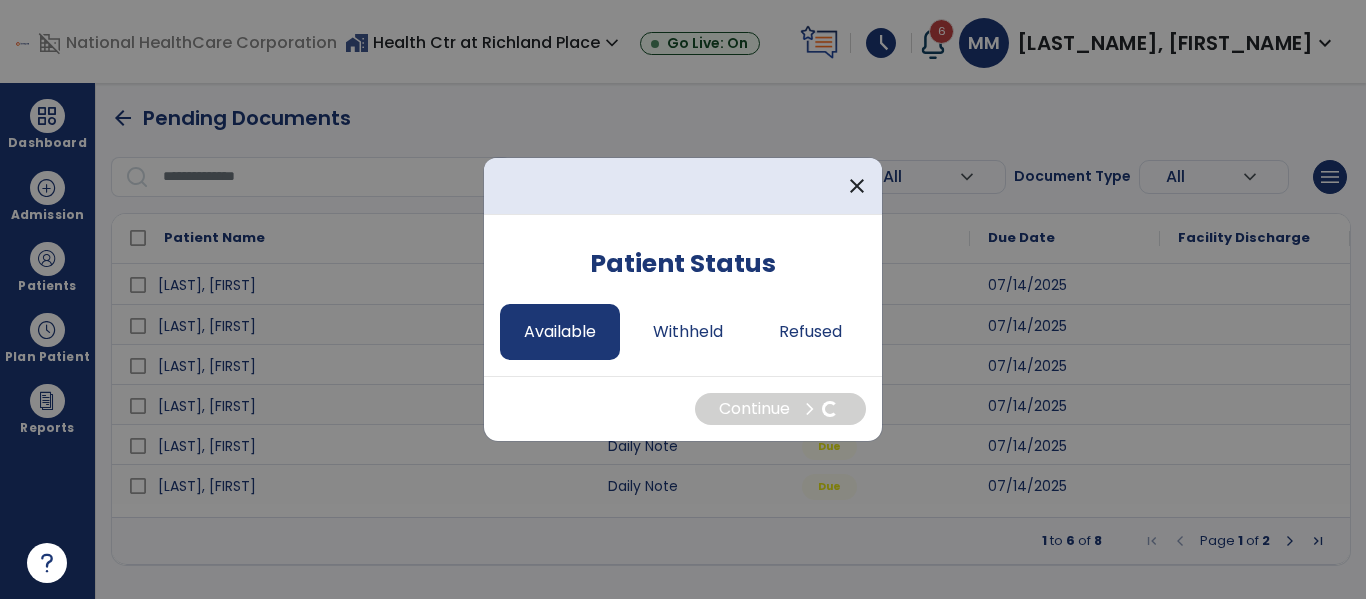 select on "*" 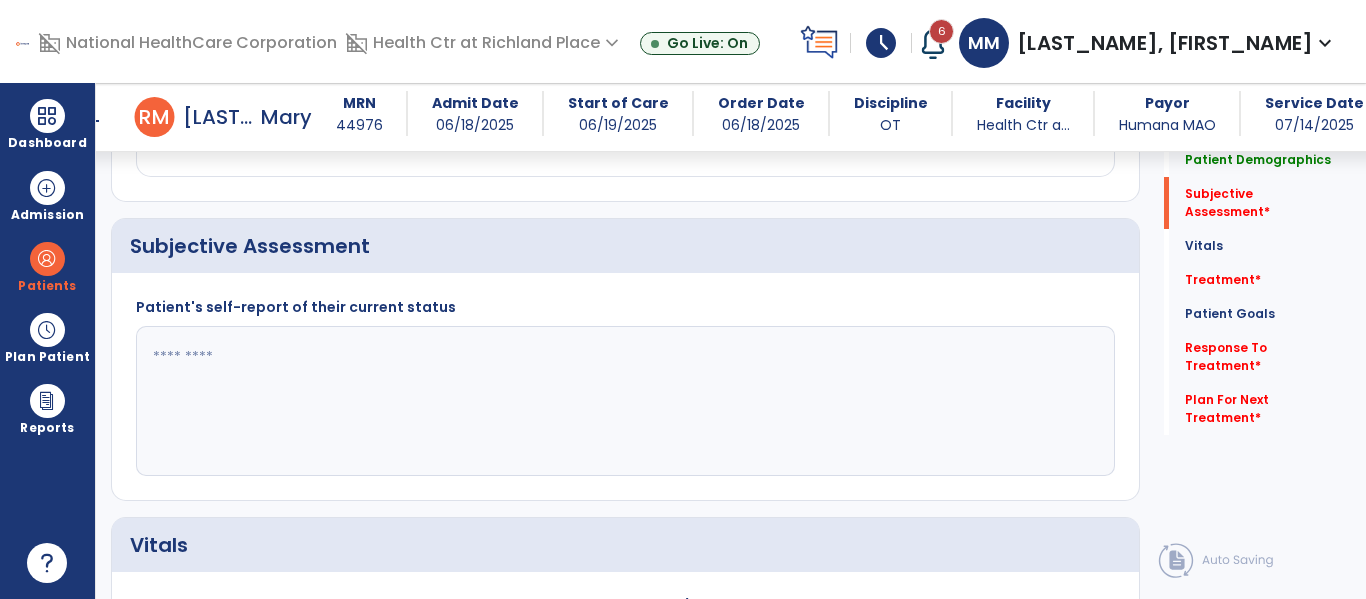 scroll, scrollTop: 421, scrollLeft: 0, axis: vertical 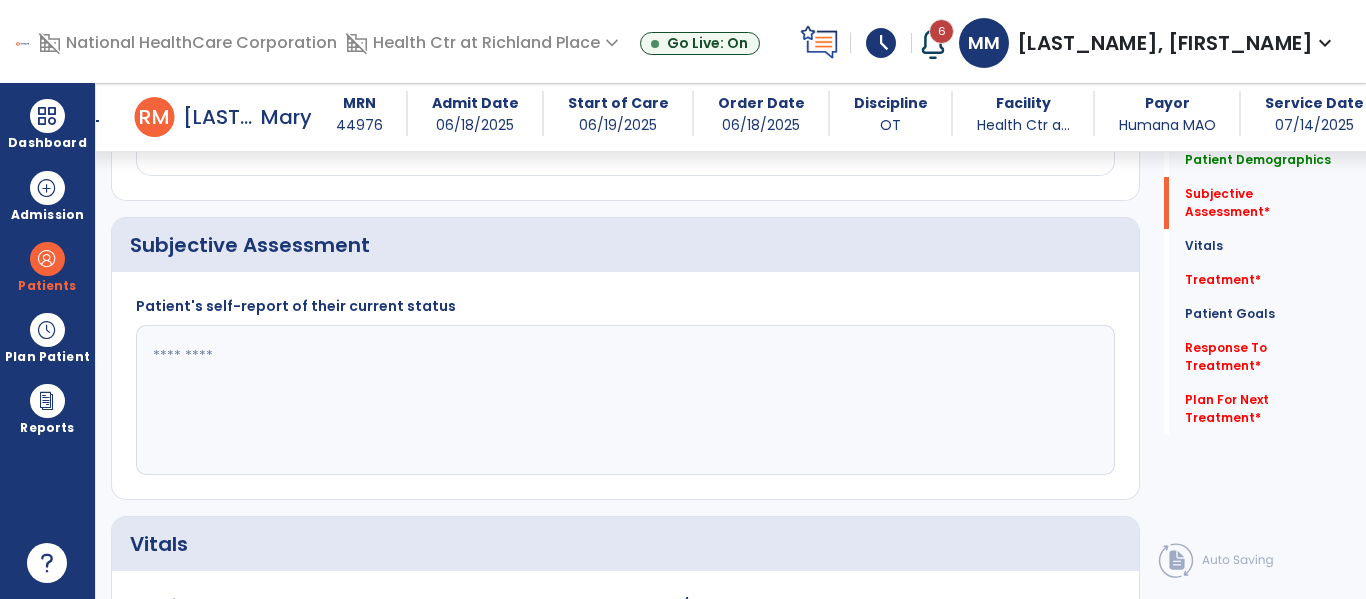 click 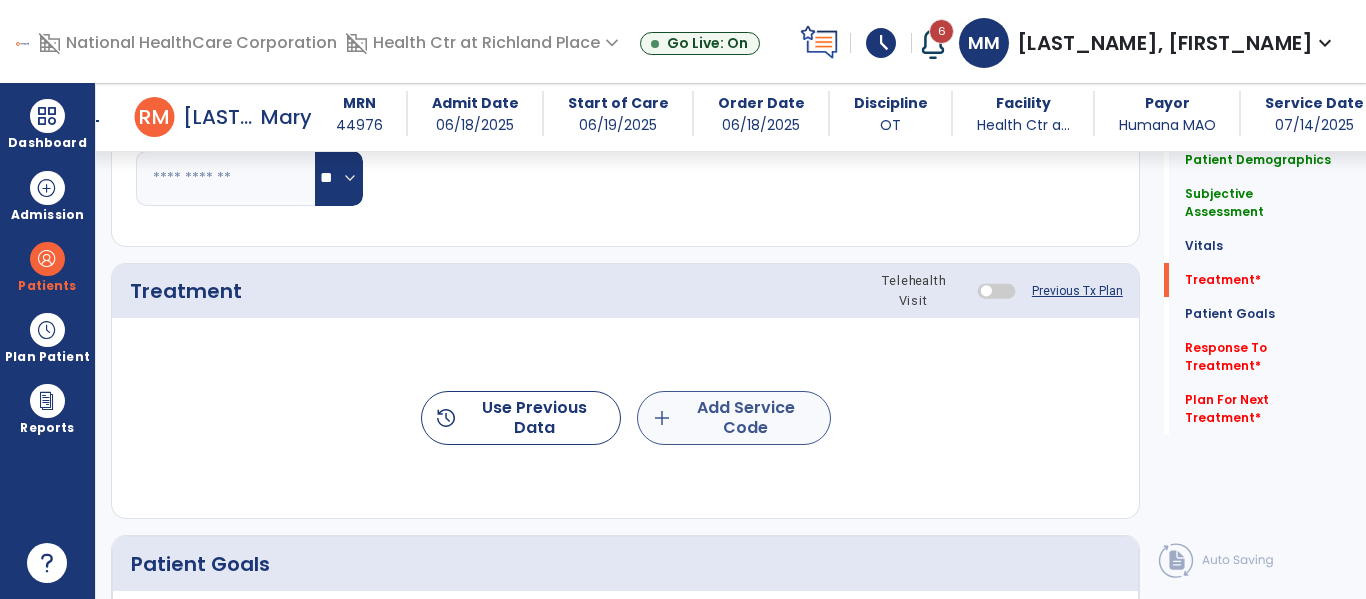type on "**********" 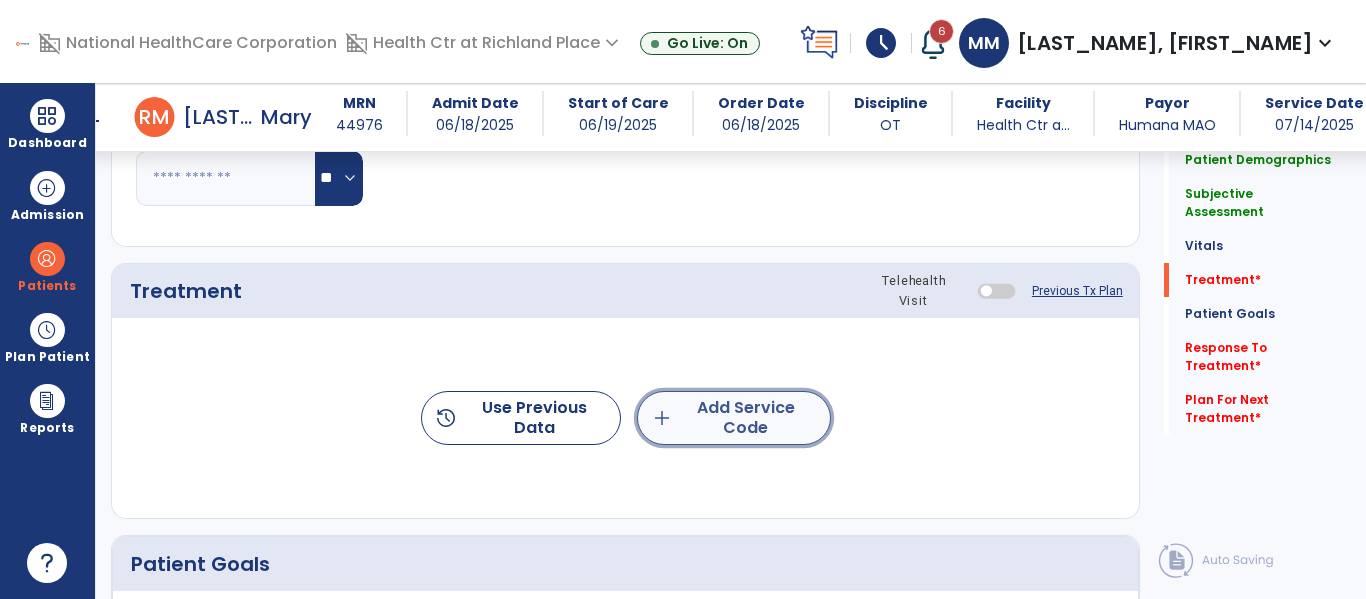 click on "add  Add Service Code" 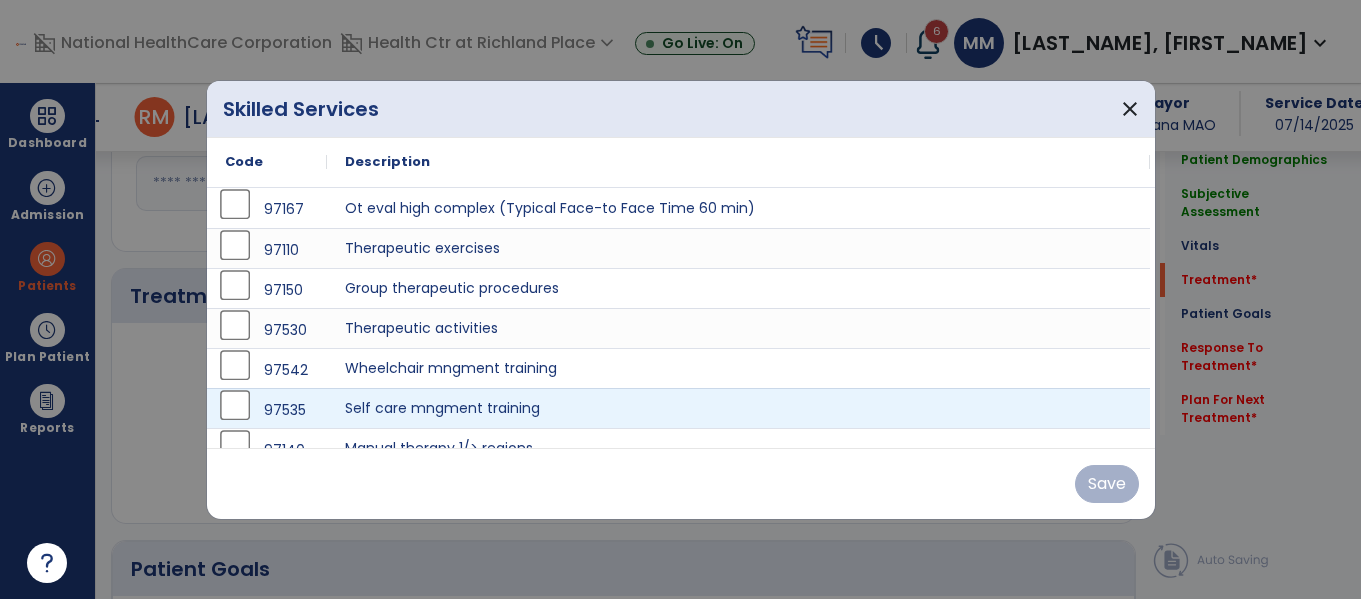 scroll, scrollTop: 1096, scrollLeft: 0, axis: vertical 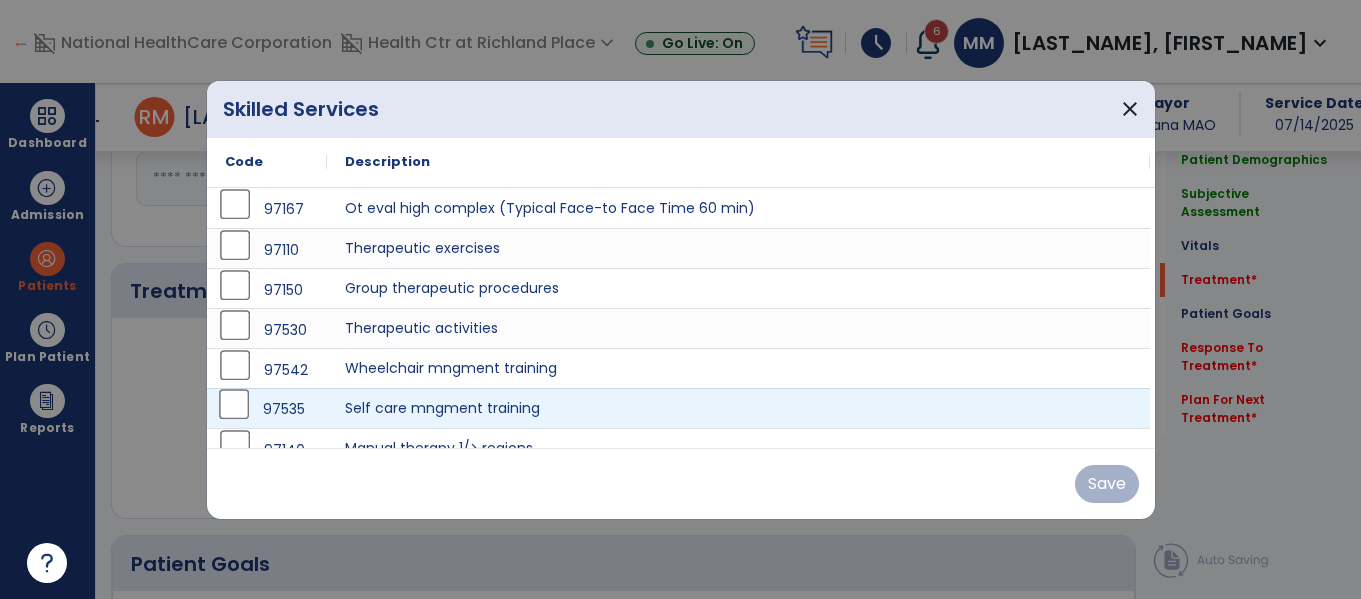click on "97535" at bounding box center [267, 409] 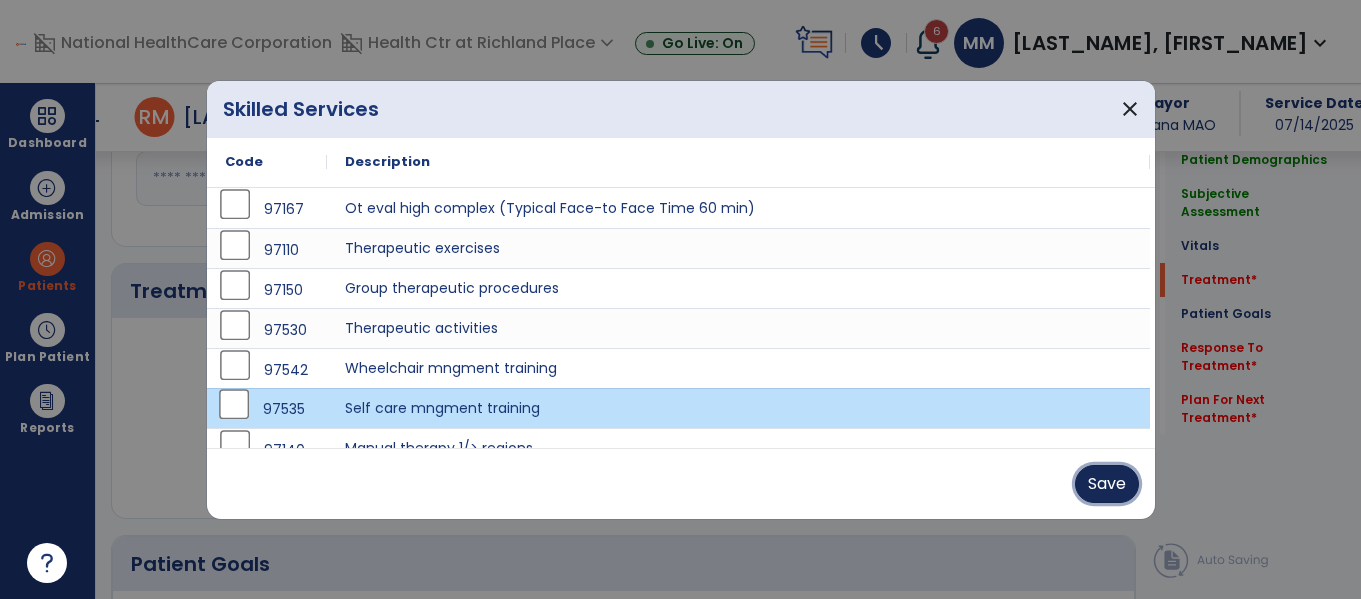 click on "Save" at bounding box center [1107, 484] 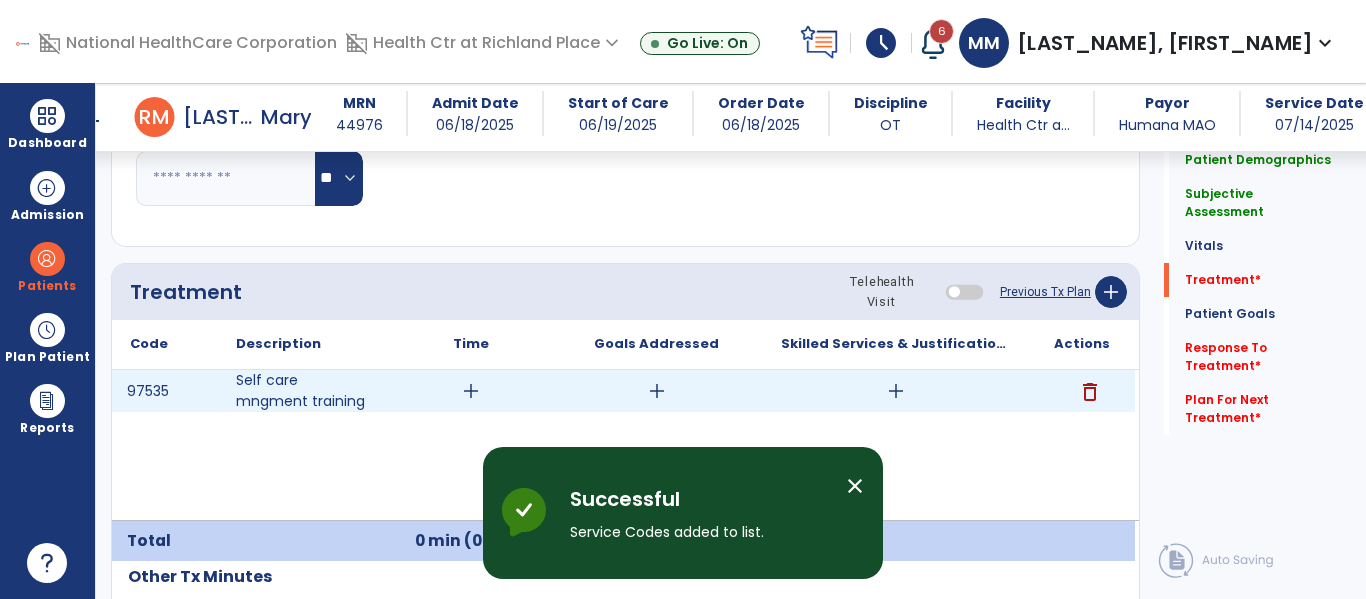 click on "add" at bounding box center [471, 391] 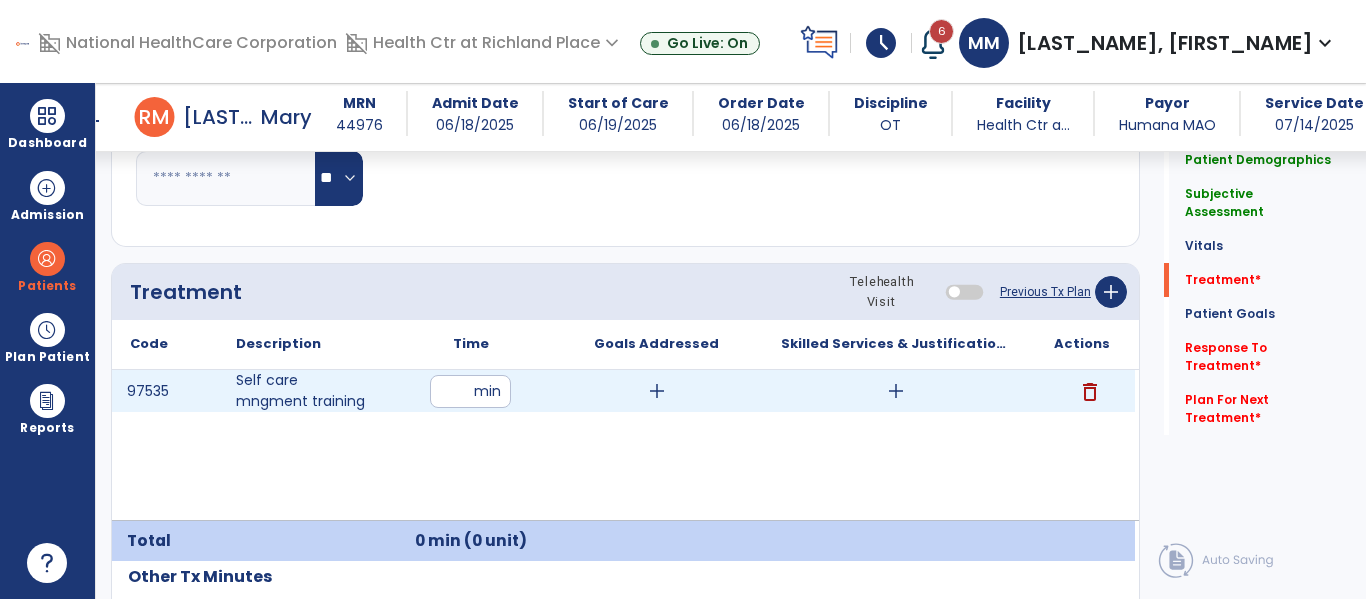 type on "**" 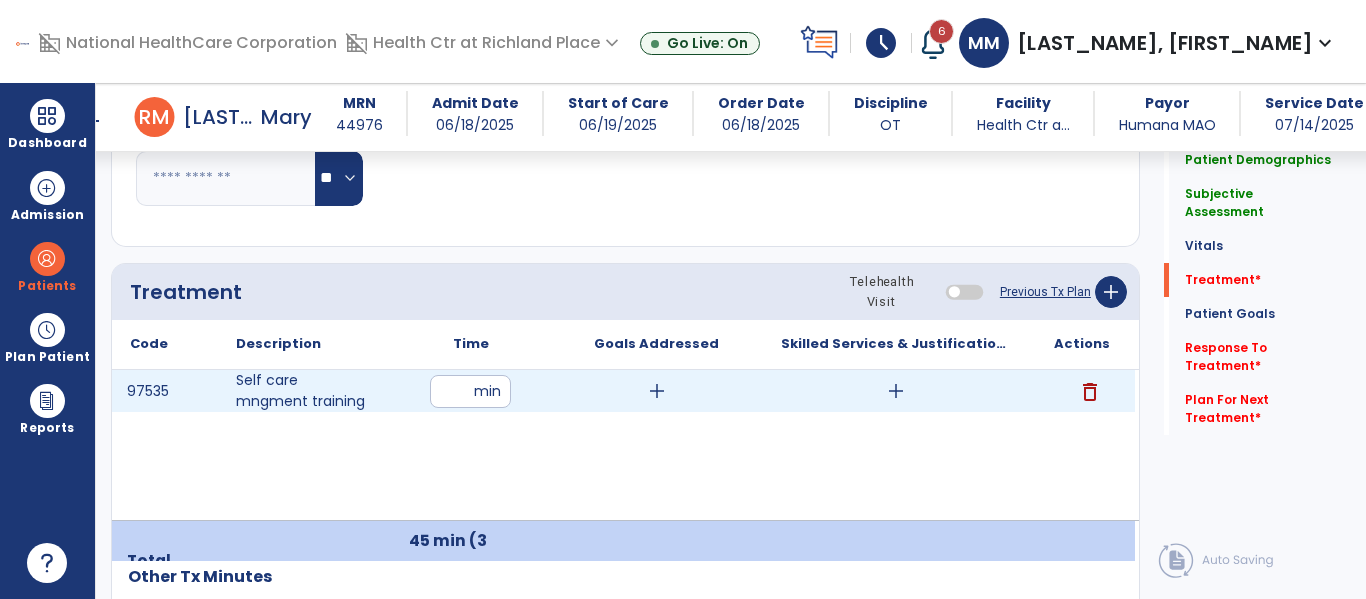 click on "add" at bounding box center (896, 391) 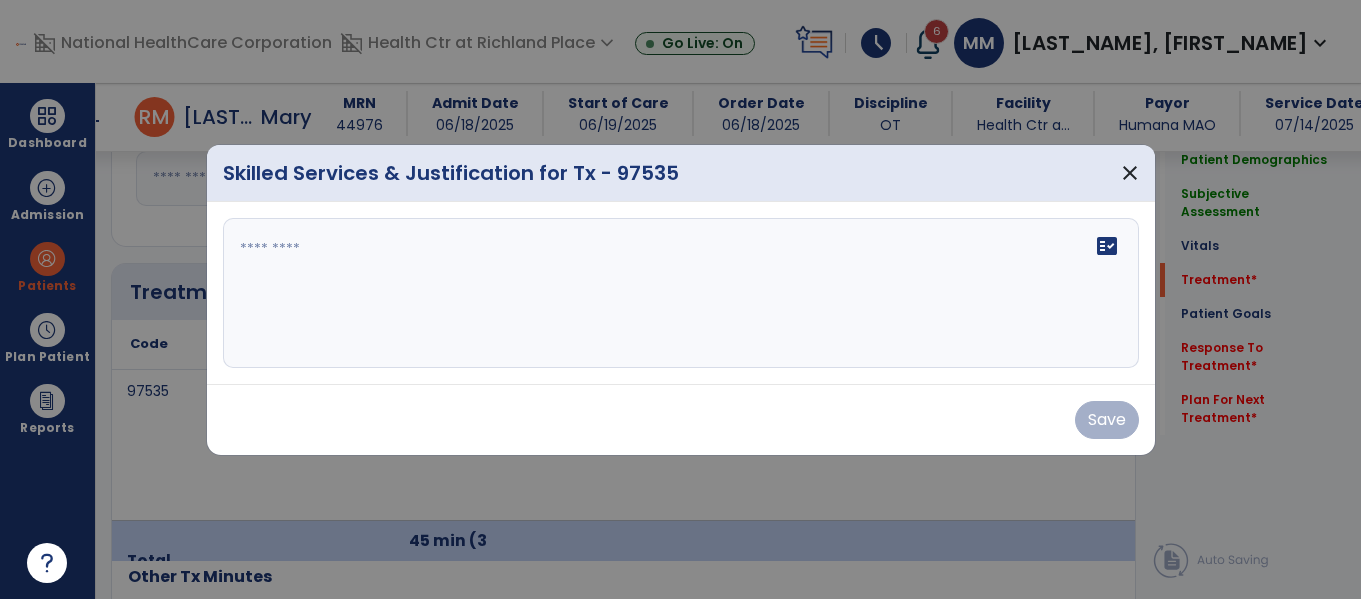 scroll, scrollTop: 1096, scrollLeft: 0, axis: vertical 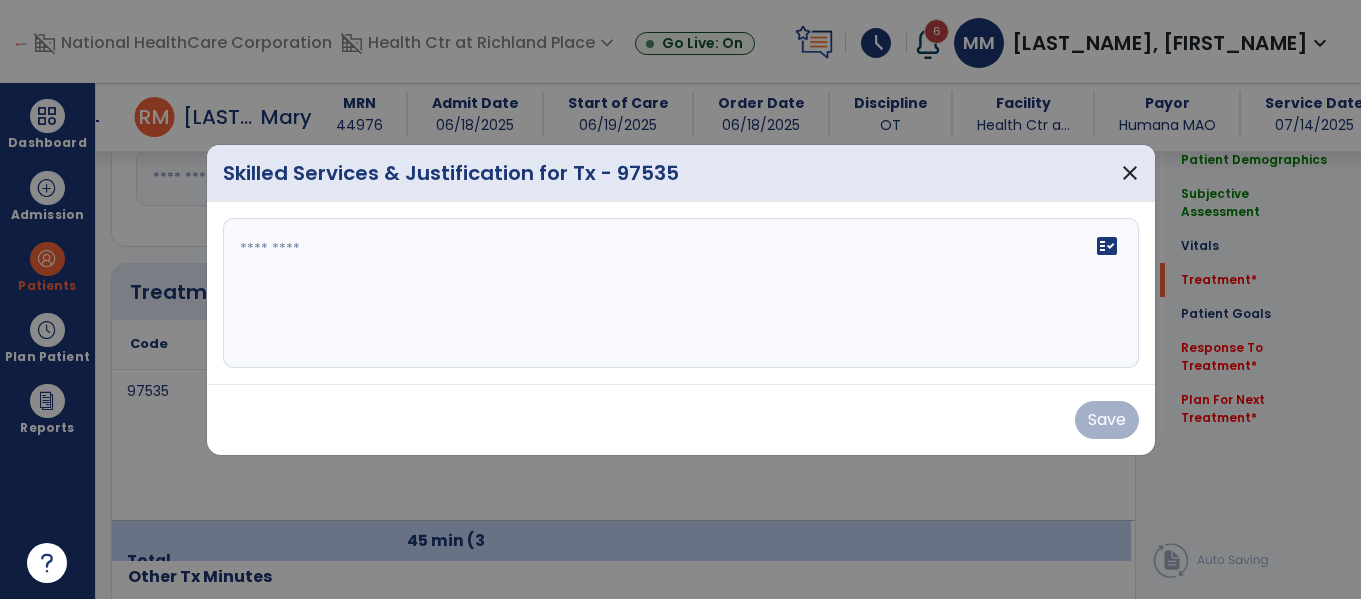 click at bounding box center [681, 293] 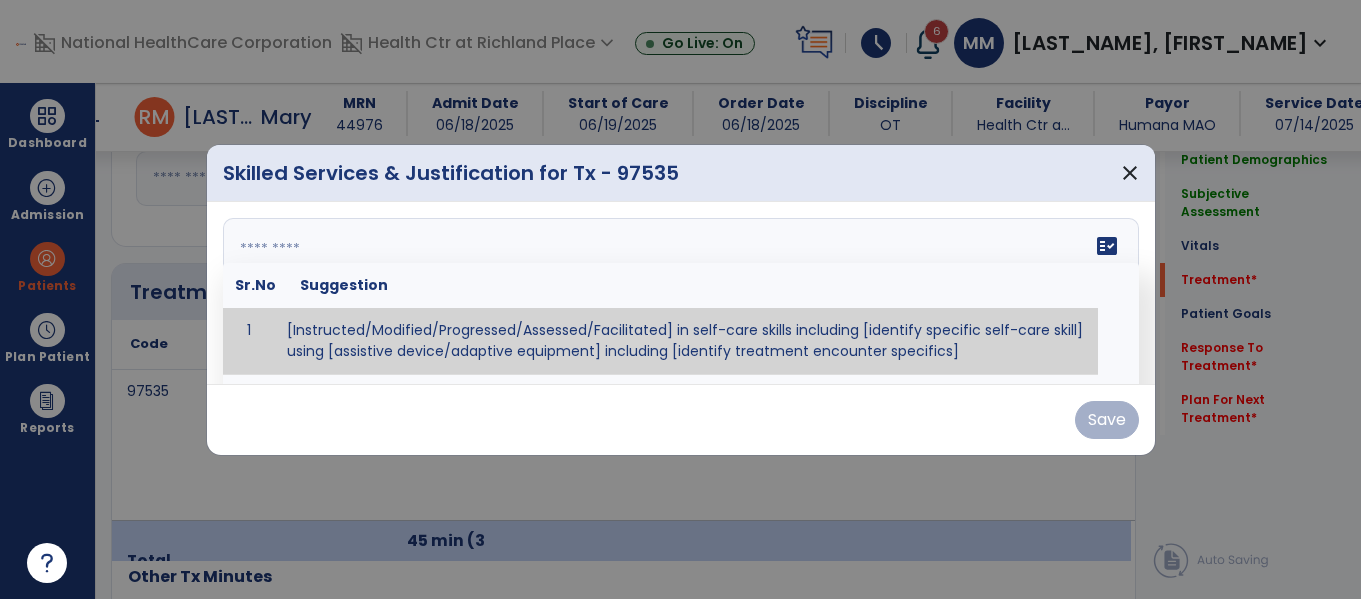 click at bounding box center [678, 293] 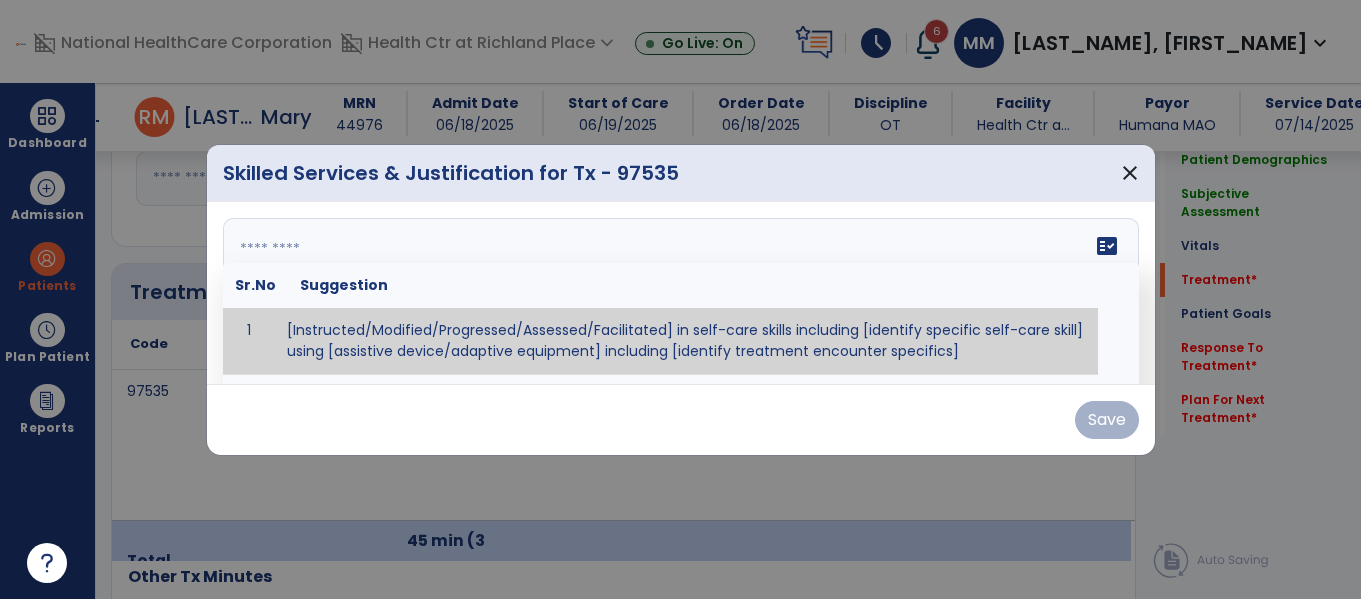 paste on "**********" 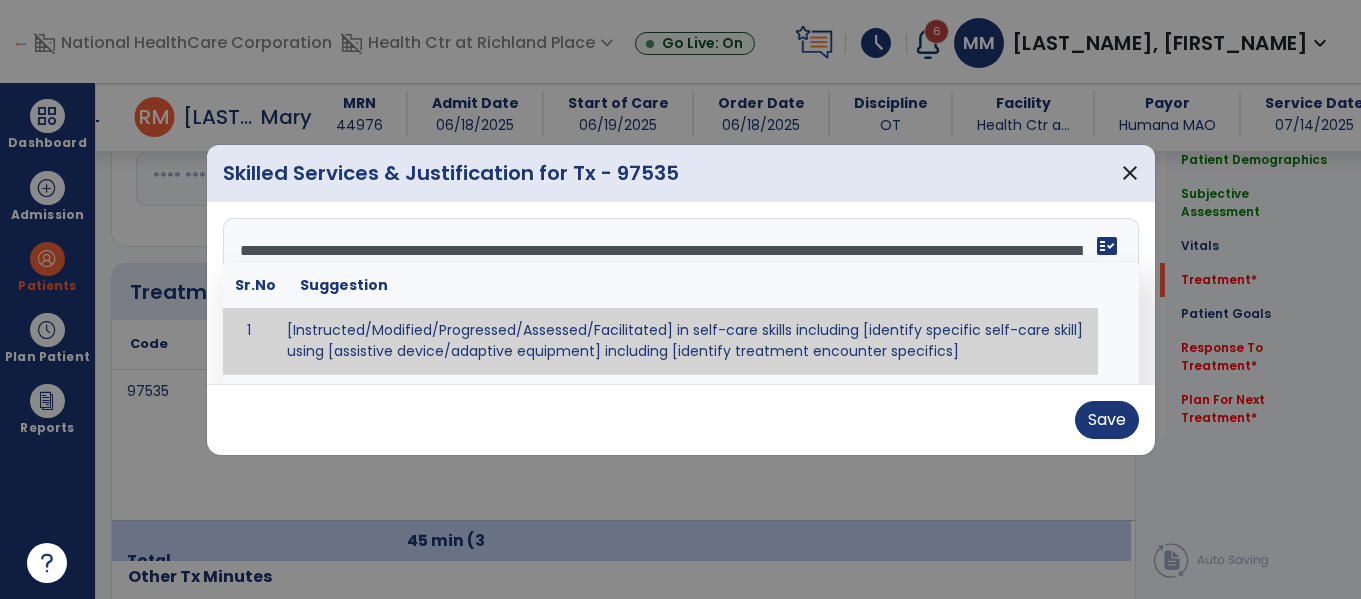 scroll, scrollTop: 280, scrollLeft: 0, axis: vertical 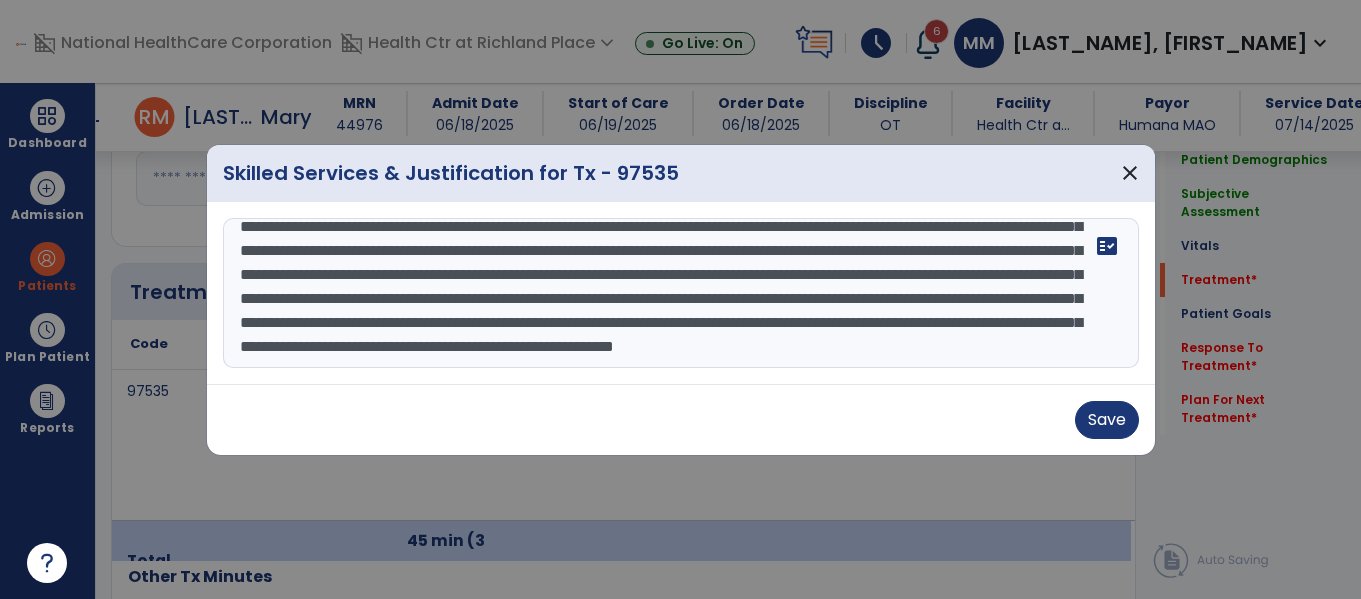 click at bounding box center [681, 293] 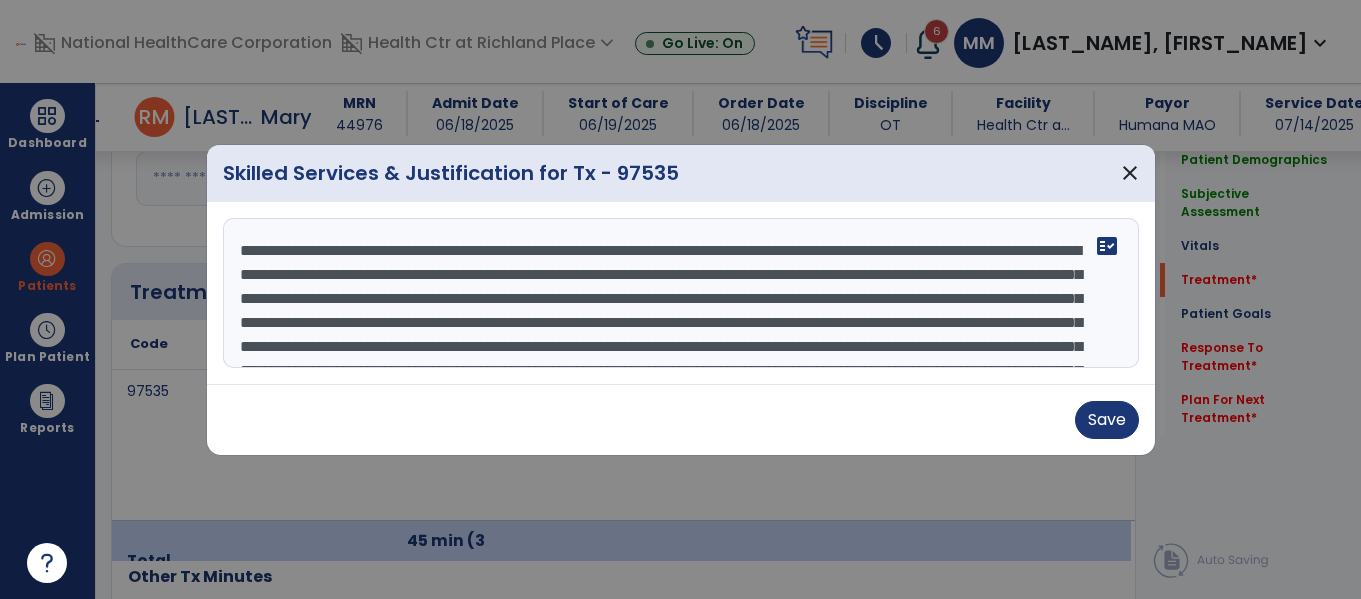 click at bounding box center (681, 293) 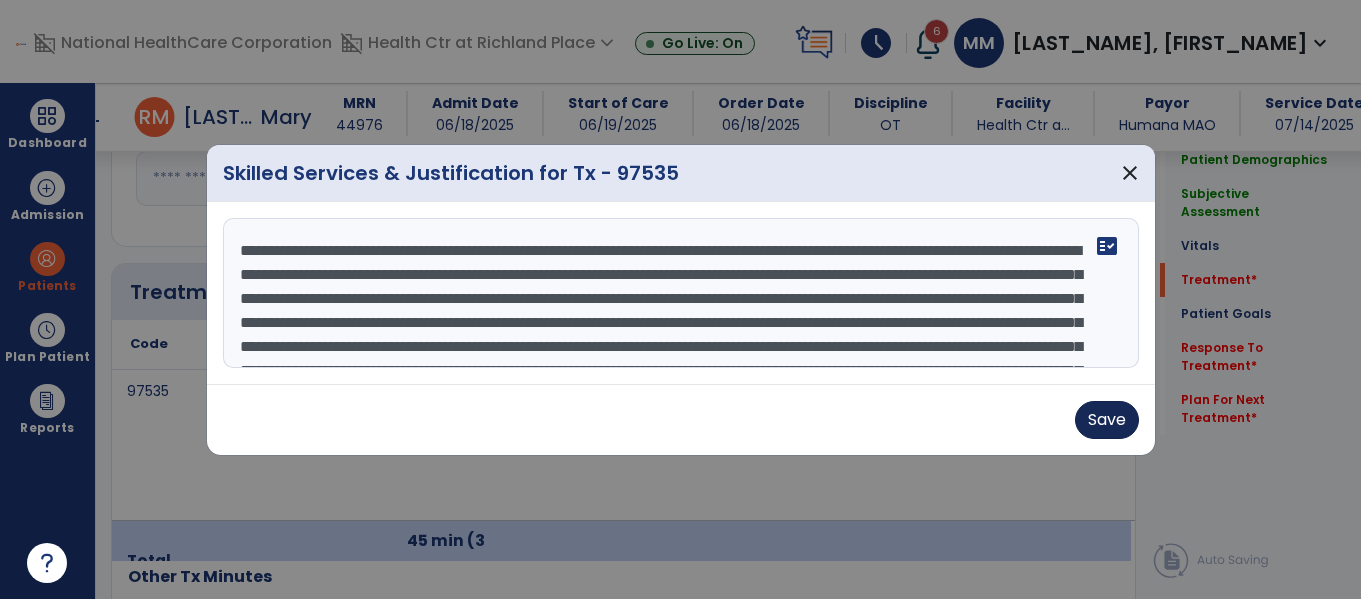 type on "**********" 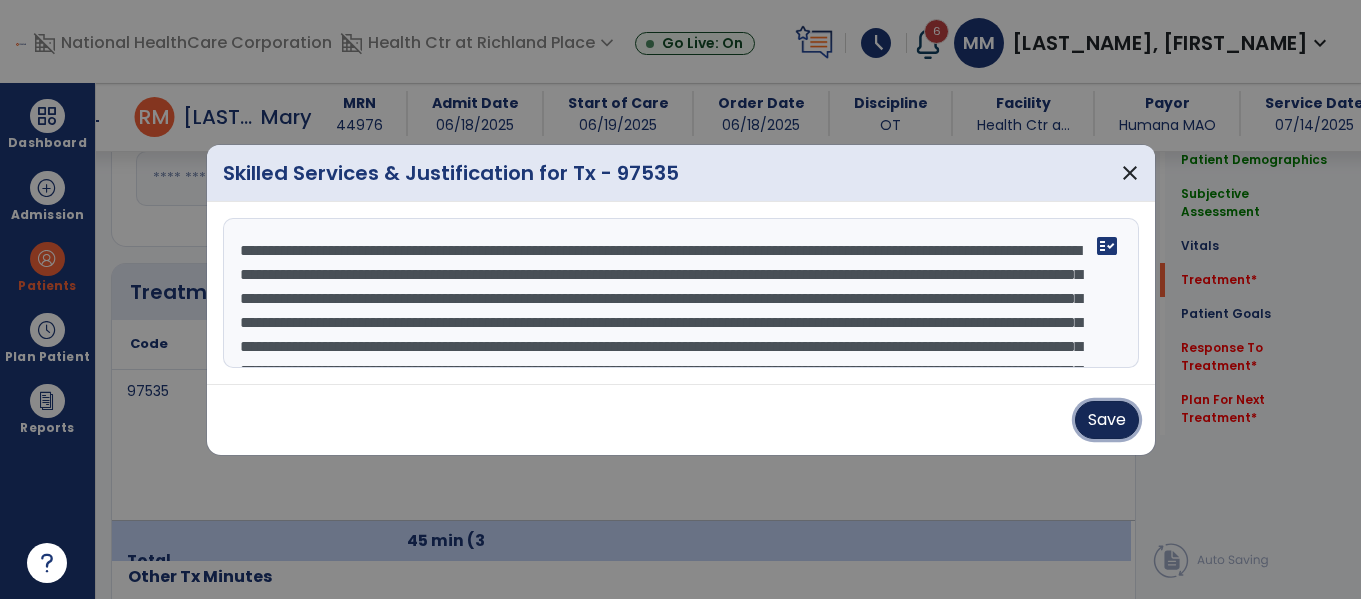 click on "Save" at bounding box center [1107, 420] 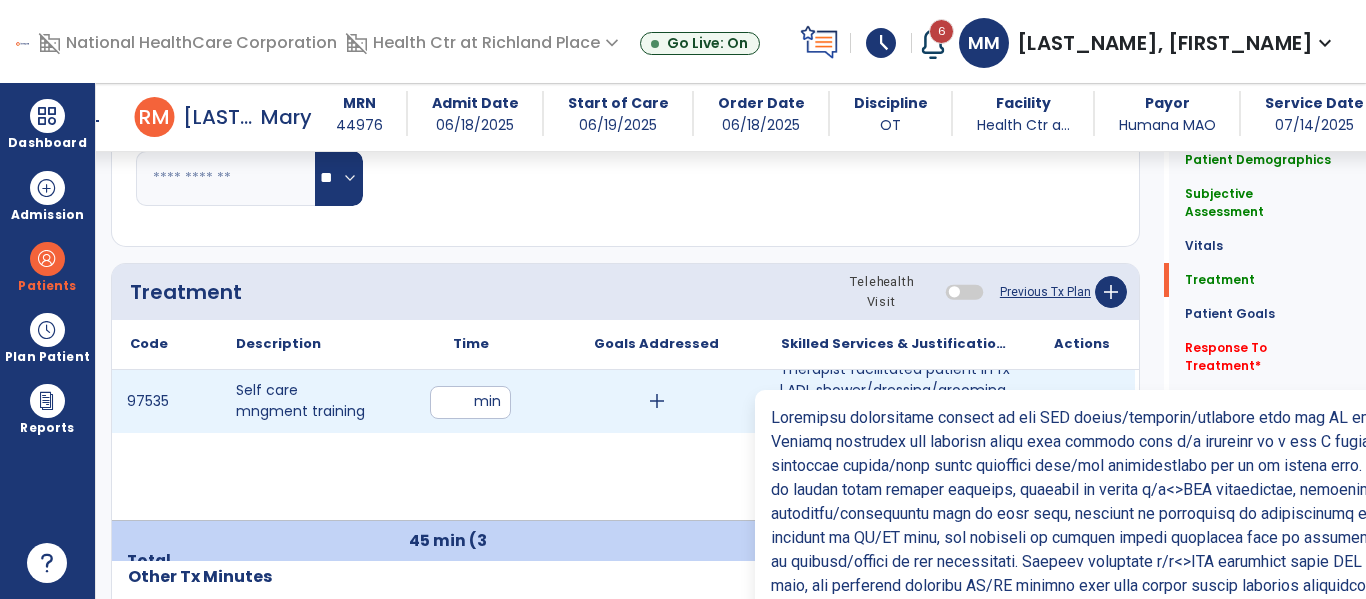 click on "Therapist facilitated patient in fxl ADL shower/dressing/grooming task for OT tx session. Patient re..." at bounding box center (896, 401) 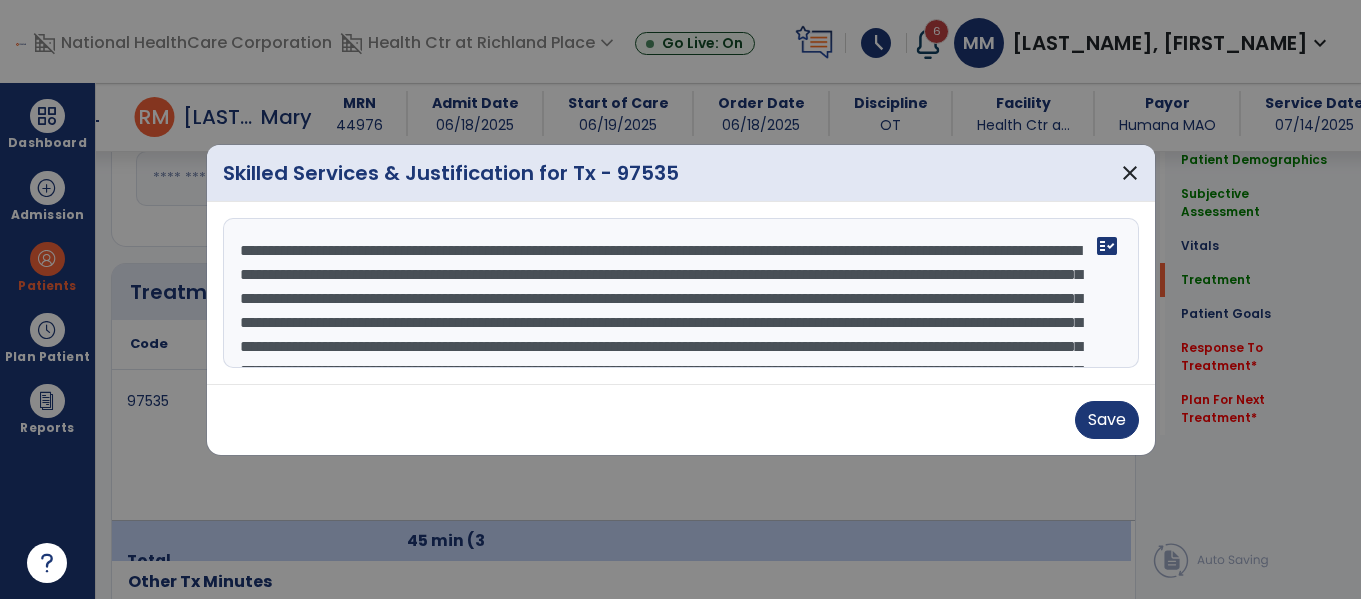 scroll, scrollTop: 1096, scrollLeft: 0, axis: vertical 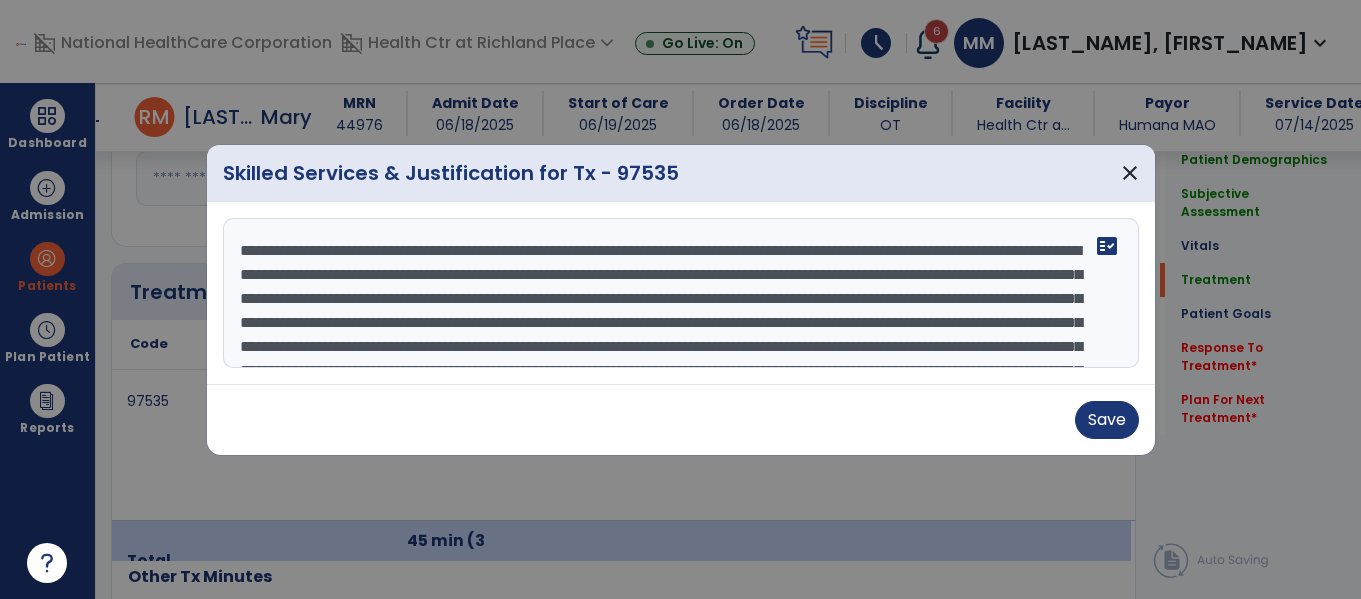 click at bounding box center [681, 293] 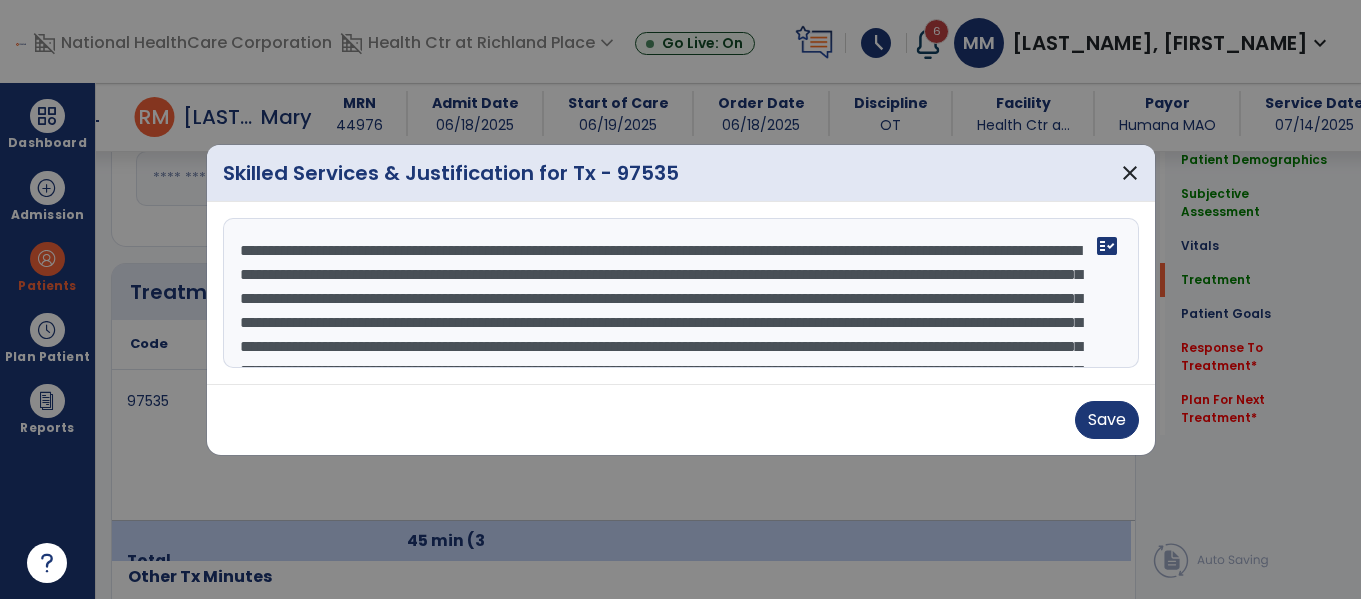 scroll, scrollTop: 6, scrollLeft: 0, axis: vertical 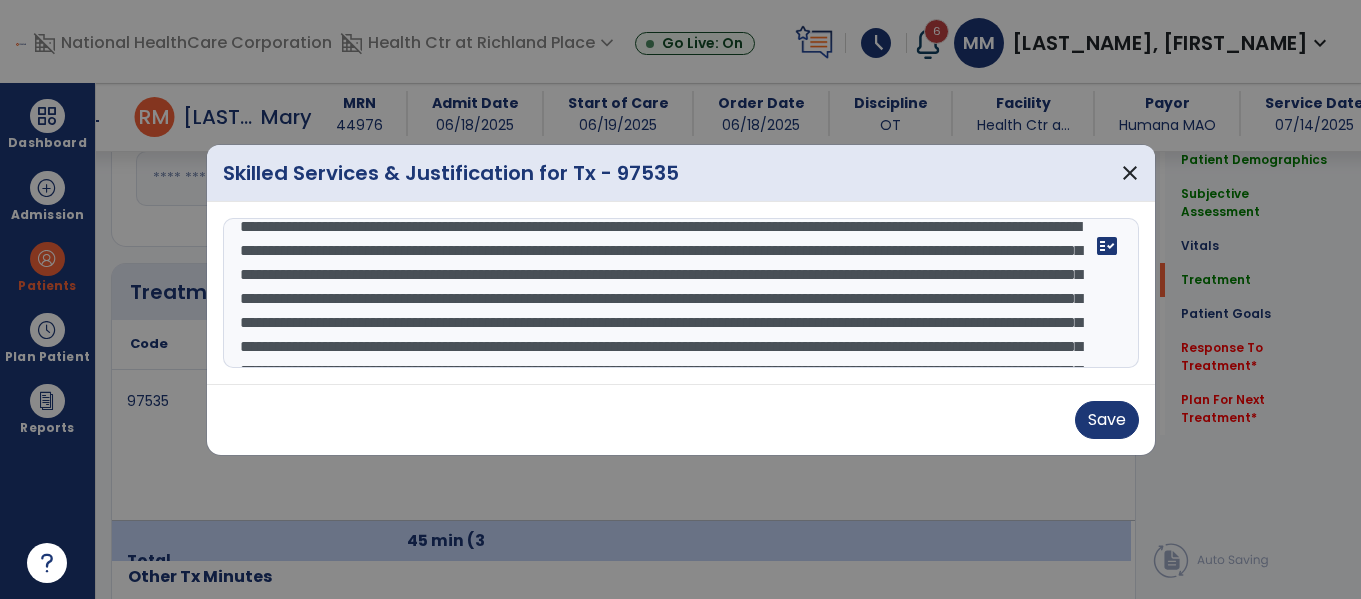 click at bounding box center [681, 293] 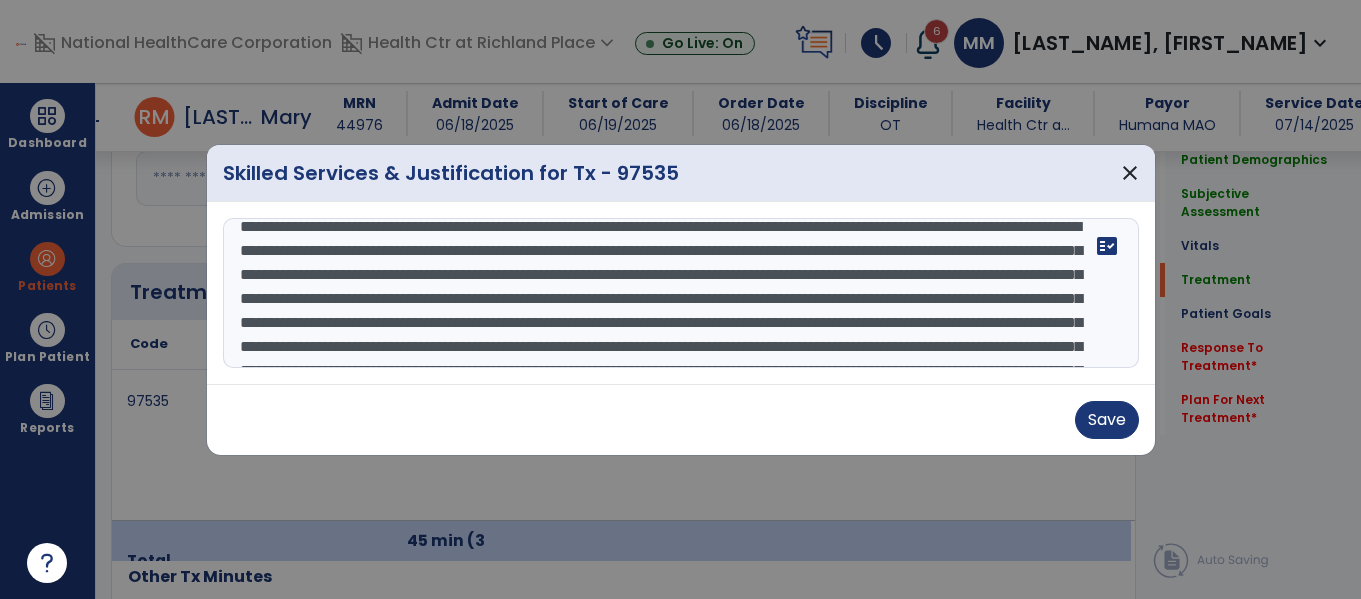 scroll, scrollTop: 53, scrollLeft: 0, axis: vertical 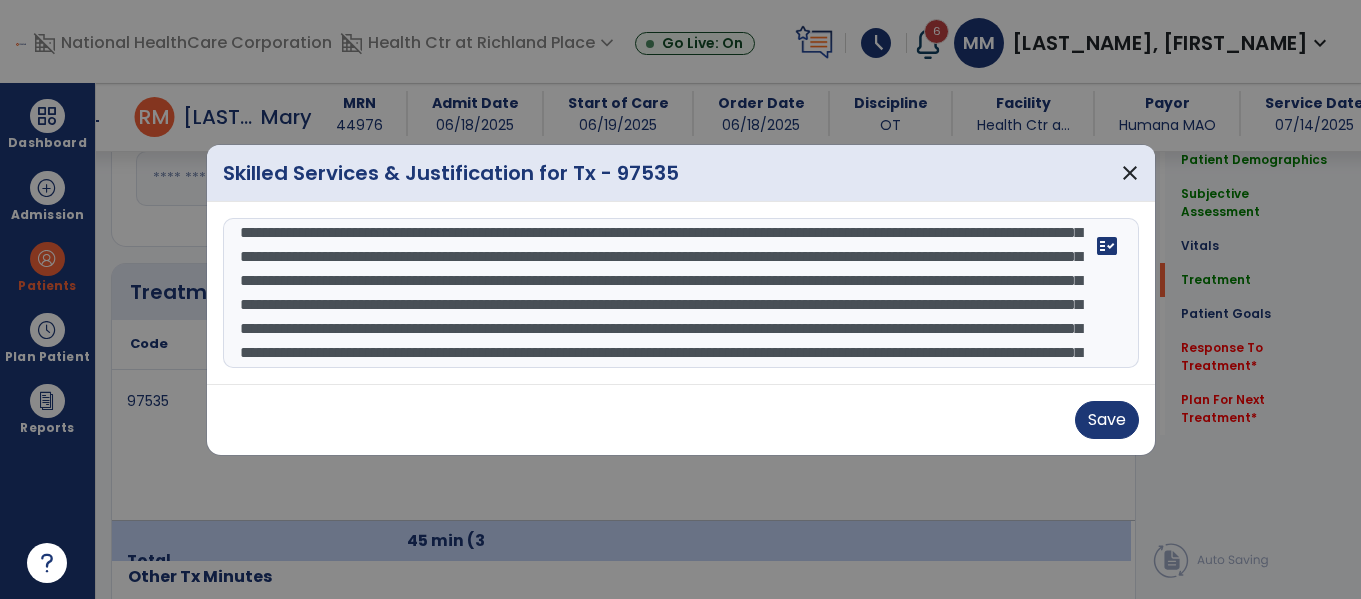 click at bounding box center [681, 293] 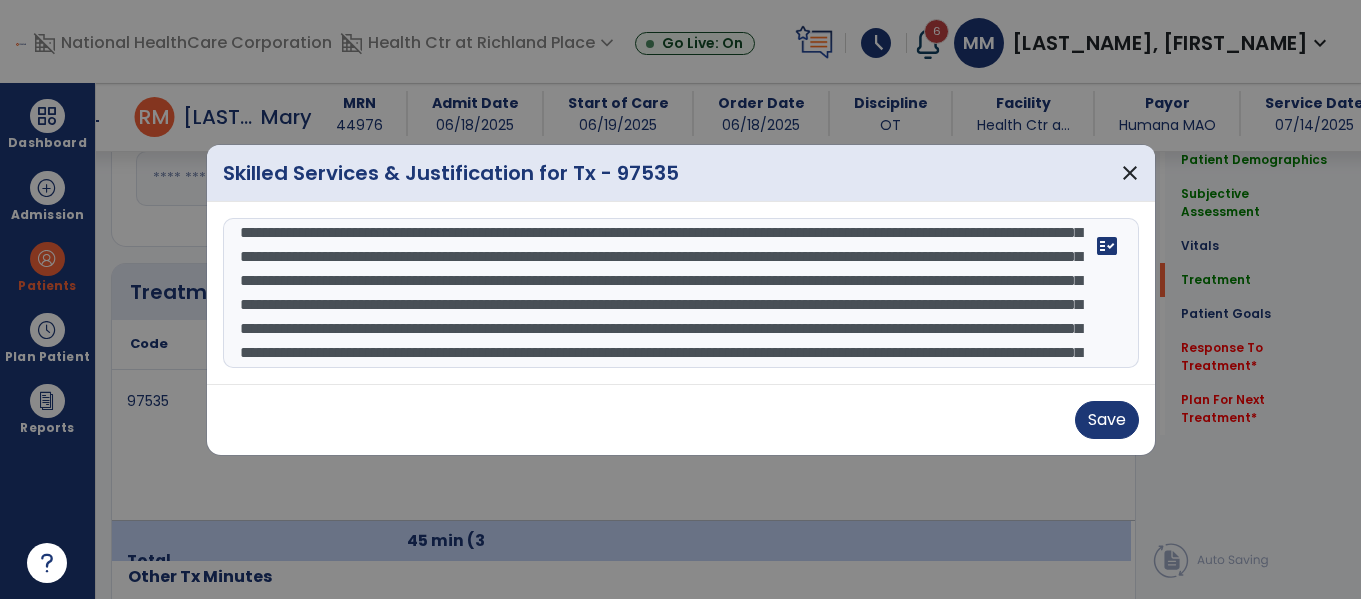 scroll, scrollTop: 133, scrollLeft: 0, axis: vertical 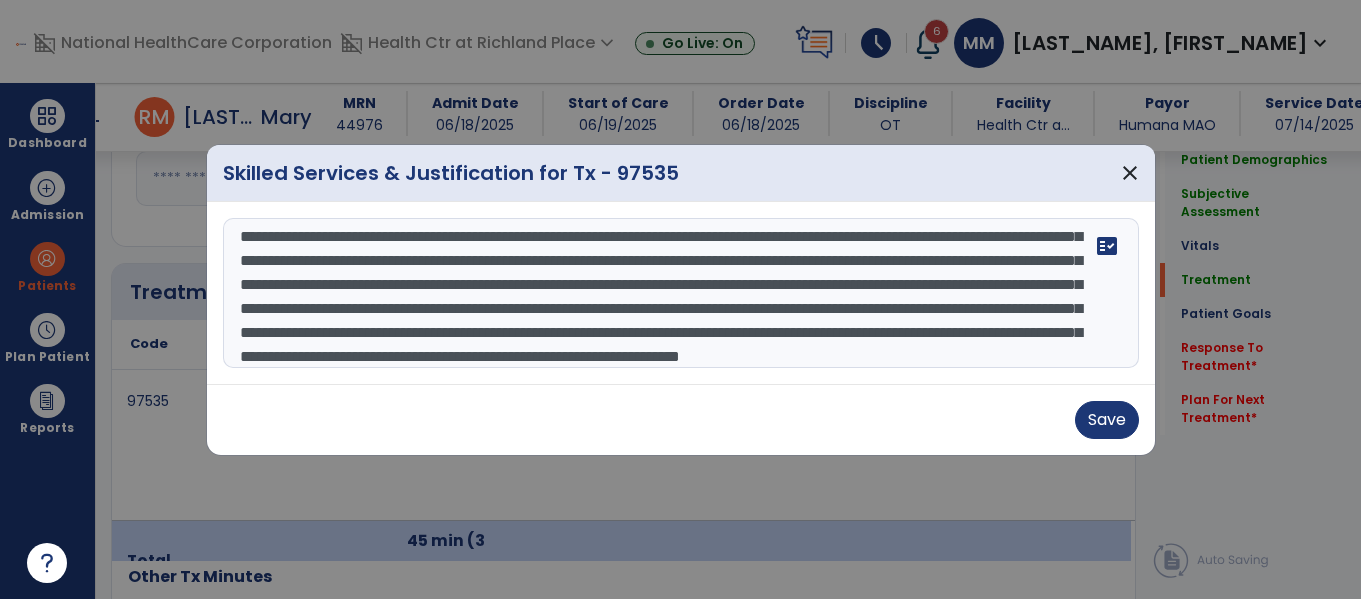 click at bounding box center [681, 293] 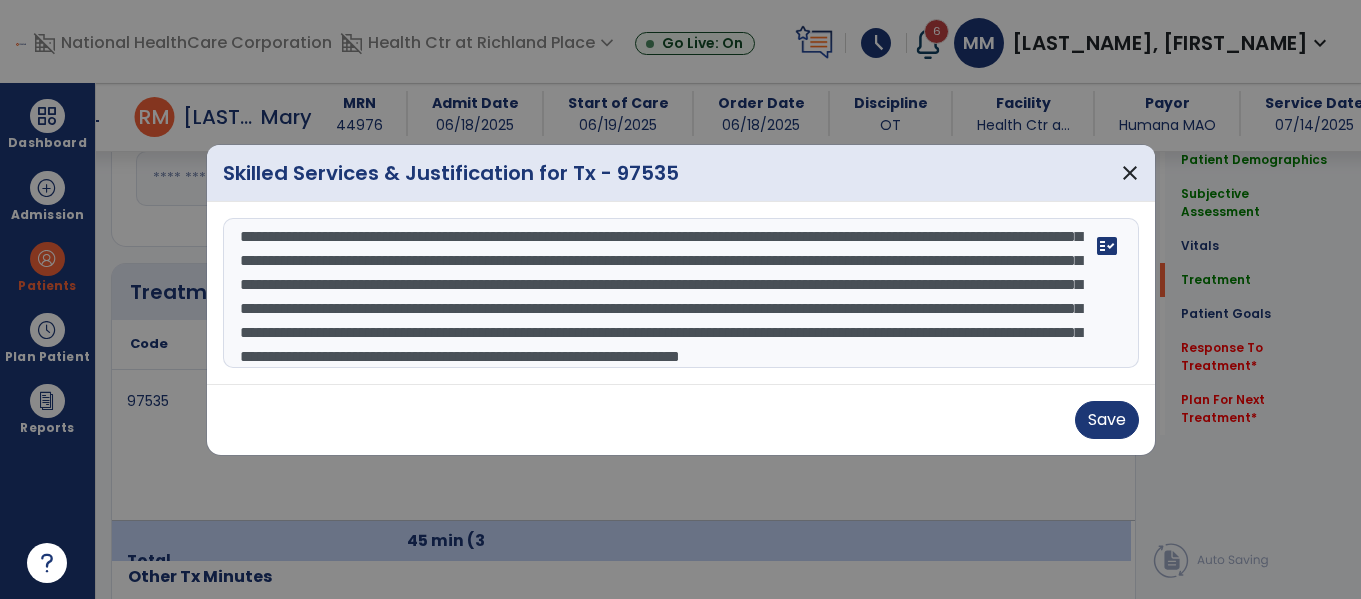 drag, startPoint x: 964, startPoint y: 280, endPoint x: 1039, endPoint y: 280, distance: 75 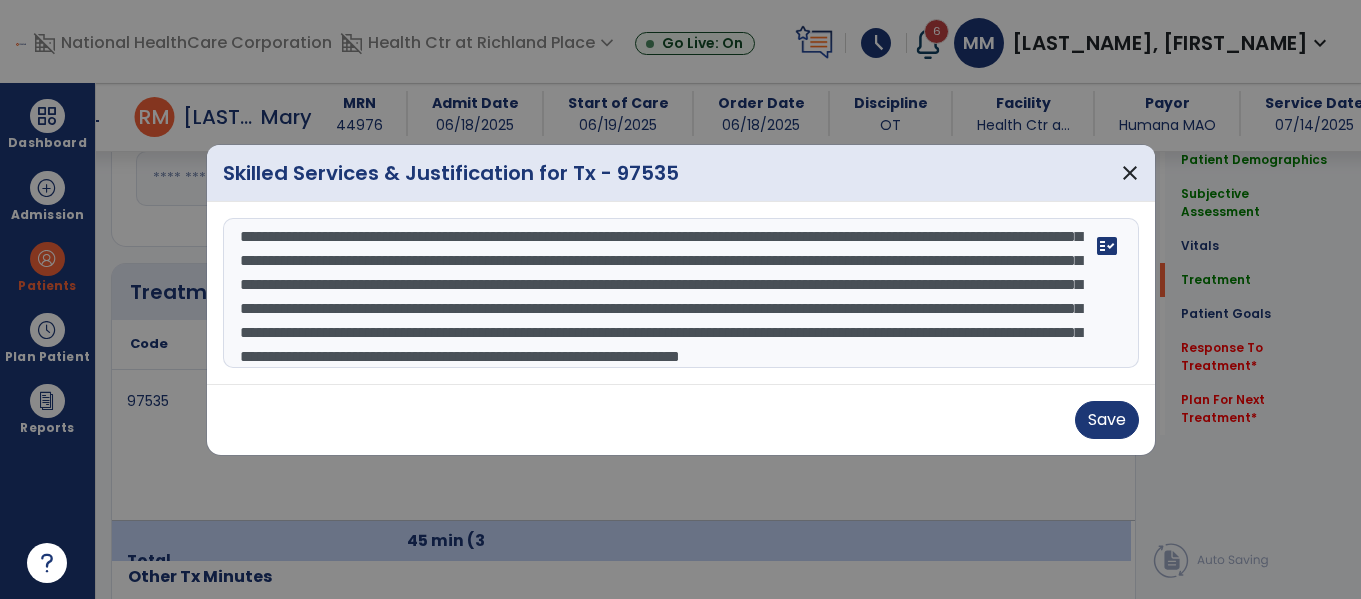 click at bounding box center [681, 293] 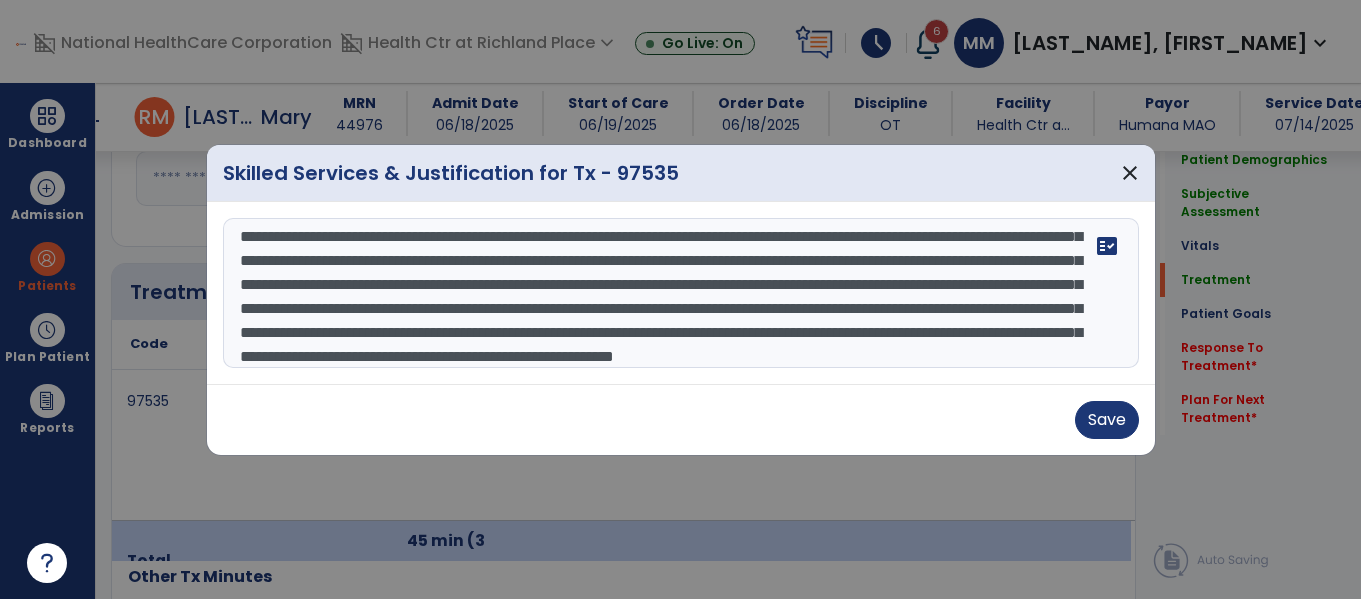 click at bounding box center (681, 293) 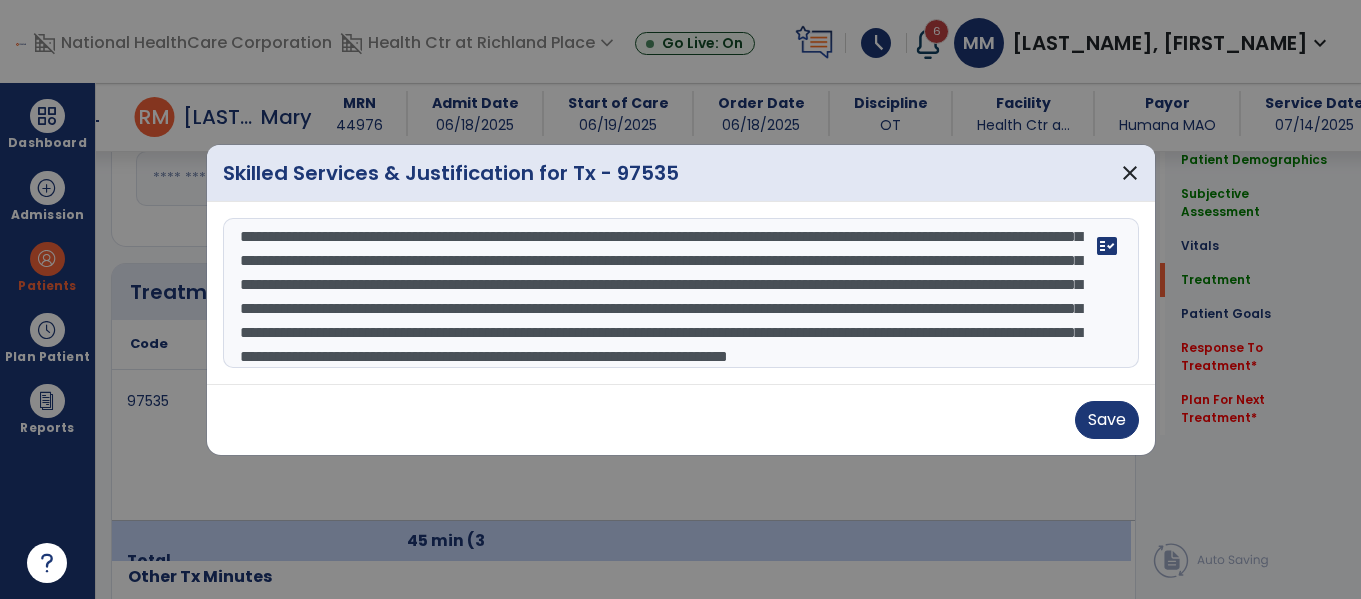 click at bounding box center [681, 293] 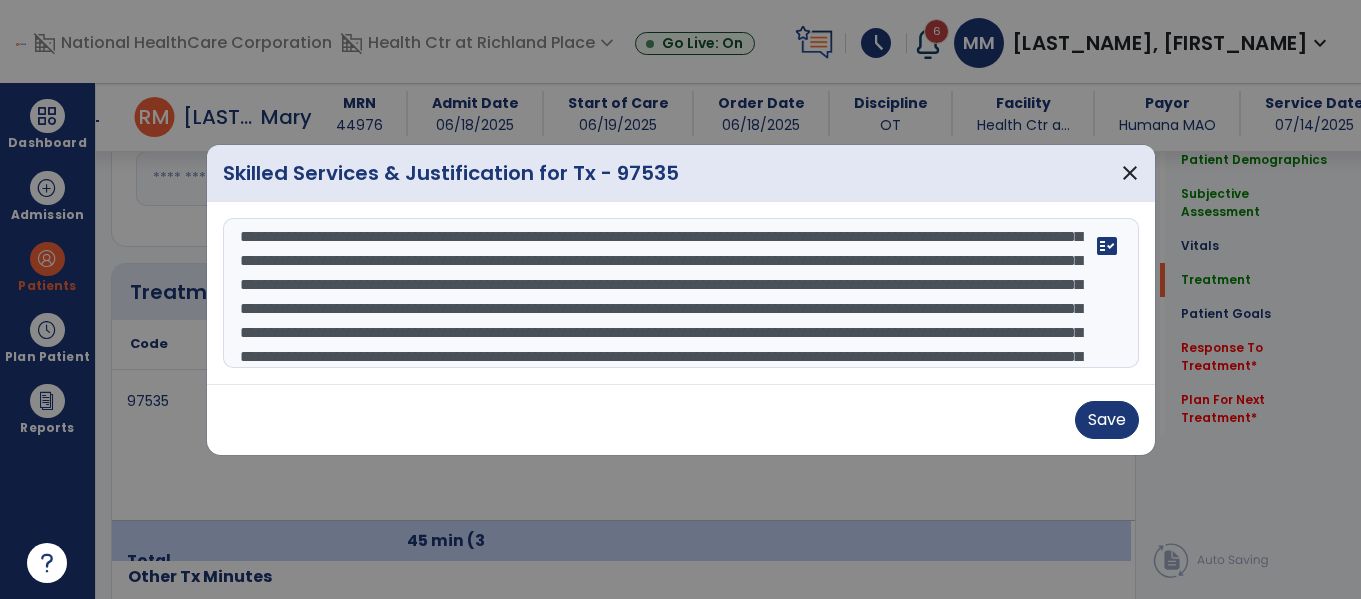 scroll, scrollTop: 196, scrollLeft: 0, axis: vertical 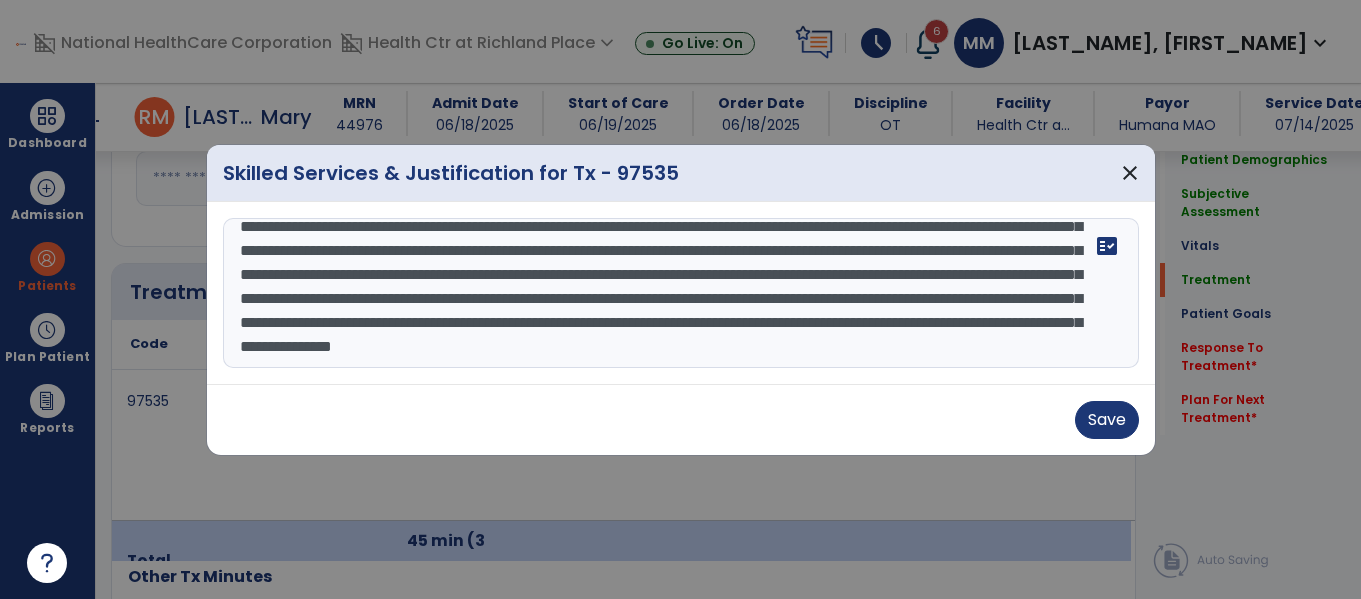 click at bounding box center (681, 293) 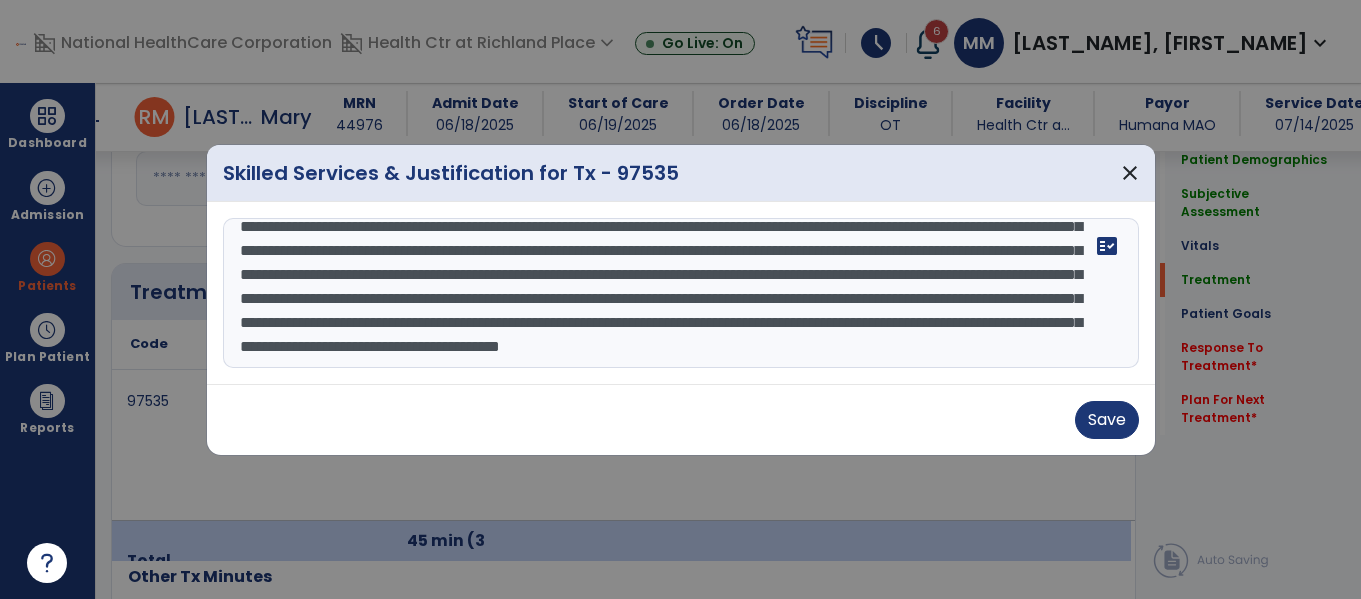 click at bounding box center [681, 293] 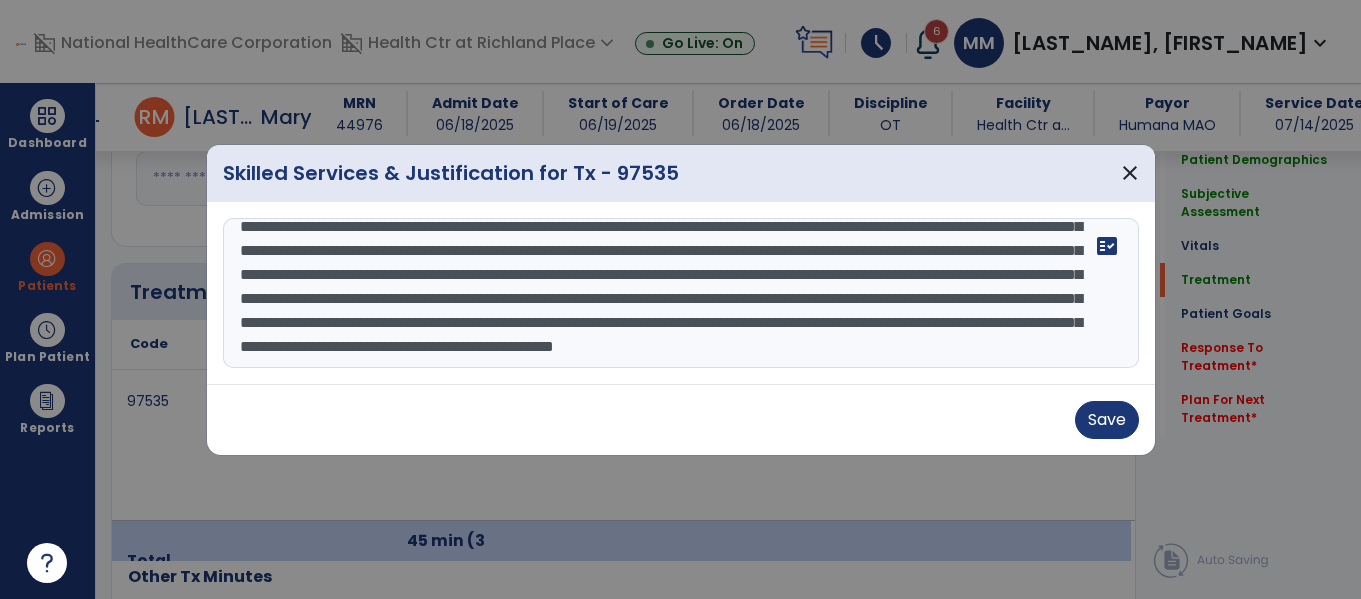 scroll, scrollTop: 217, scrollLeft: 0, axis: vertical 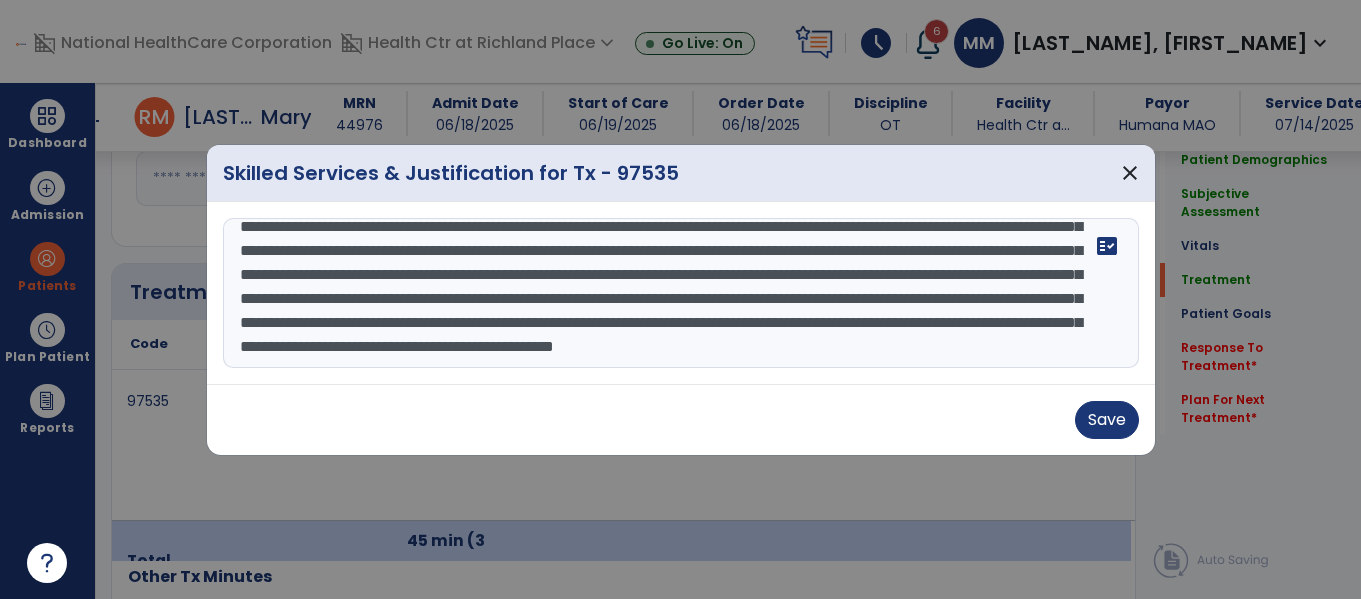 click at bounding box center [681, 293] 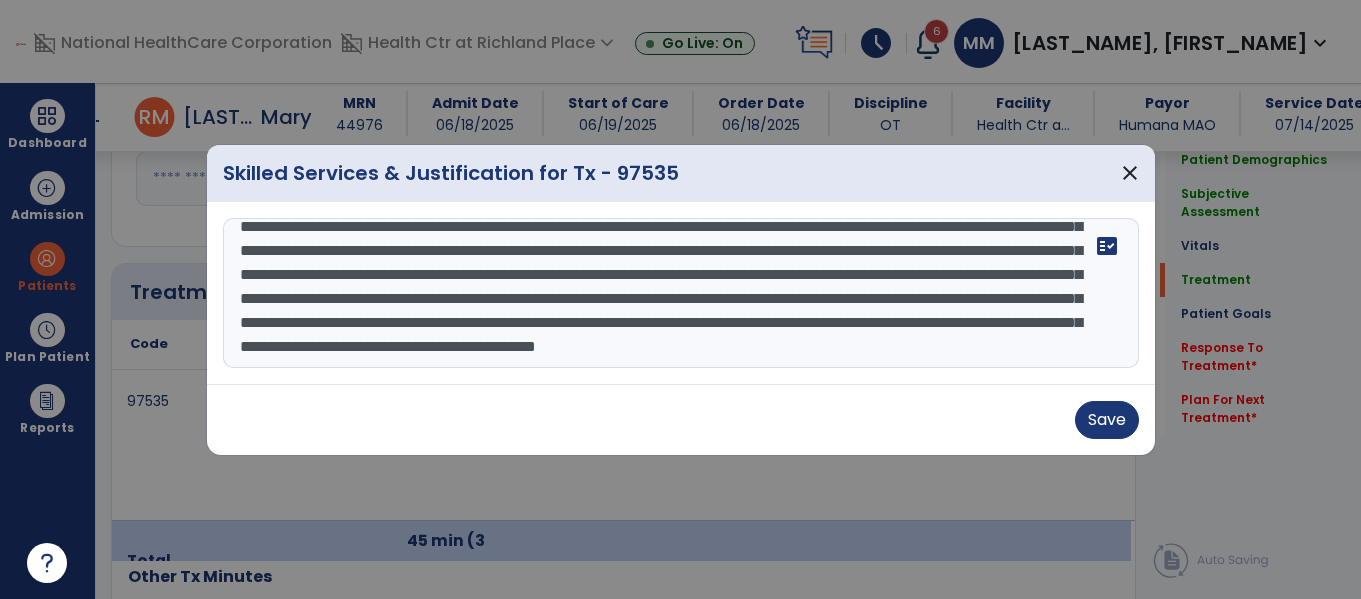 drag, startPoint x: 701, startPoint y: 295, endPoint x: 557, endPoint y: 322, distance: 146.50938 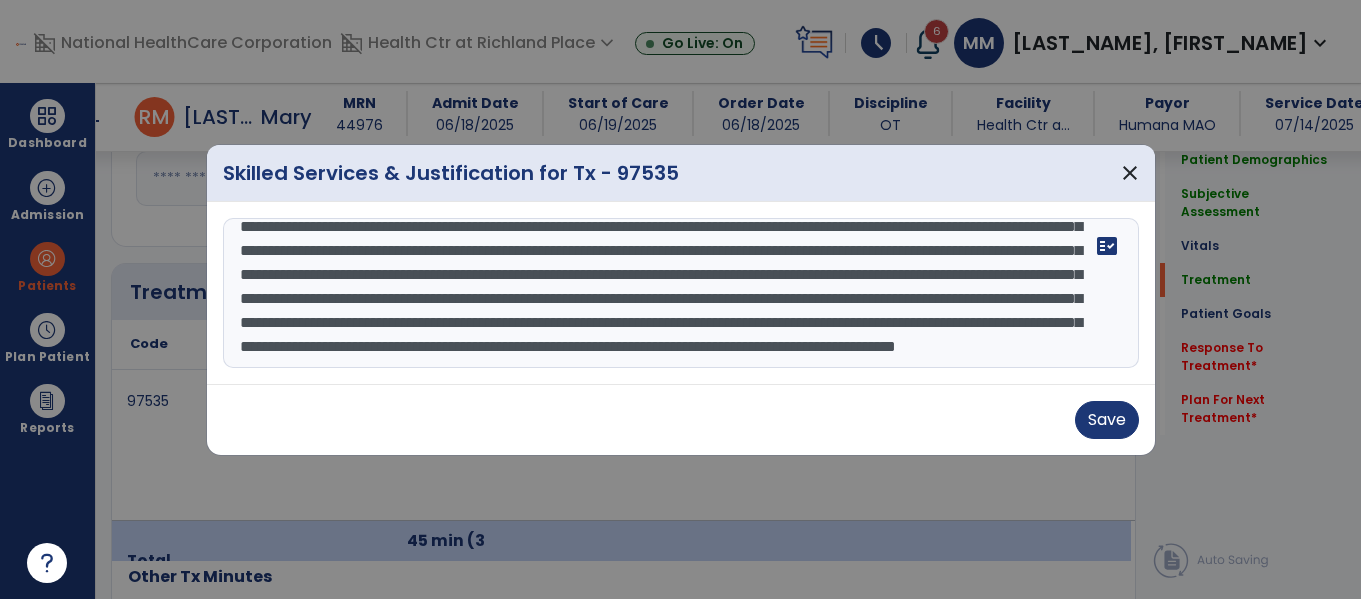 click at bounding box center (681, 293) 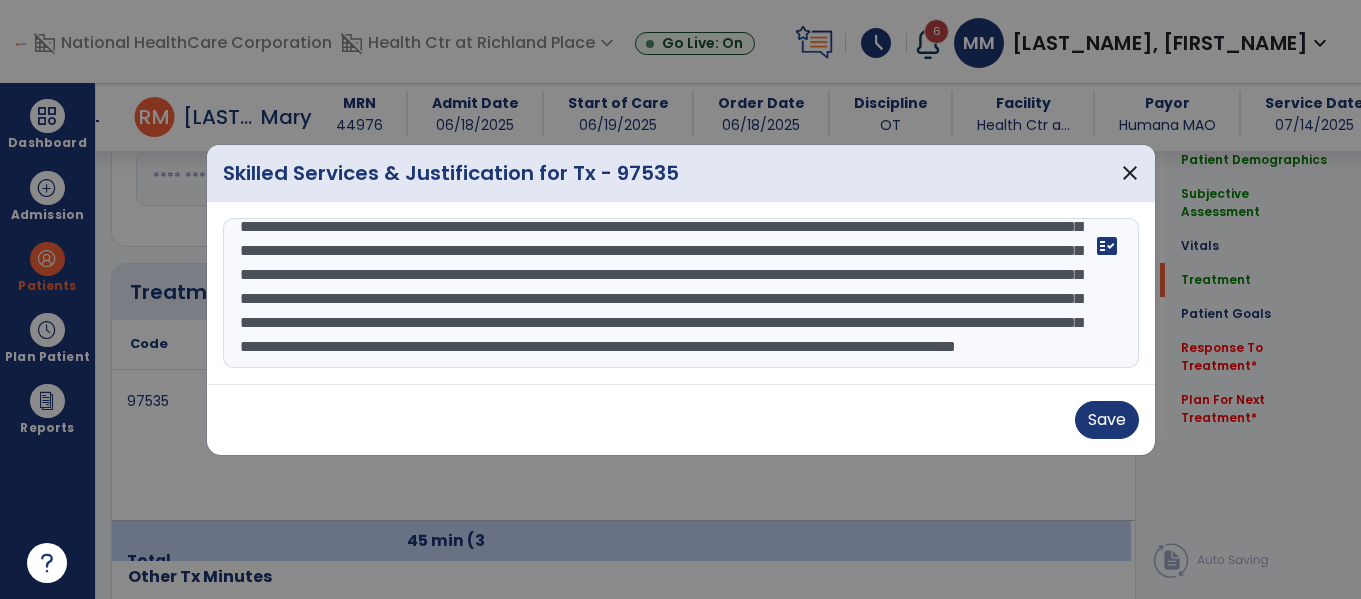 scroll, scrollTop: 288, scrollLeft: 0, axis: vertical 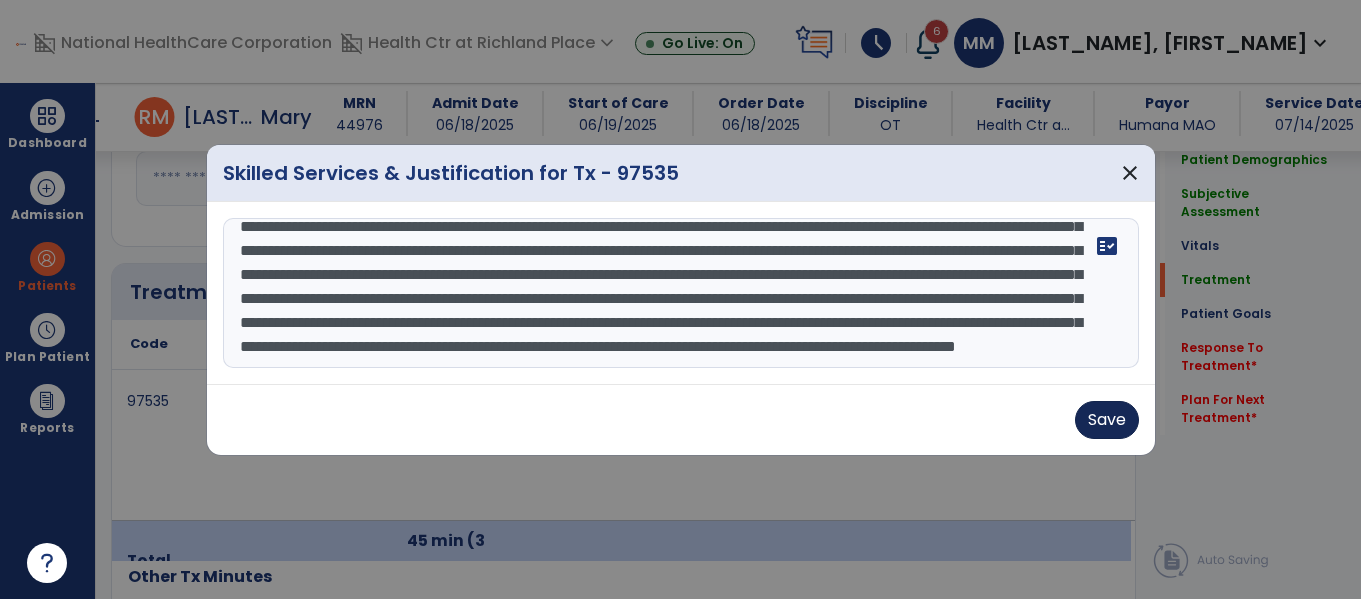 type on "**********" 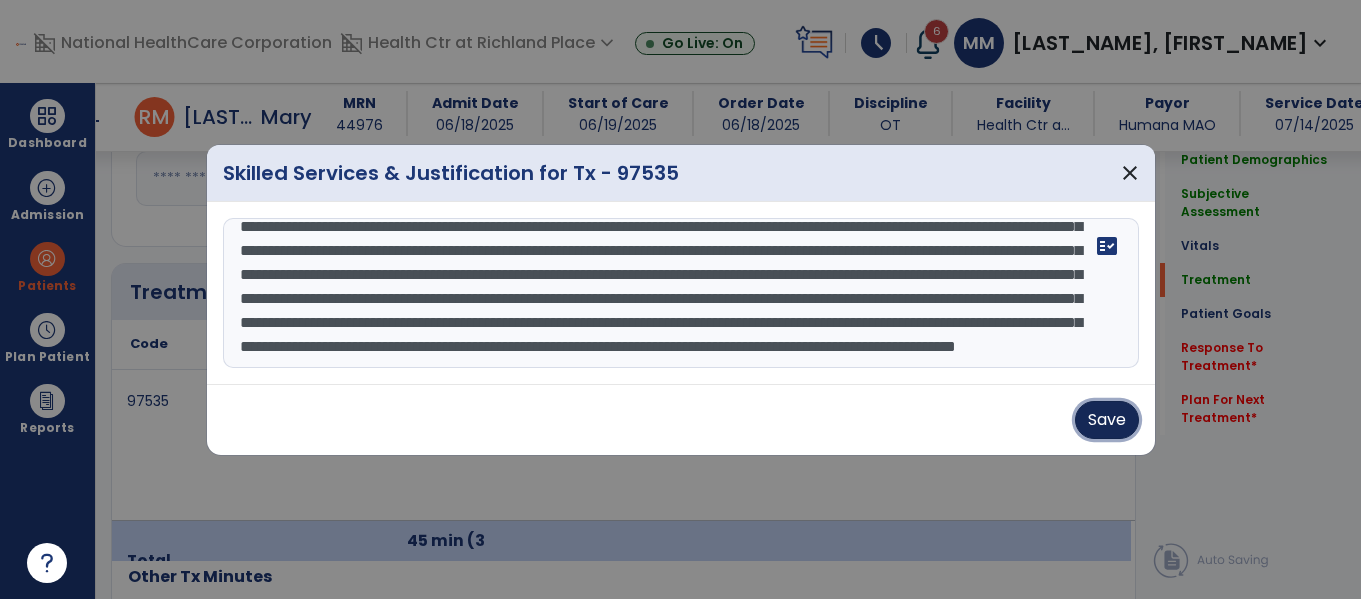 click on "Save" at bounding box center [1107, 420] 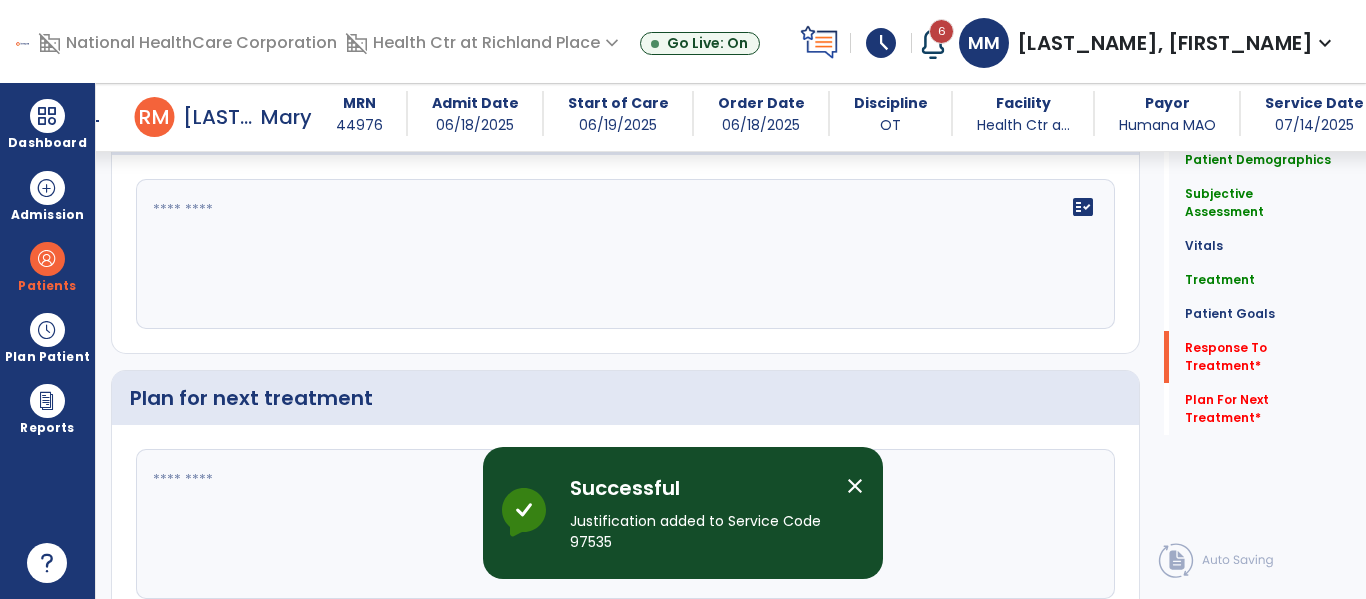 scroll, scrollTop: 2532, scrollLeft: 0, axis: vertical 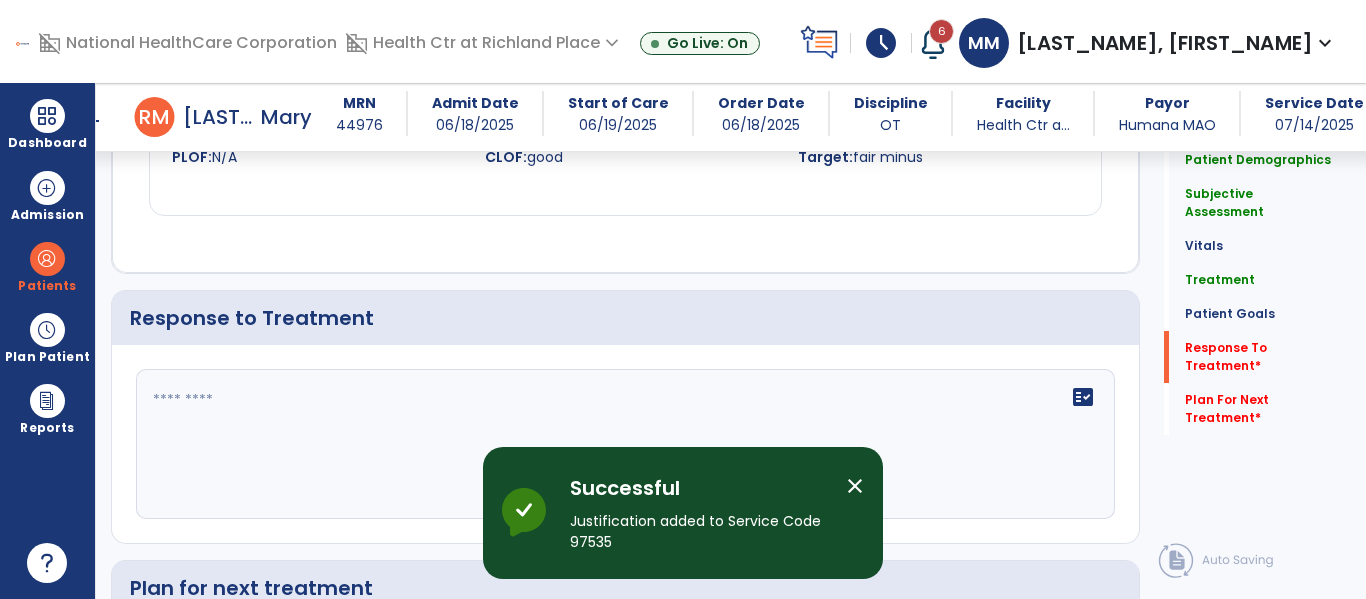 click on "Response to Treatment" 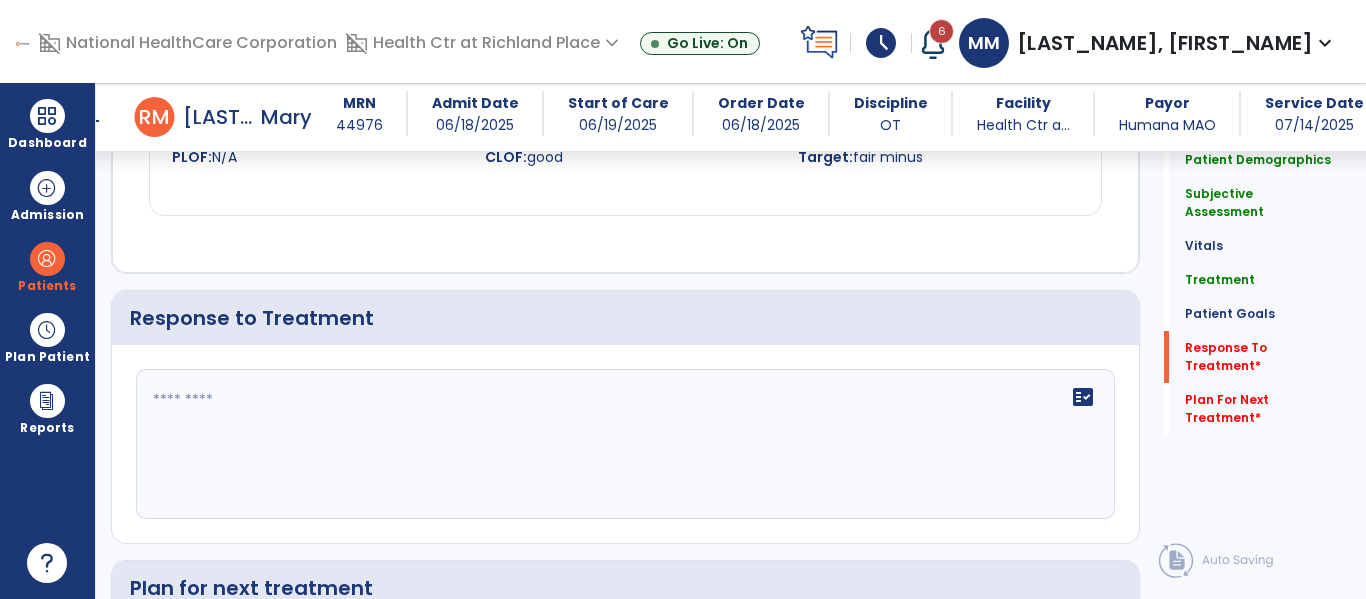 click on "fact_check" 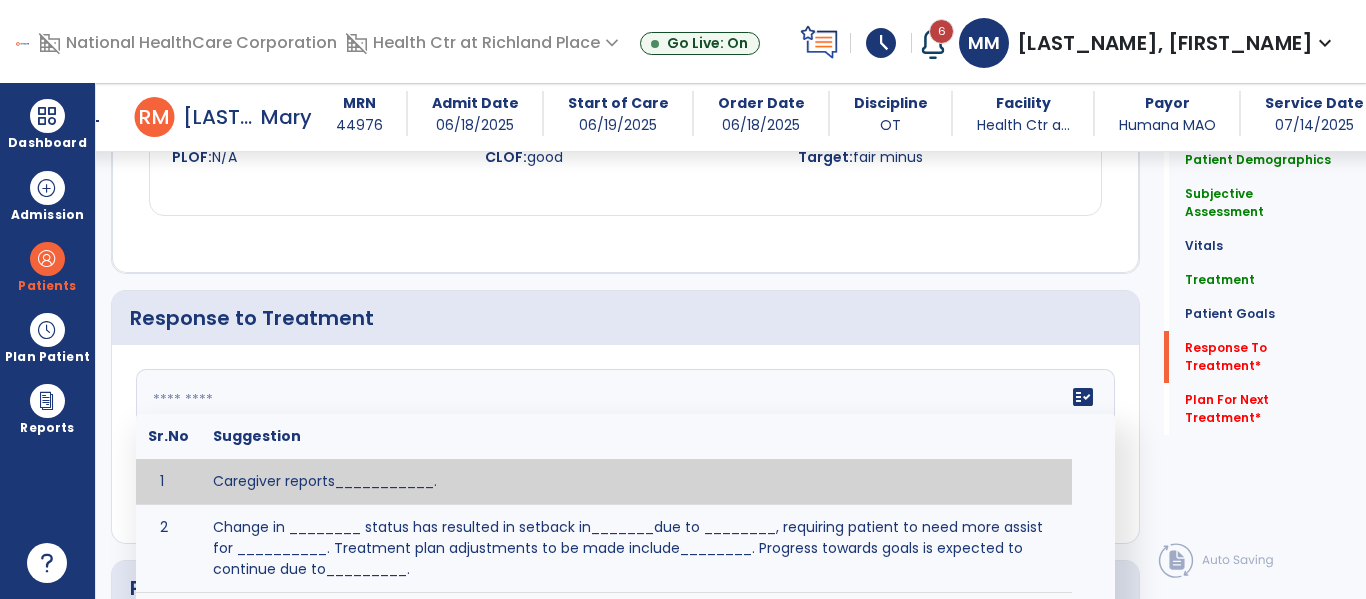 click 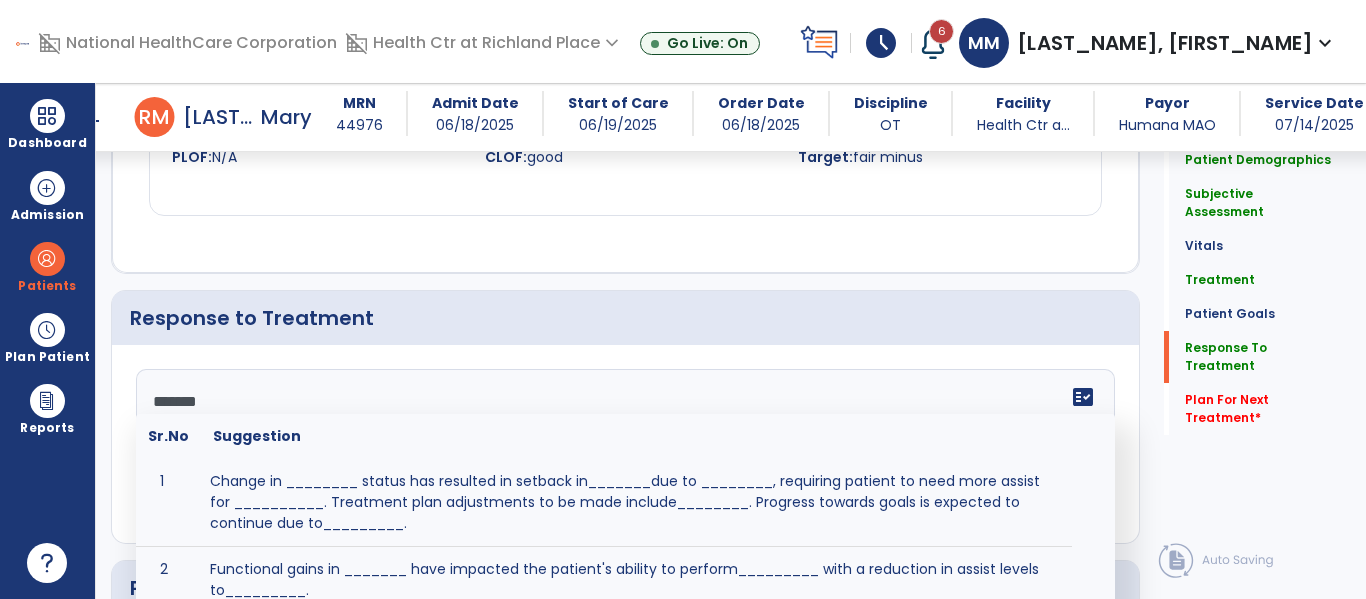 type on "*******" 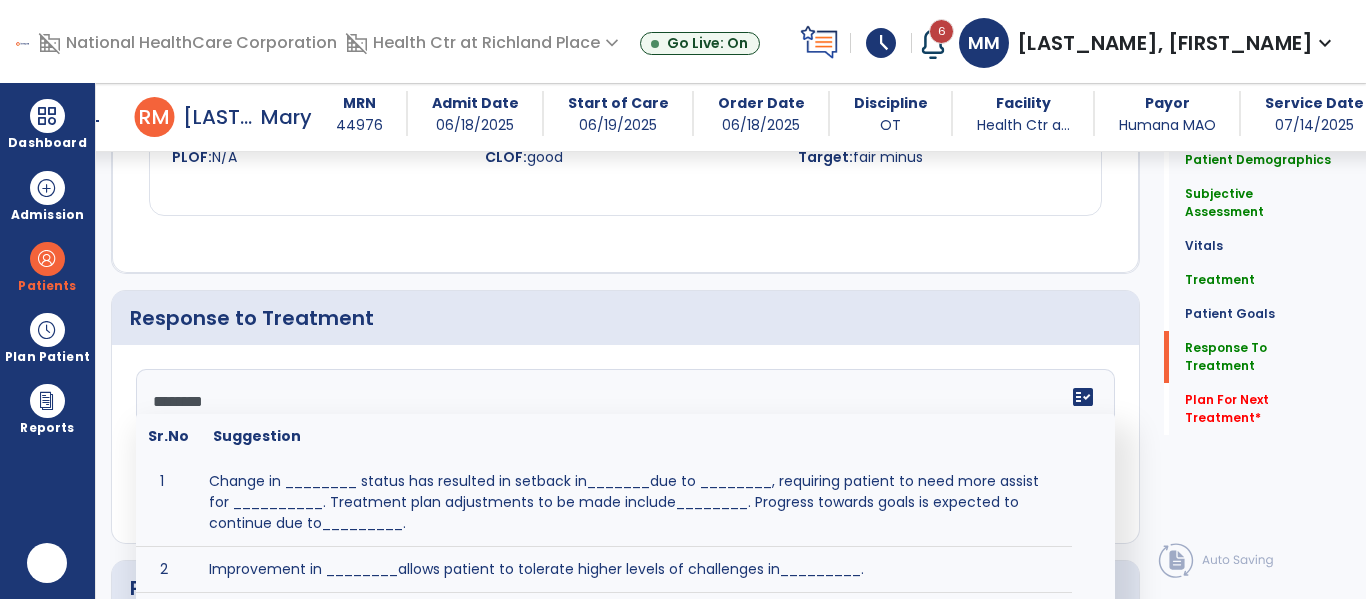 scroll, scrollTop: 0, scrollLeft: 0, axis: both 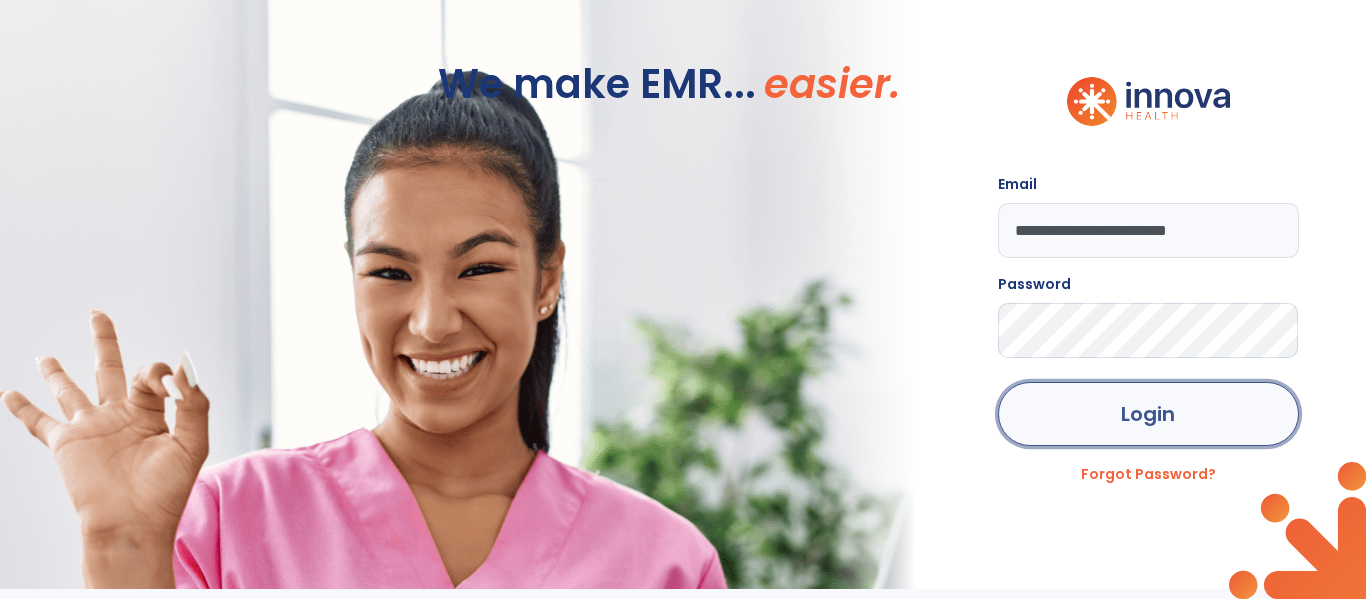 click on "Login" 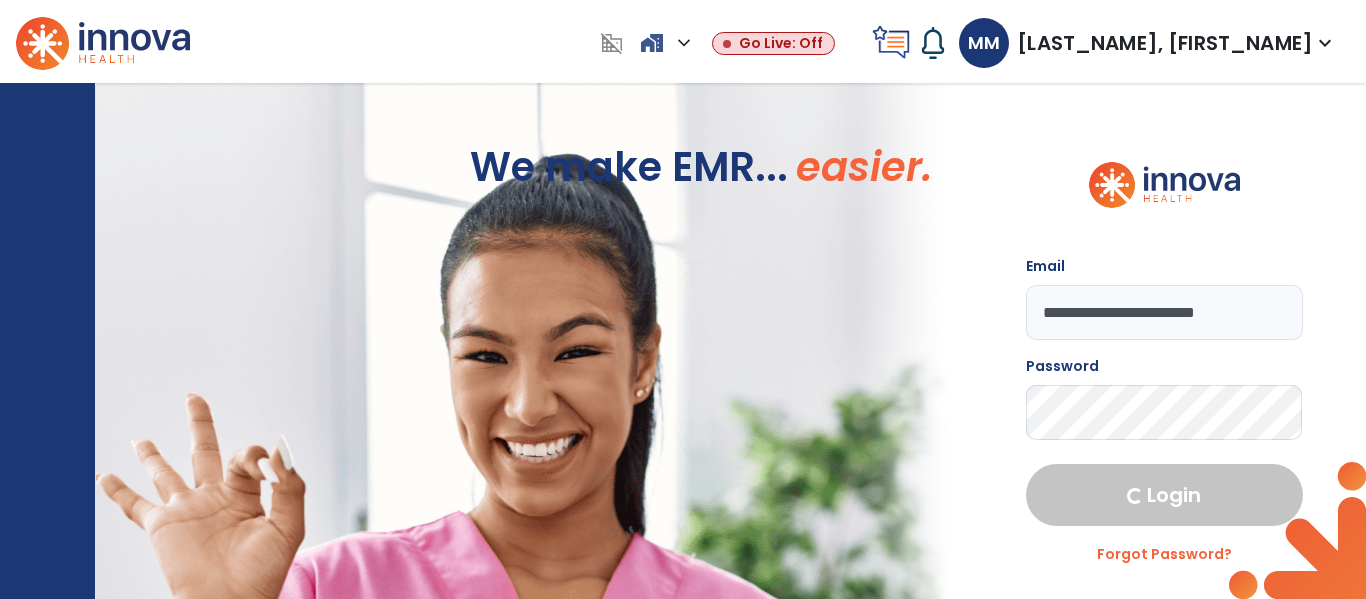 select on "****" 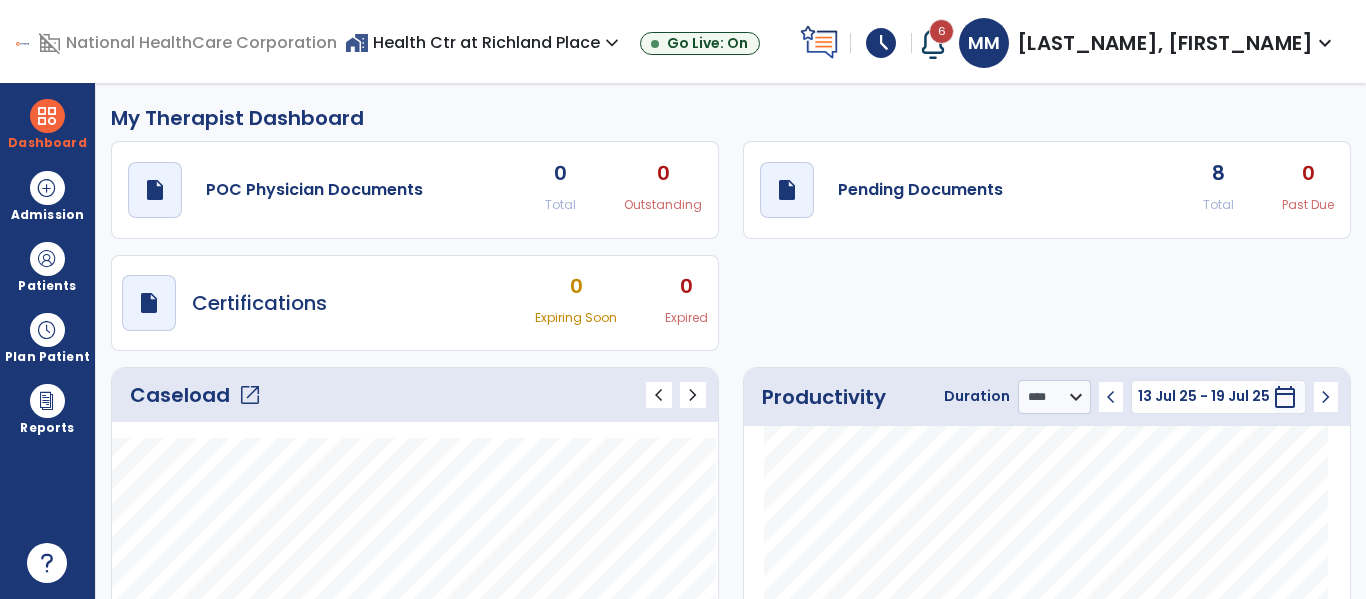 click on "draft   open_in_new  Pending Documents 8 Total 0 Past Due" 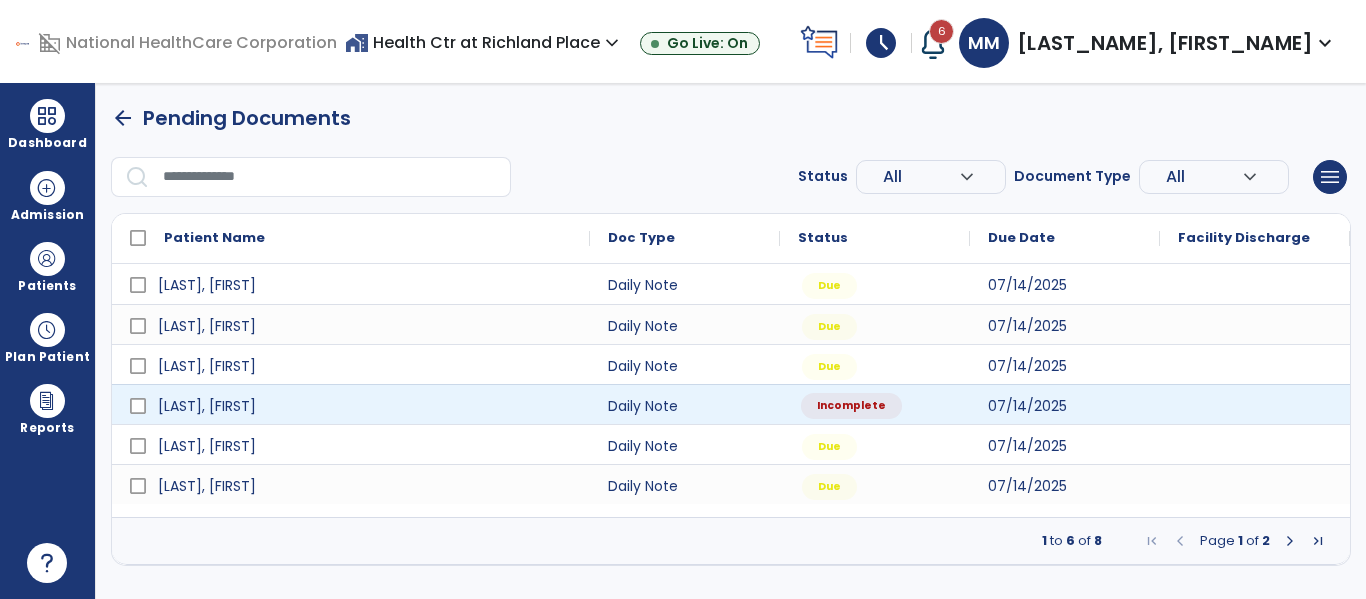 click on "Incomplete" at bounding box center [851, 406] 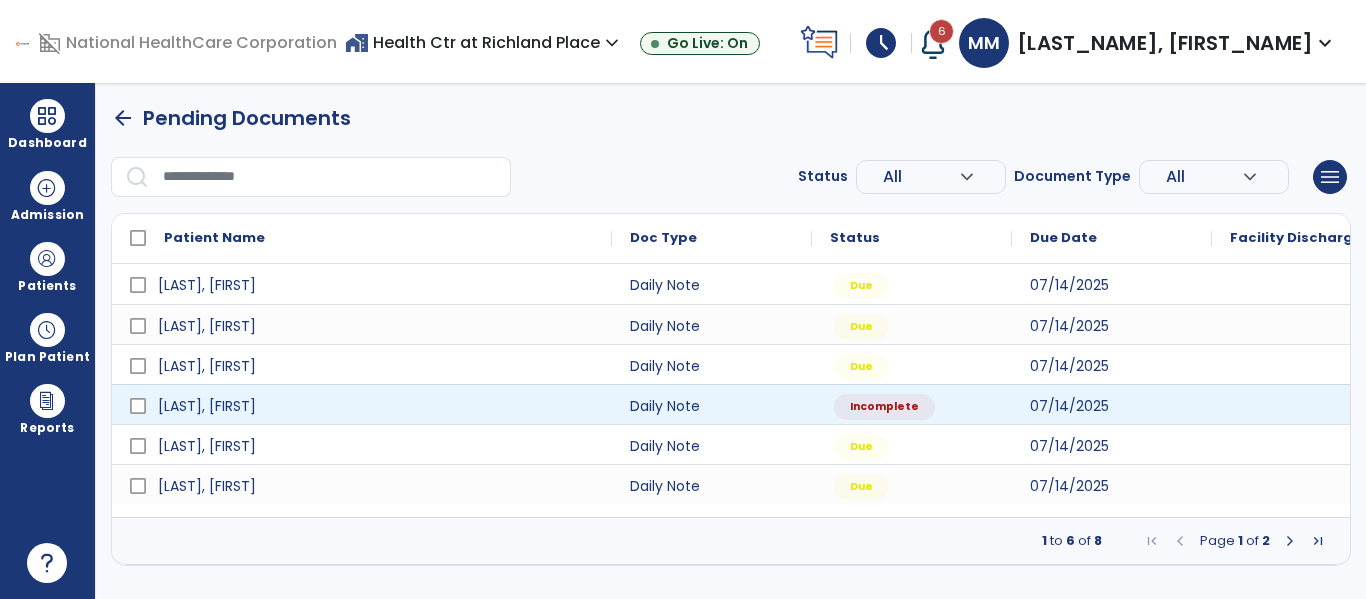 select on "*" 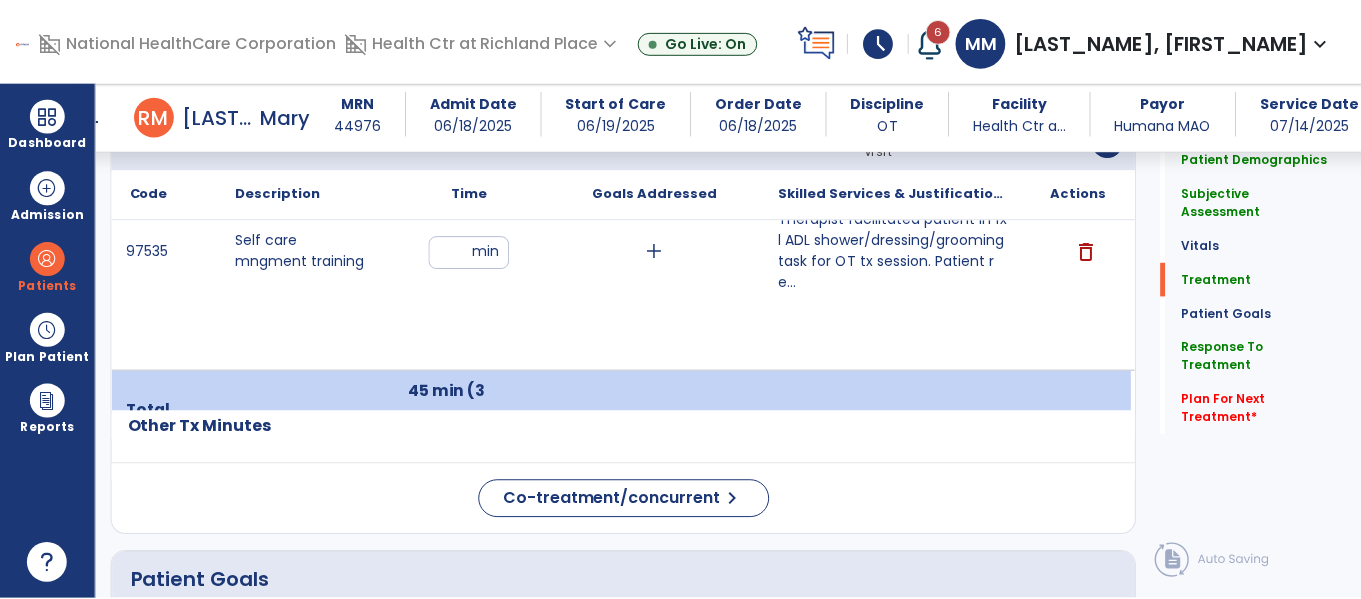 scroll, scrollTop: 1193, scrollLeft: 0, axis: vertical 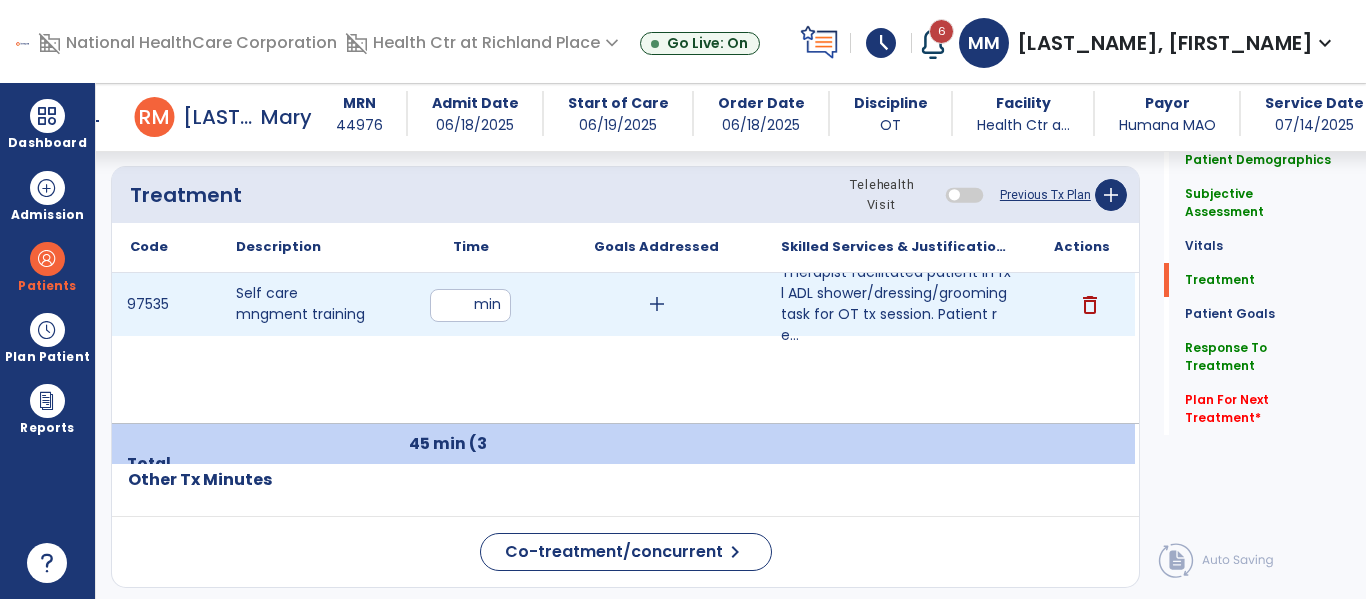 click on "**" at bounding box center [470, 305] 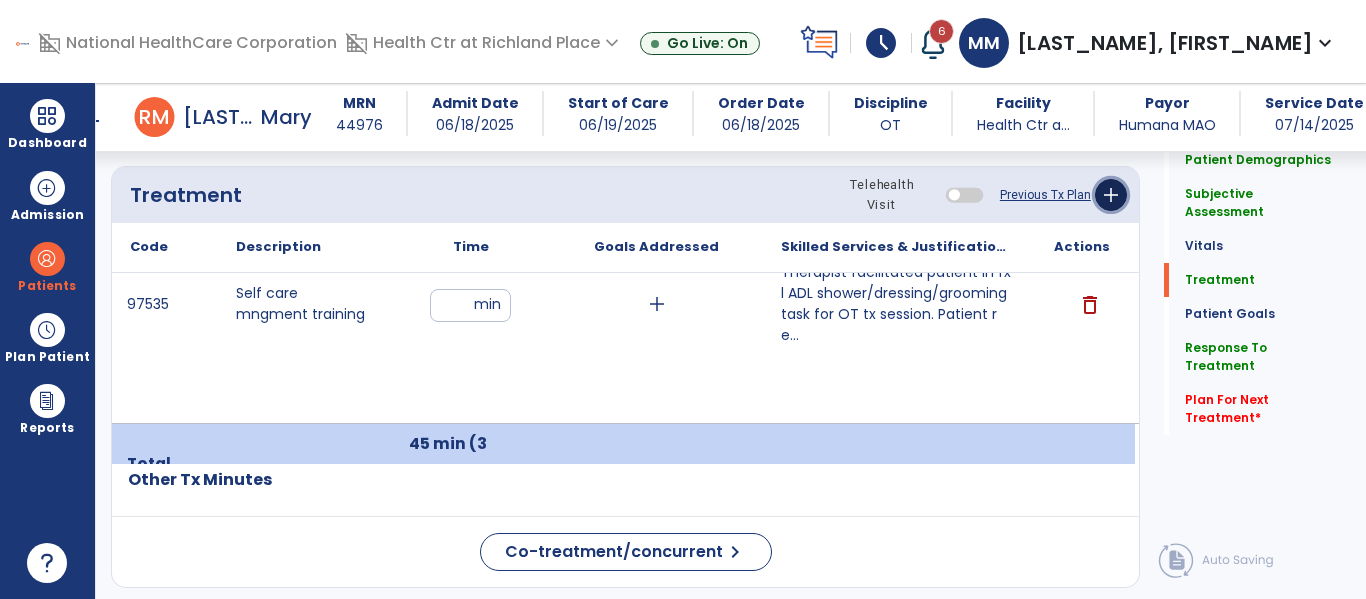 click on "add" 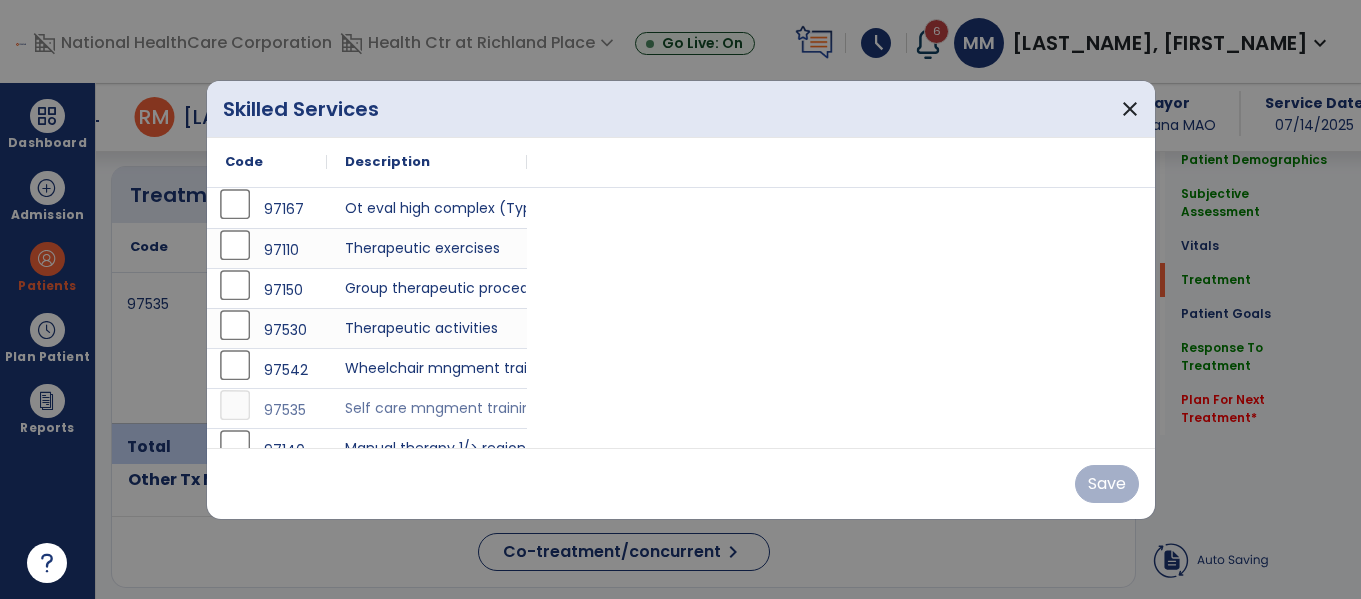 scroll, scrollTop: 1193, scrollLeft: 0, axis: vertical 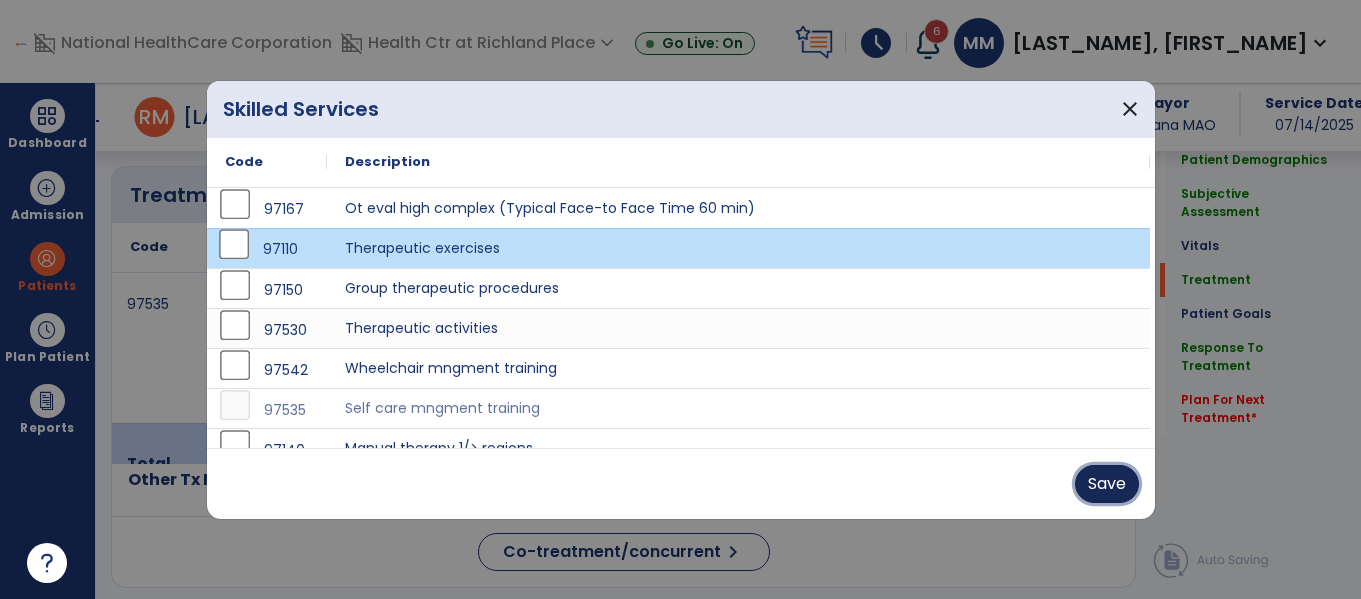 click on "Save" at bounding box center (1107, 484) 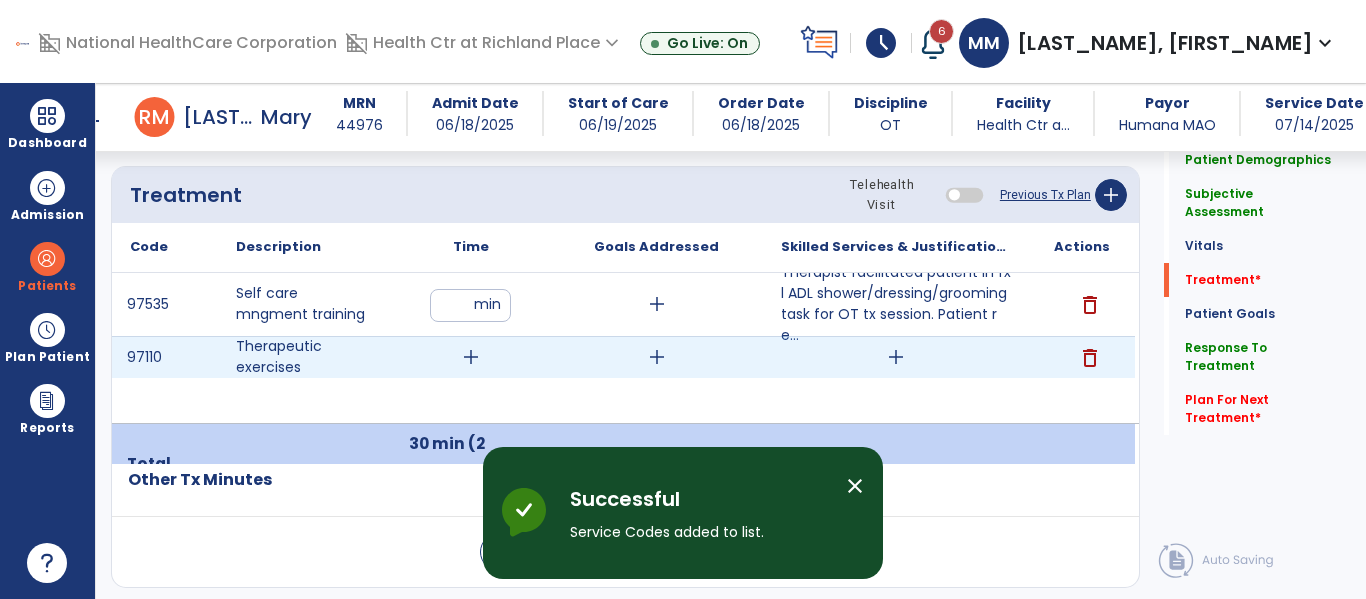click on "add" at bounding box center [471, 357] 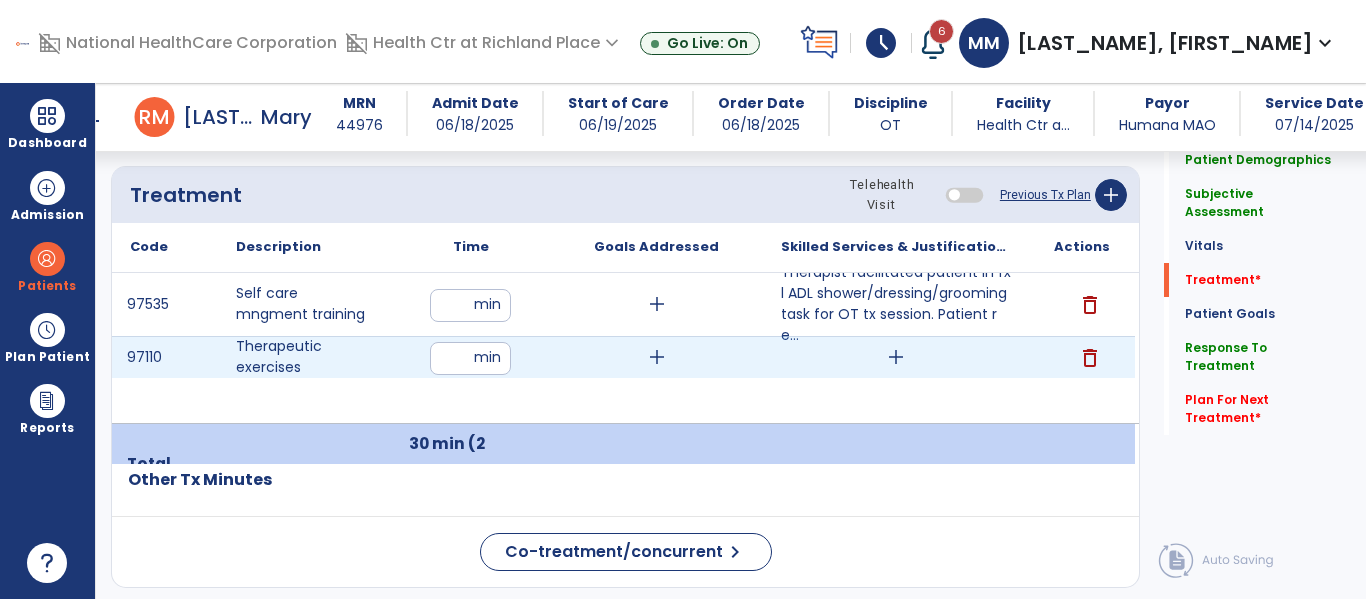 type on "**" 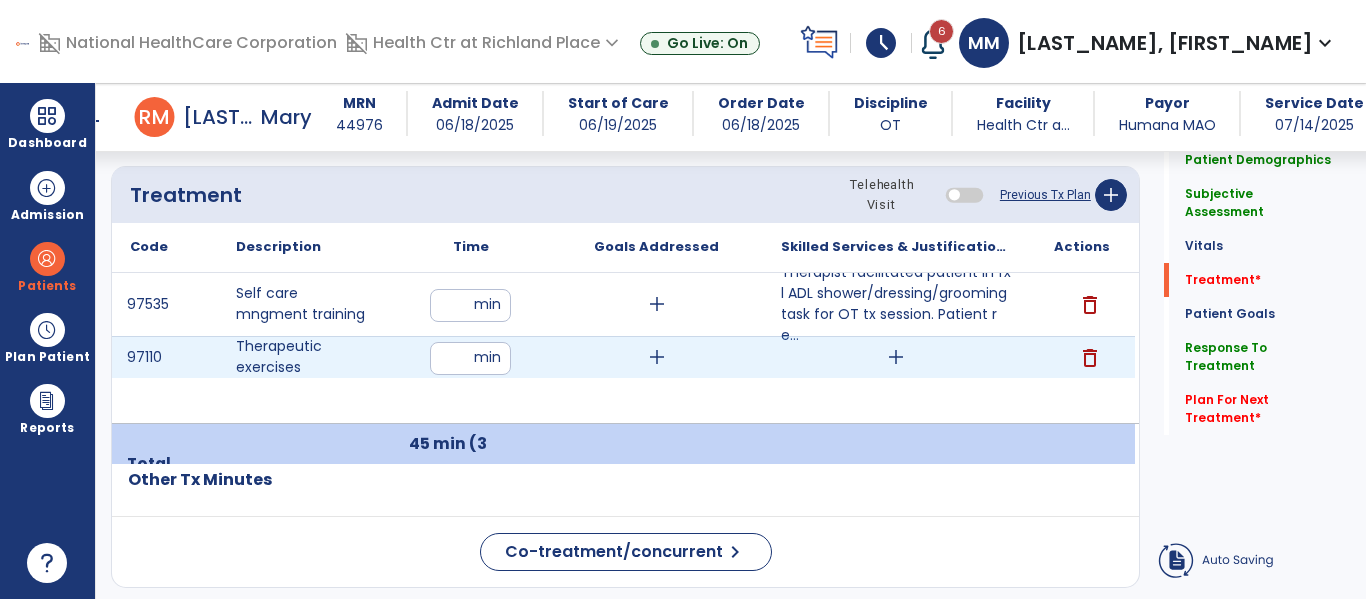 click on "add" at bounding box center [896, 357] 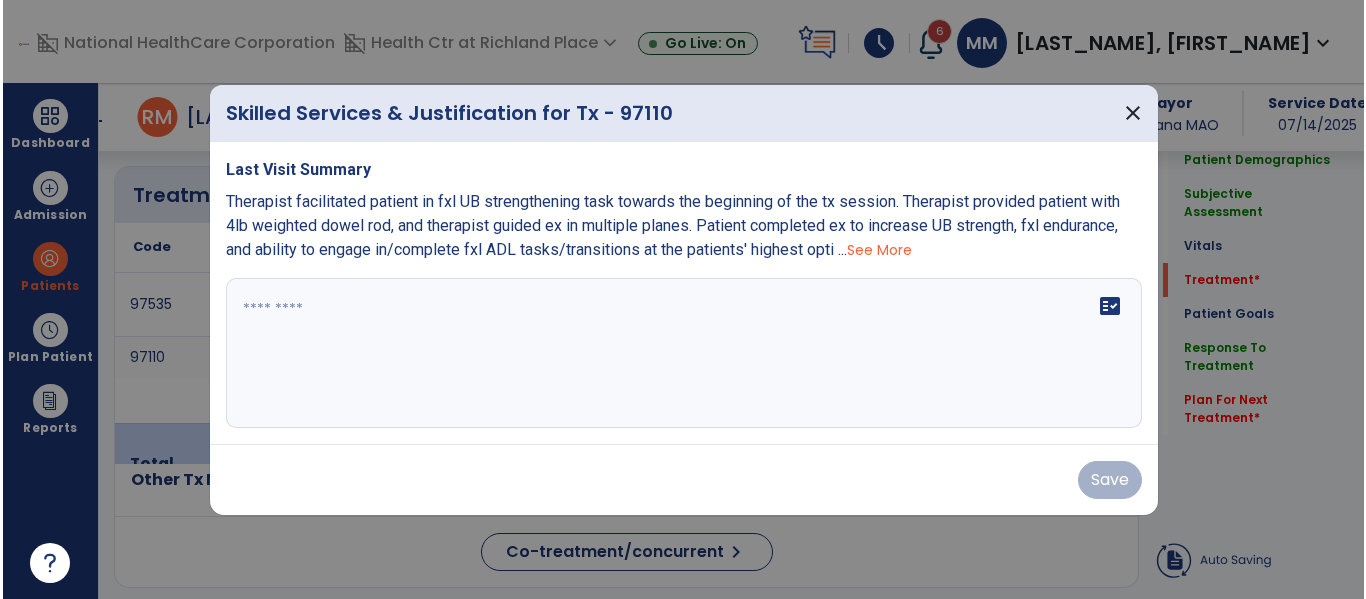 scroll, scrollTop: 1193, scrollLeft: 0, axis: vertical 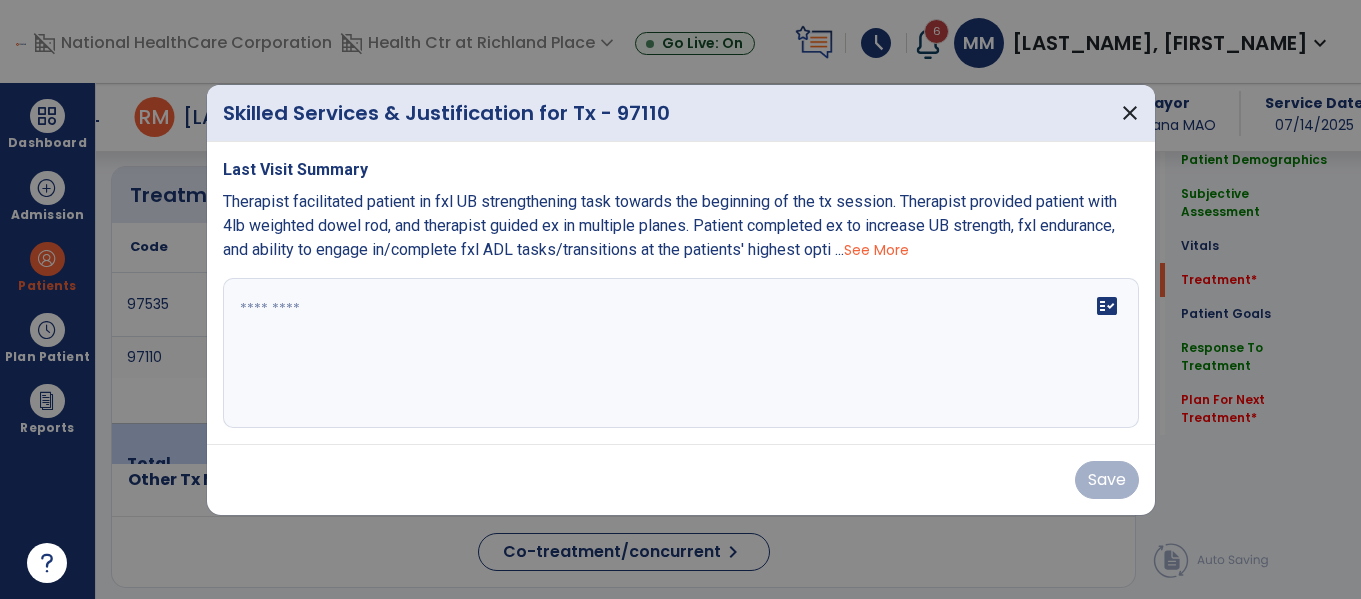 click on "See More" at bounding box center (876, 250) 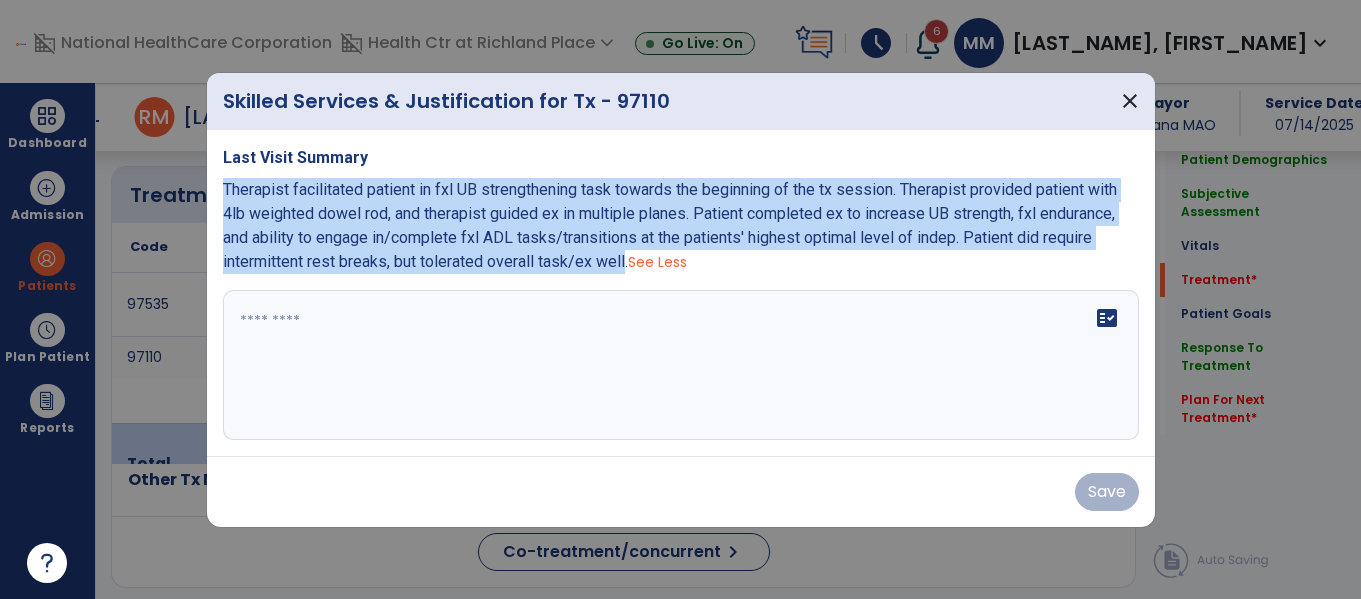drag, startPoint x: 223, startPoint y: 185, endPoint x: 626, endPoint y: 254, distance: 408.8643 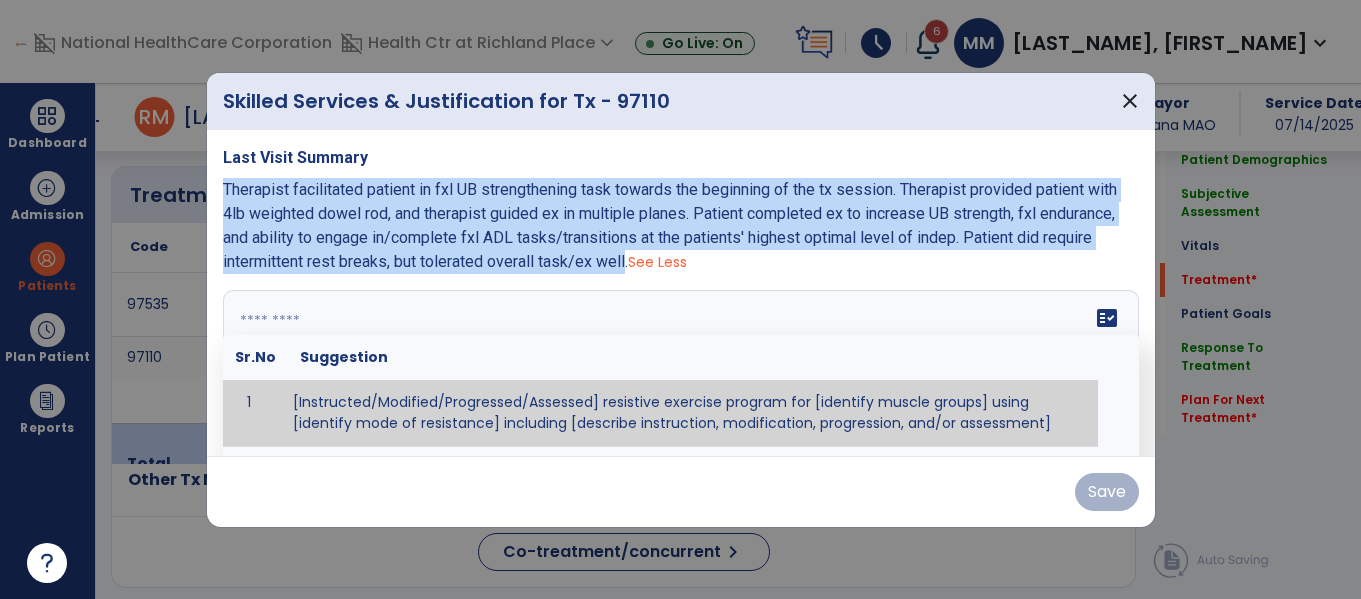 click at bounding box center [678, 365] 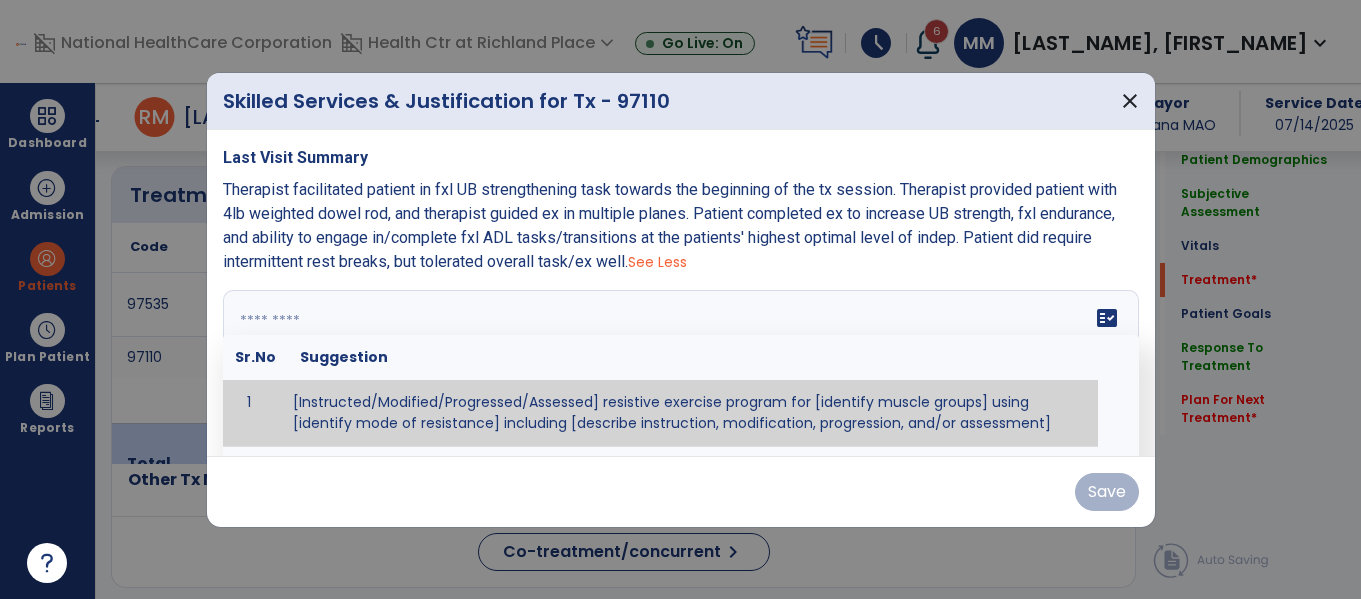 paste on "**********" 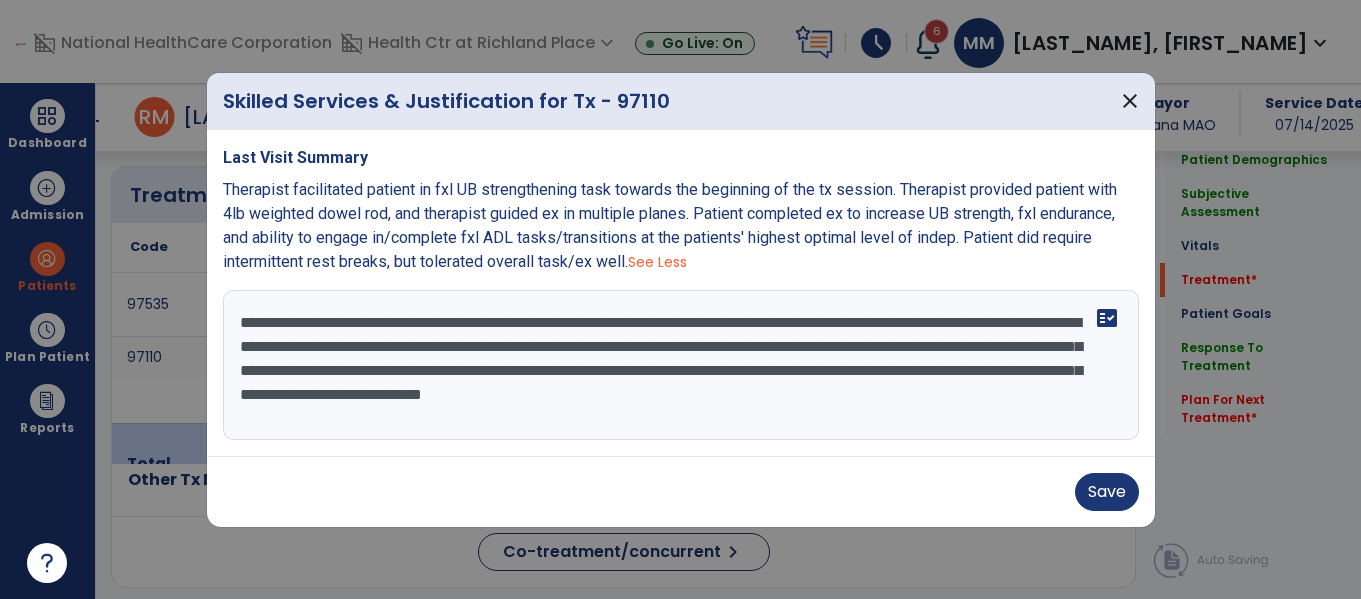 click on "**********" at bounding box center [681, 365] 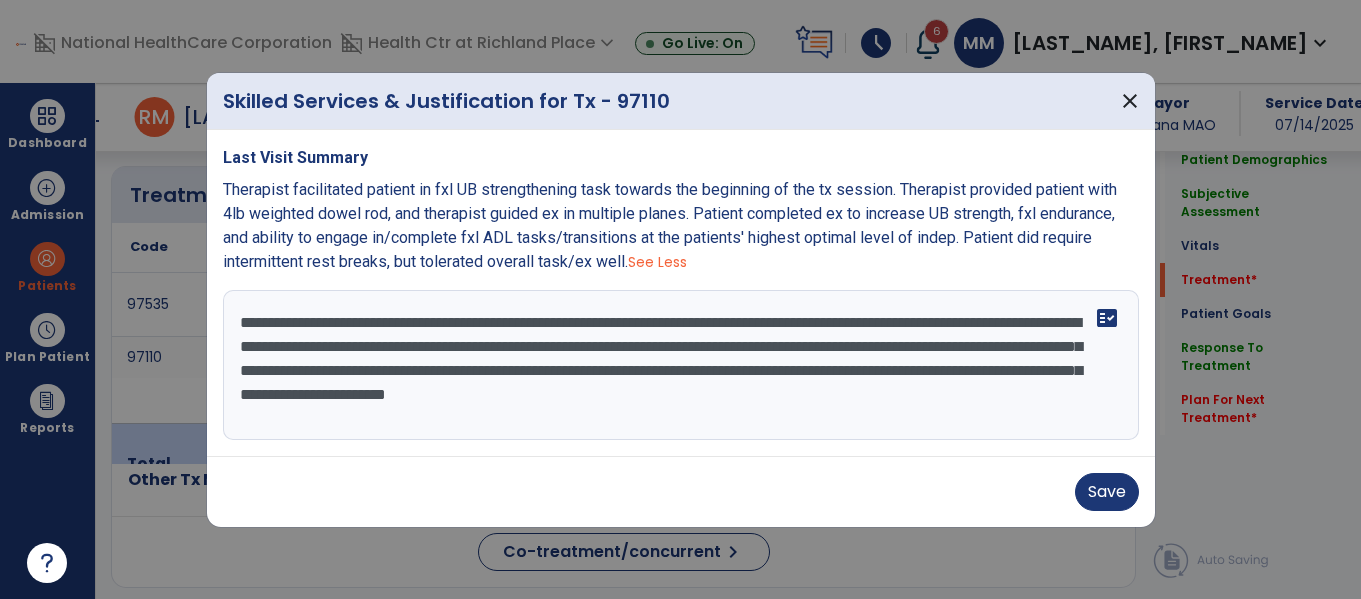 drag, startPoint x: 415, startPoint y: 341, endPoint x: 602, endPoint y: 352, distance: 187.32326 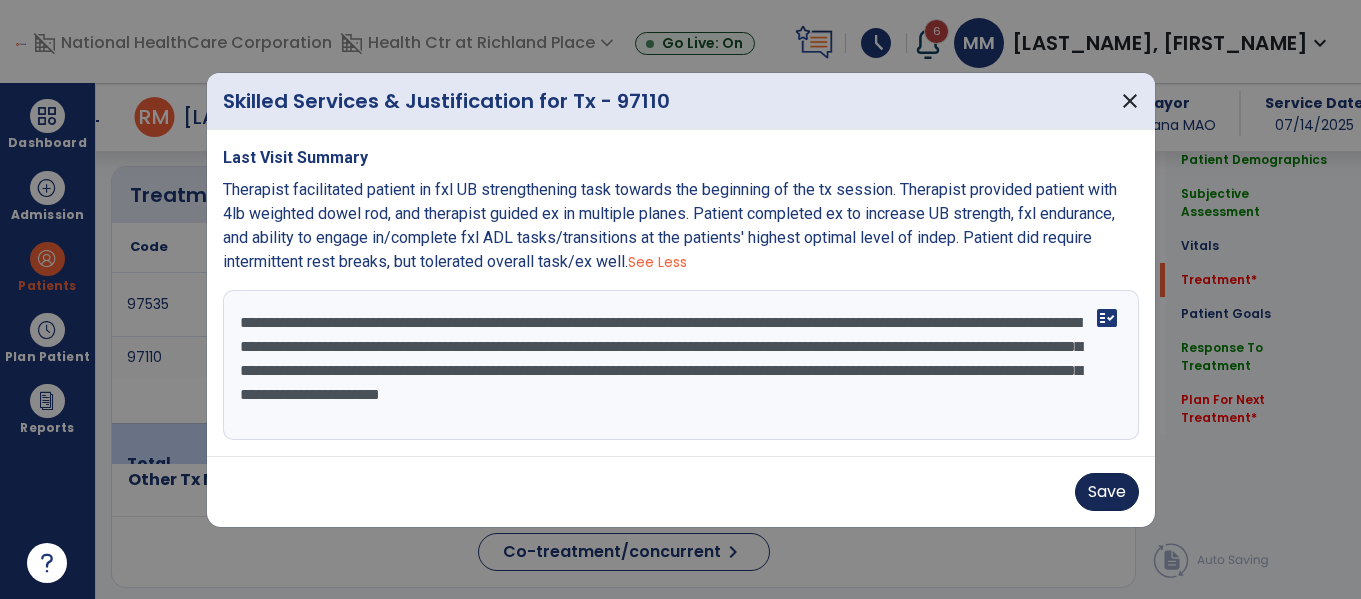 type on "**********" 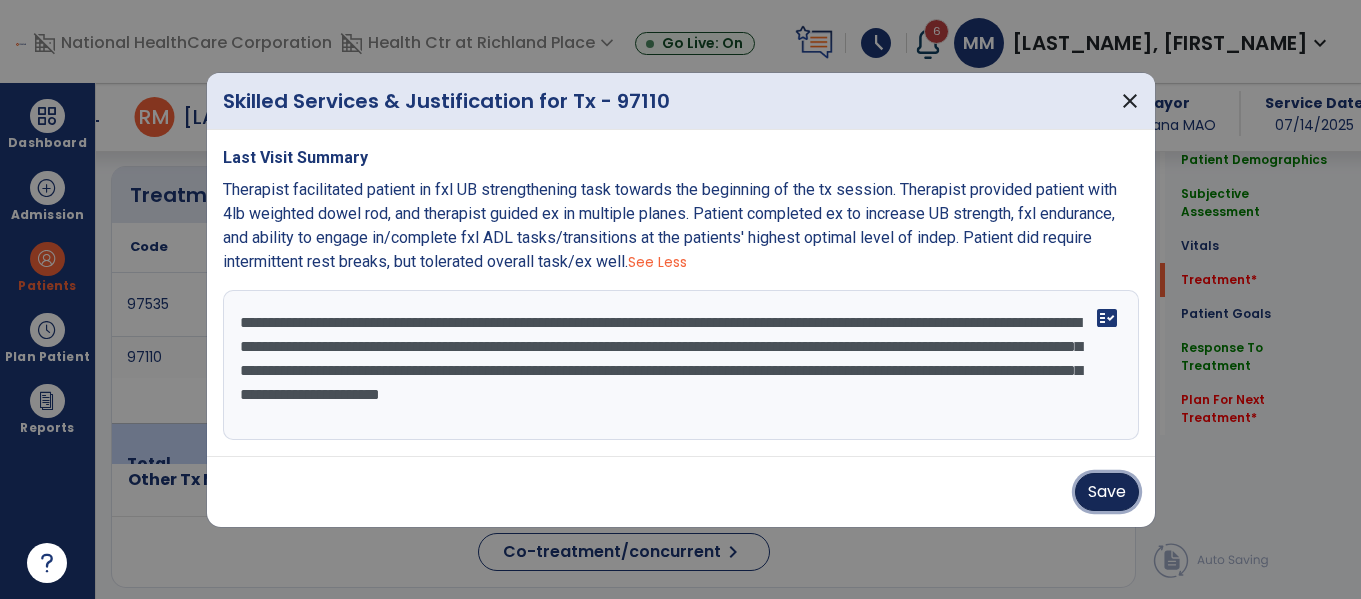 click on "Save" at bounding box center (1107, 492) 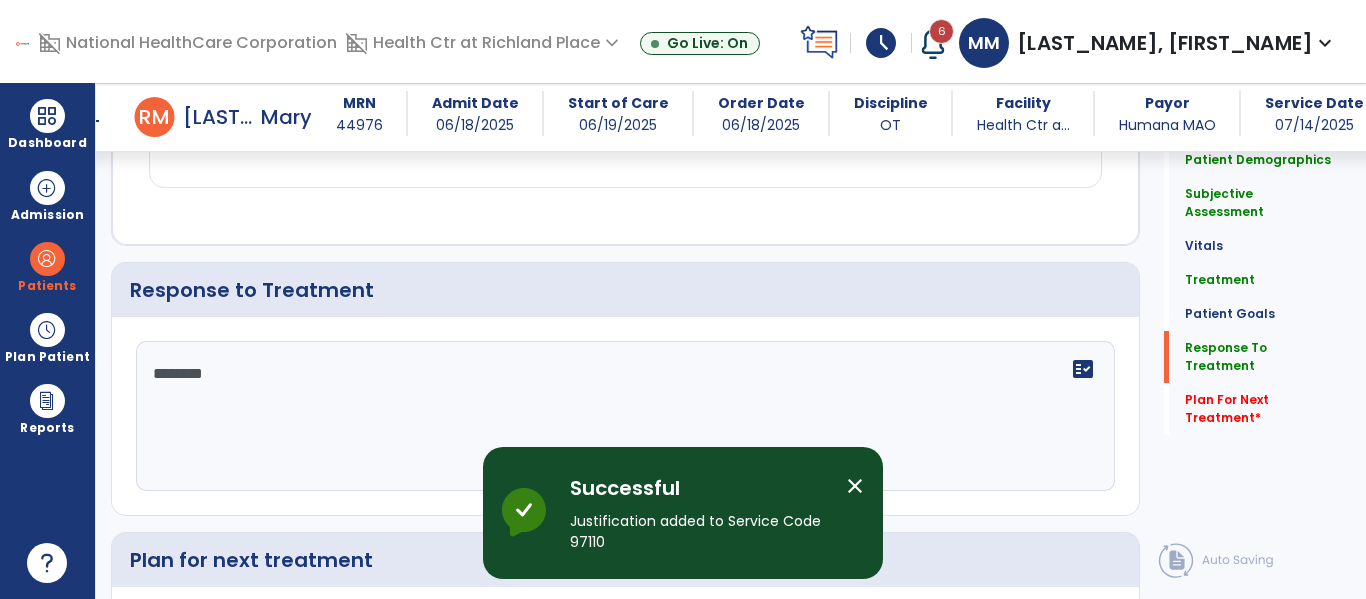 scroll, scrollTop: 2559, scrollLeft: 0, axis: vertical 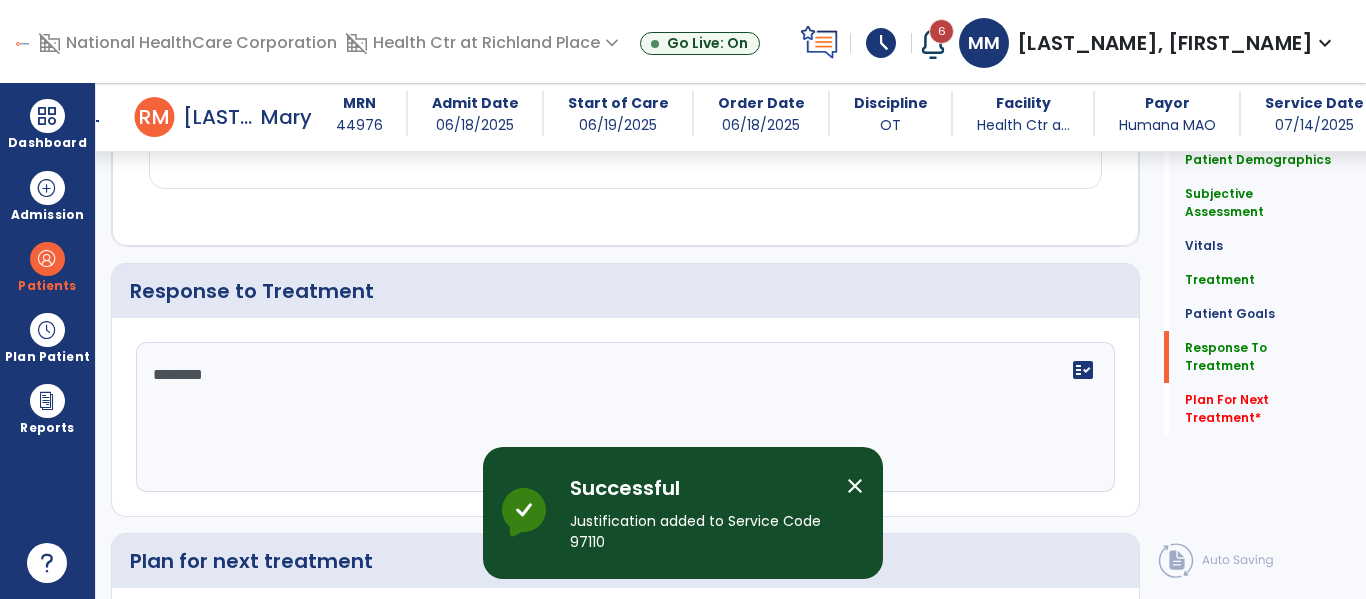 click on "*******" 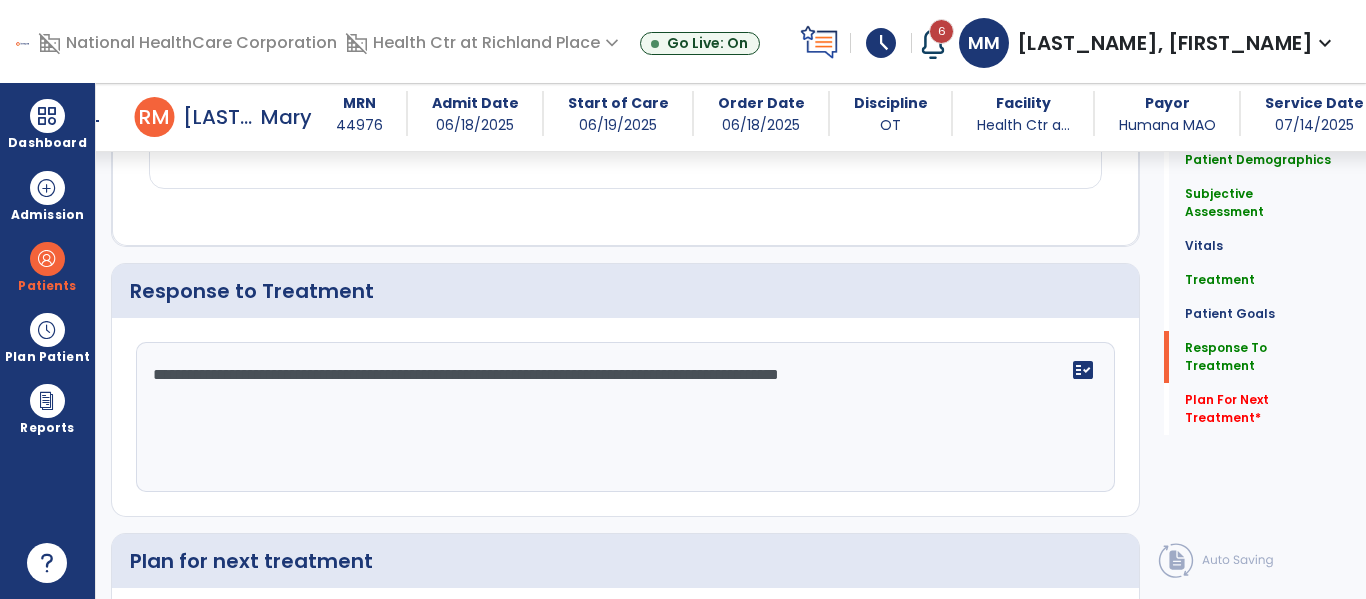 scroll, scrollTop: 2751, scrollLeft: 0, axis: vertical 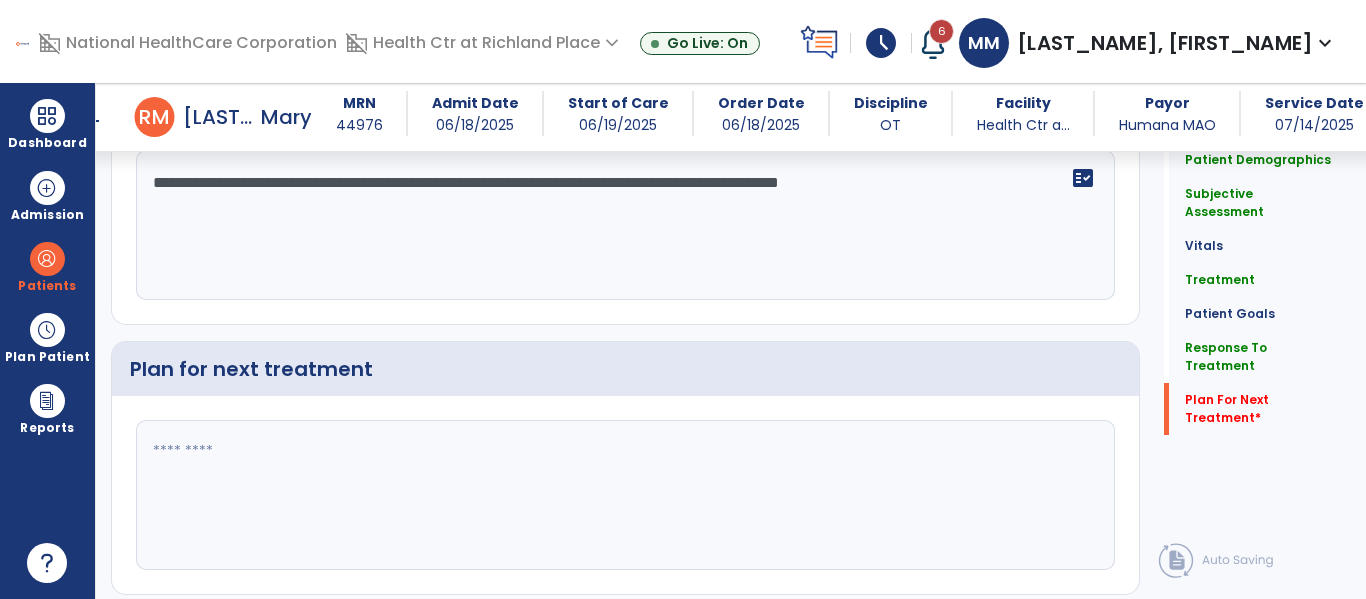 type on "**********" 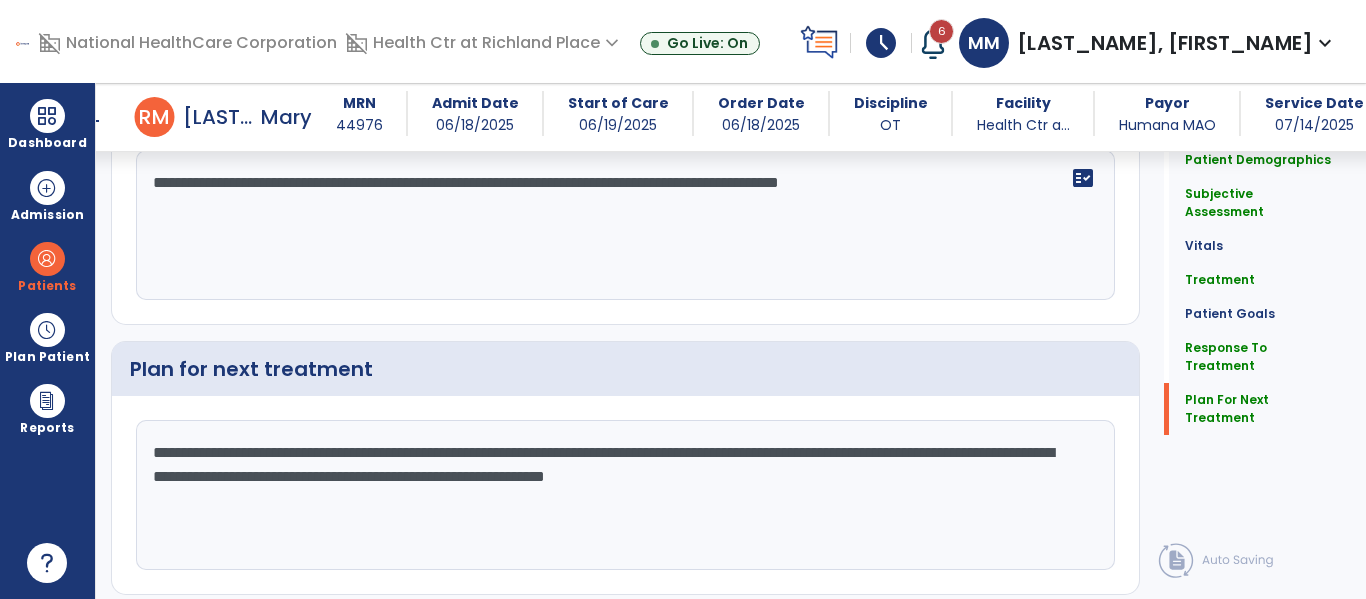 type on "**********" 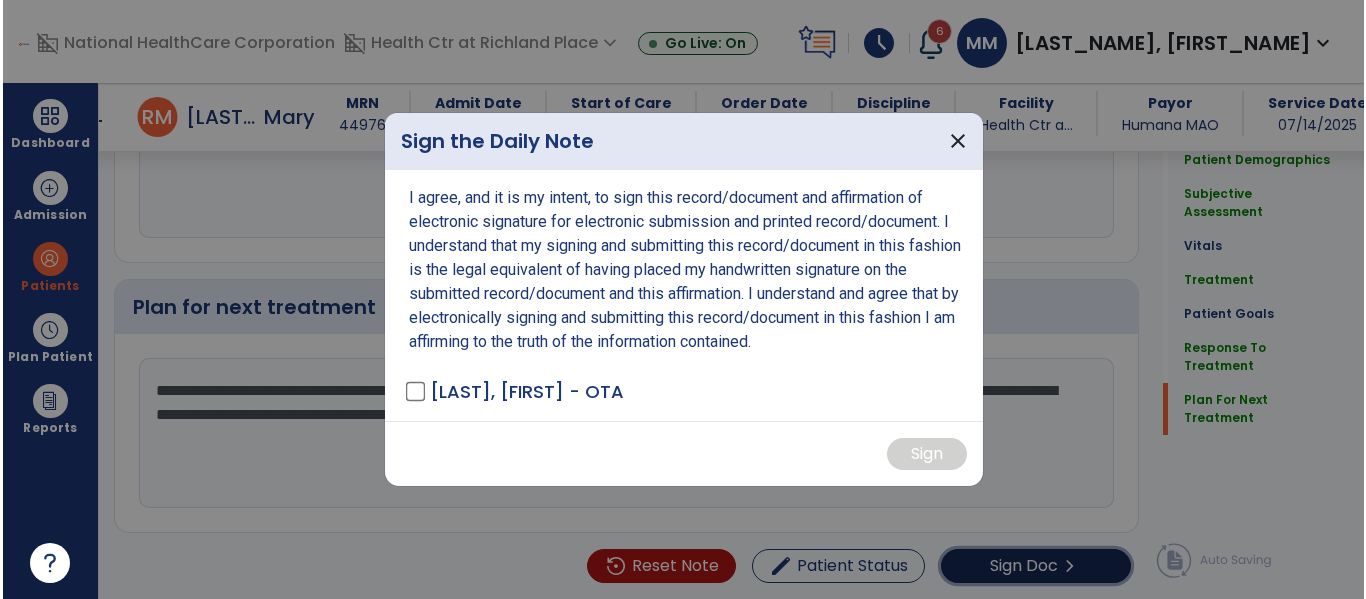 scroll, scrollTop: 2814, scrollLeft: 0, axis: vertical 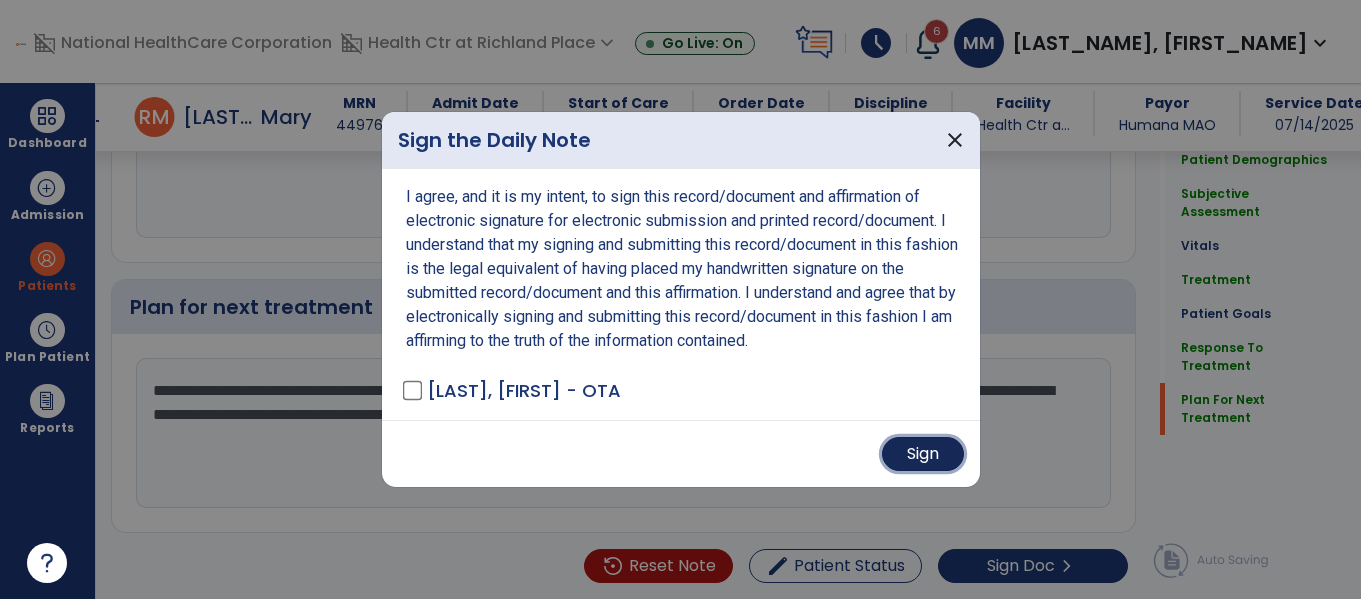 click on "Sign" at bounding box center (923, 454) 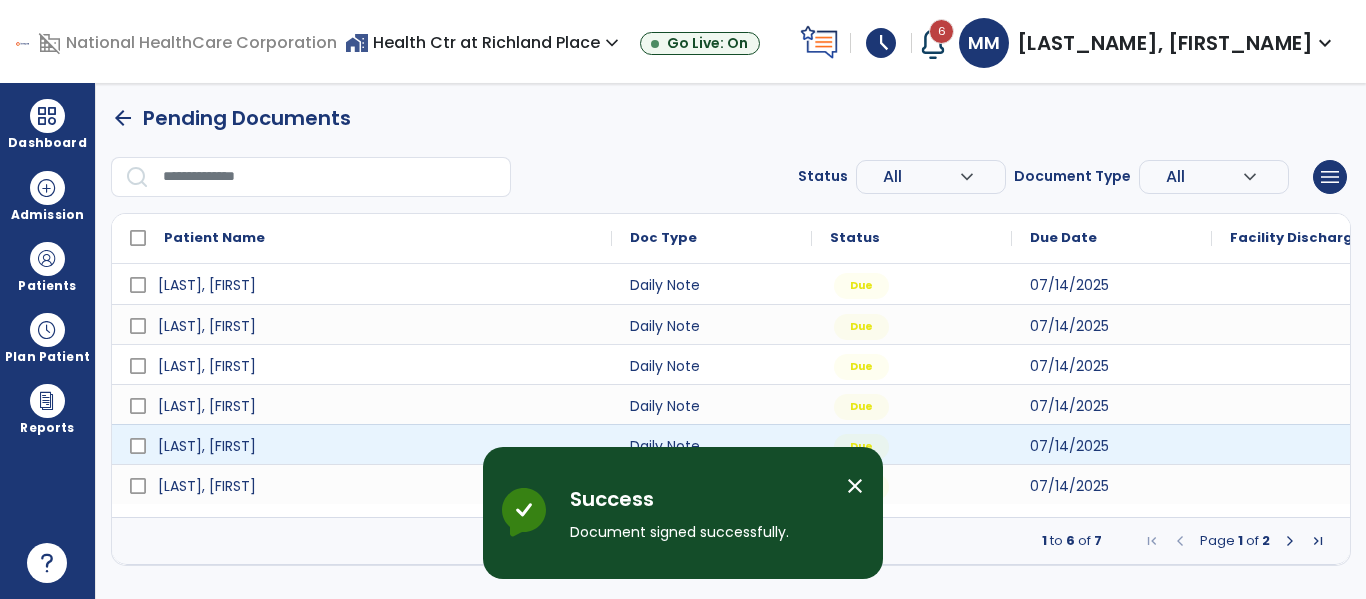 scroll, scrollTop: 0, scrollLeft: 0, axis: both 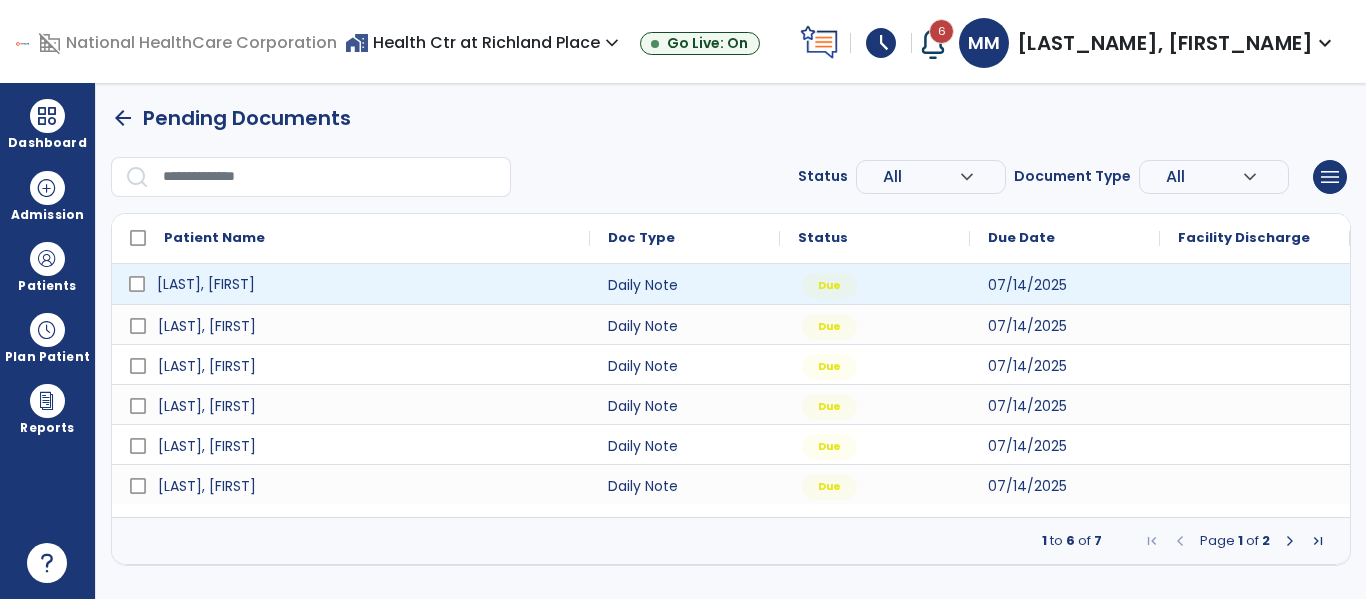 click on "[LAST], [FIRST]" at bounding box center [365, 284] 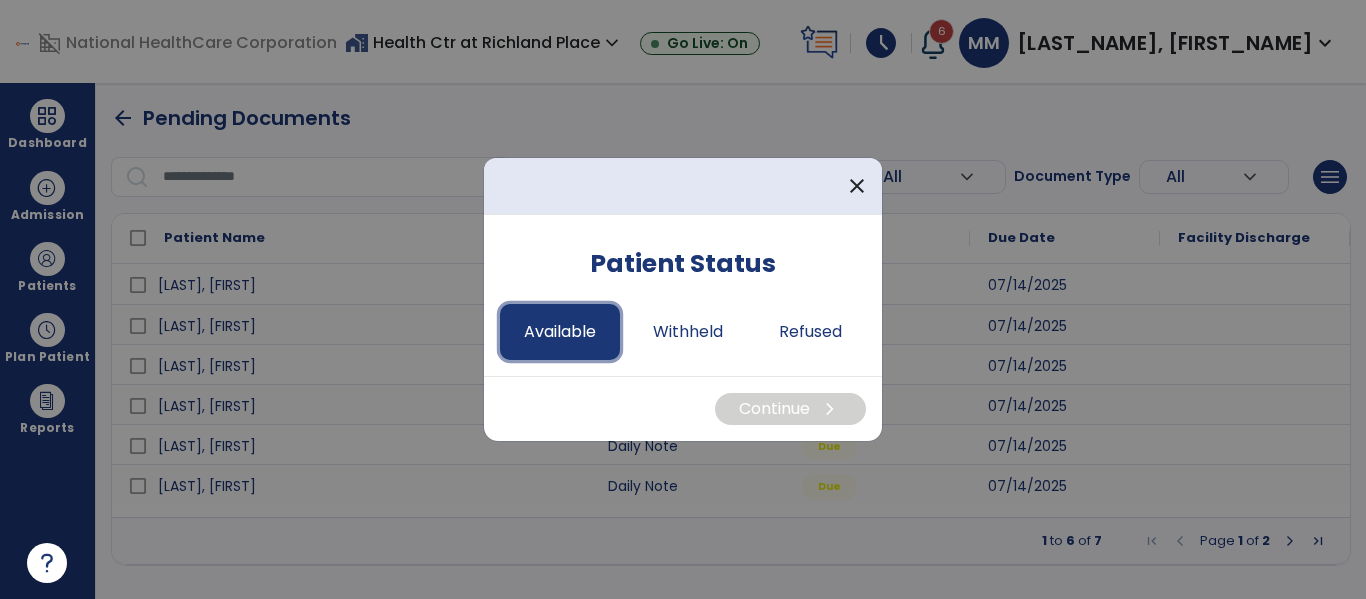 click on "Available" at bounding box center [560, 332] 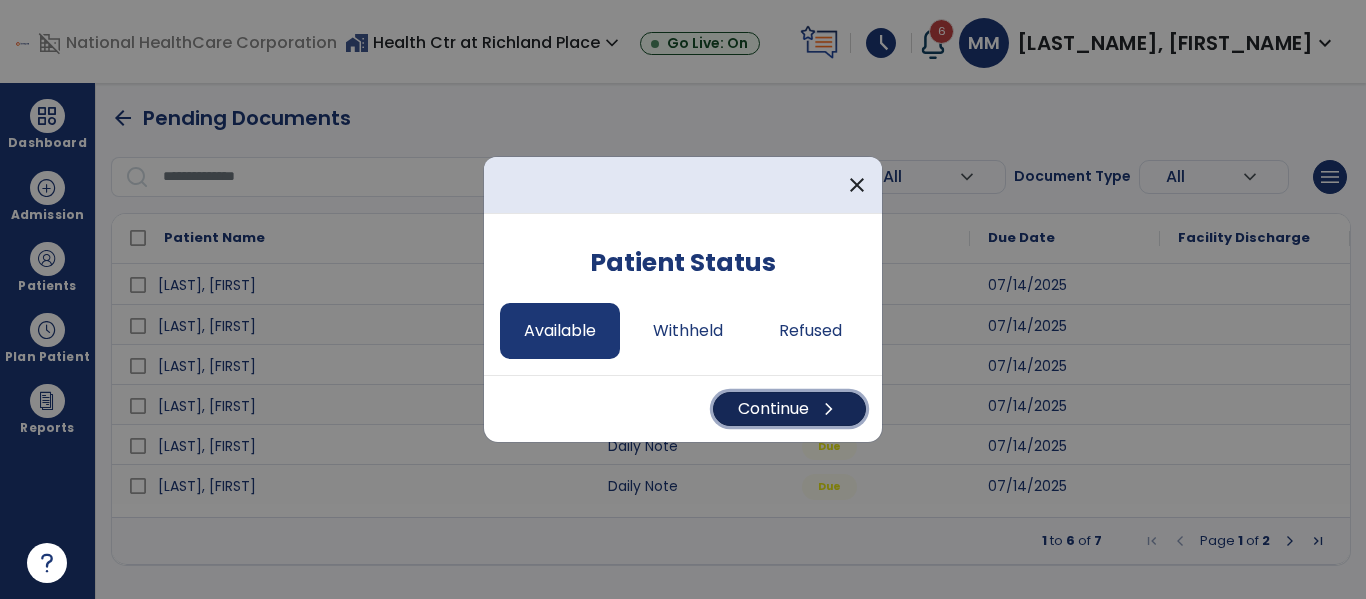 click on "Continue   chevron_right" at bounding box center [789, 409] 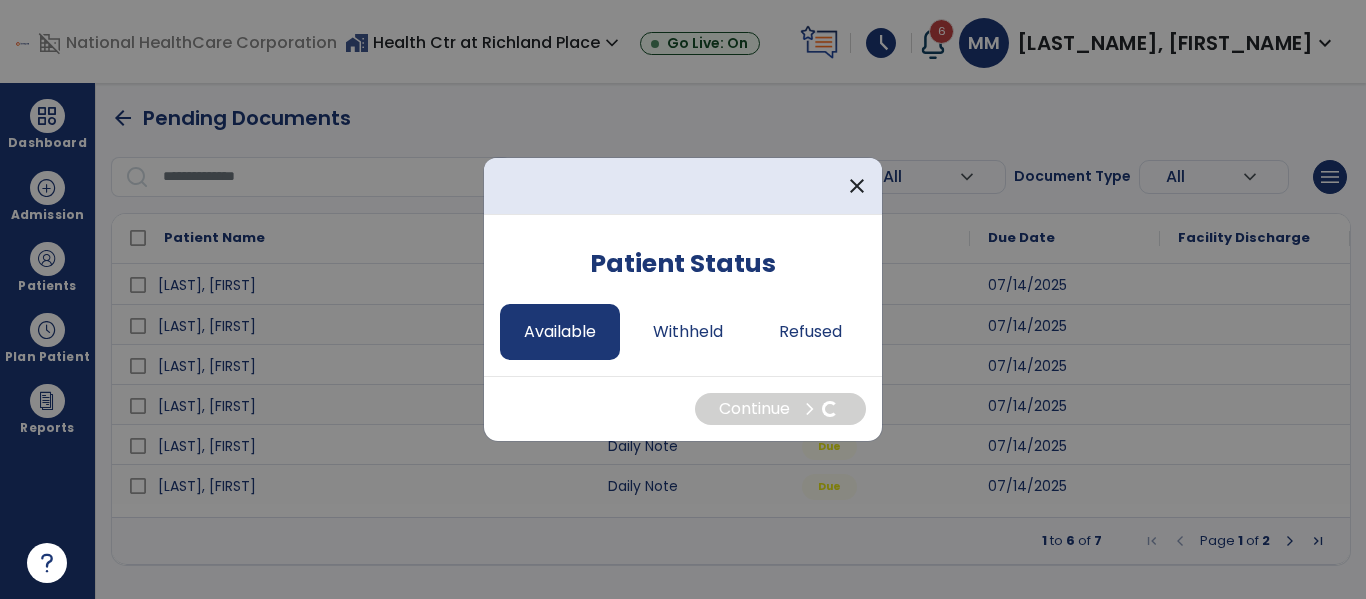 select on "*" 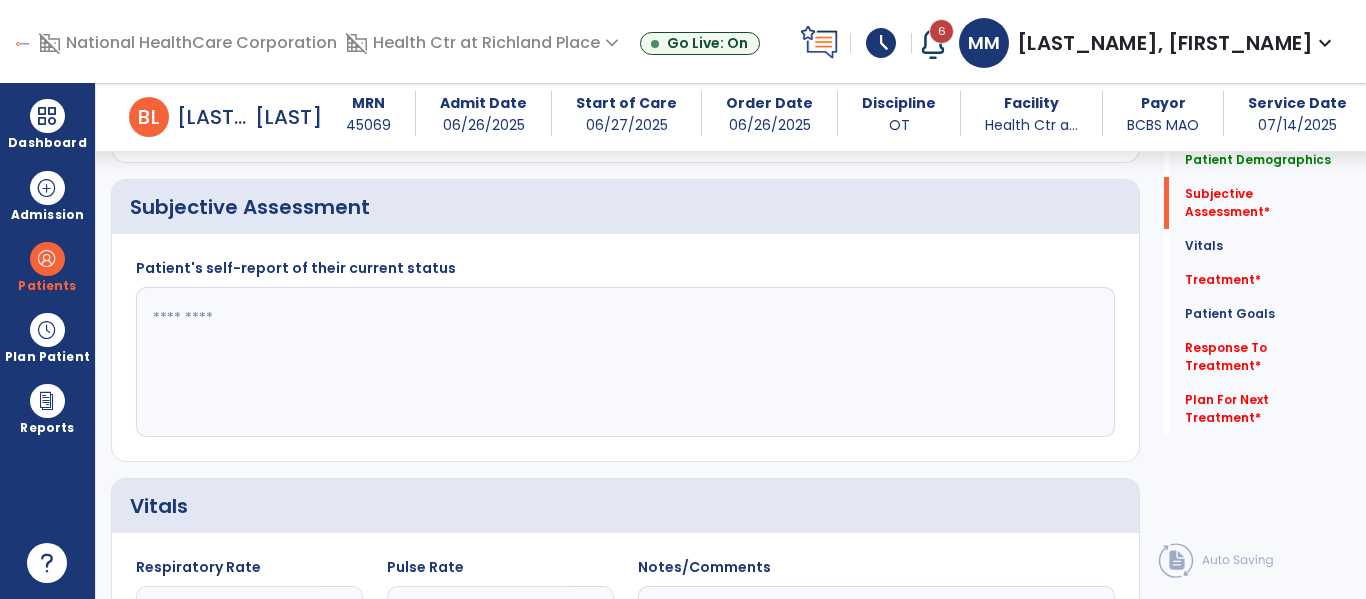 scroll, scrollTop: 460, scrollLeft: 0, axis: vertical 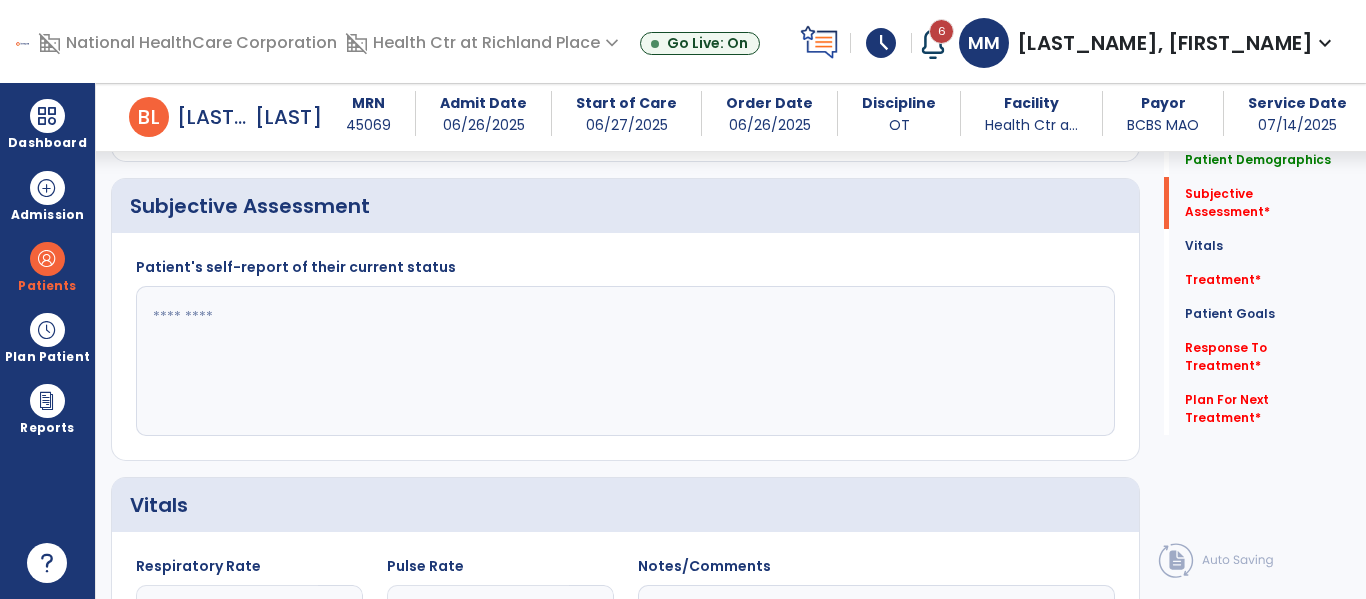 click 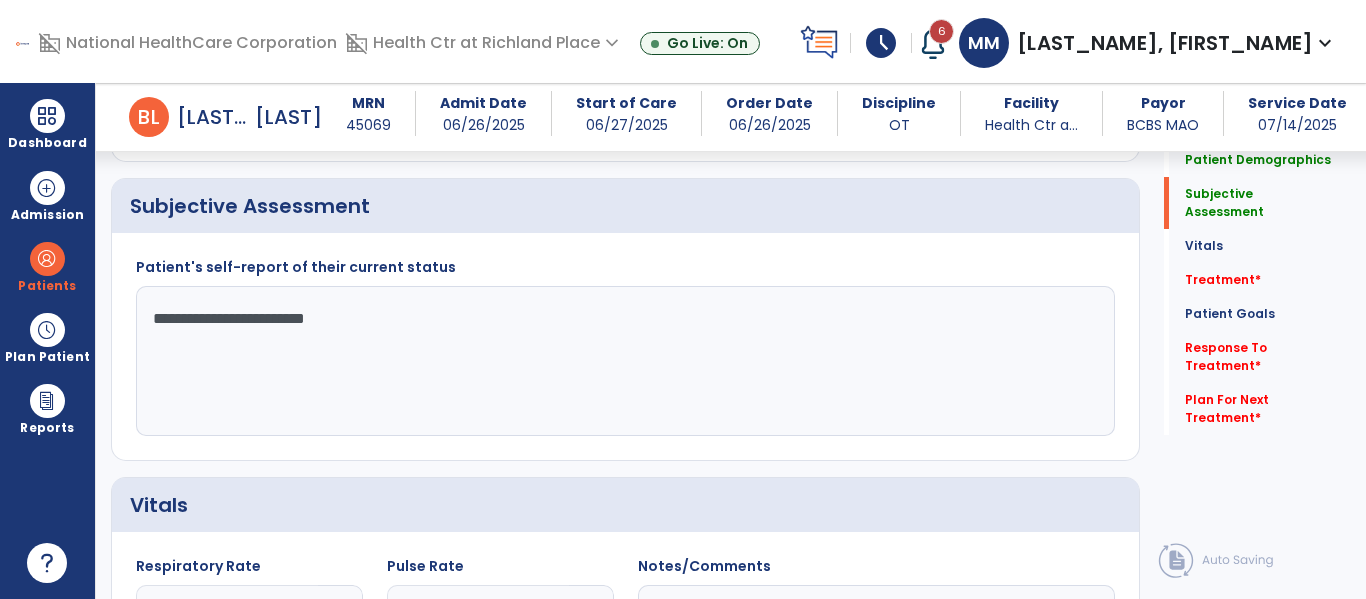 click on "**********" 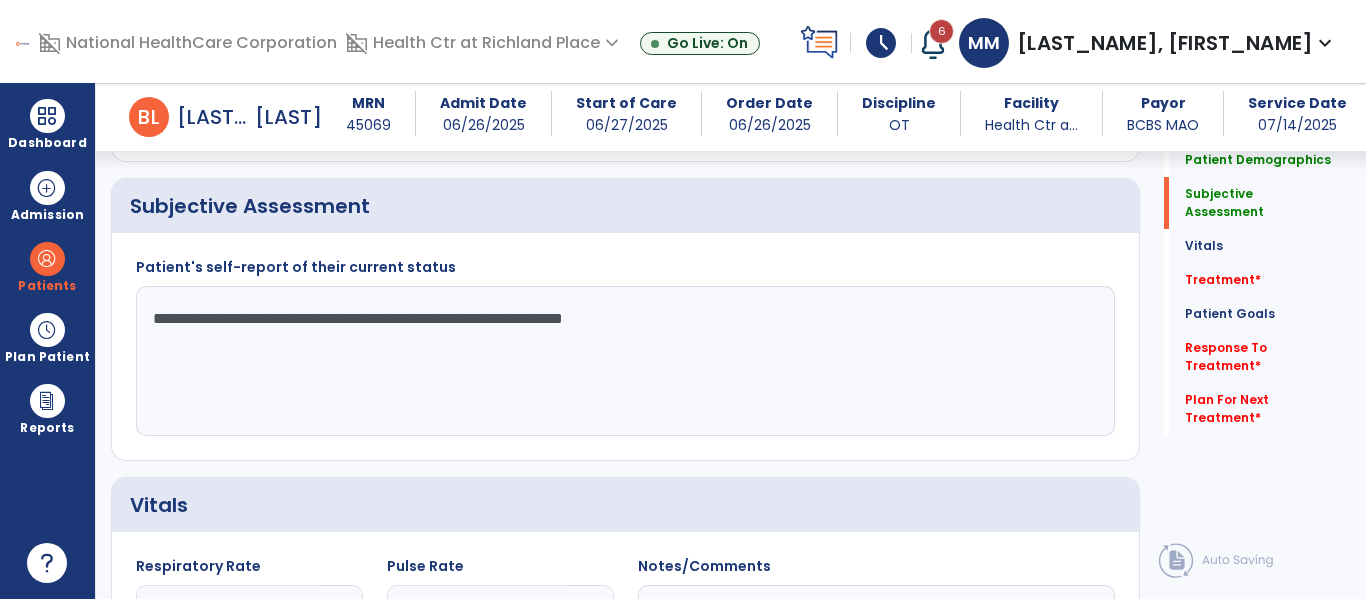 click on "**********" 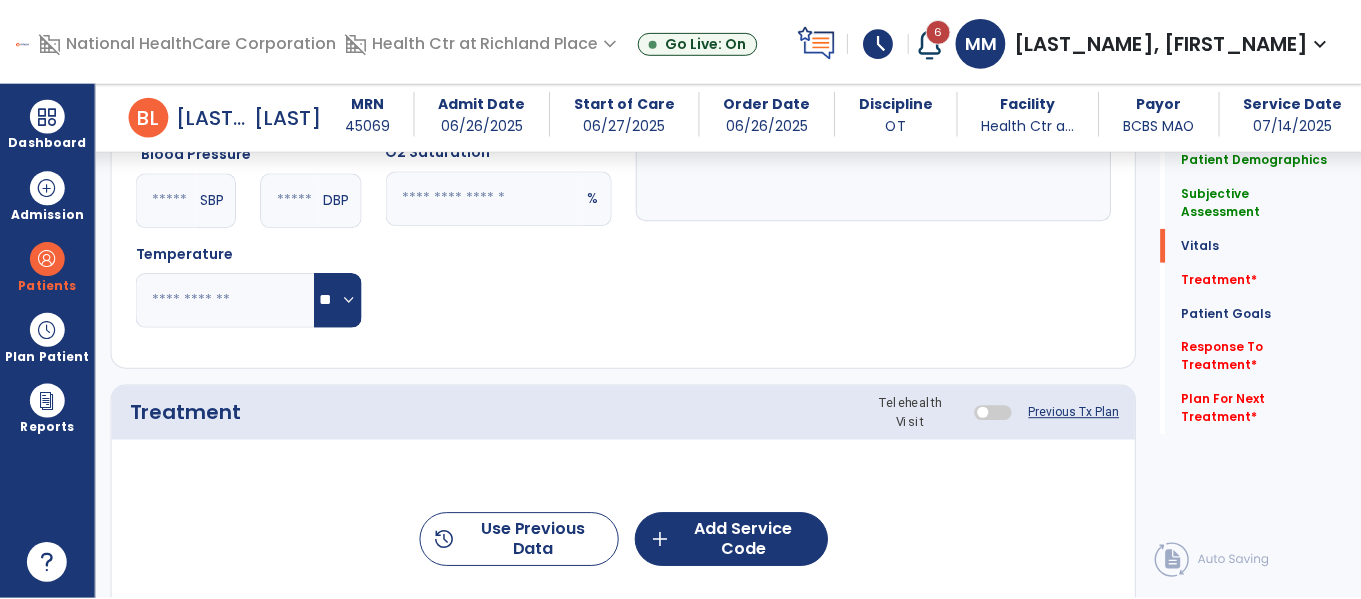 scroll, scrollTop: 977, scrollLeft: 0, axis: vertical 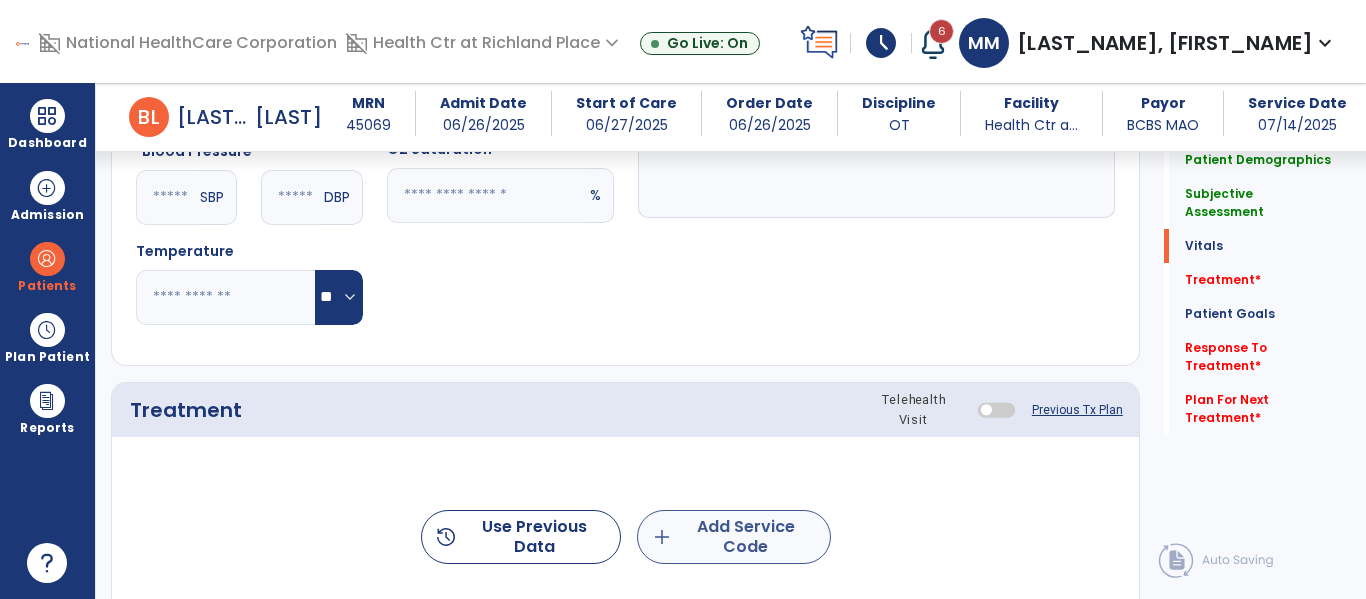 type on "**********" 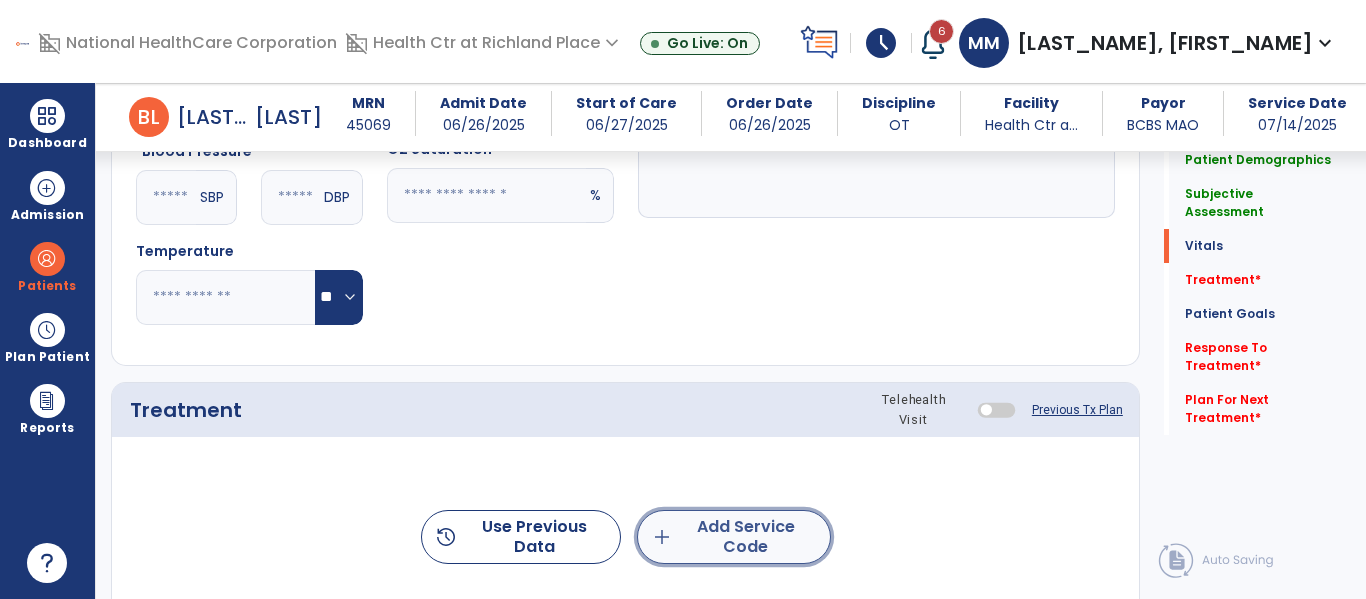 click on "add  Add Service Code" 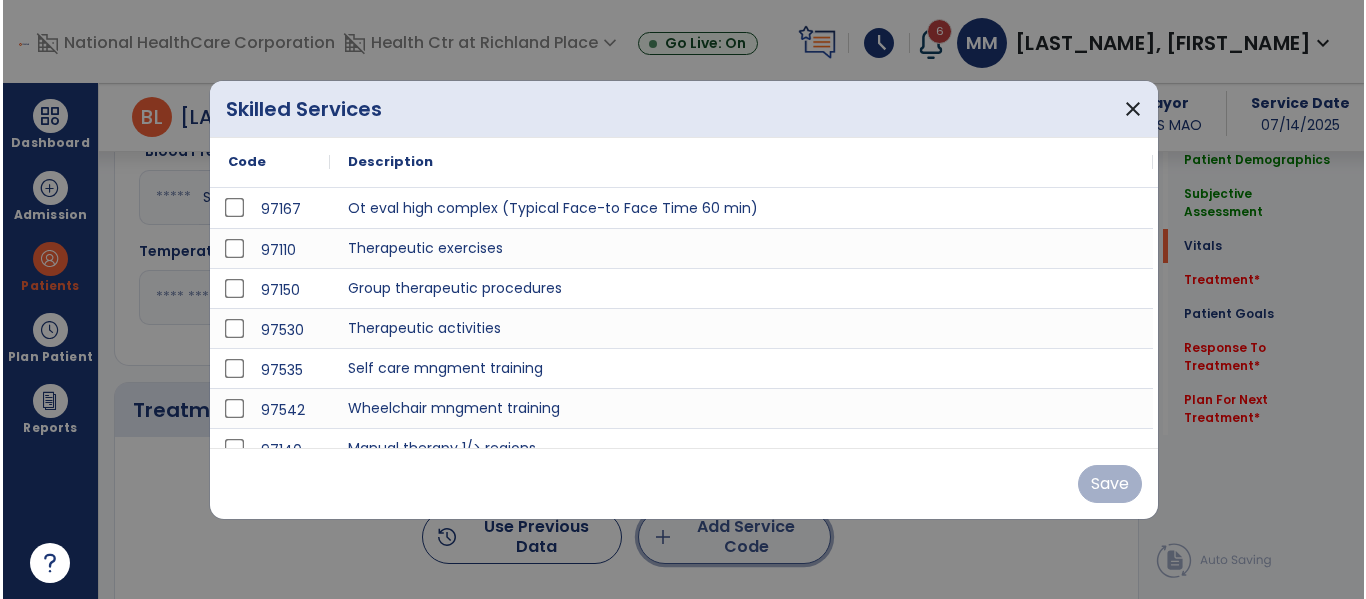 scroll, scrollTop: 977, scrollLeft: 0, axis: vertical 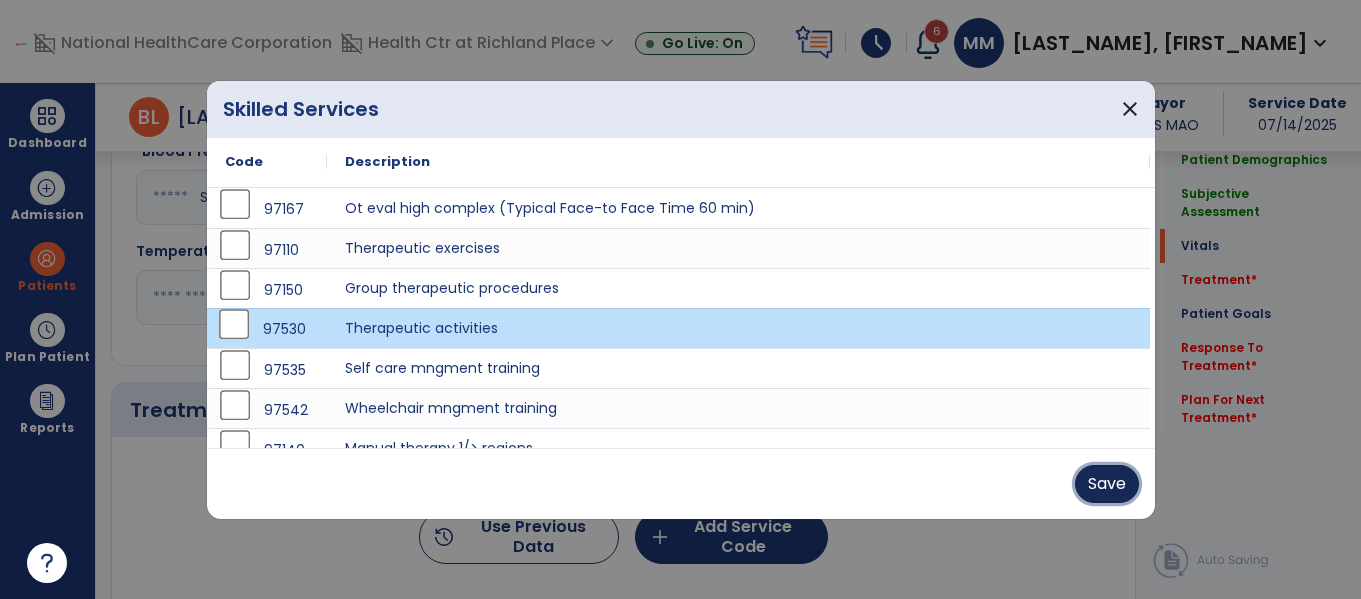 click on "Save" at bounding box center (1107, 484) 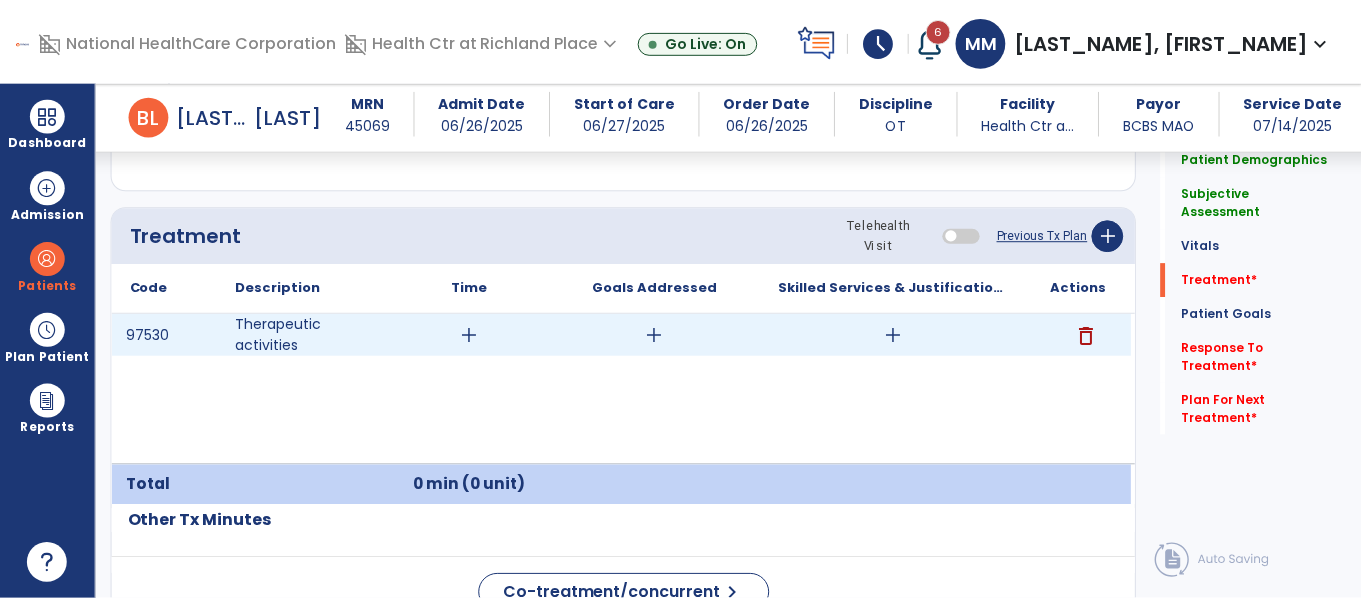 scroll, scrollTop: 1153, scrollLeft: 0, axis: vertical 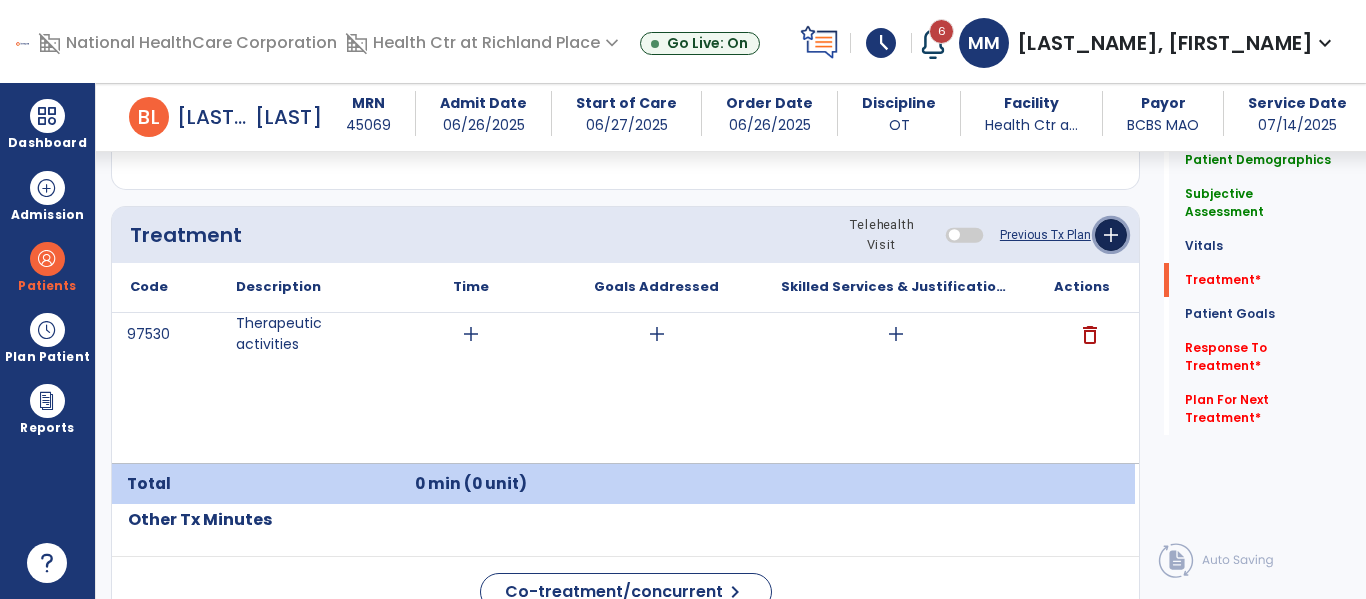 click on "add" 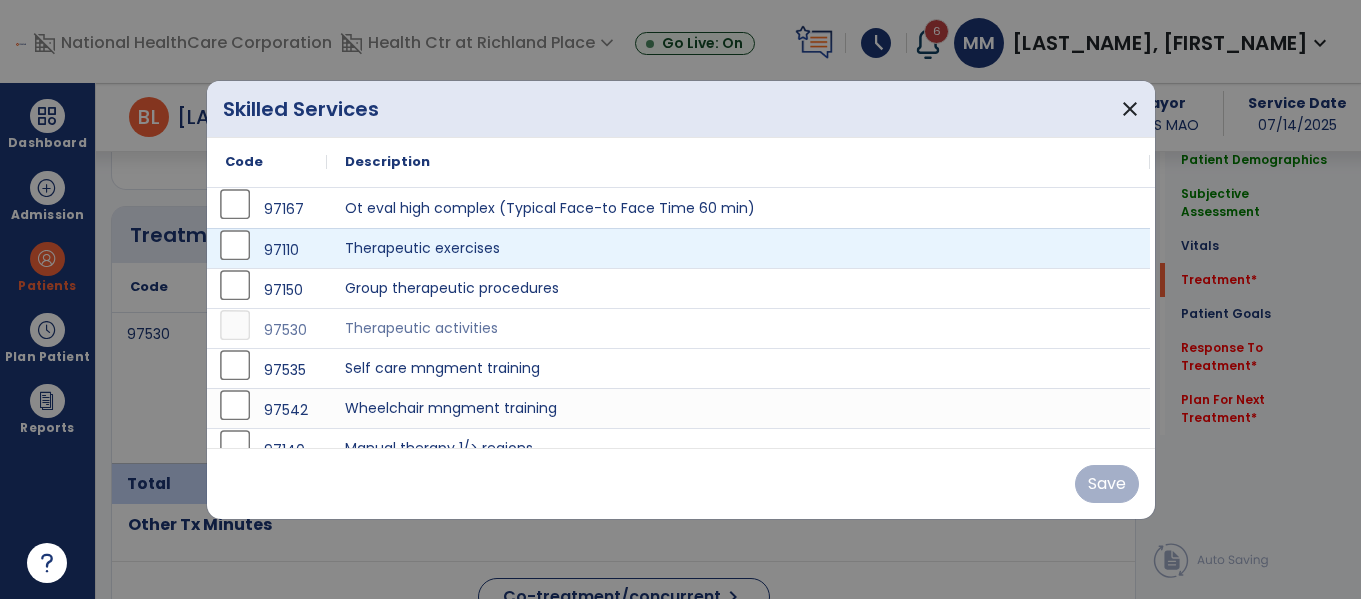 scroll, scrollTop: 1153, scrollLeft: 0, axis: vertical 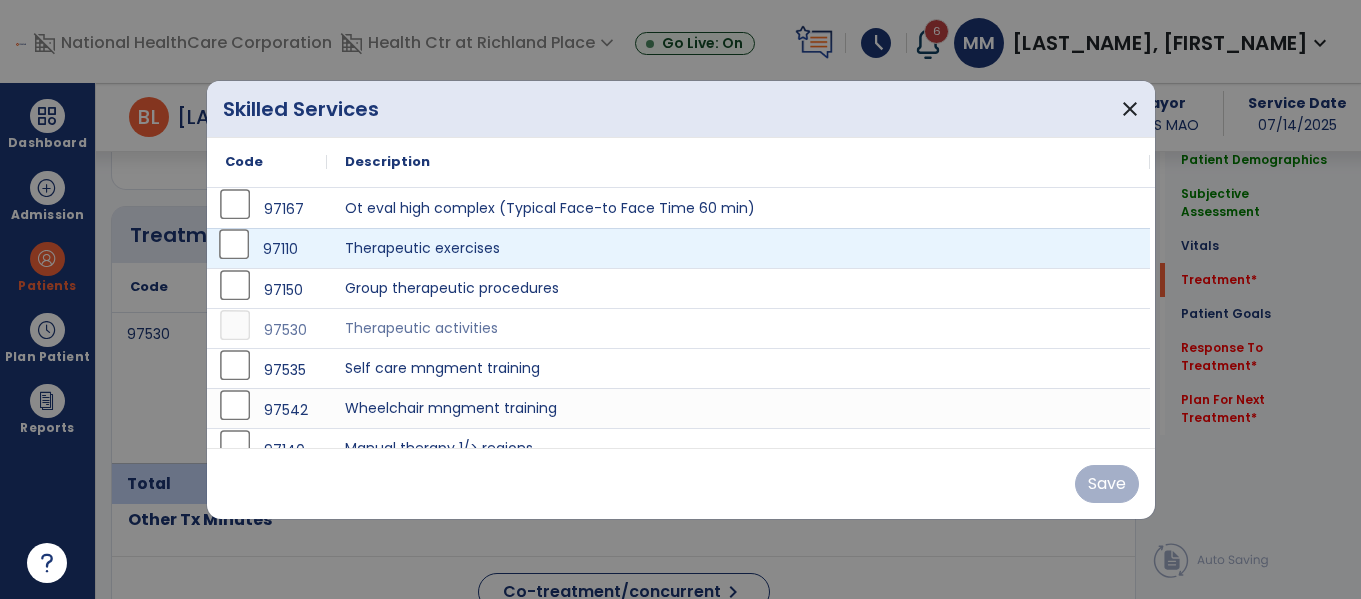 click on "97110" at bounding box center (267, 249) 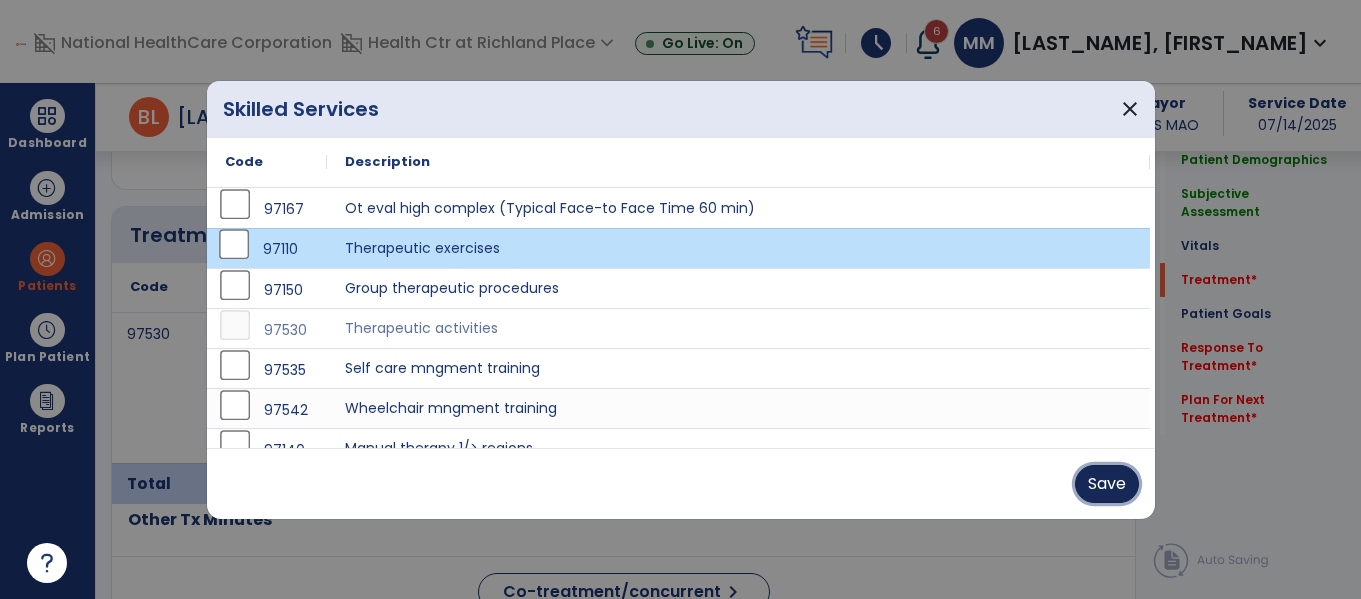 click on "Save" at bounding box center (1107, 484) 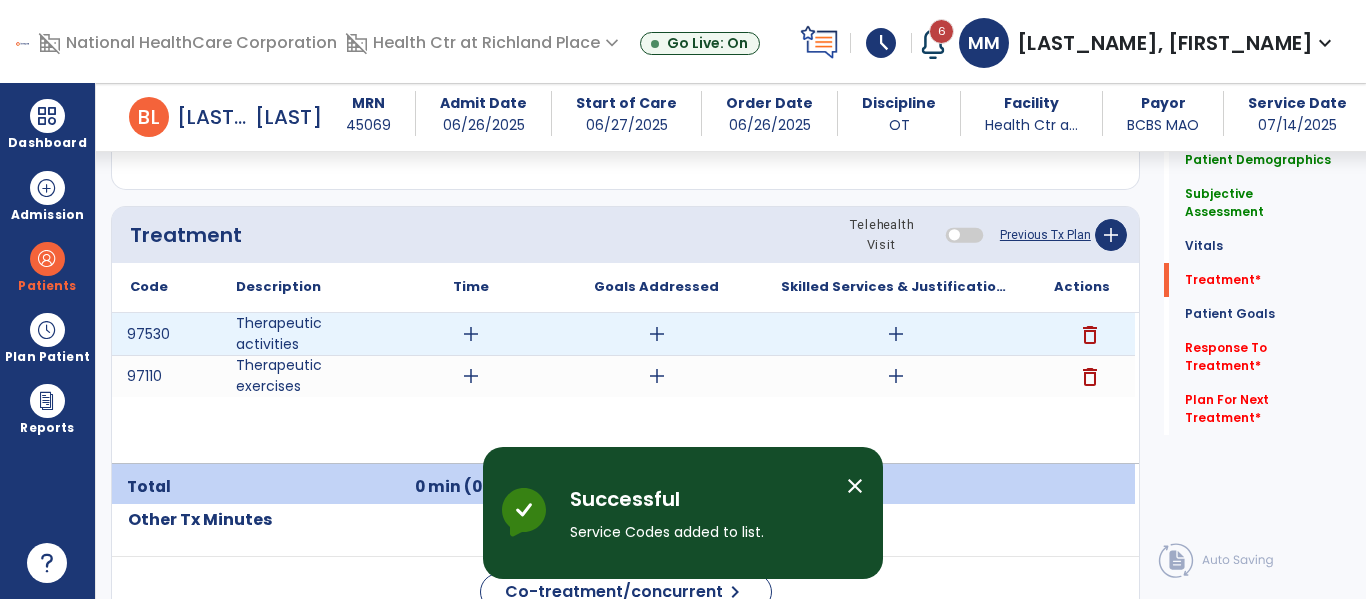 click on "add" at bounding box center (471, 334) 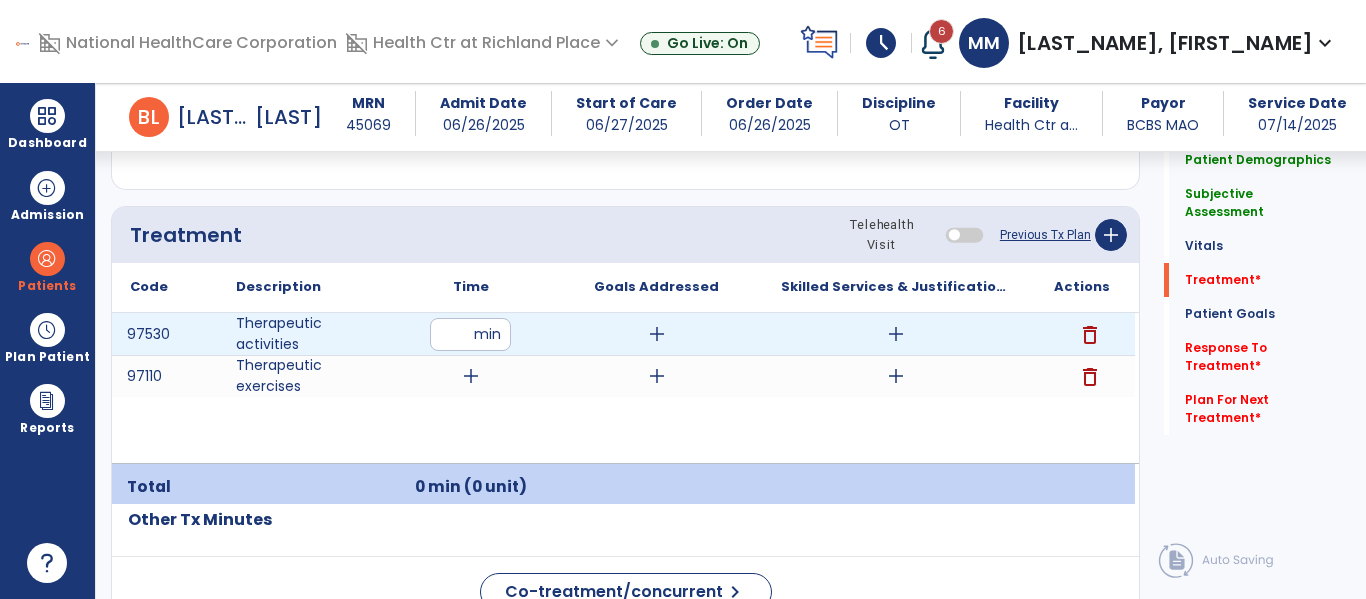 type on "**" 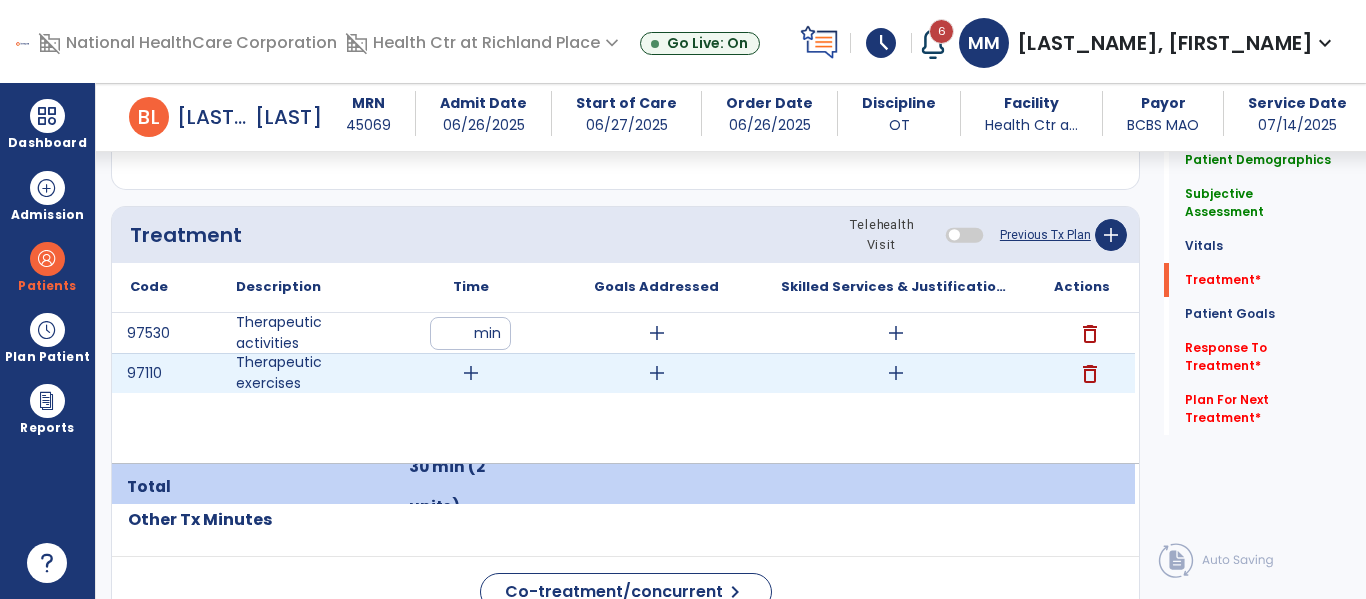 click on "add" at bounding box center [471, 373] 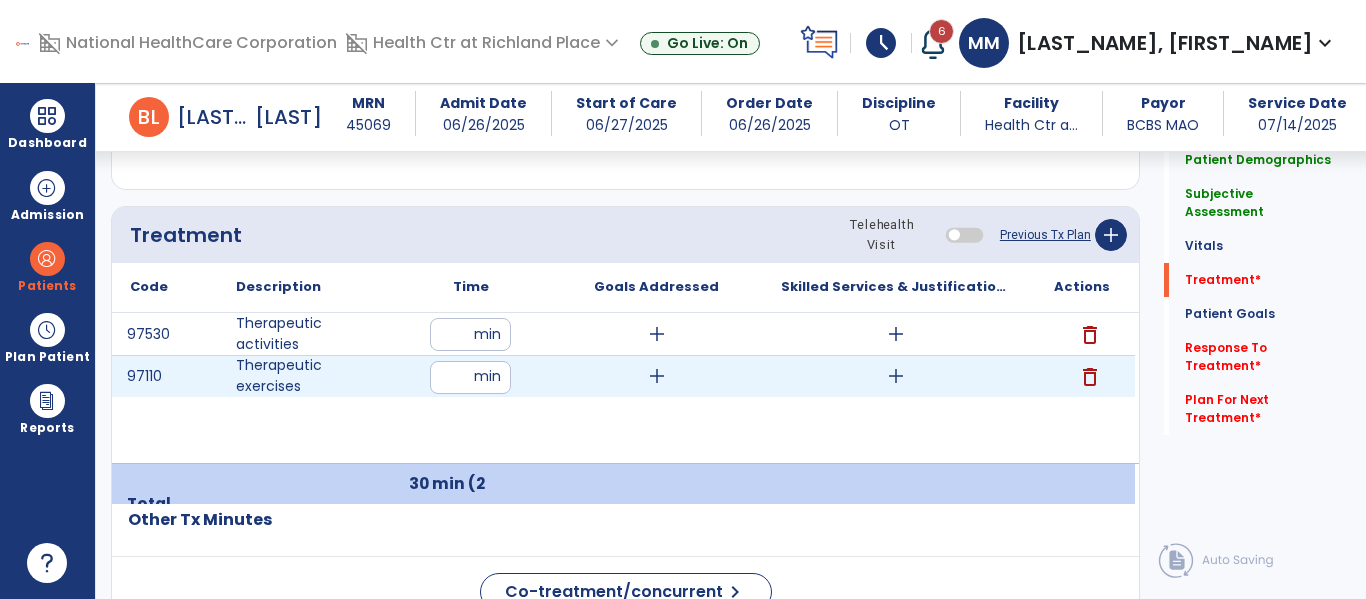click at bounding box center (470, 377) 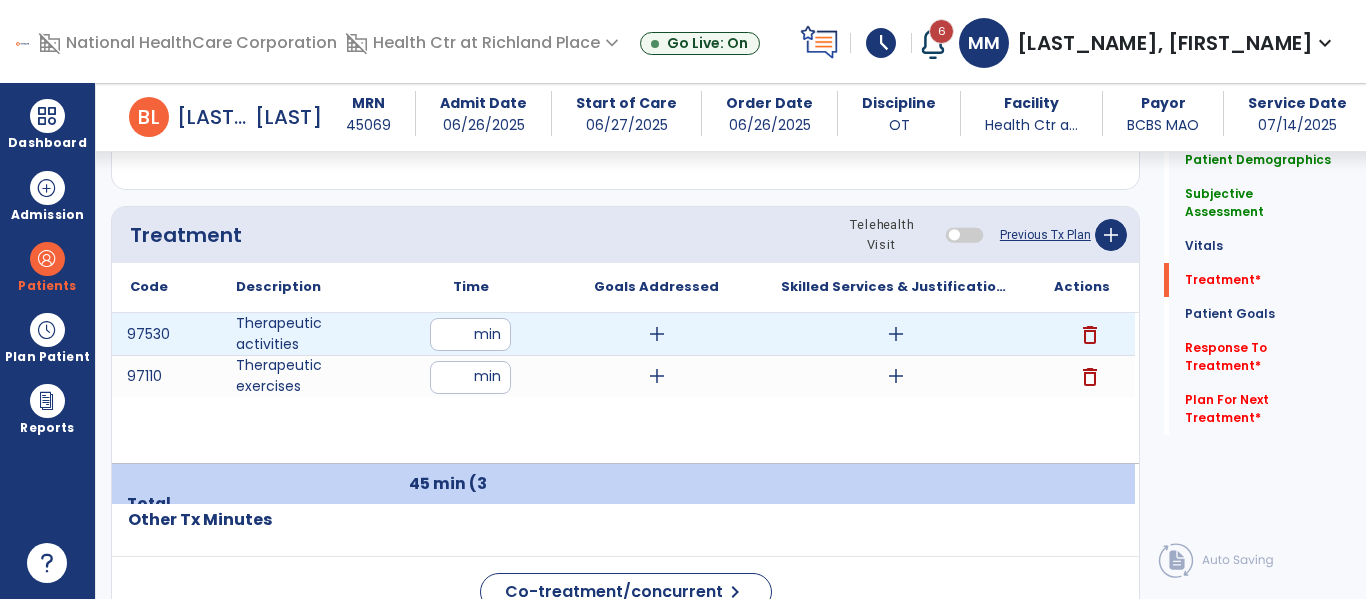 click on "add" at bounding box center [896, 334] 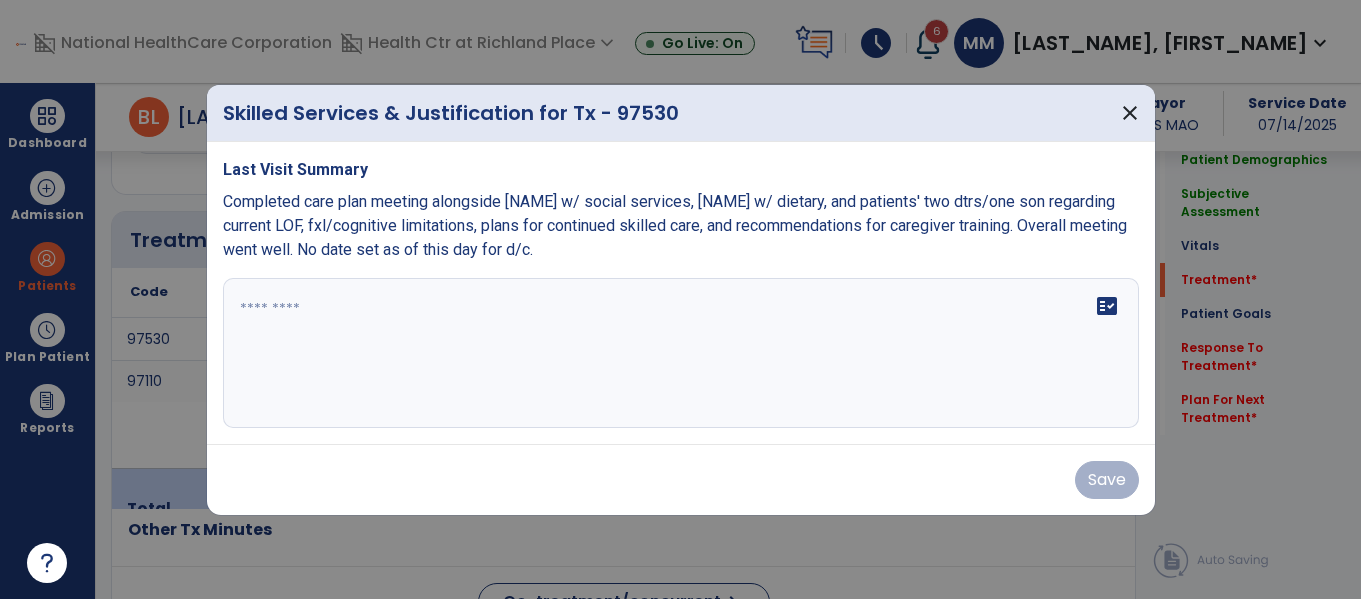 scroll, scrollTop: 1153, scrollLeft: 0, axis: vertical 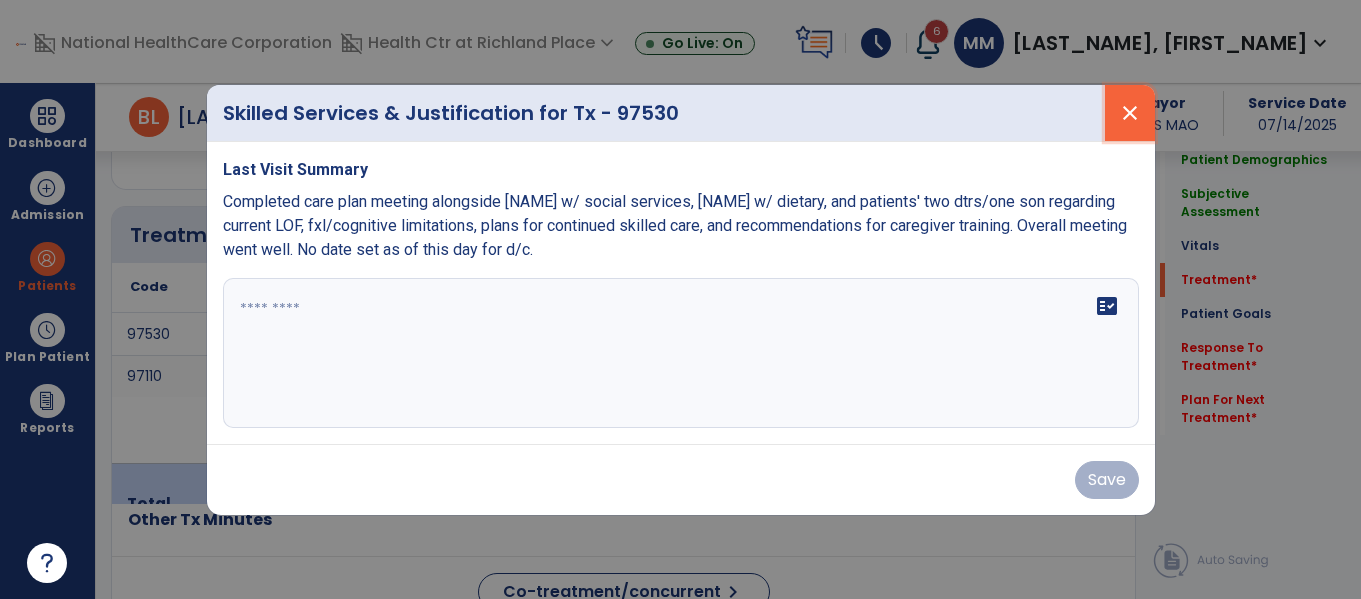 click on "close" at bounding box center [1130, 113] 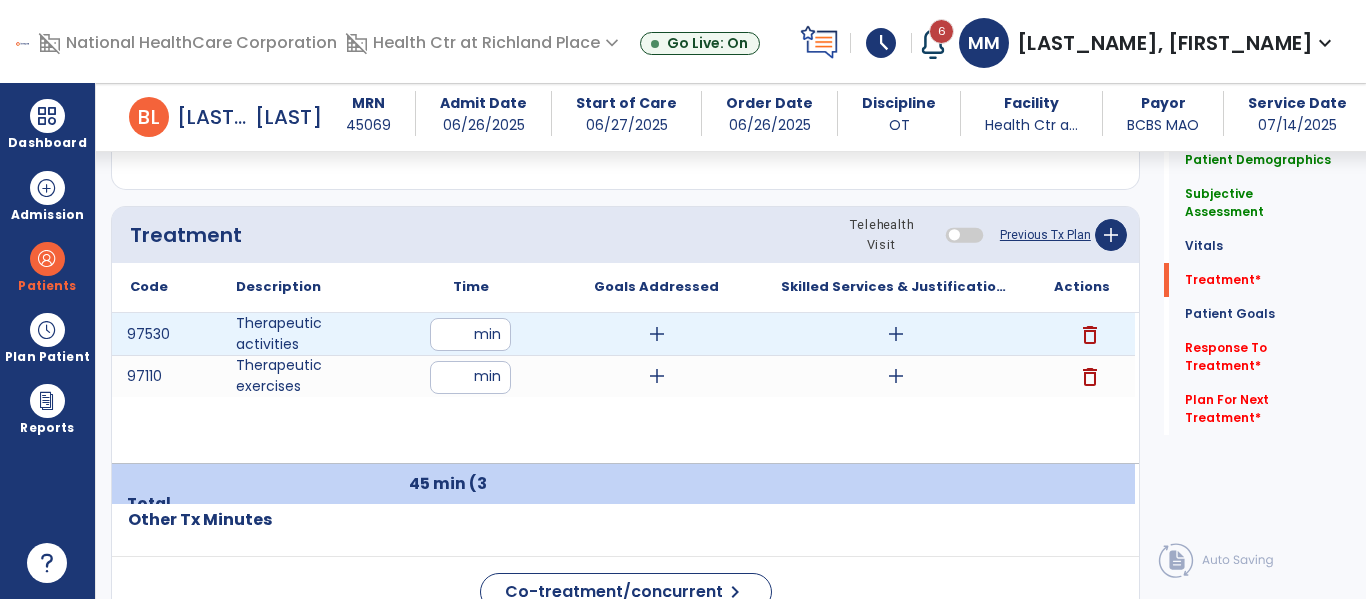 click on "add" at bounding box center (896, 334) 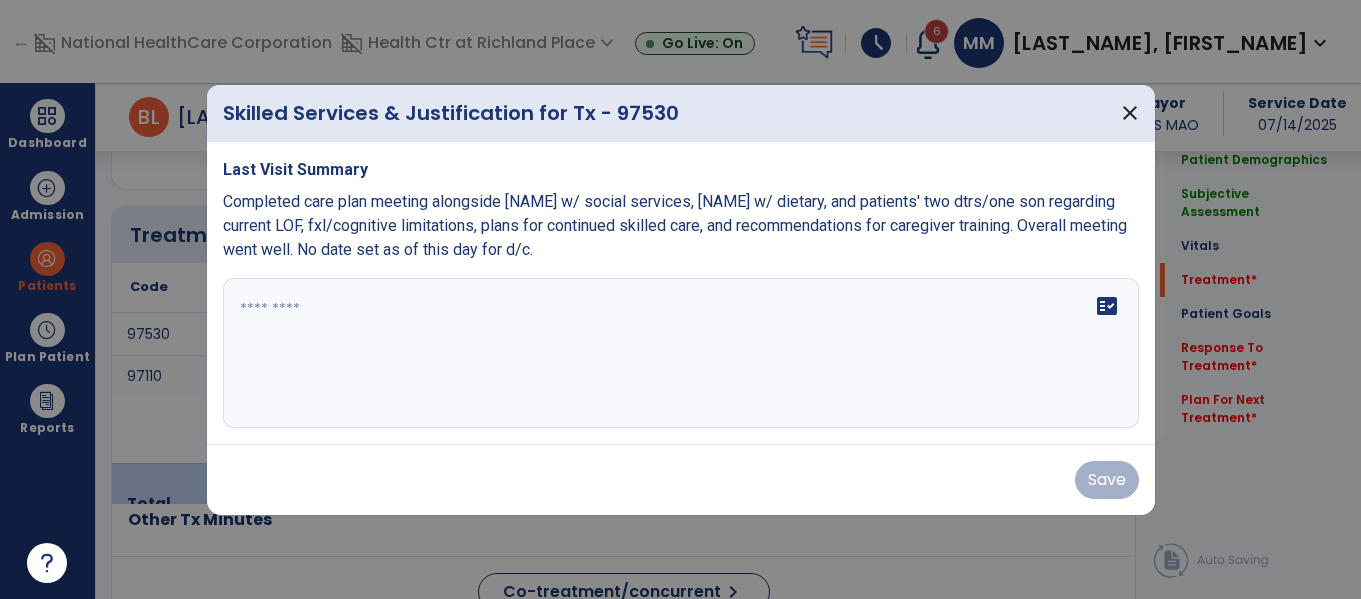 scroll, scrollTop: 1153, scrollLeft: 0, axis: vertical 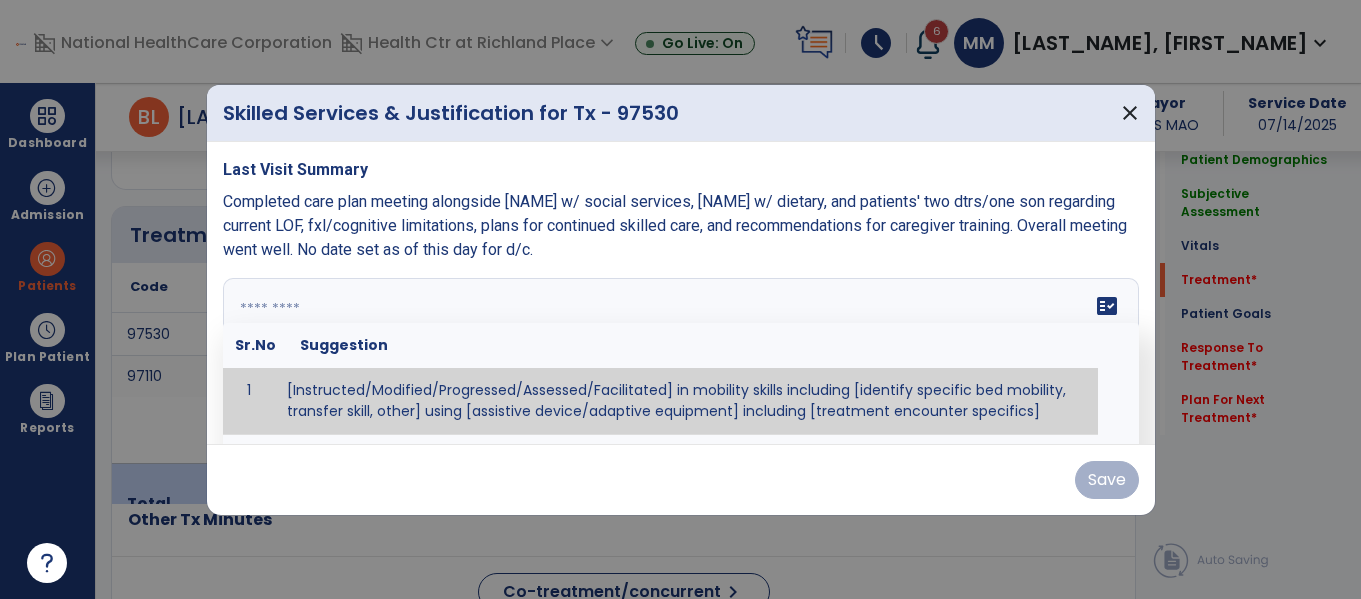 click at bounding box center (681, 353) 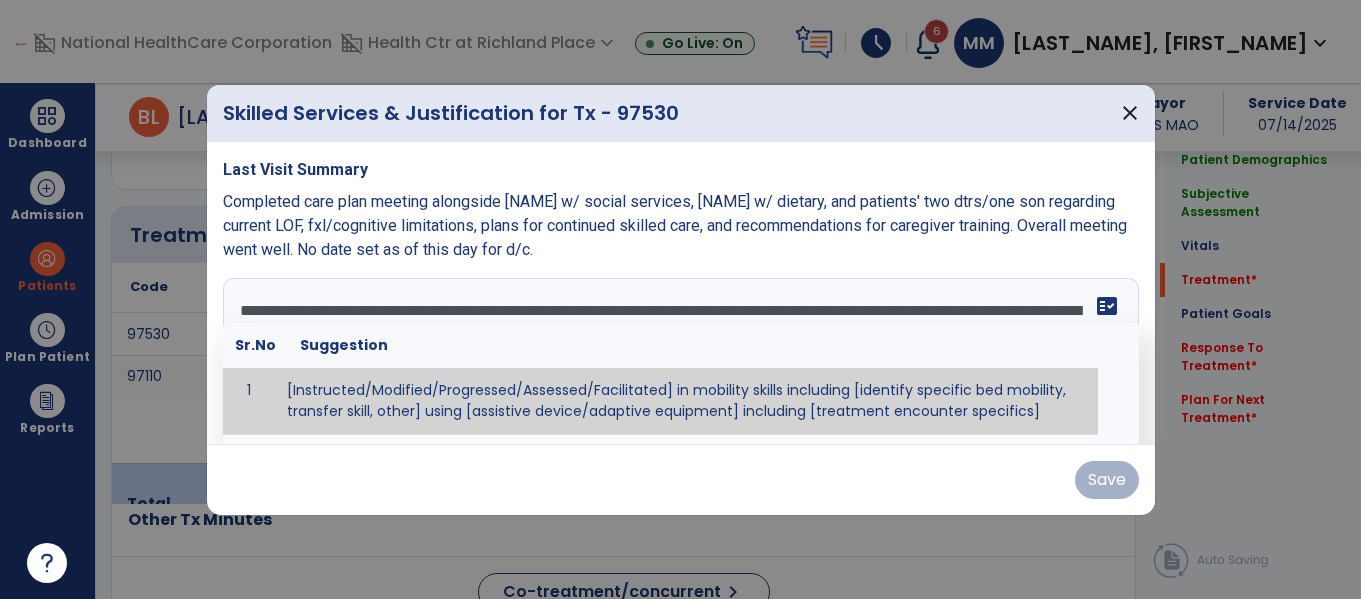 scroll, scrollTop: 136, scrollLeft: 0, axis: vertical 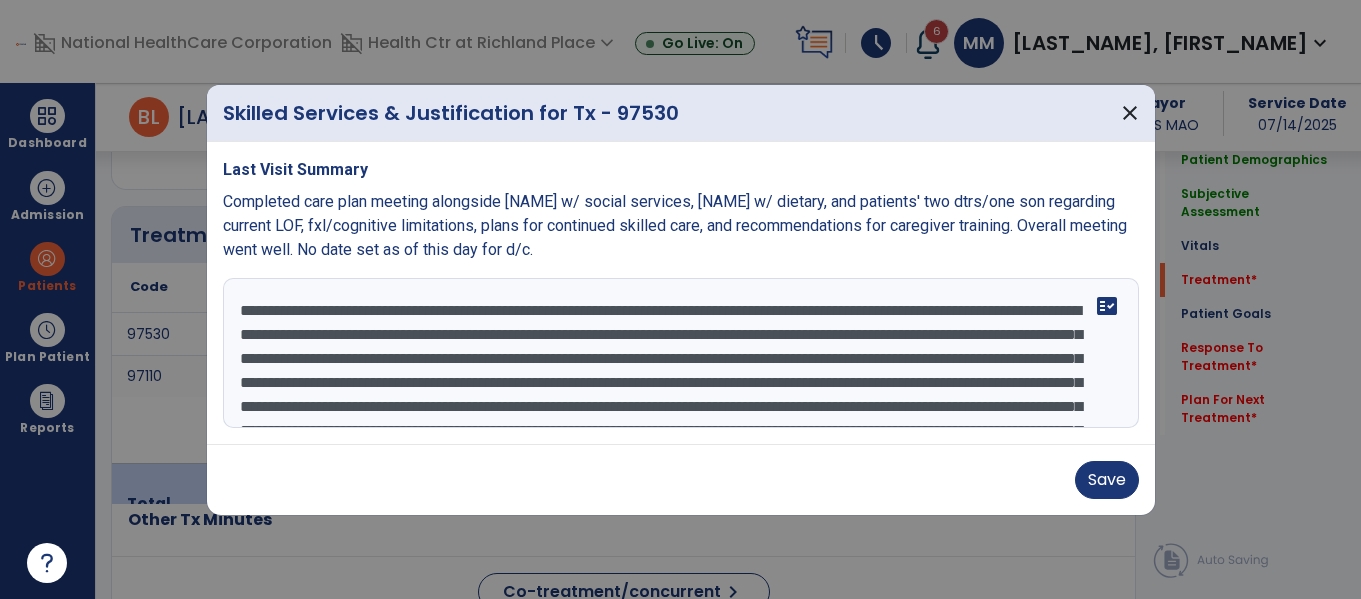 drag, startPoint x: 470, startPoint y: 309, endPoint x: 24, endPoint y: 233, distance: 452.429 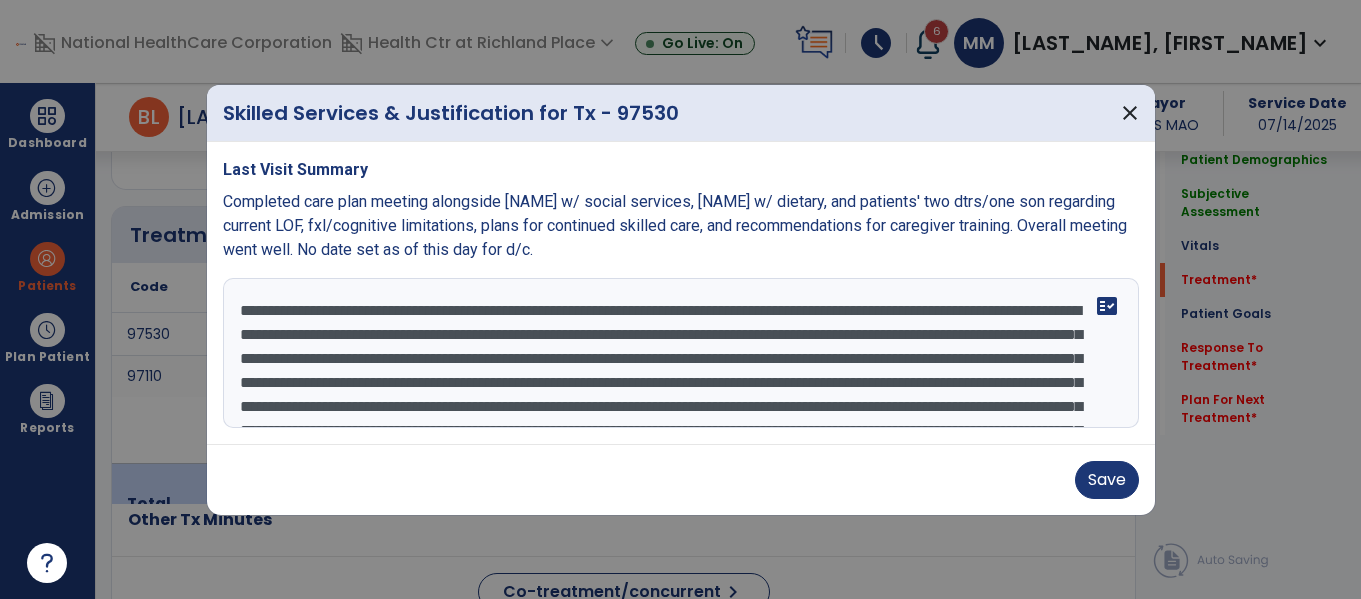 click on "**********" at bounding box center (681, 353) 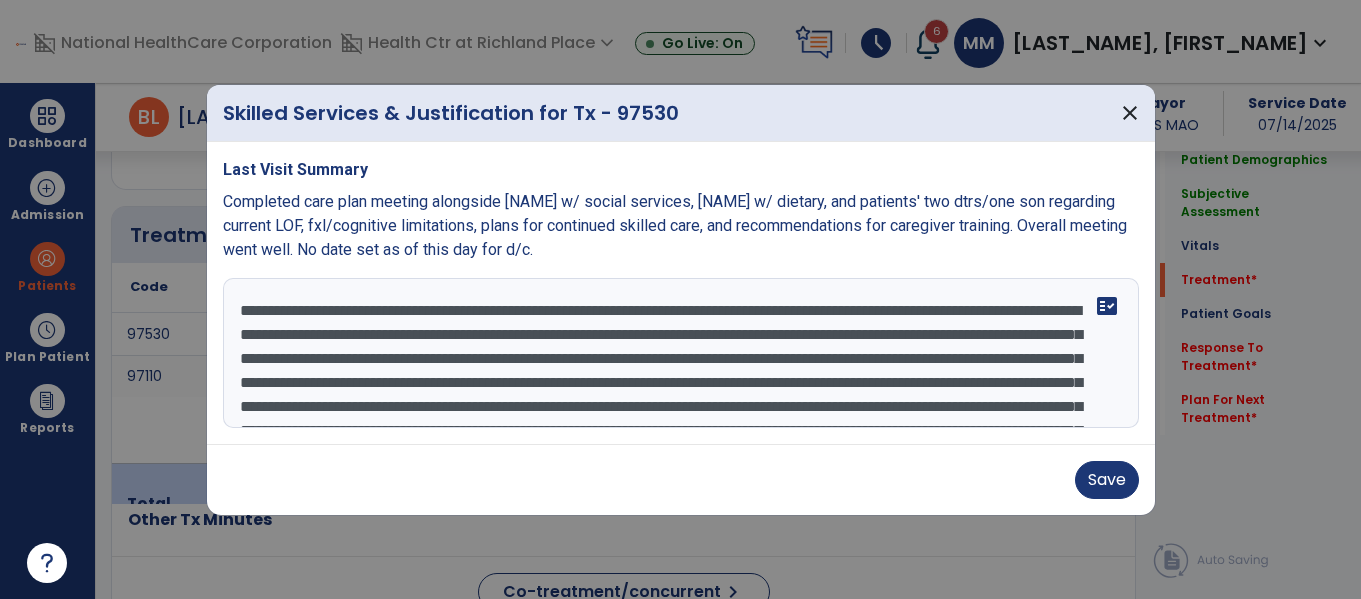 scroll, scrollTop: 6, scrollLeft: 0, axis: vertical 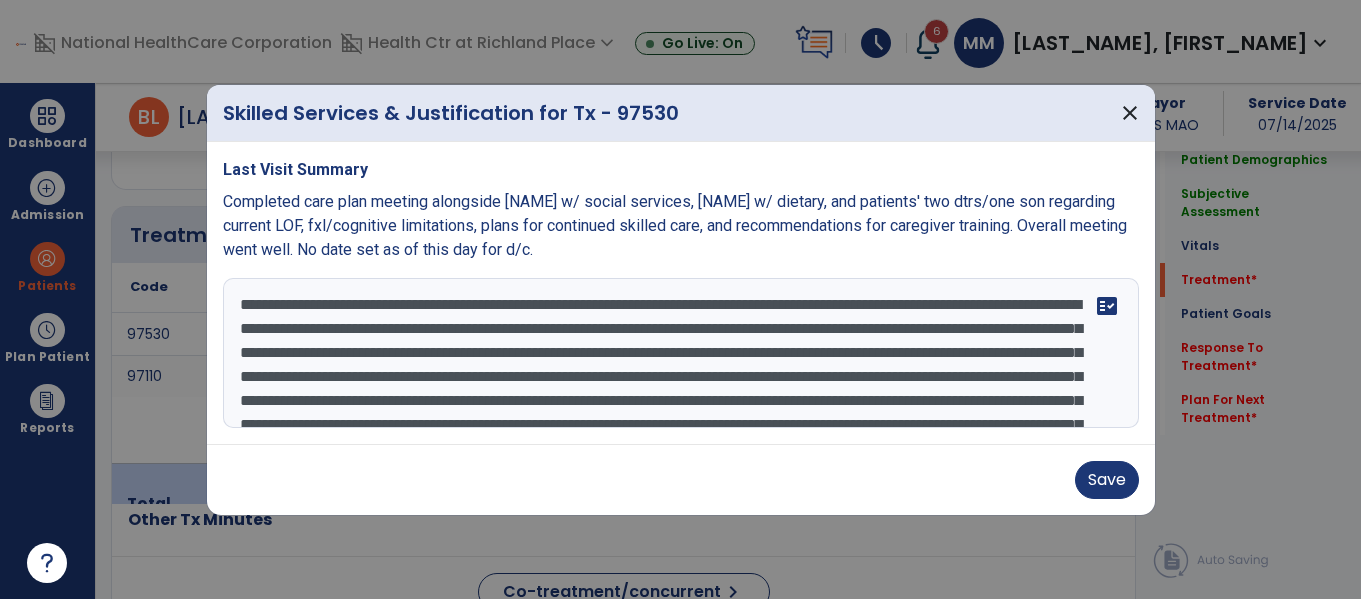 drag, startPoint x: 725, startPoint y: 328, endPoint x: 378, endPoint y: 376, distance: 350.30417 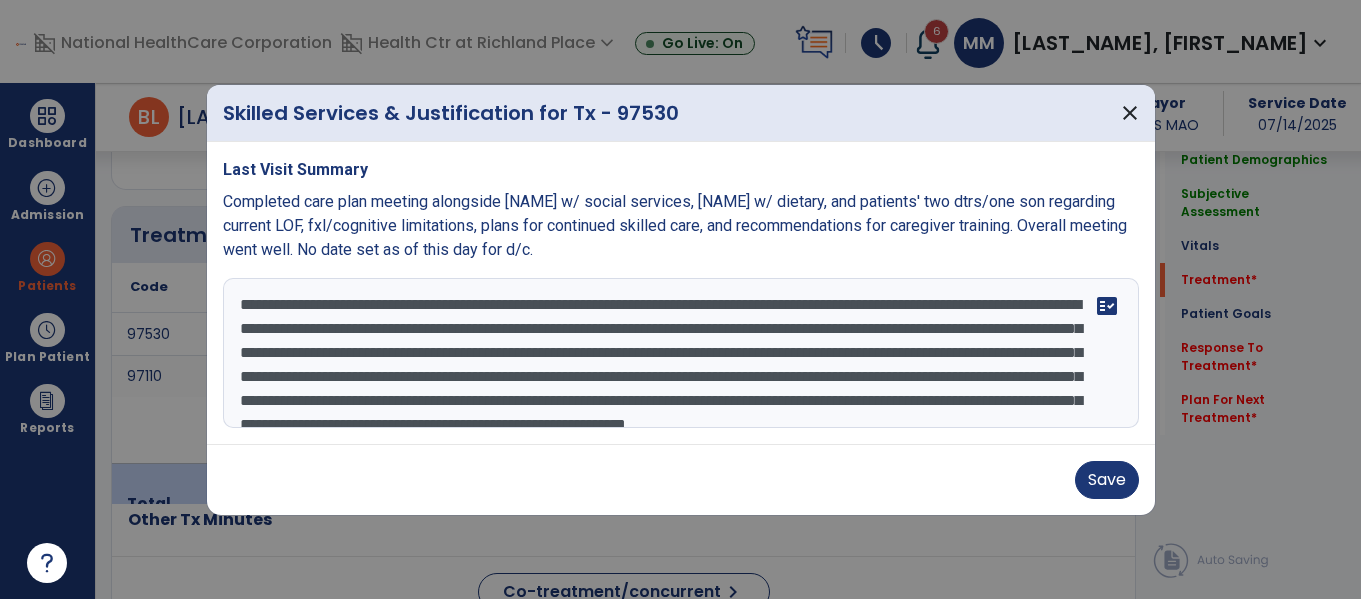 scroll, scrollTop: 21, scrollLeft: 0, axis: vertical 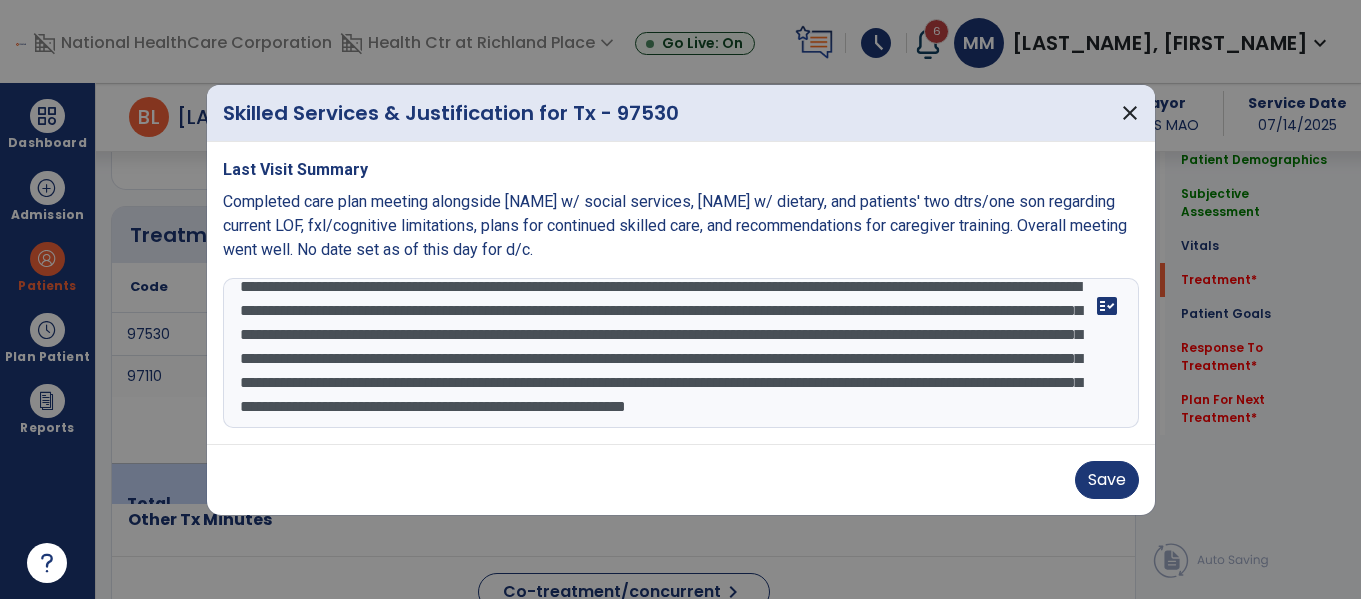 click on "**********" at bounding box center (681, 353) 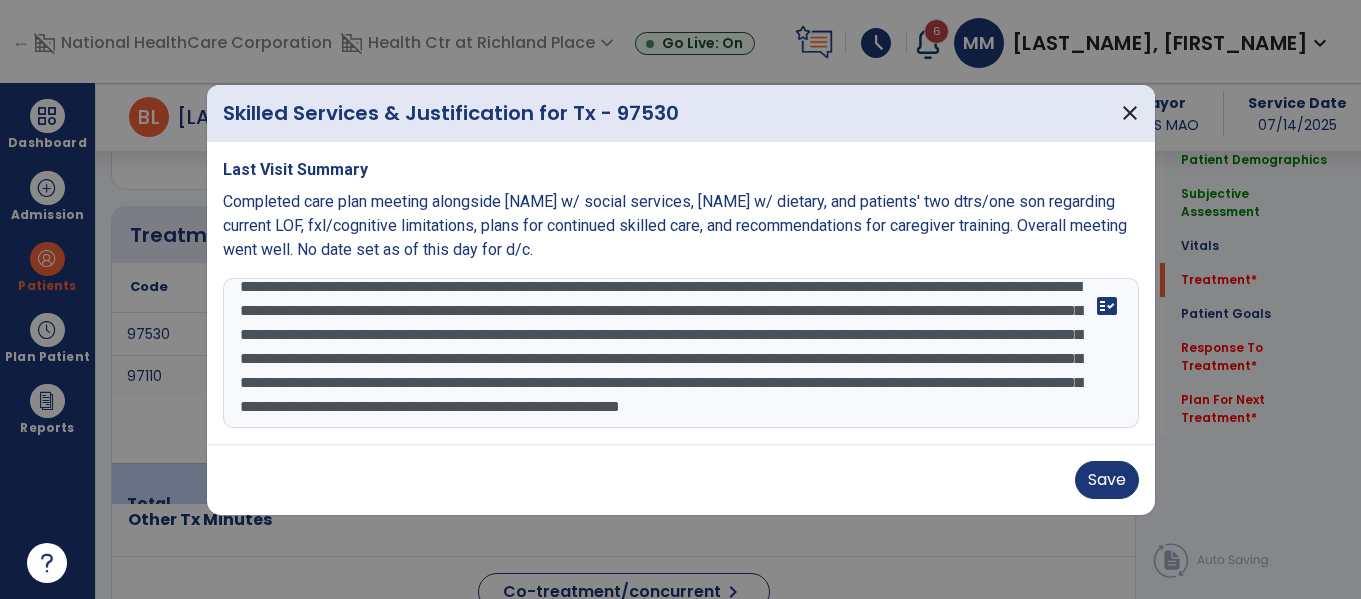 click on "**********" at bounding box center [681, 353] 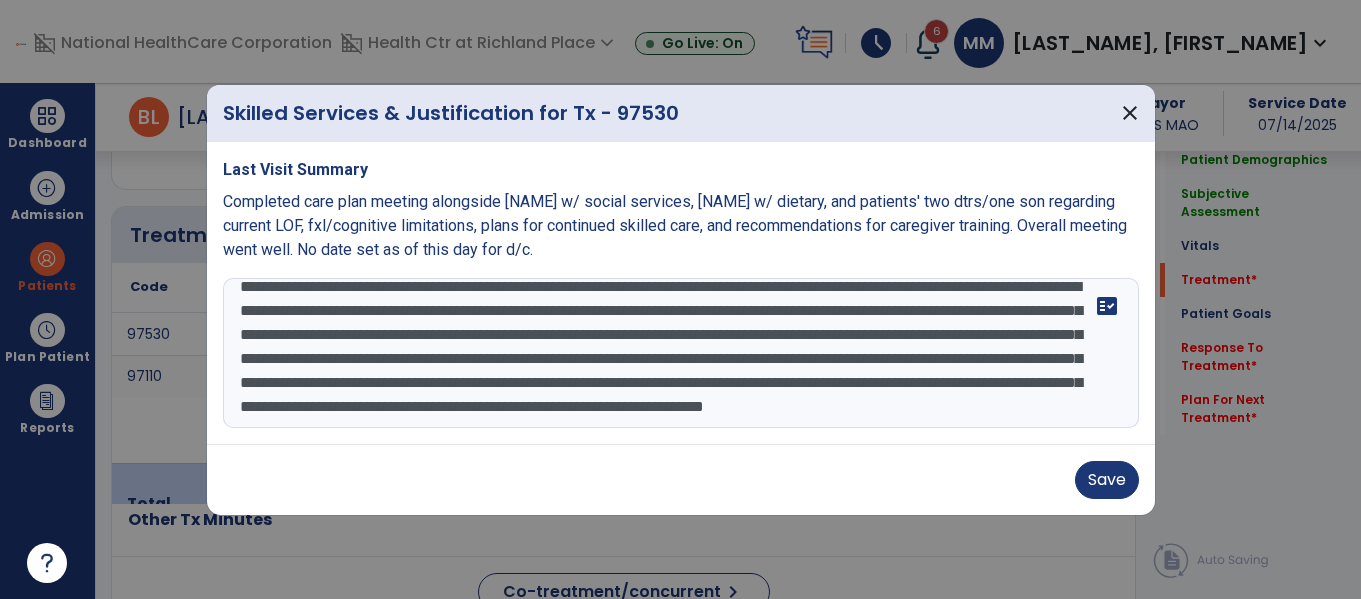 click on "**********" at bounding box center (681, 353) 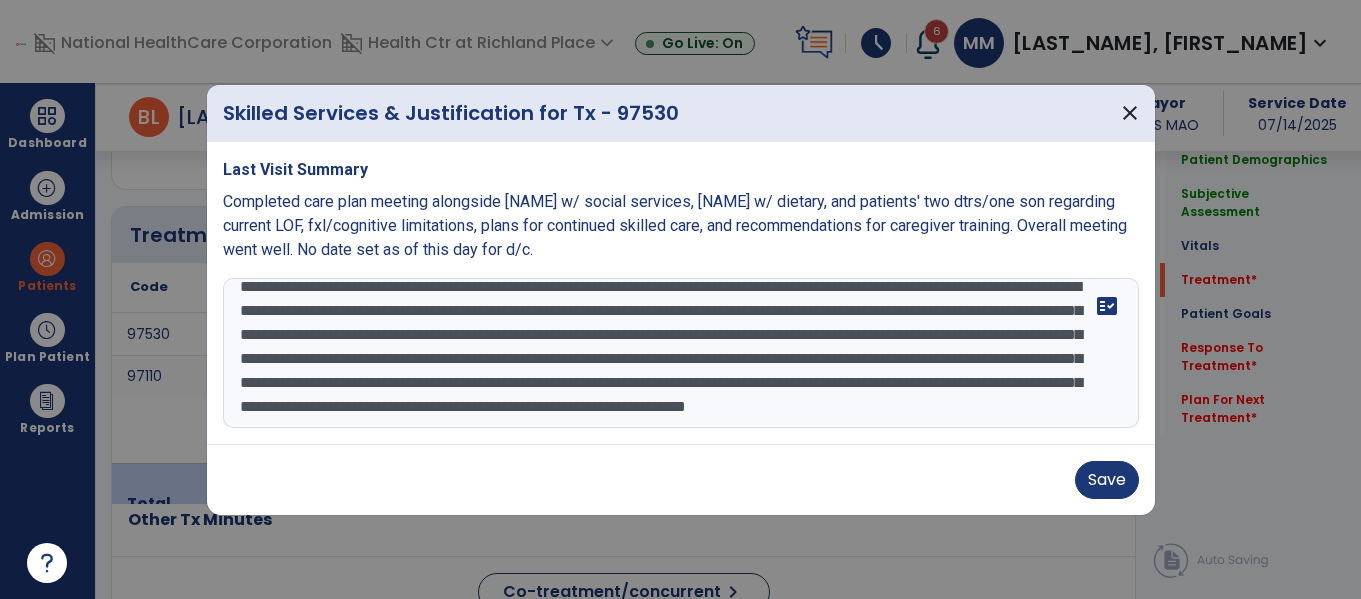 click on "**********" at bounding box center [681, 353] 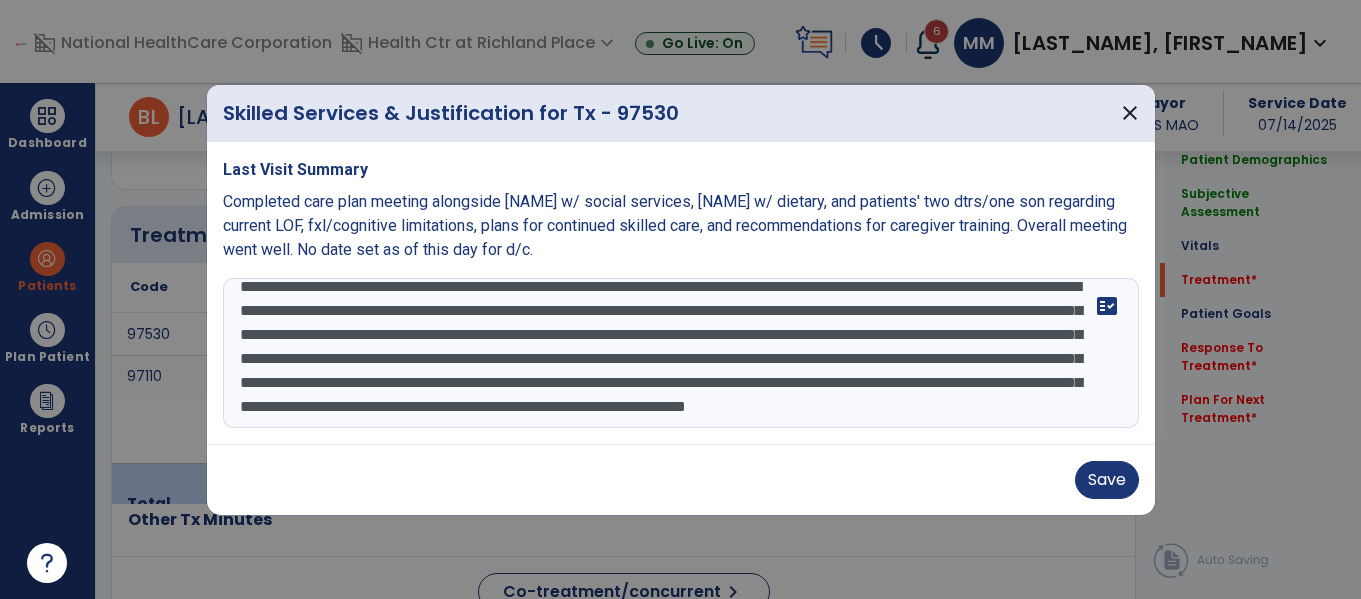 click on "**********" at bounding box center [681, 353] 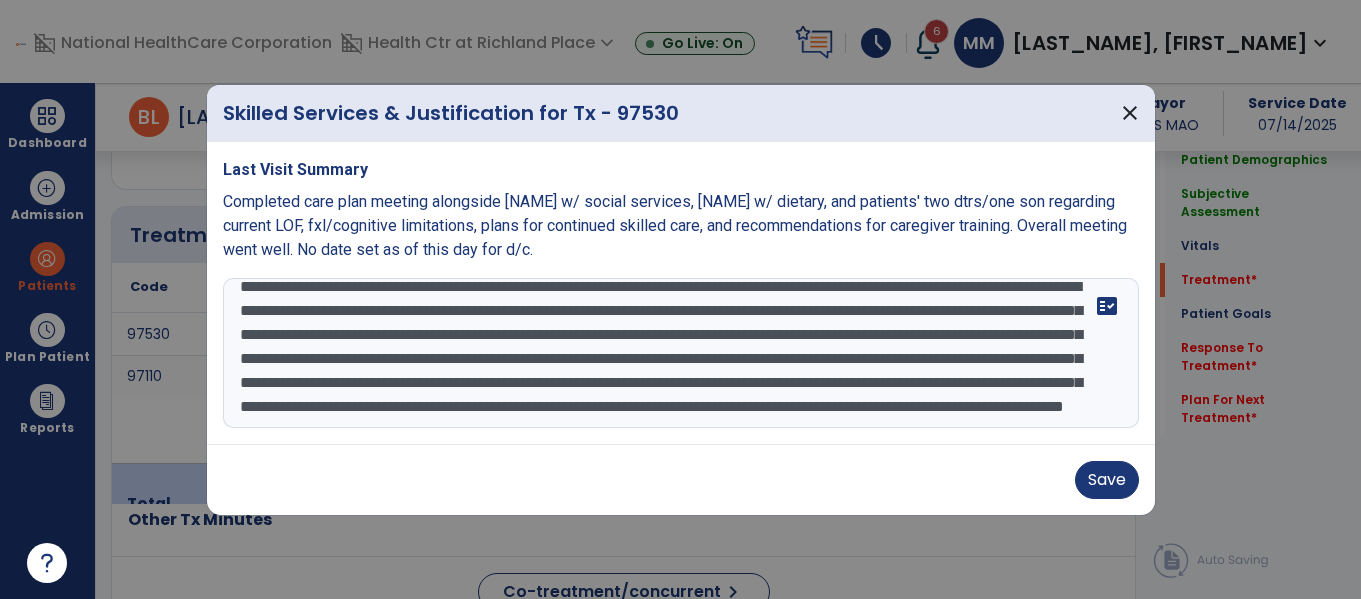click on "**********" at bounding box center [681, 353] 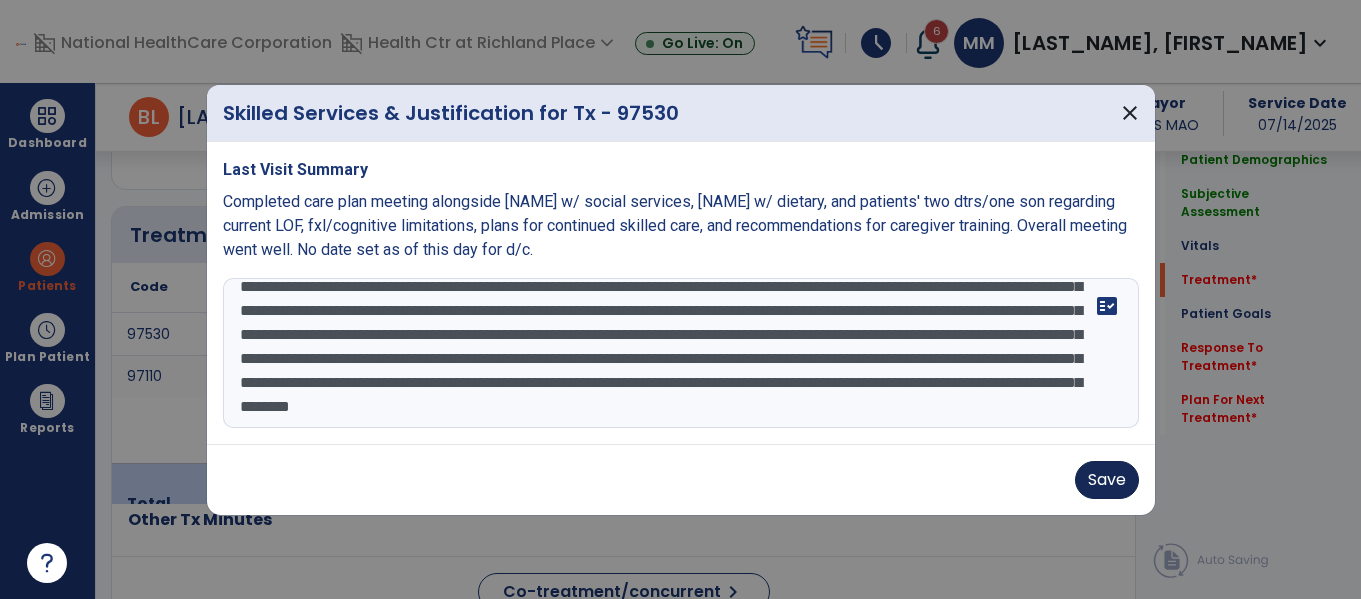 type on "**********" 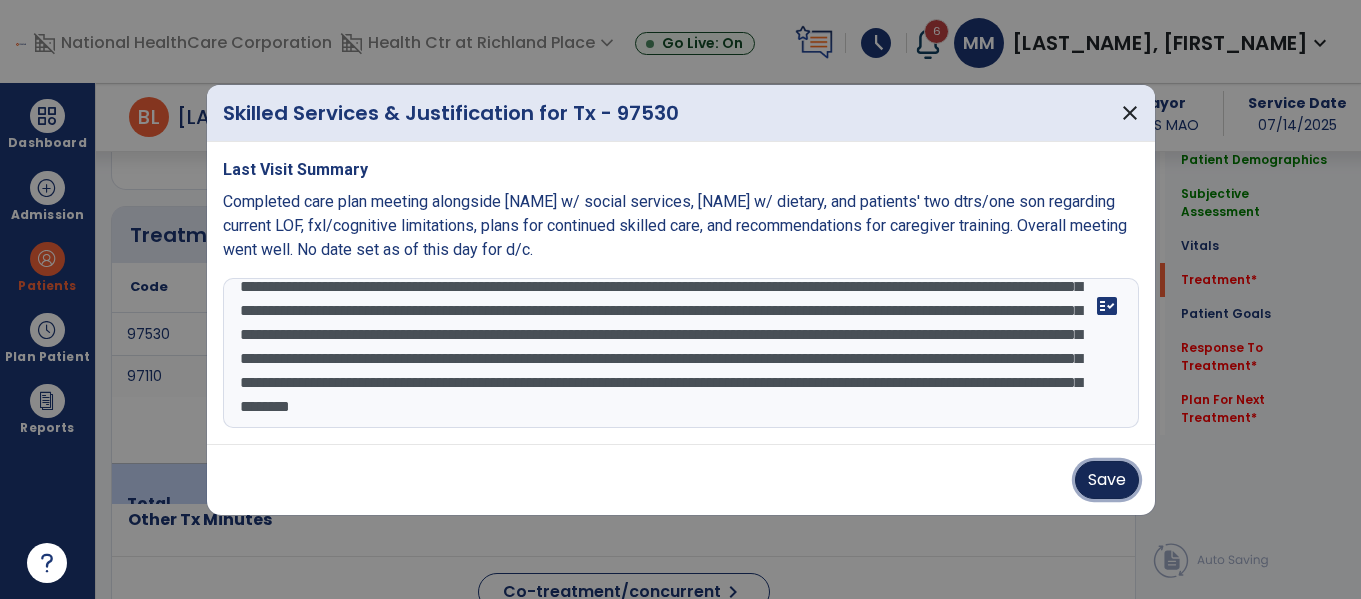 click on "Save" at bounding box center (1107, 480) 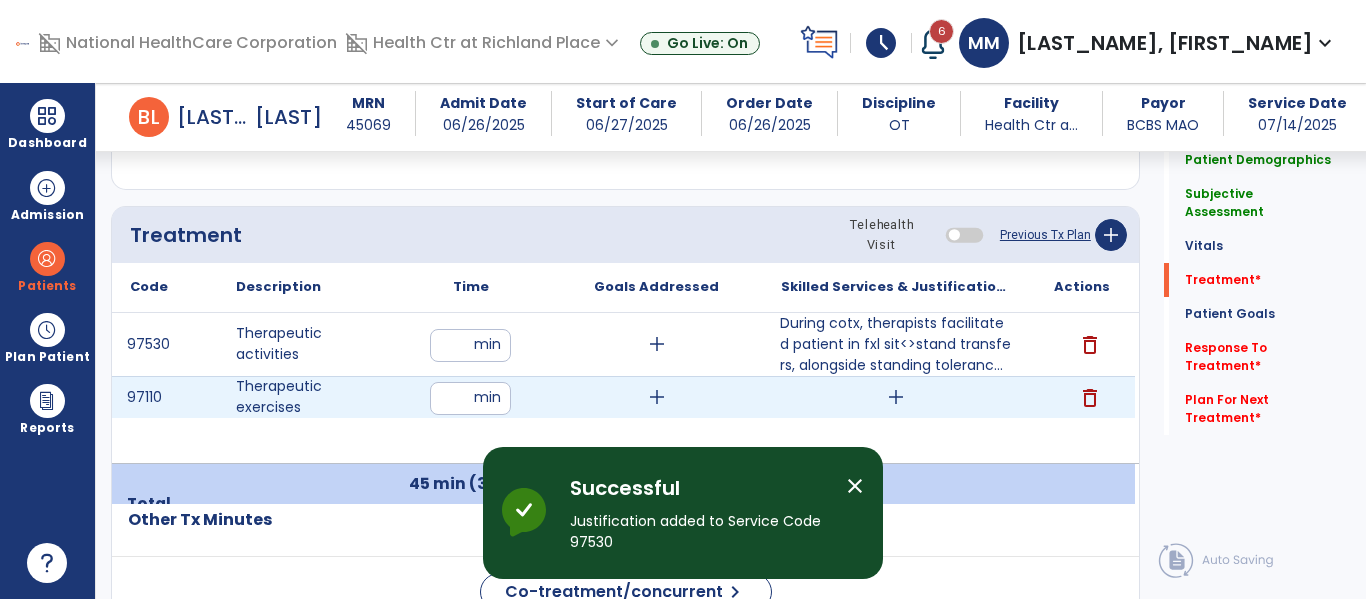 click on "add" at bounding box center [896, 397] 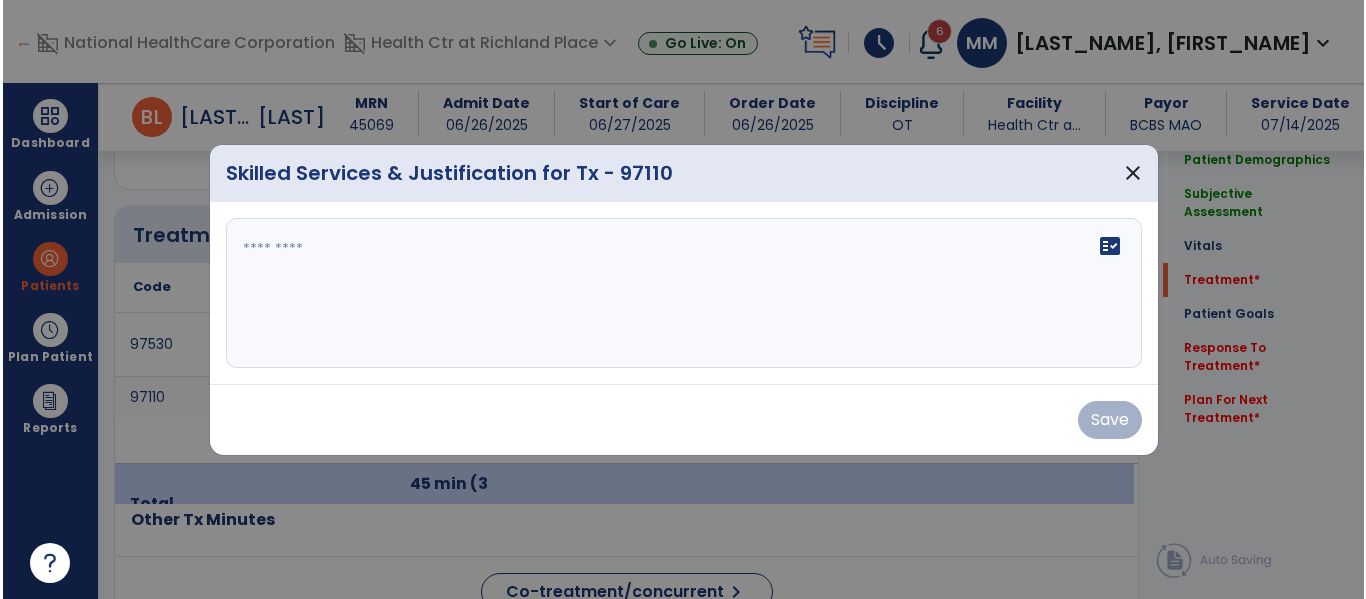 scroll, scrollTop: 1153, scrollLeft: 0, axis: vertical 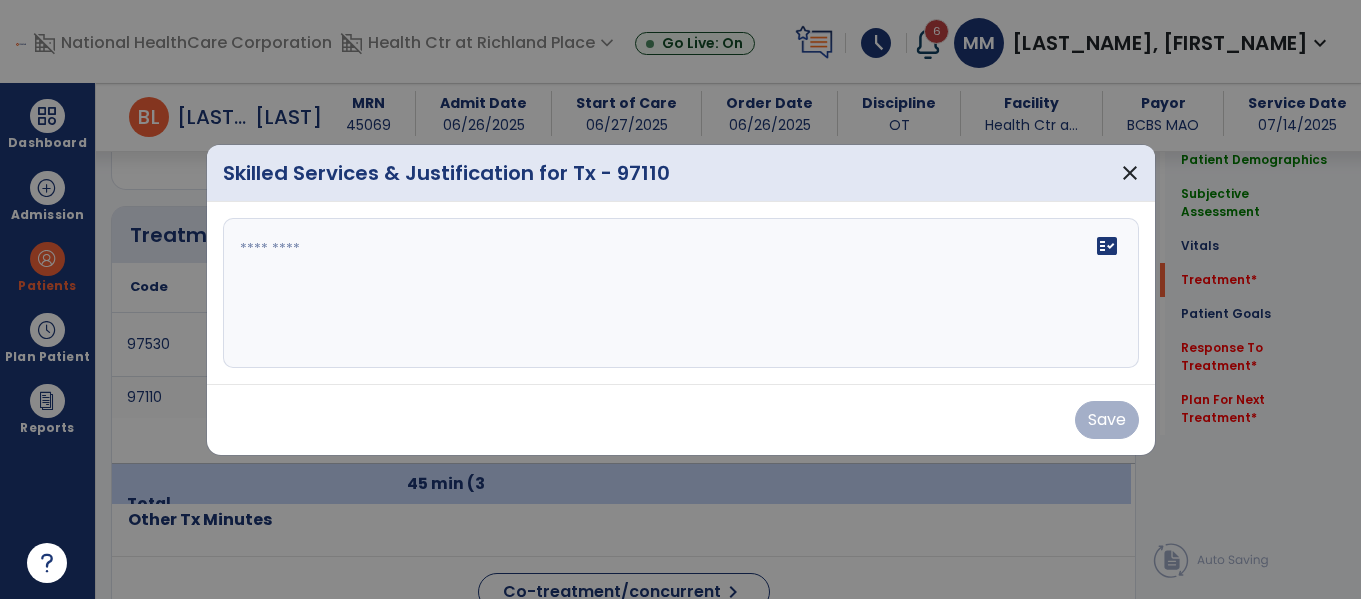 click at bounding box center (681, 293) 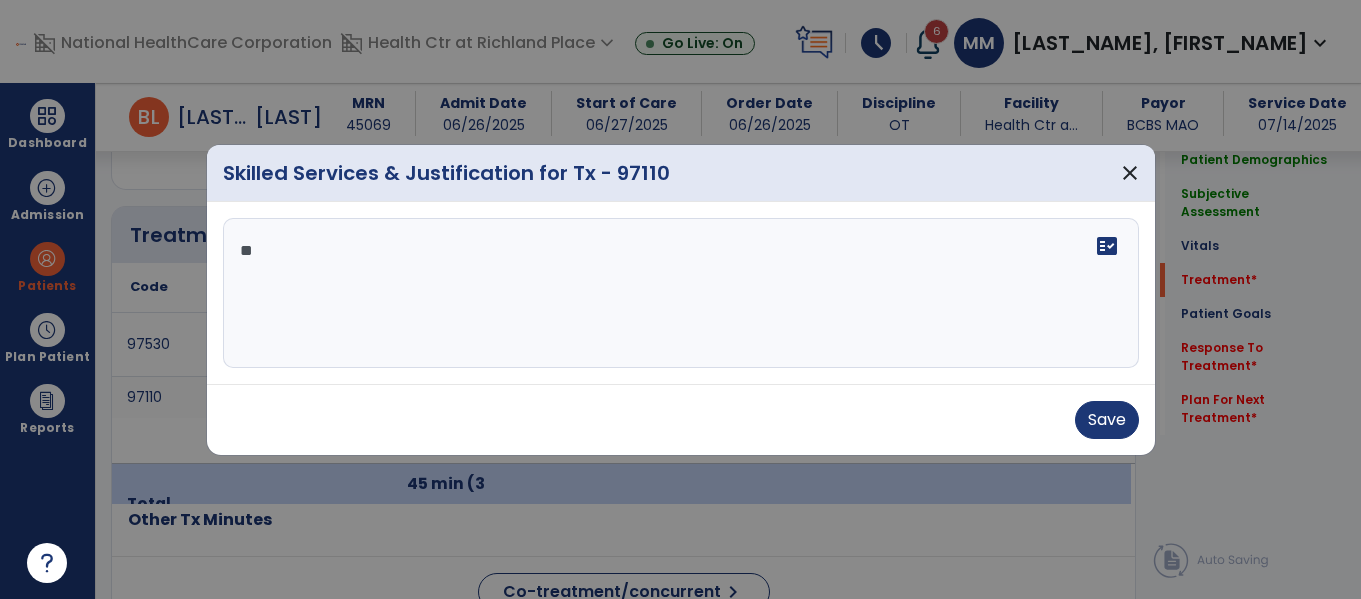type on "*" 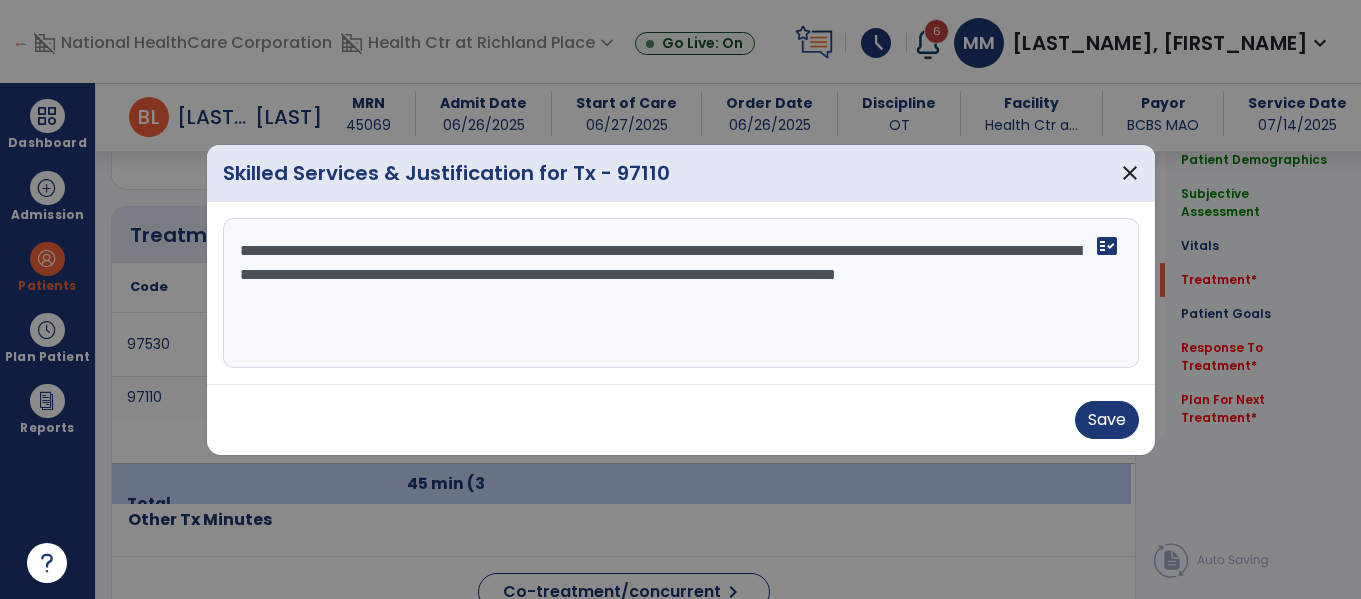 type on "**********" 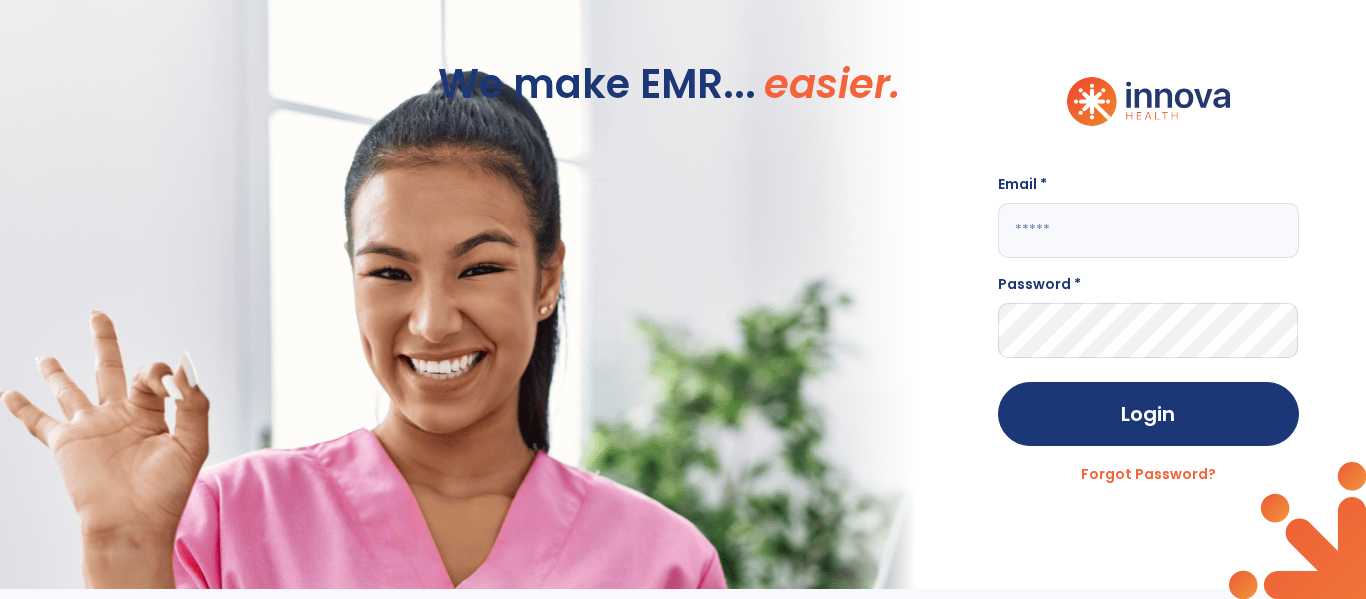 scroll, scrollTop: 0, scrollLeft: 0, axis: both 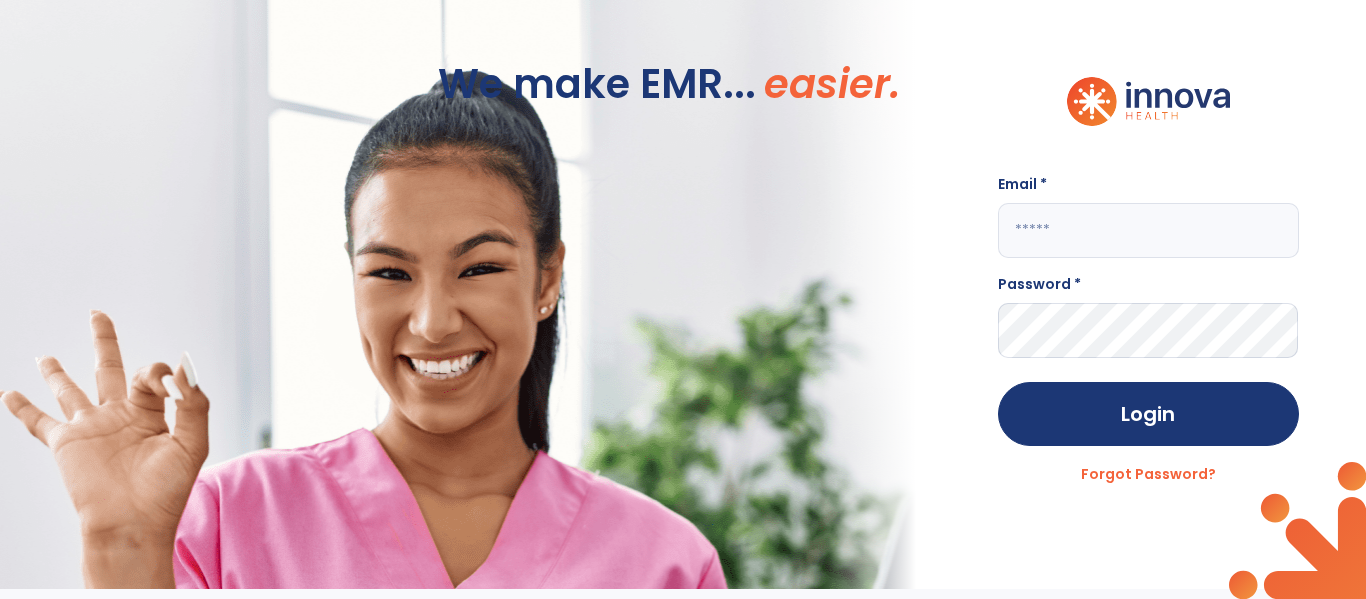 type on "**********" 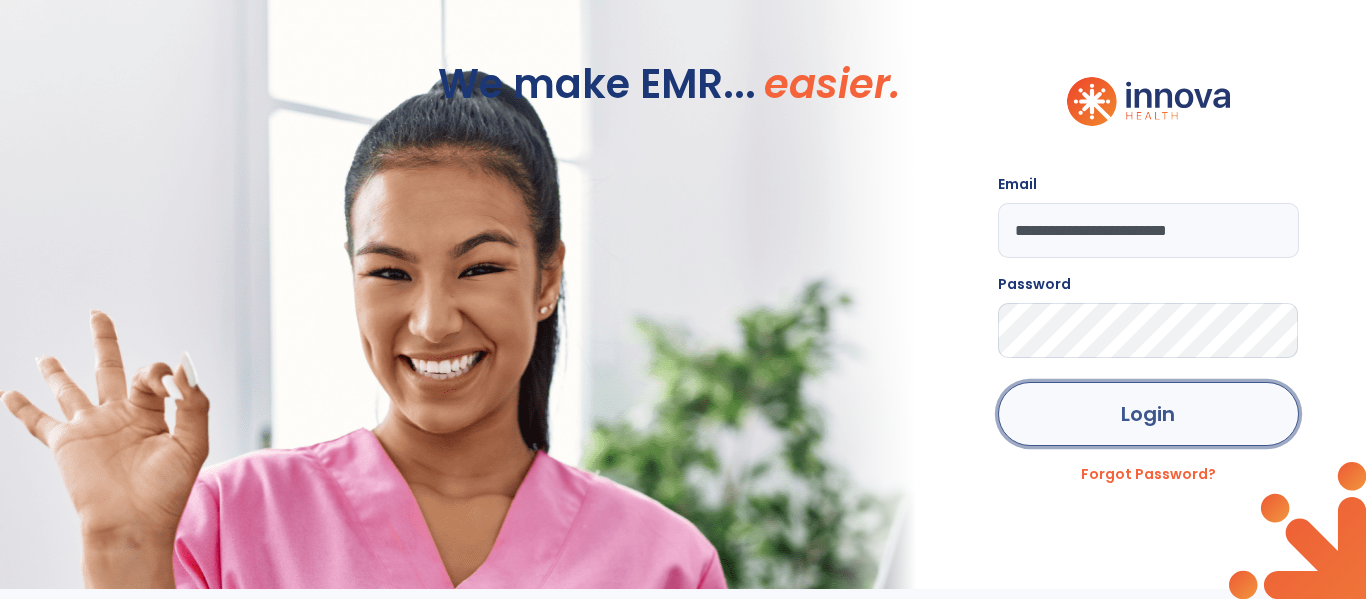 click on "Login" 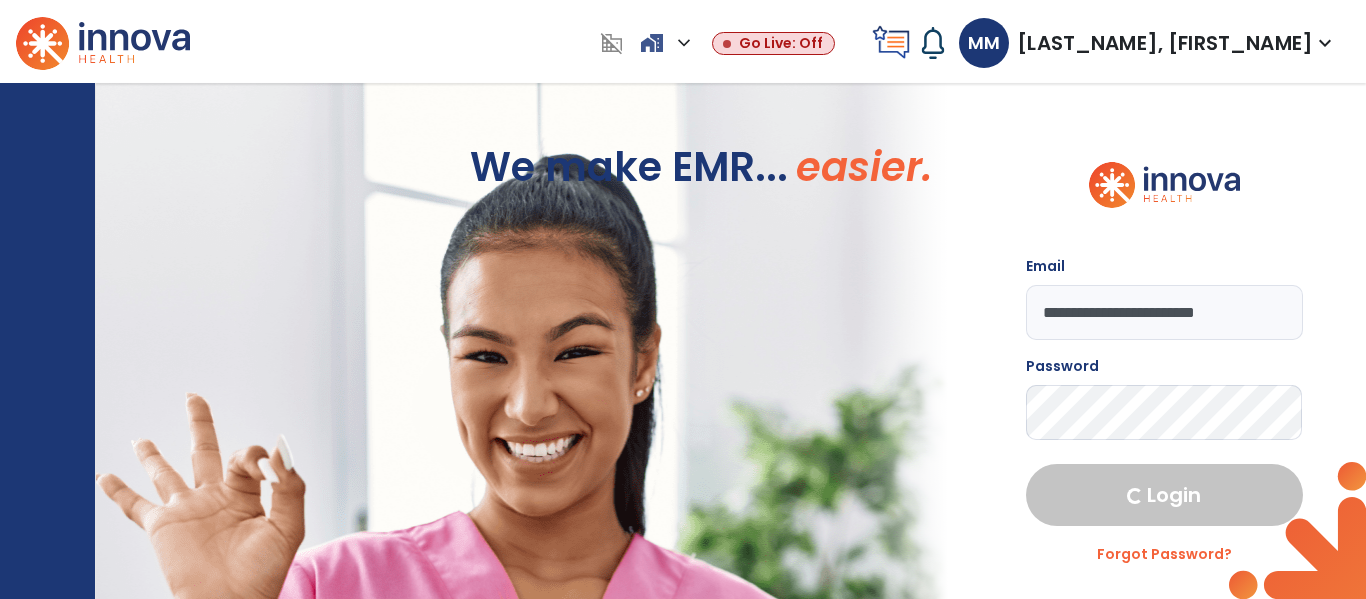 select on "****" 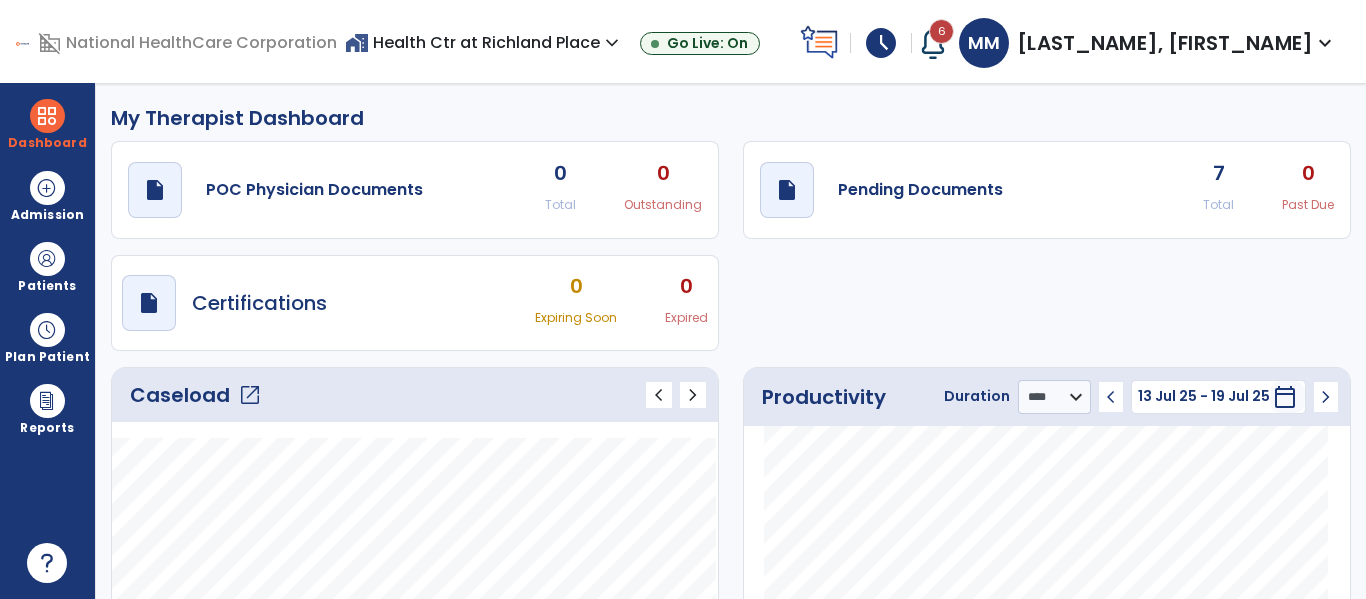 click on "7" 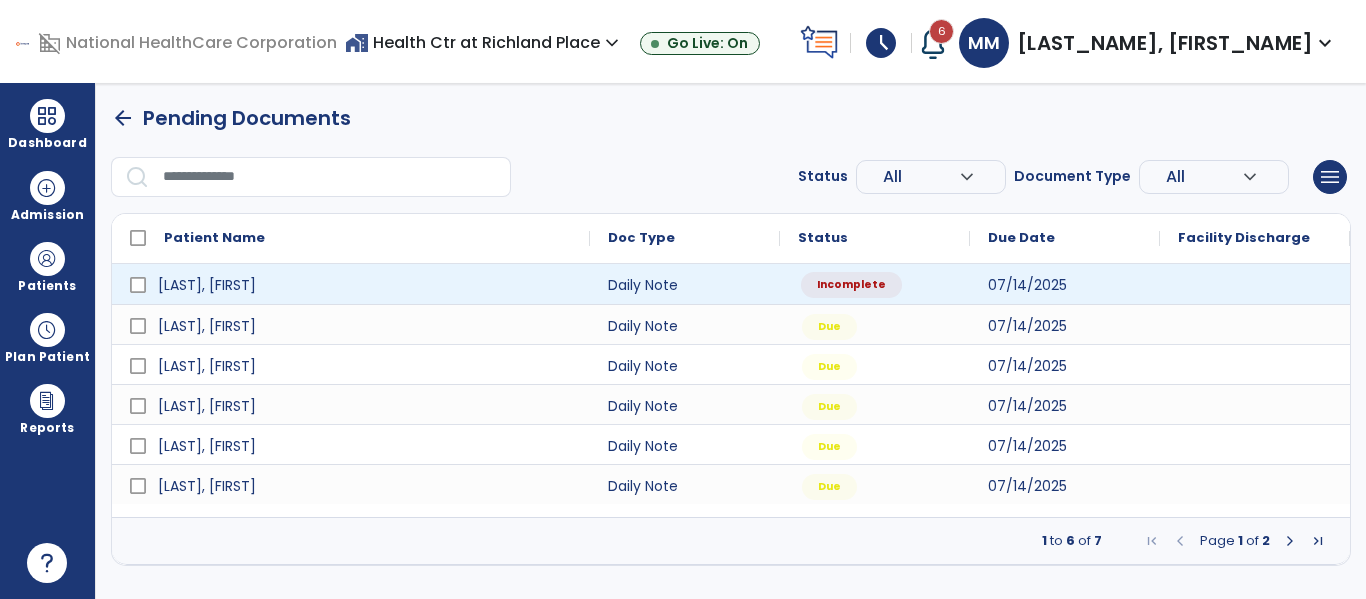 click on "Incomplete" at bounding box center (851, 285) 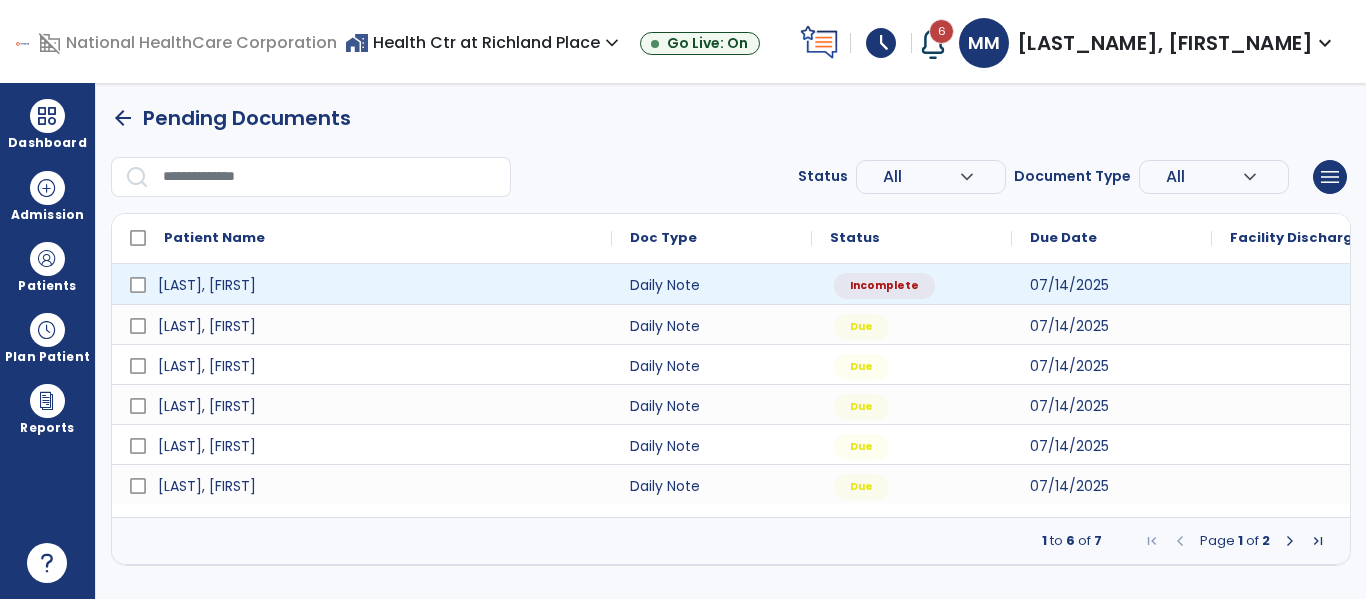 select on "*" 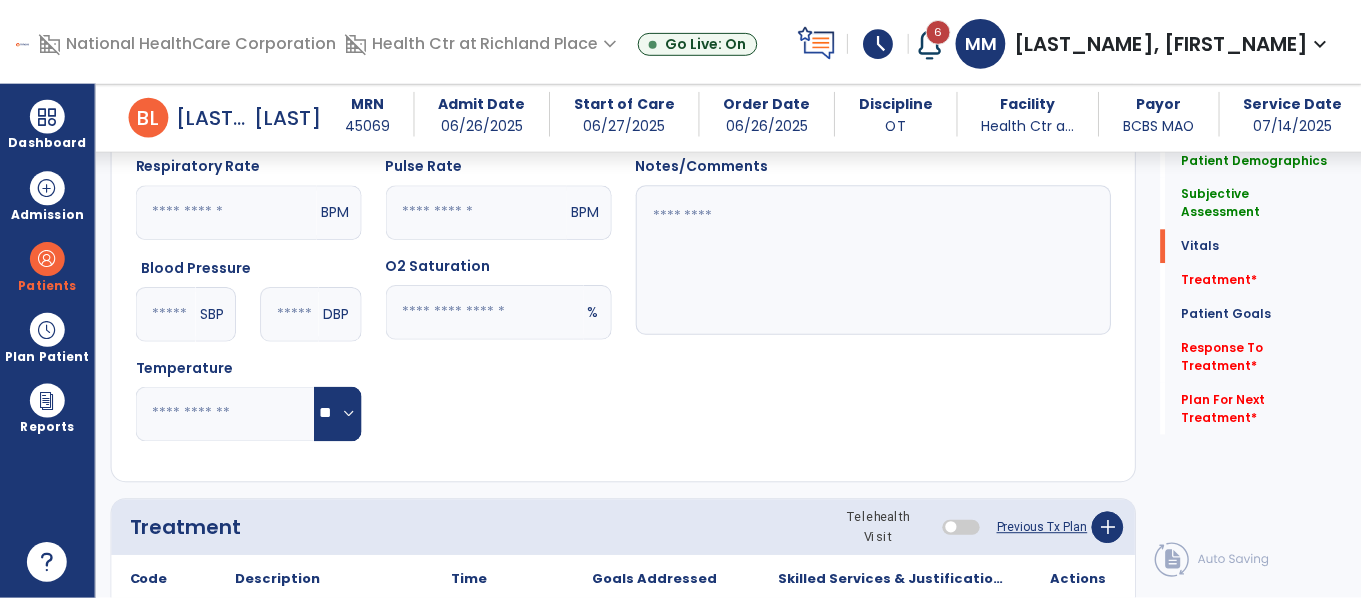 scroll, scrollTop: 1182, scrollLeft: 0, axis: vertical 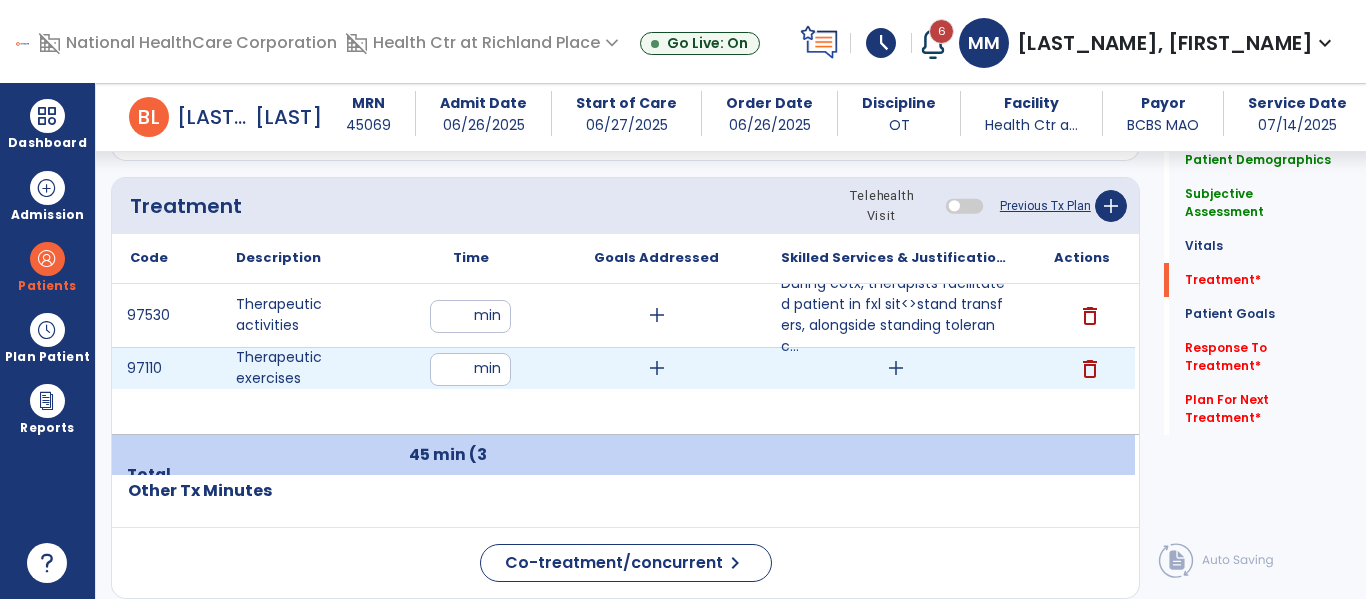 click on "add" at bounding box center (896, 368) 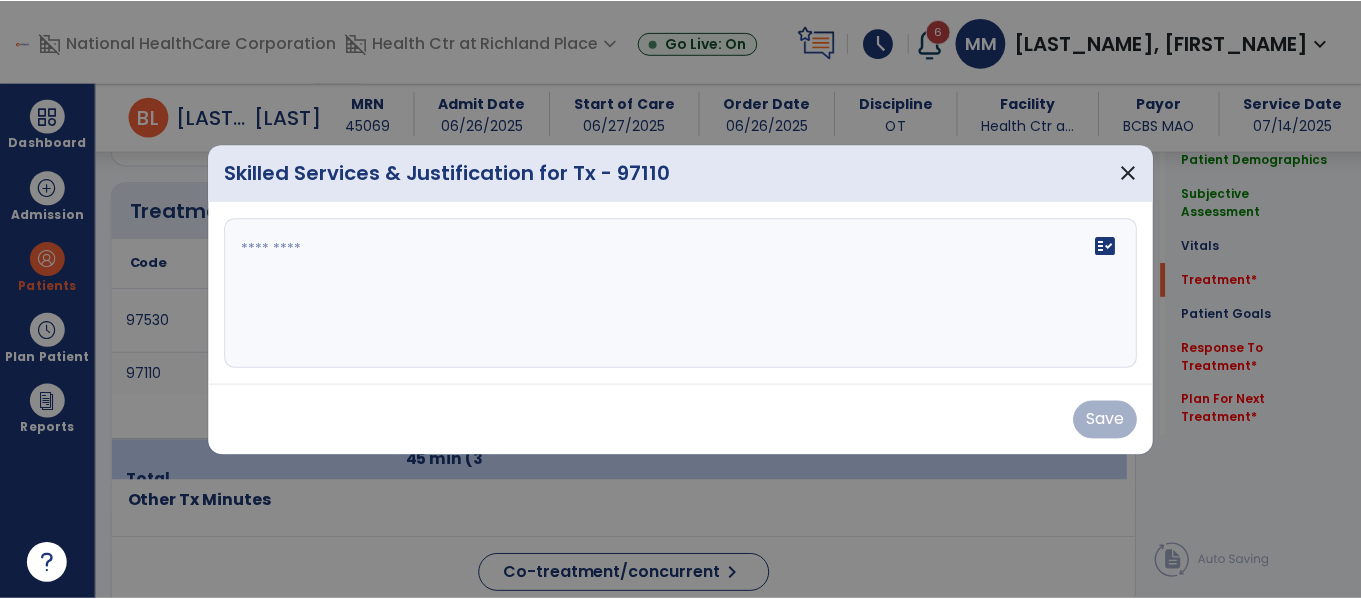 scroll, scrollTop: 1182, scrollLeft: 0, axis: vertical 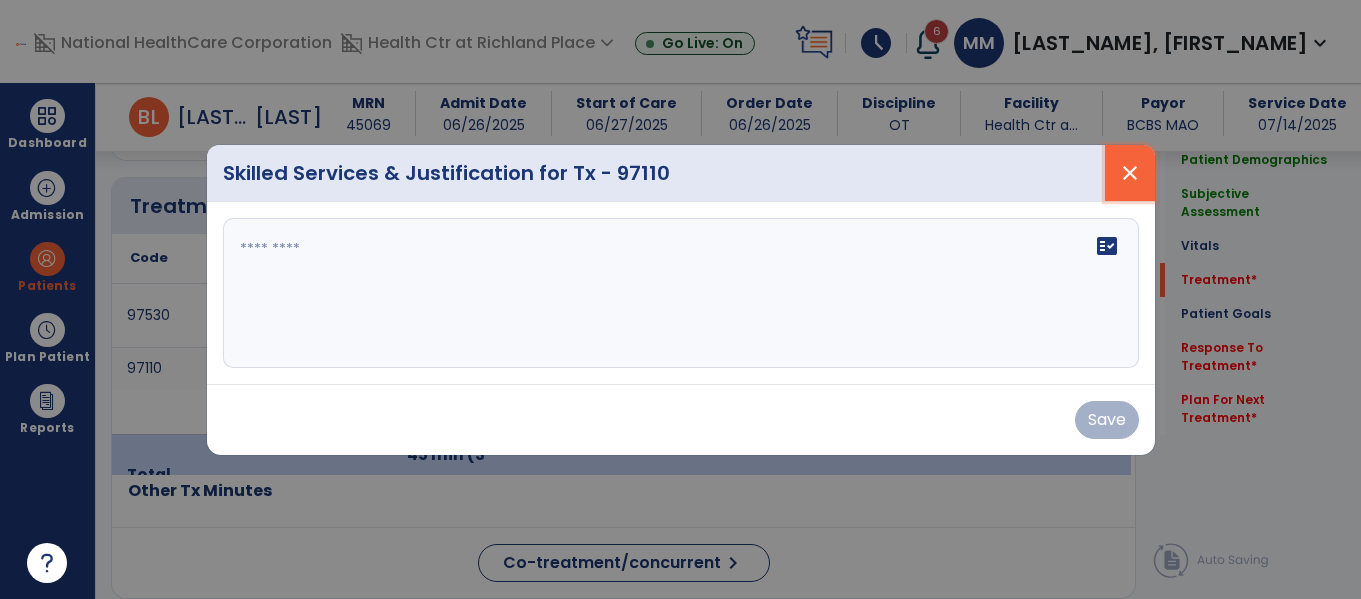 click on "close" at bounding box center [1130, 173] 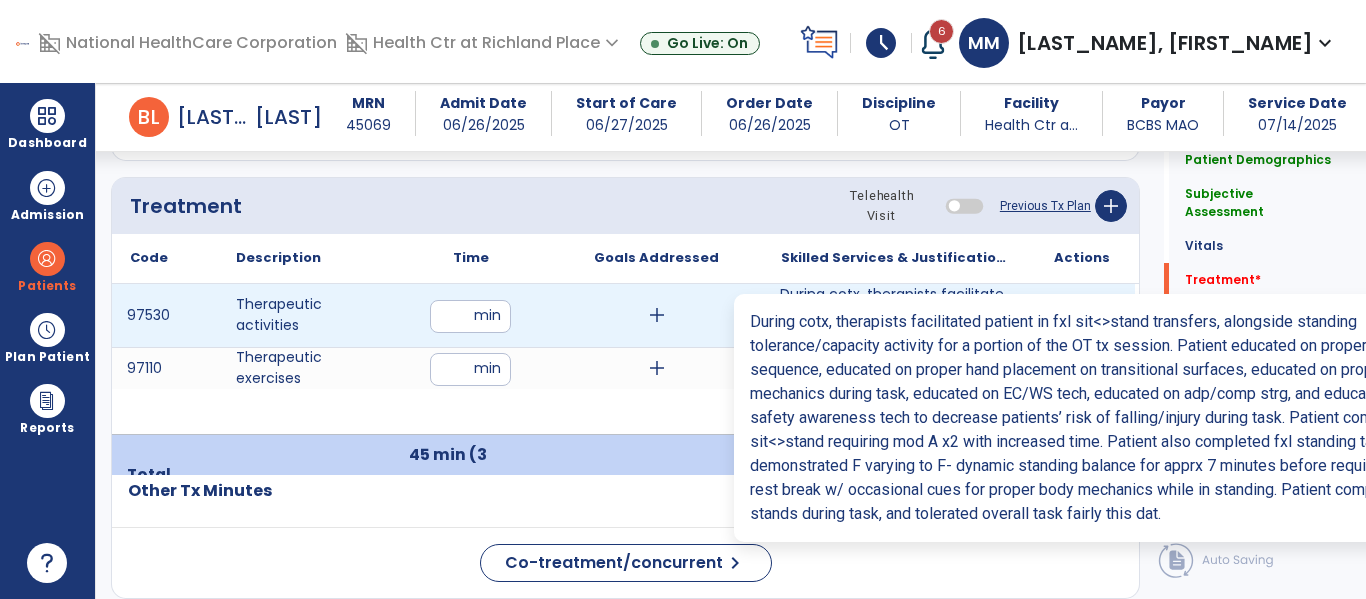 click on "During cotx, therapists facilitated patient in fxl sit<>stand transfers, alongside standing toleranc..." at bounding box center (896, 315) 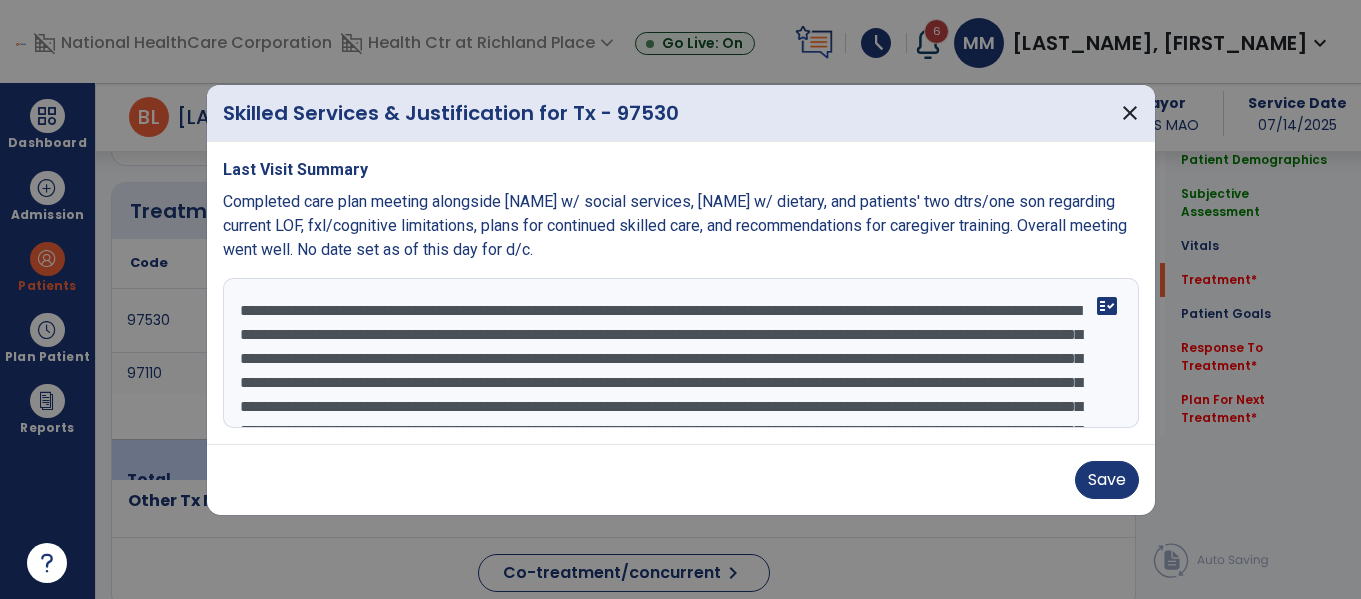 scroll, scrollTop: 1182, scrollLeft: 0, axis: vertical 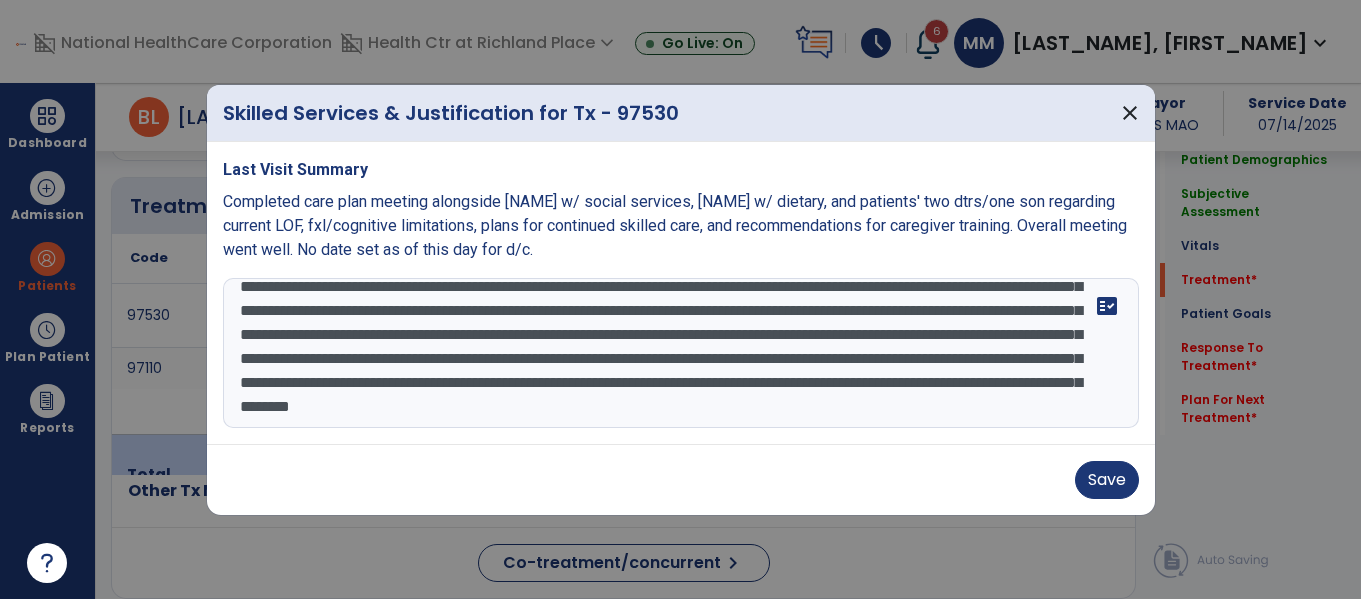 click on "**********" at bounding box center (681, 353) 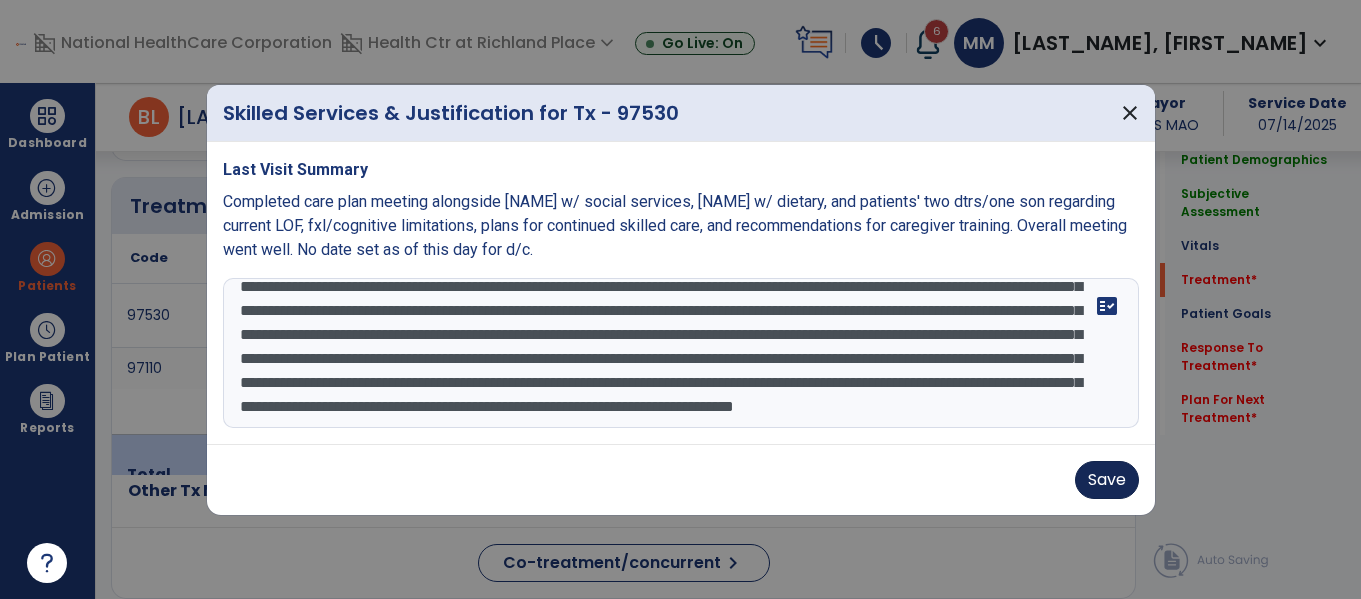 type on "**********" 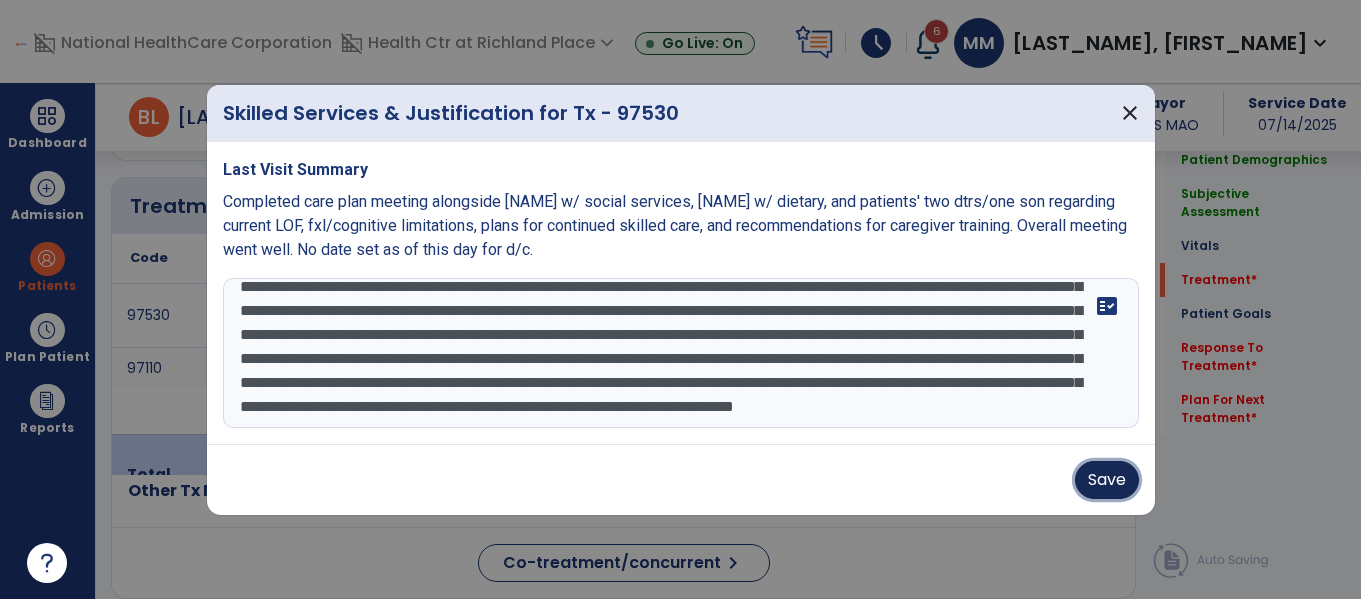 click on "Save" at bounding box center (1107, 480) 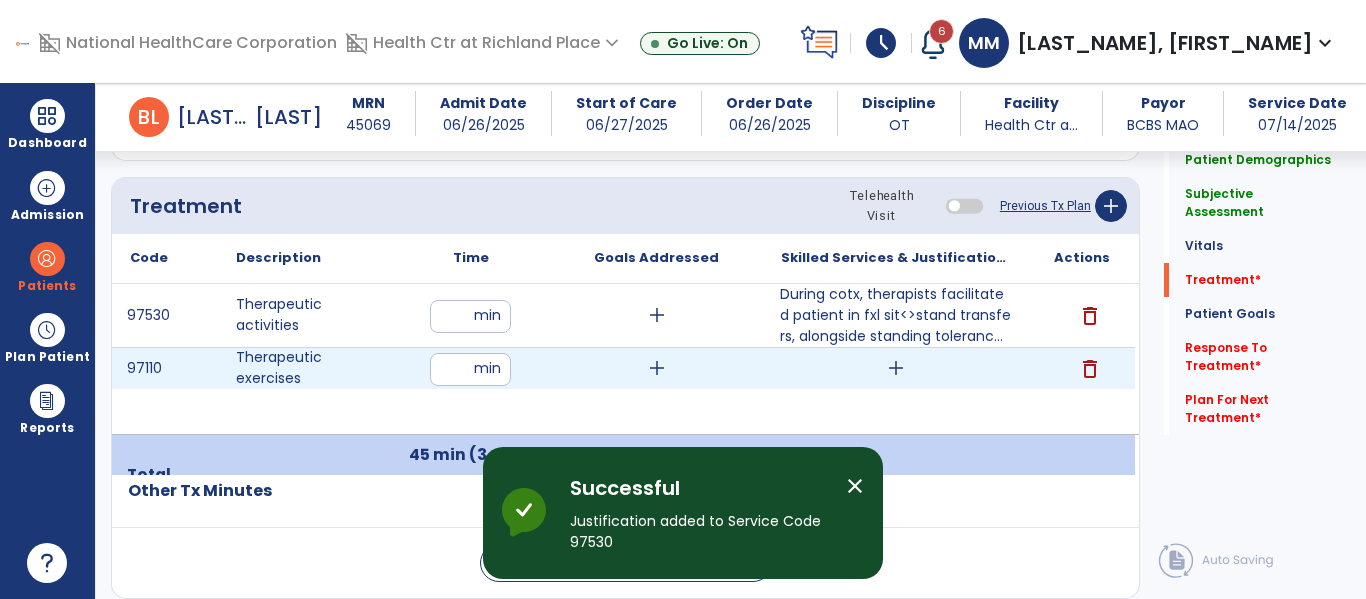 click on "add" at bounding box center [896, 368] 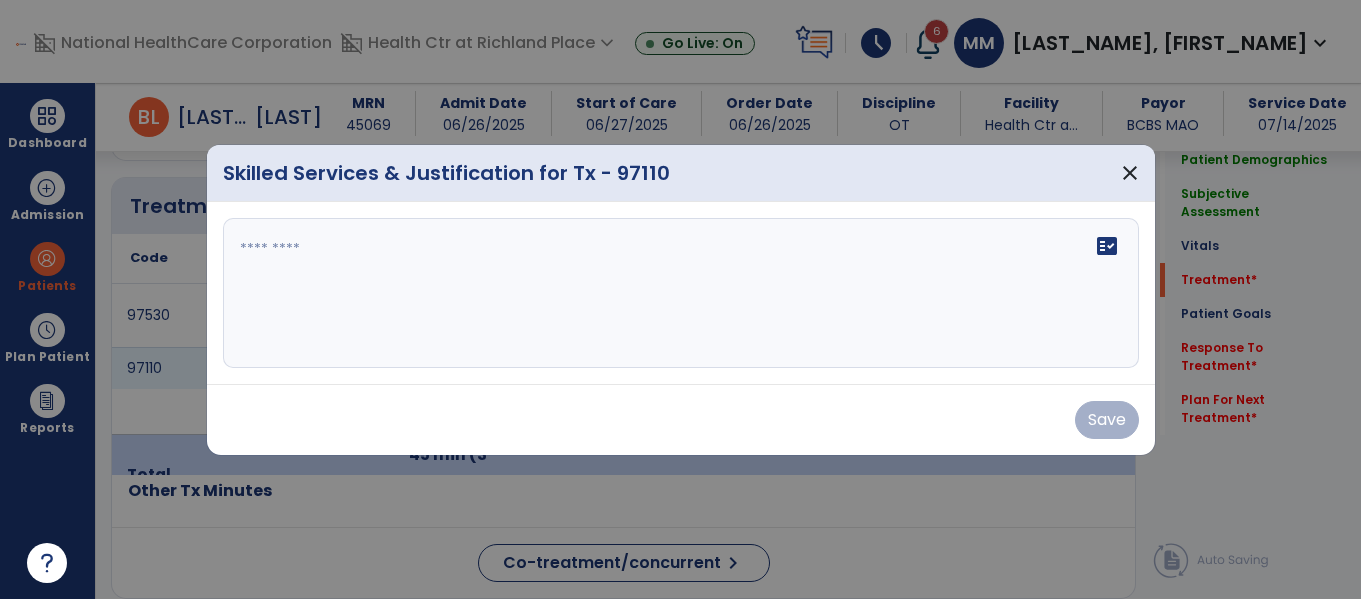 scroll, scrollTop: 1182, scrollLeft: 0, axis: vertical 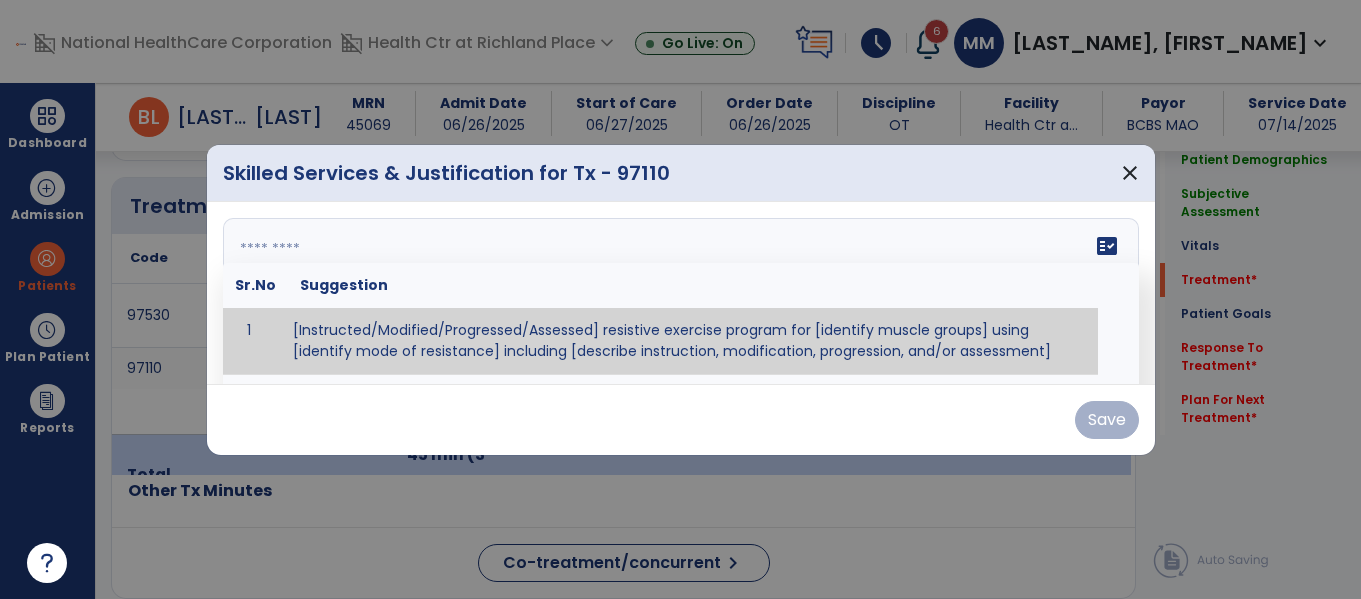 click on "fact_check  Sr.No Suggestion 1 [Instructed/Modified/Progressed/Assessed] resistive exercise program for [identify muscle groups] using [identify mode of resistance] including [describe instruction, modification, progression, and/or assessment] 2 [Instructed/Modified/Progressed/Assessed] aerobic exercise program using [identify equipment/mode] including [describe instruction, modification,progression, and/or assessment] 3 [Instructed/Modified/Progressed/Assessed] [PROM/A/AROM/AROM] program for [identify joint movements] using [contract-relax, over-pressure, inhibitory techniques, other] 4 [Assessed/Tested] aerobic capacity with administration of [aerobic capacity test]" at bounding box center (681, 293) 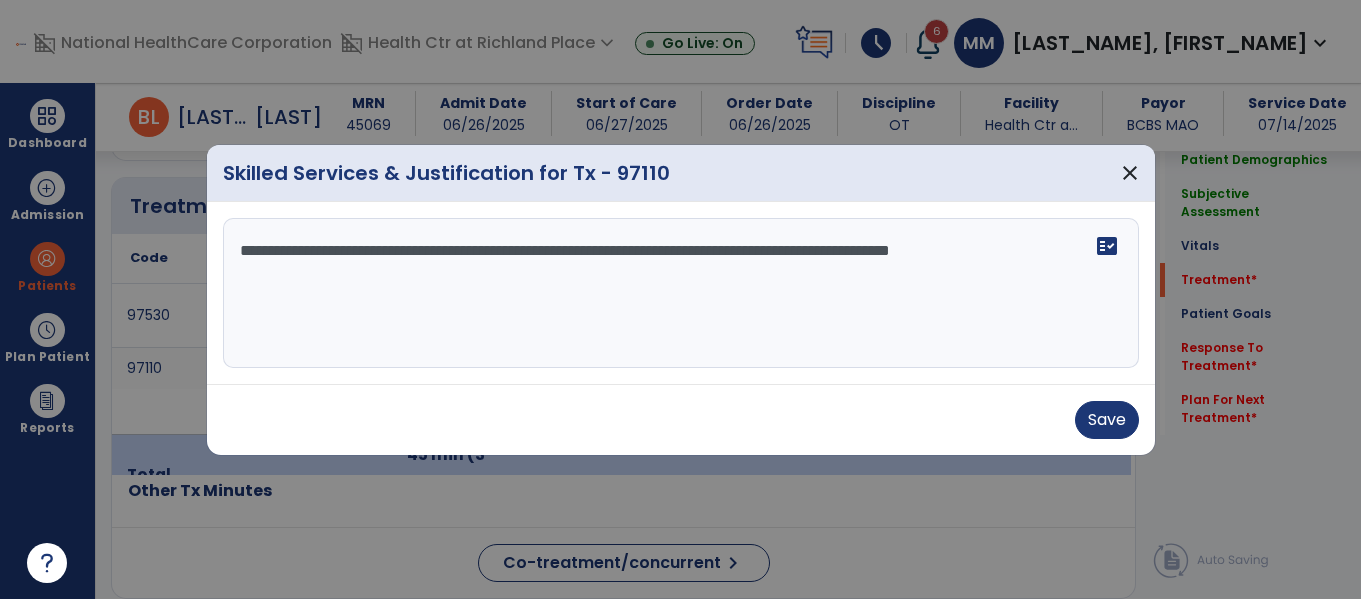 click on "**********" at bounding box center [681, 293] 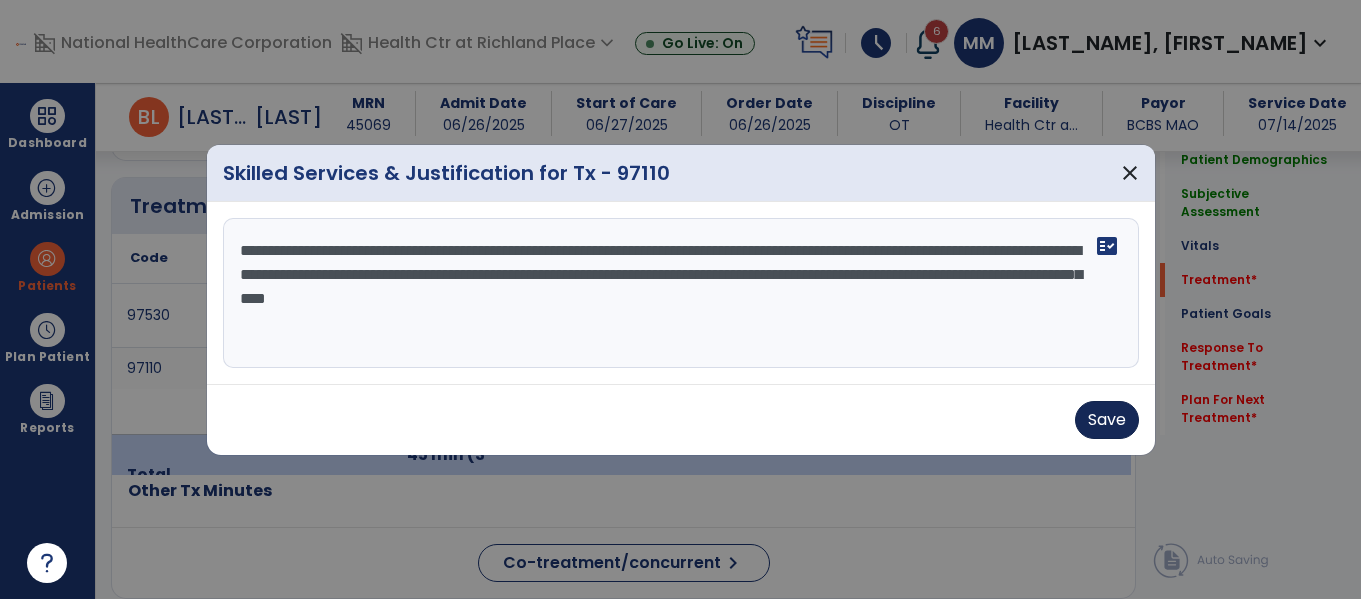 type on "**********" 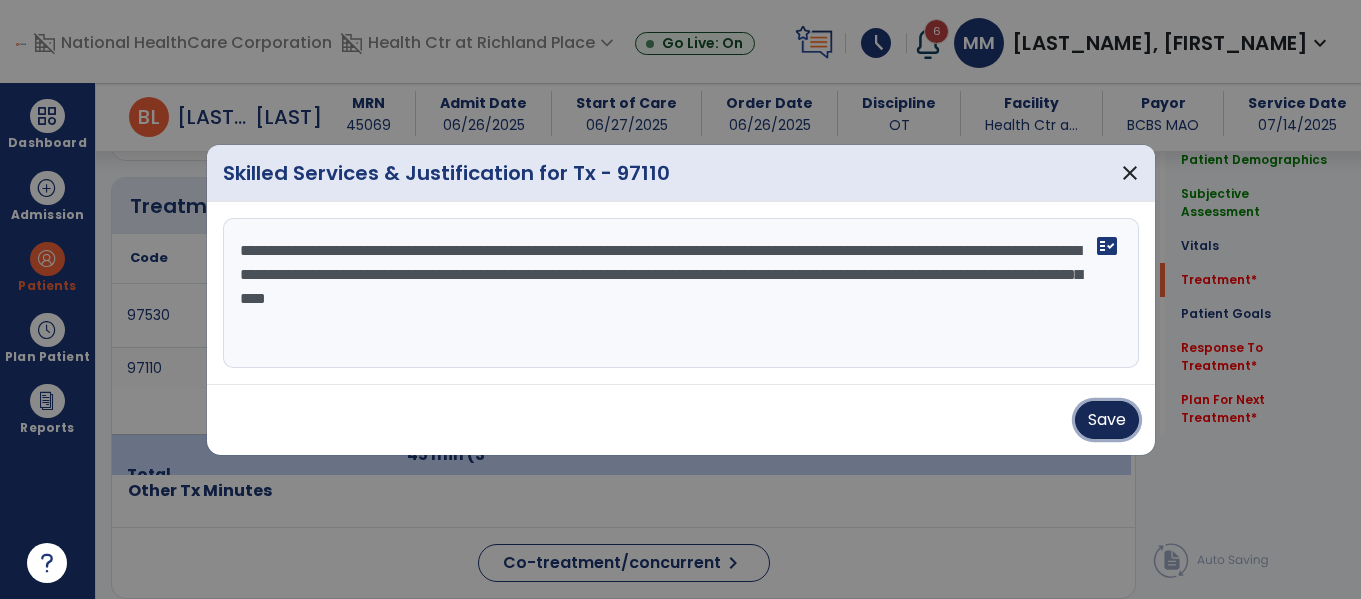 click on "Save" at bounding box center (1107, 420) 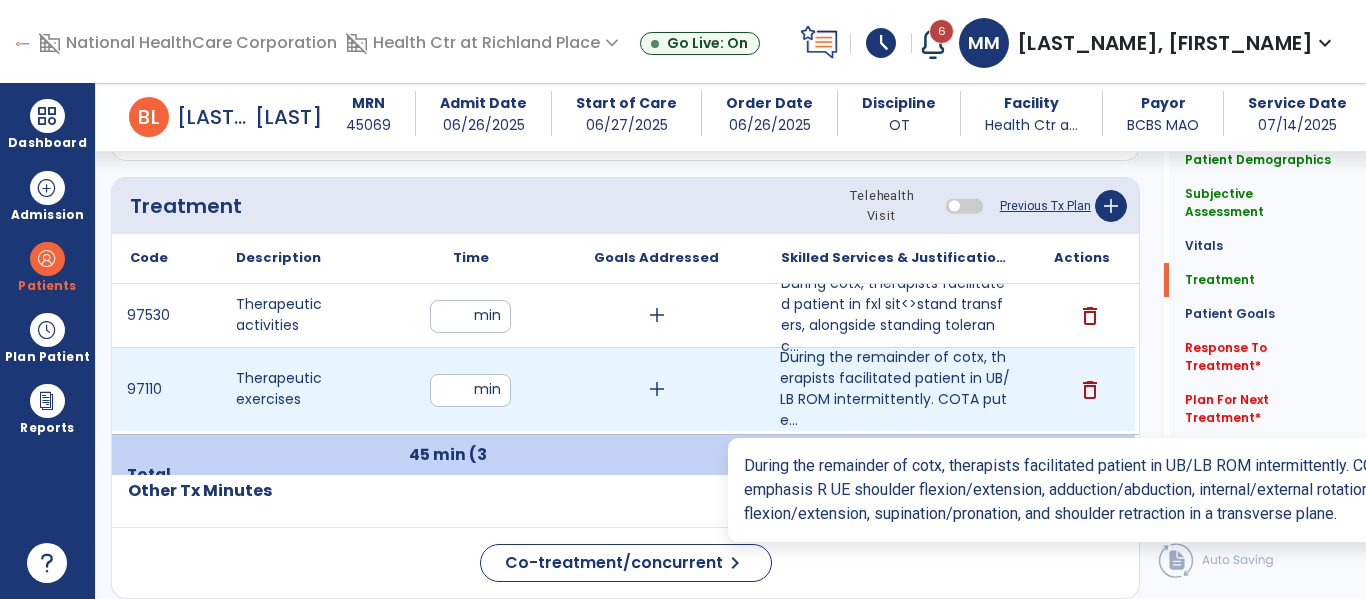 click on "During the remainder of cotx, therapists facilitated patient in UB/LB ROM intermittently. COTA put e..." at bounding box center [896, 389] 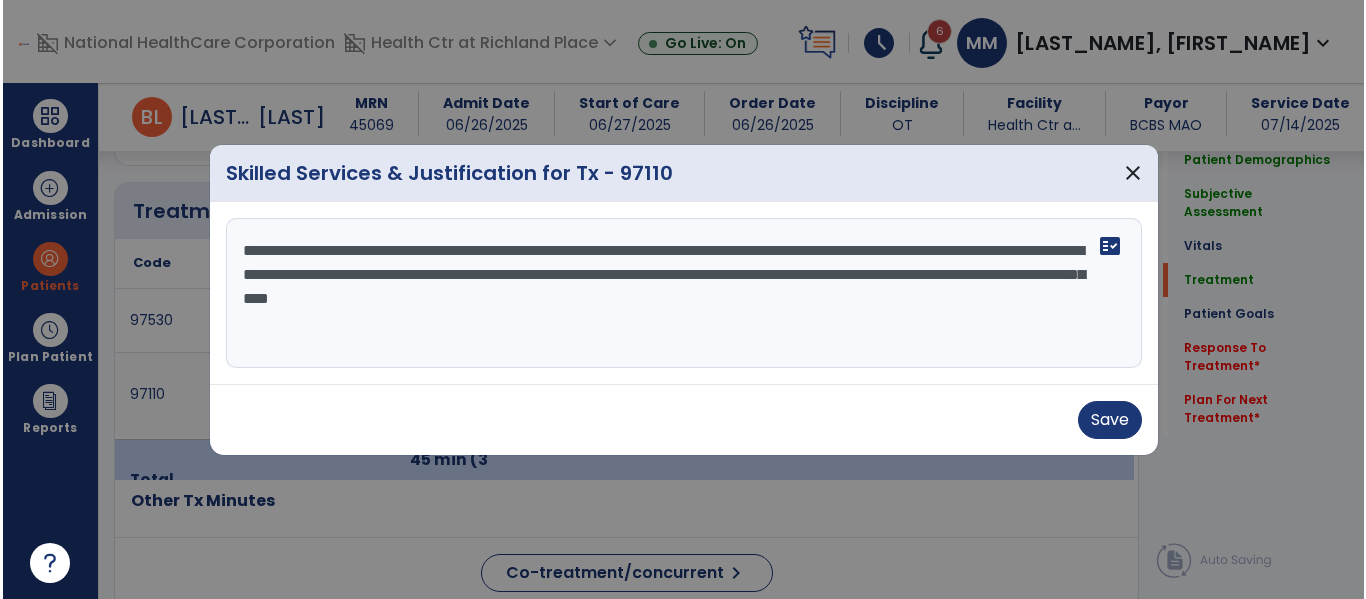 scroll, scrollTop: 1182, scrollLeft: 0, axis: vertical 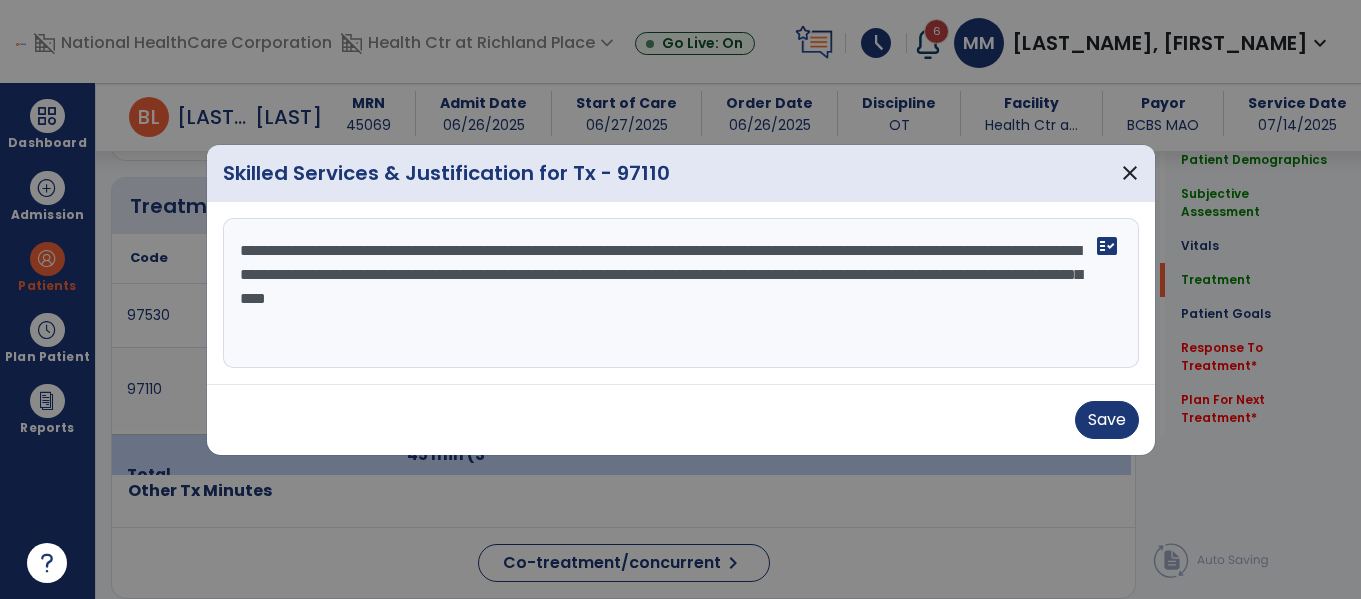click on "**********" at bounding box center (681, 293) 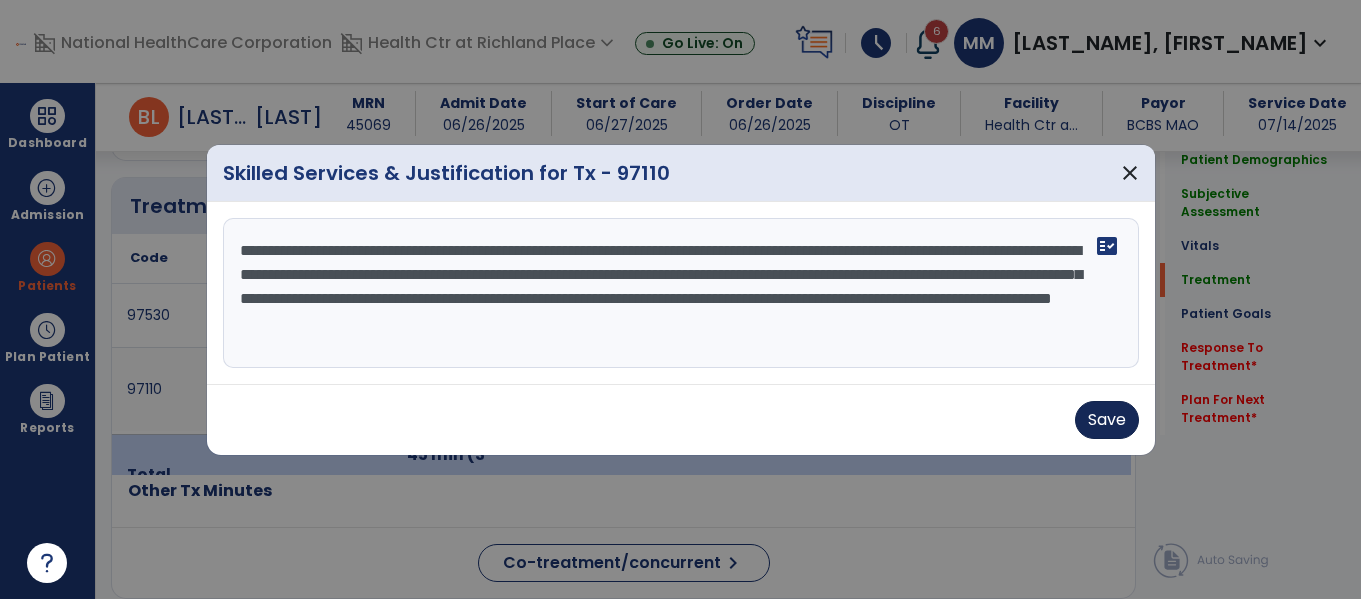 type on "**********" 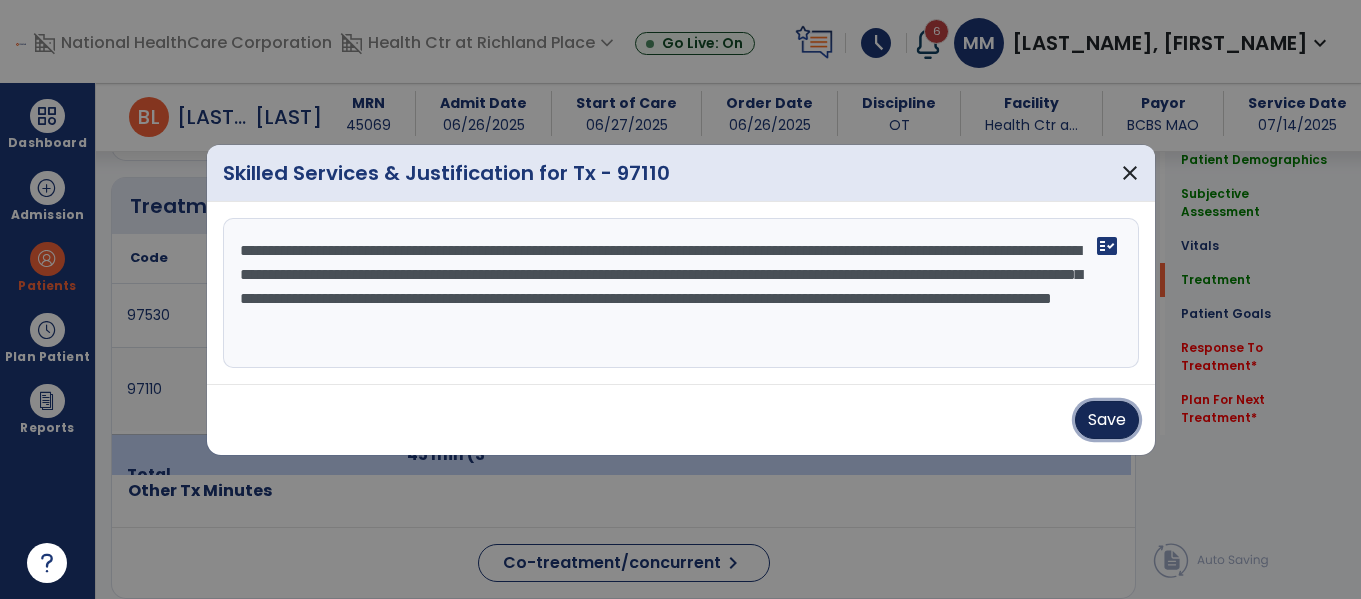 click on "Save" at bounding box center (1107, 420) 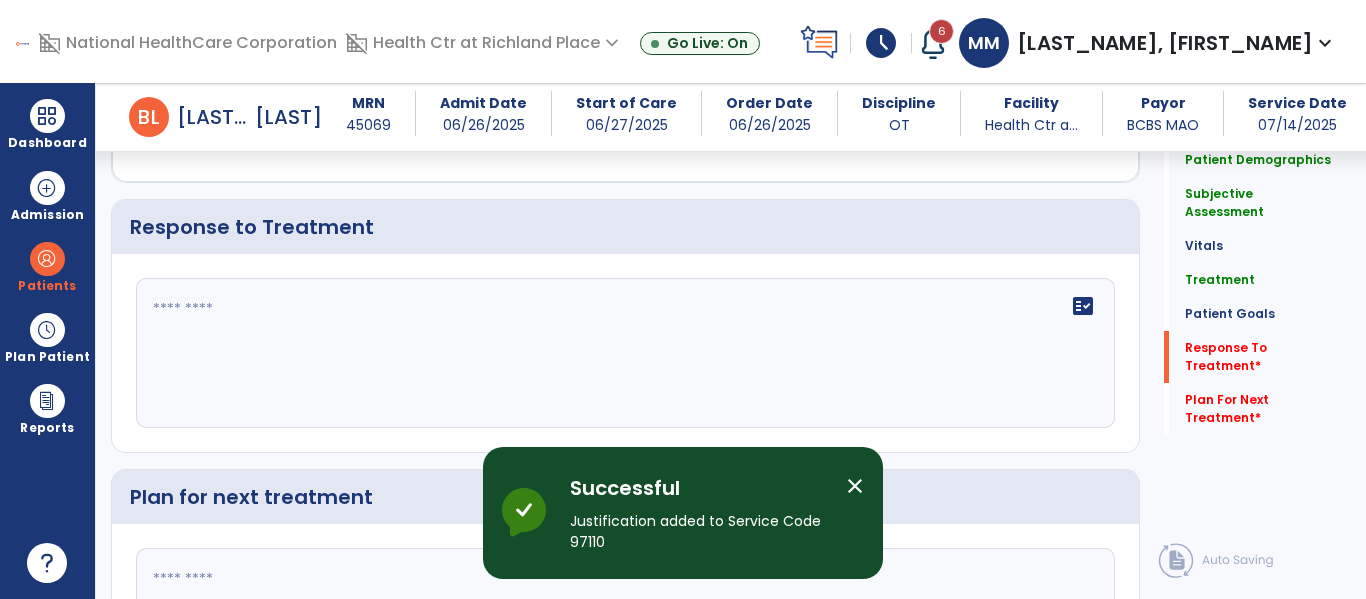 scroll, scrollTop: 2642, scrollLeft: 0, axis: vertical 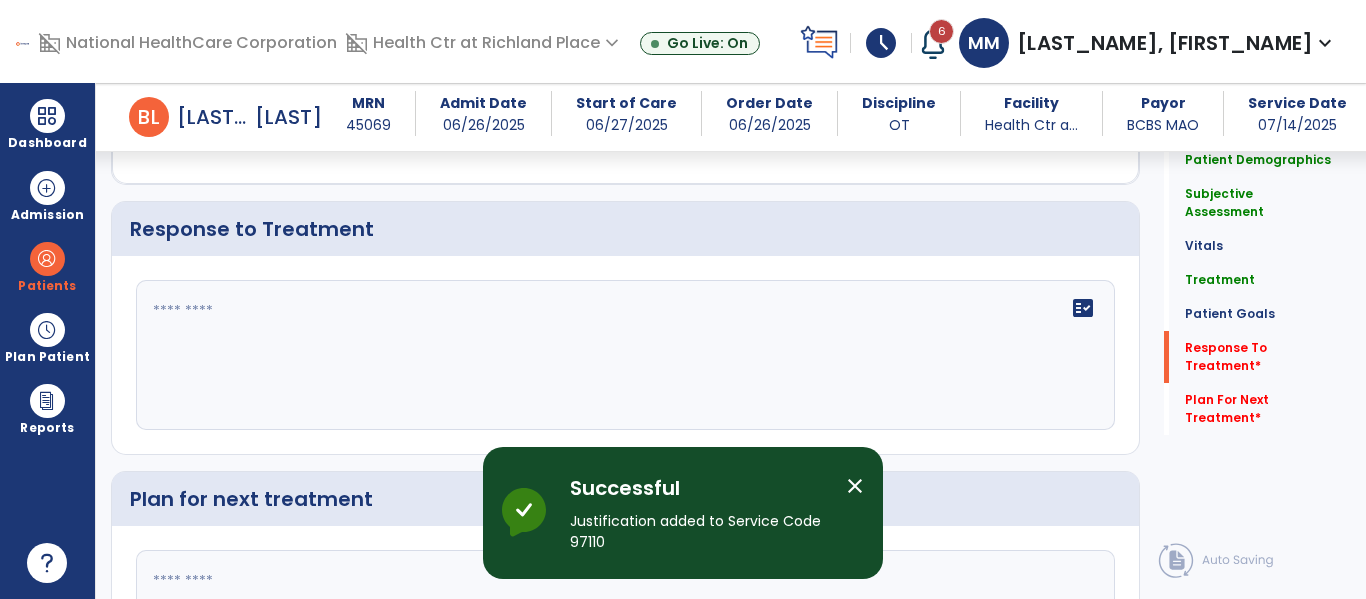 click on "fact_check" 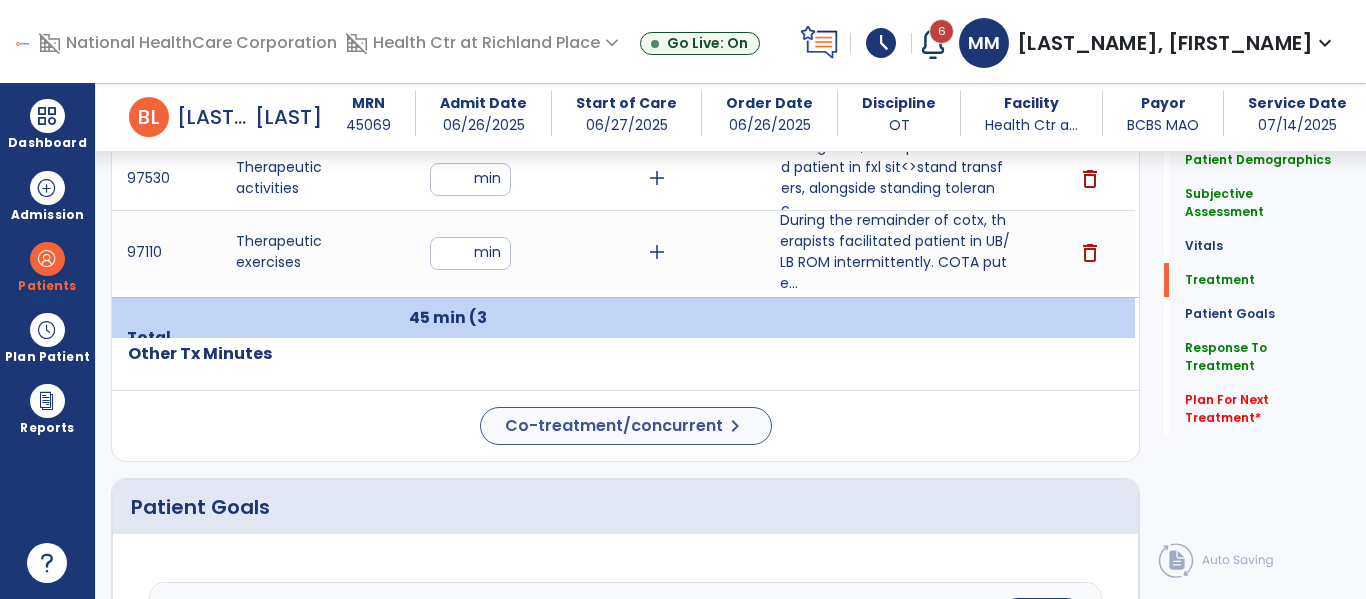 type on "**********" 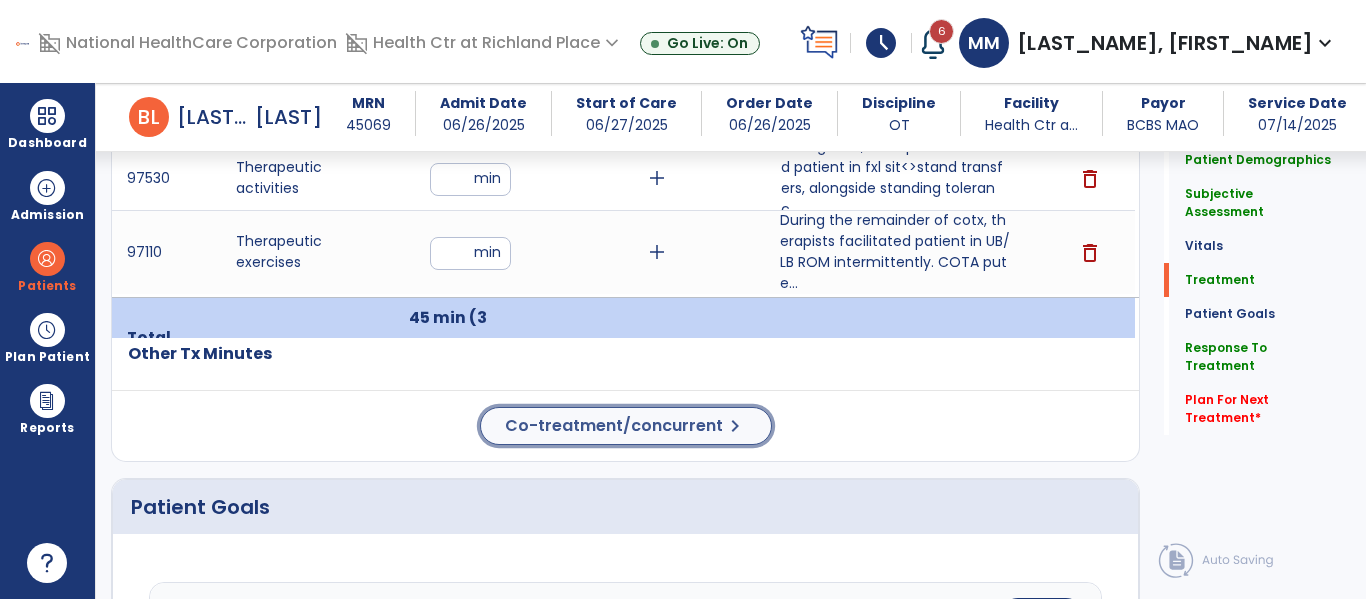 click on "Co-treatment/concurrent" 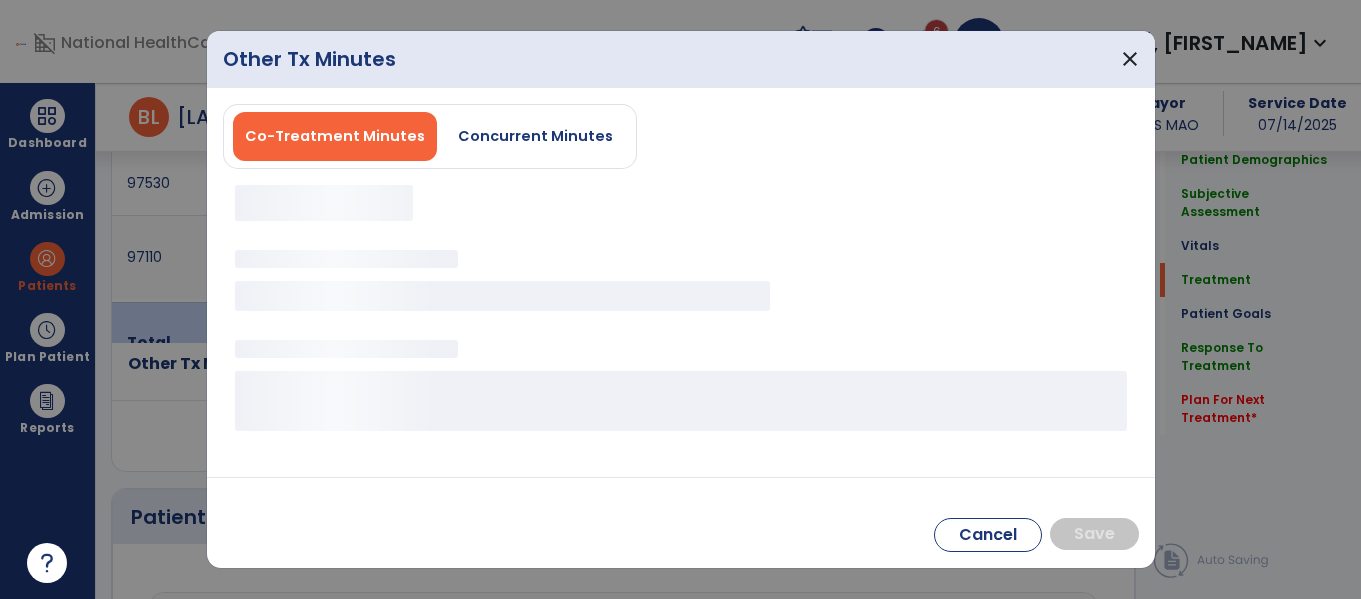 scroll, scrollTop: 1319, scrollLeft: 0, axis: vertical 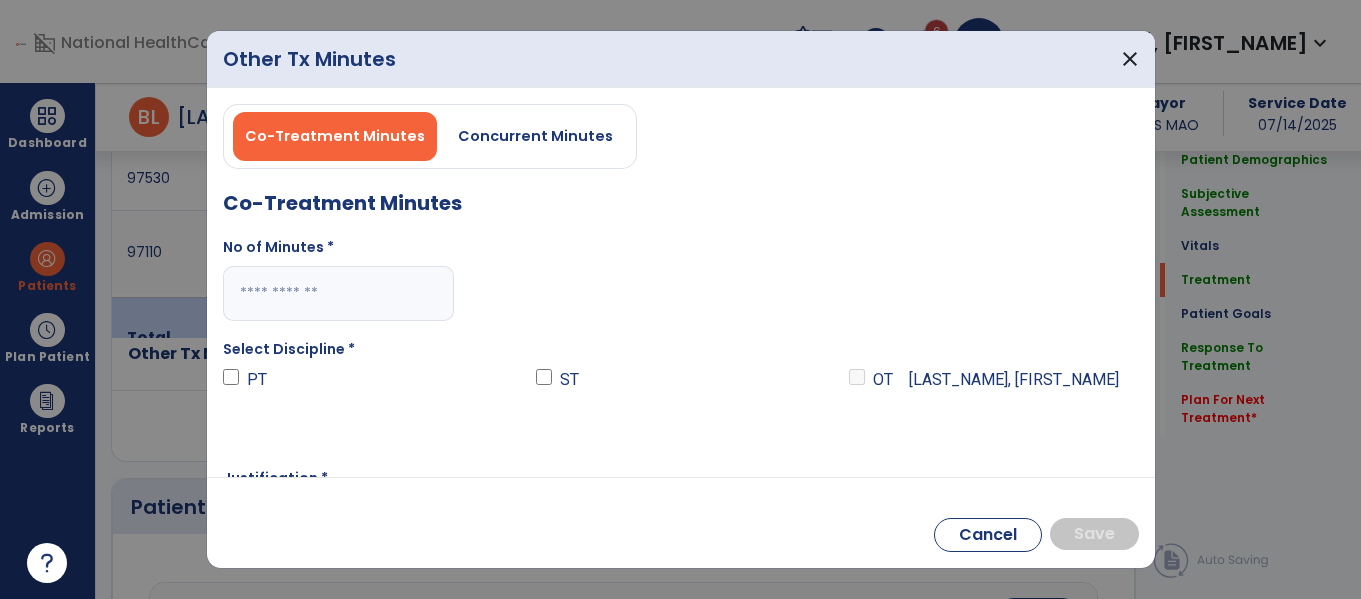 click at bounding box center [338, 293] 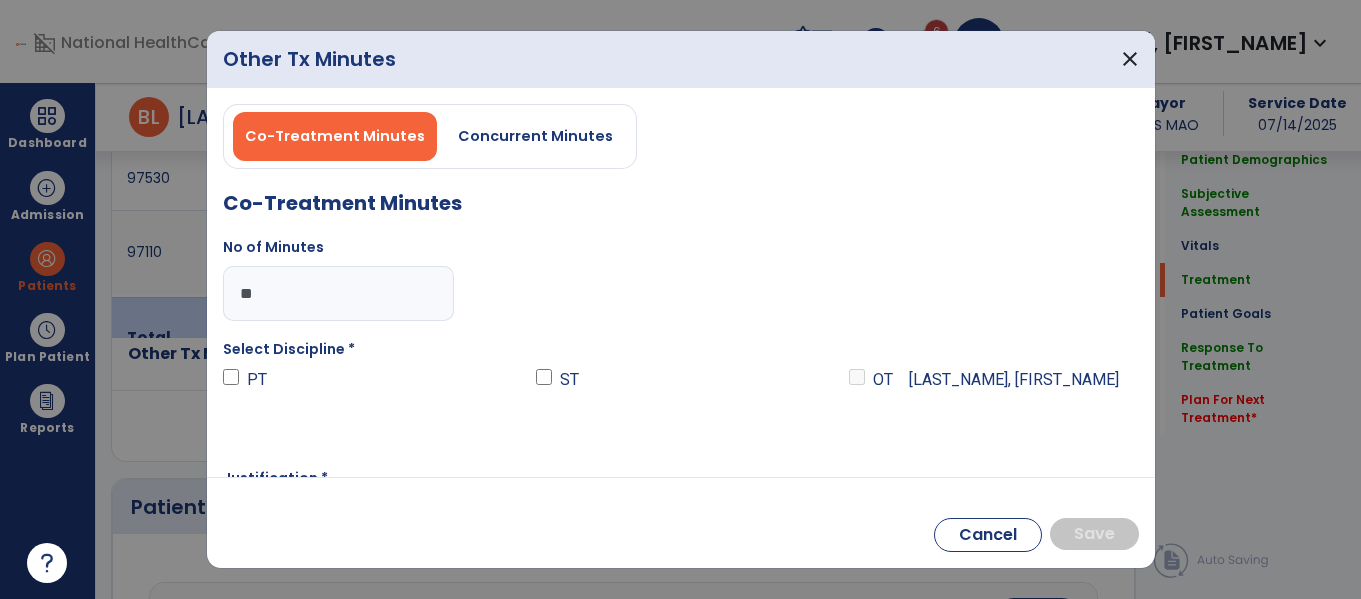 type on "**" 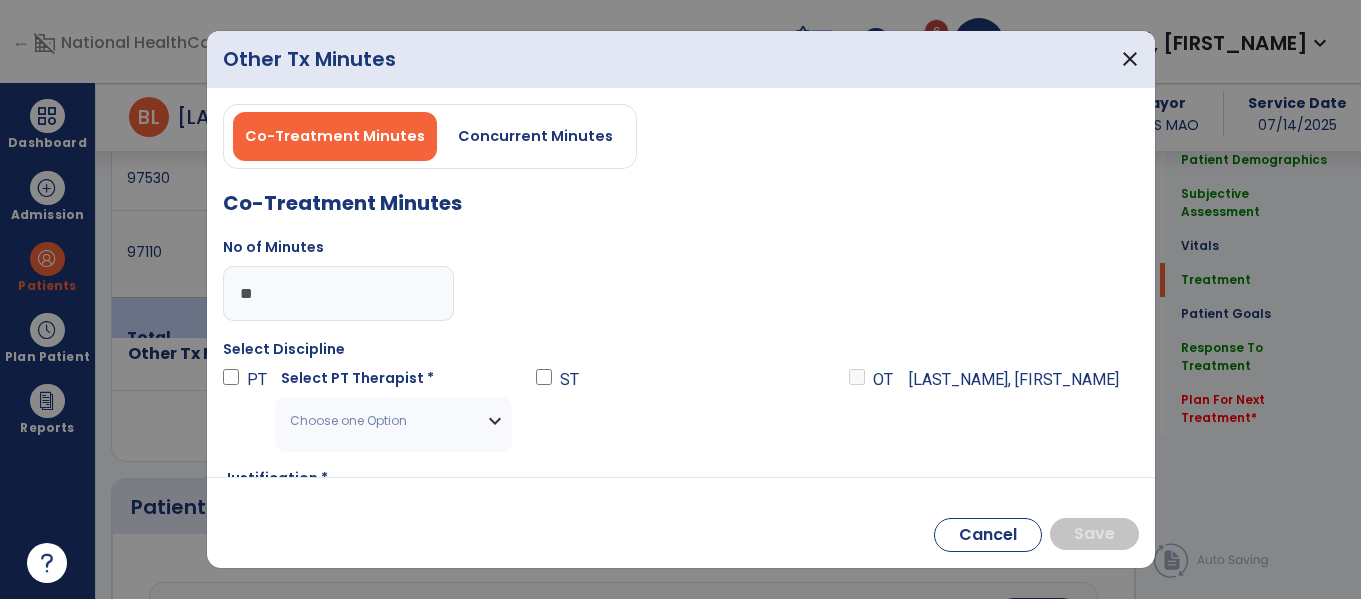 click on "Choose one Option" at bounding box center [381, 421] 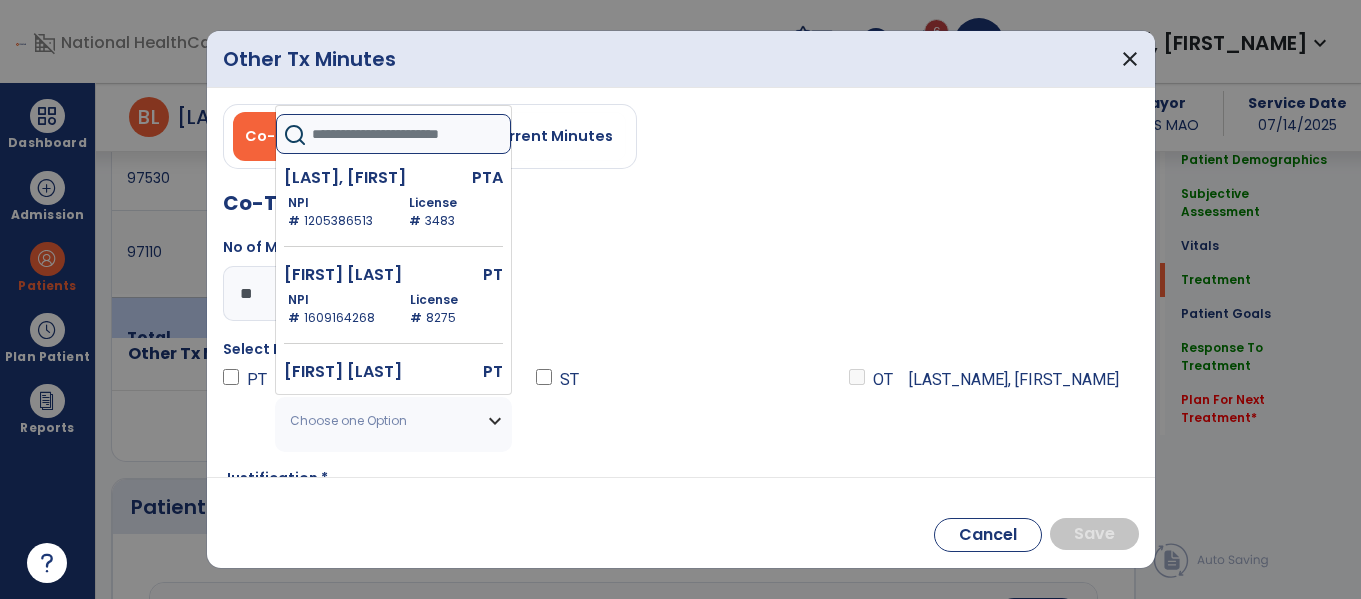 click at bounding box center (411, 134) 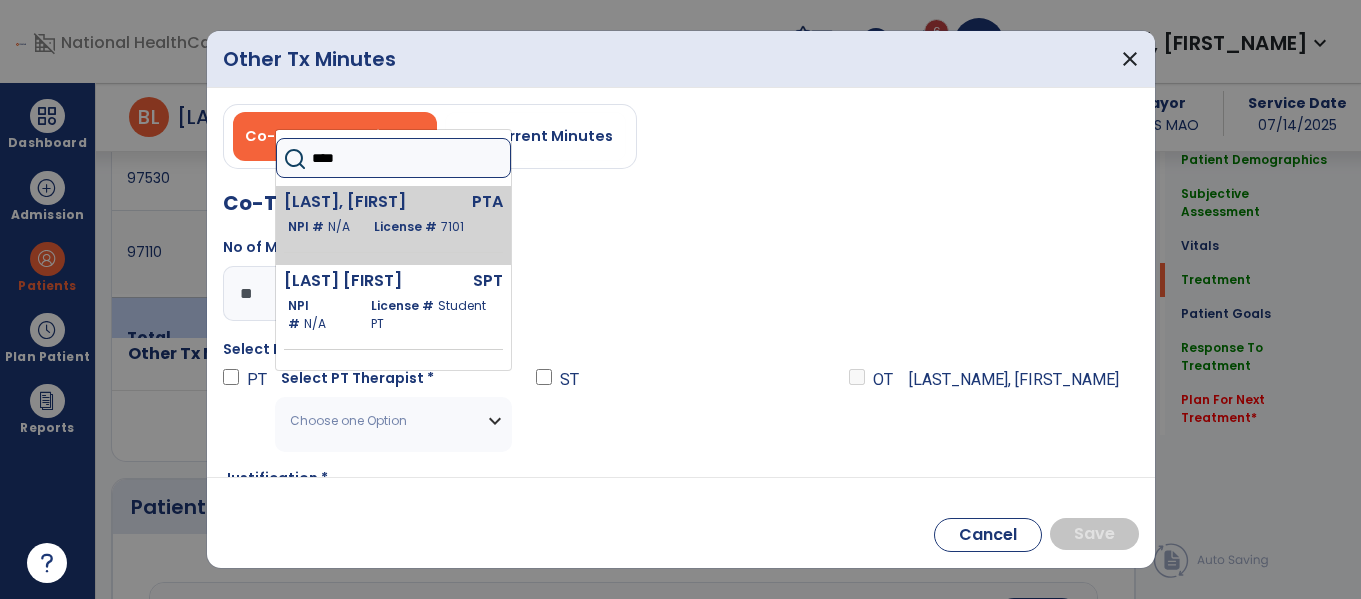 type on "****" 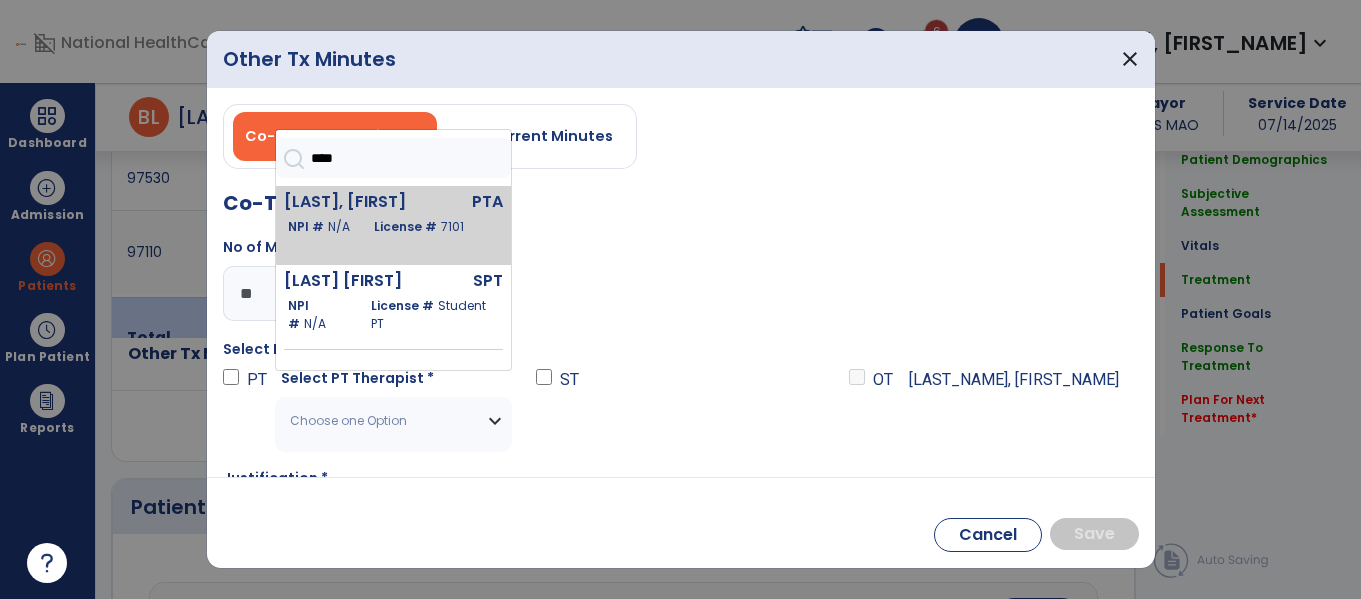click on "[LAST], [FIRST]" at bounding box center [353, 202] 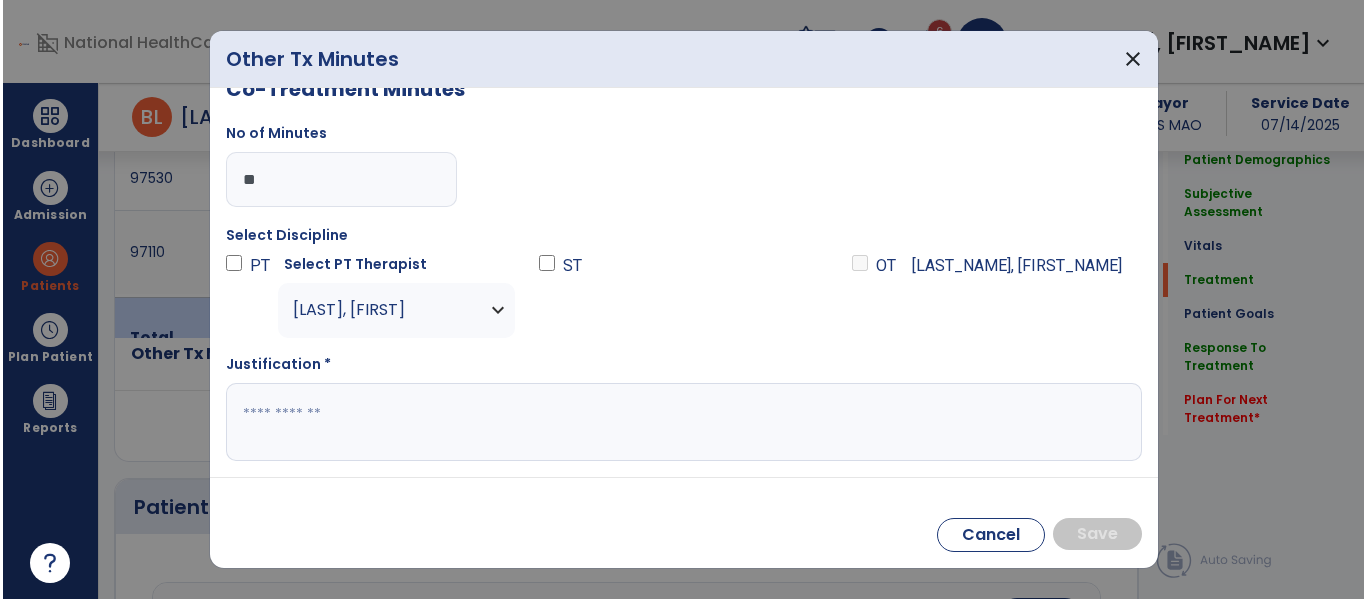 scroll, scrollTop: 114, scrollLeft: 0, axis: vertical 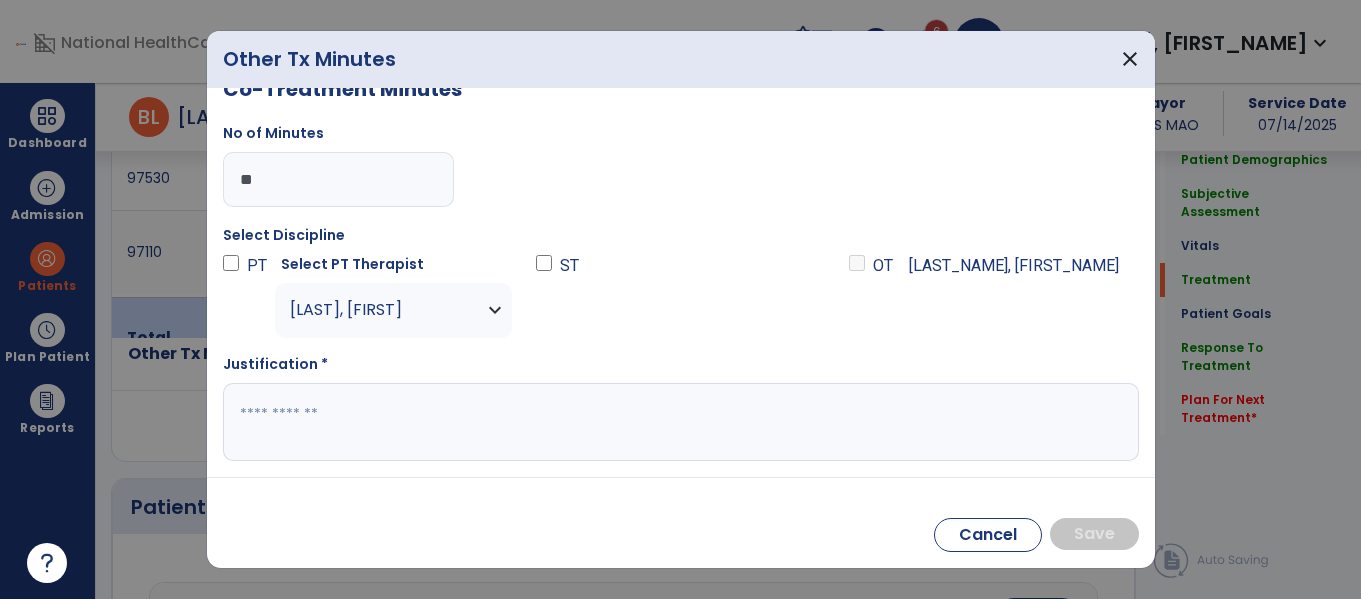 click at bounding box center [678, 422] 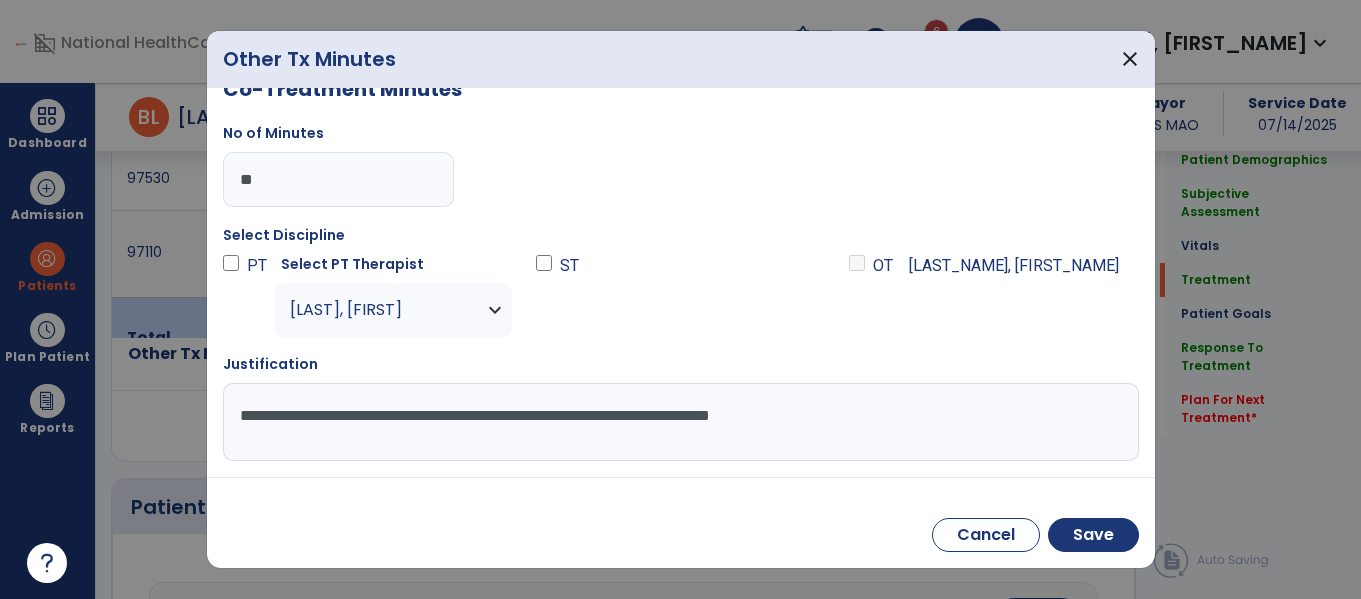 click on "**********" at bounding box center [678, 422] 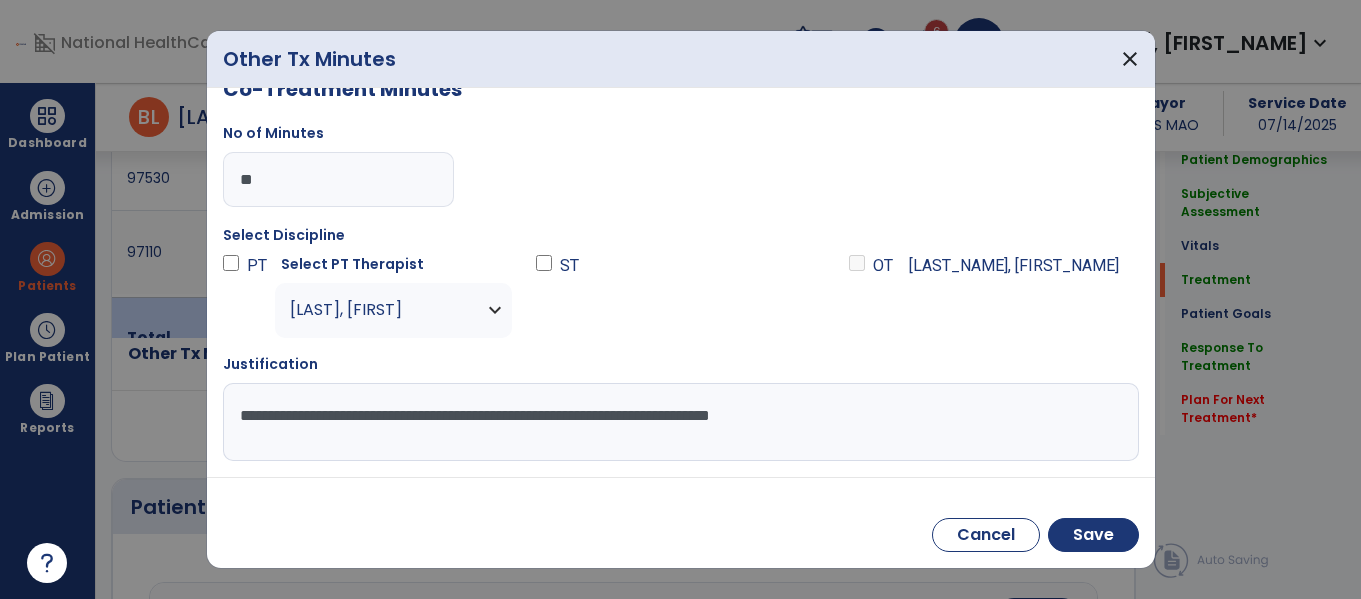 click on "**********" at bounding box center (678, 422) 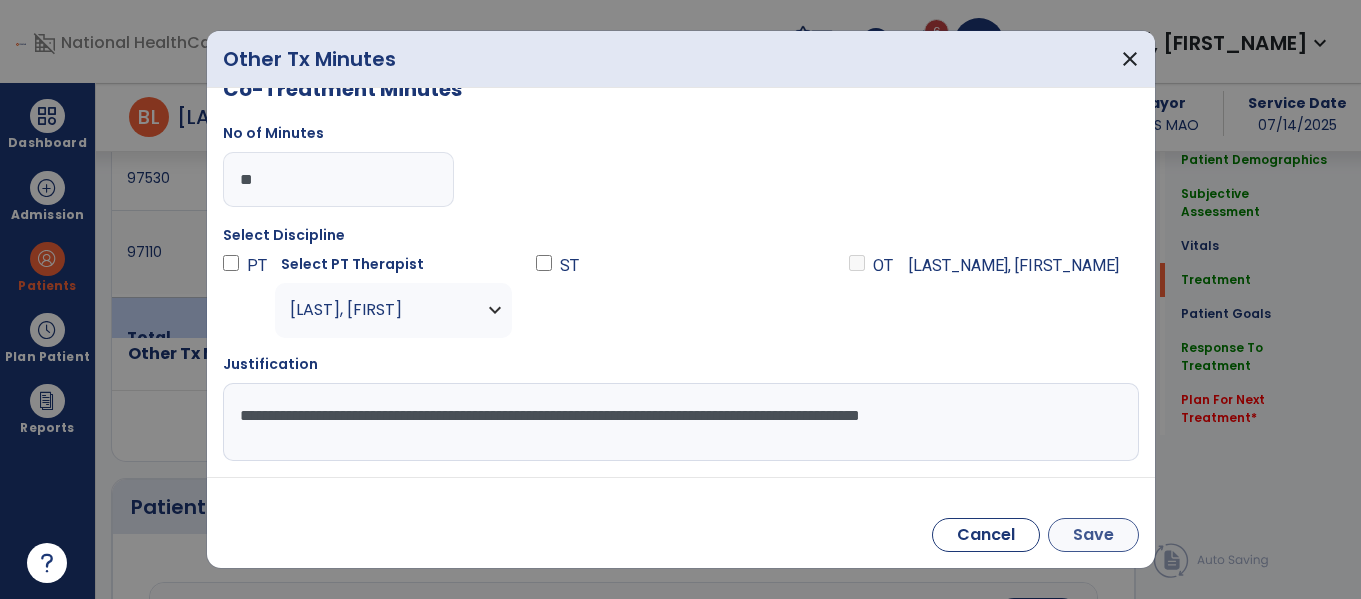 type on "**********" 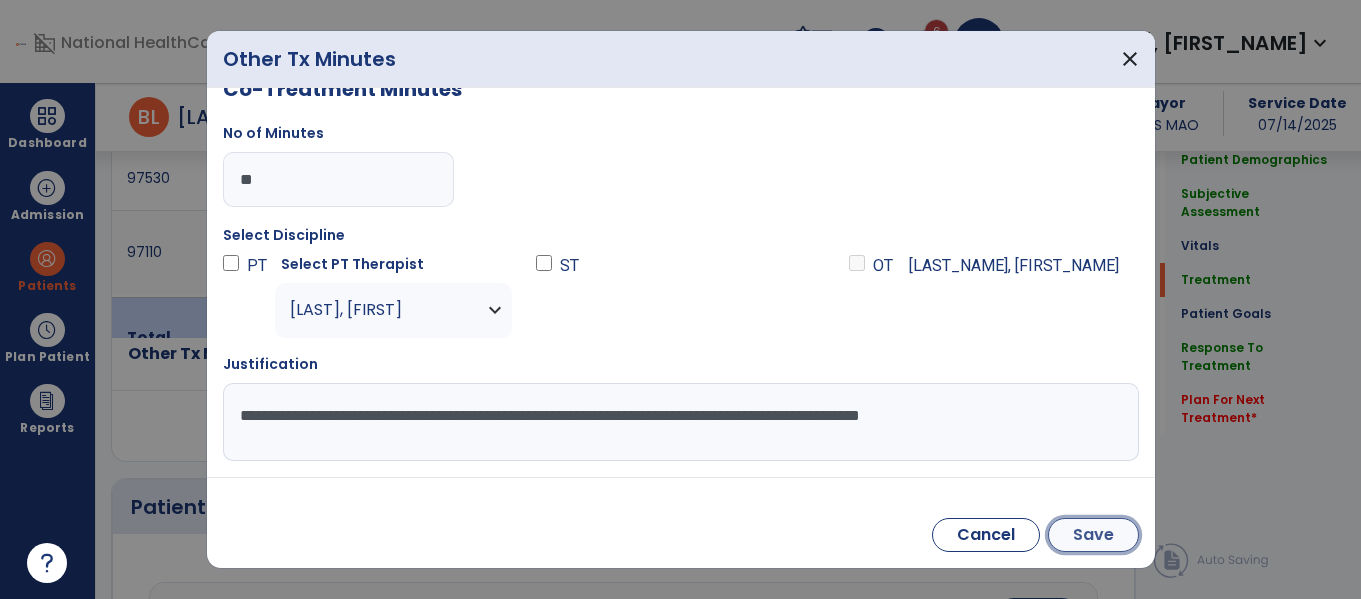click on "Save" at bounding box center [1093, 535] 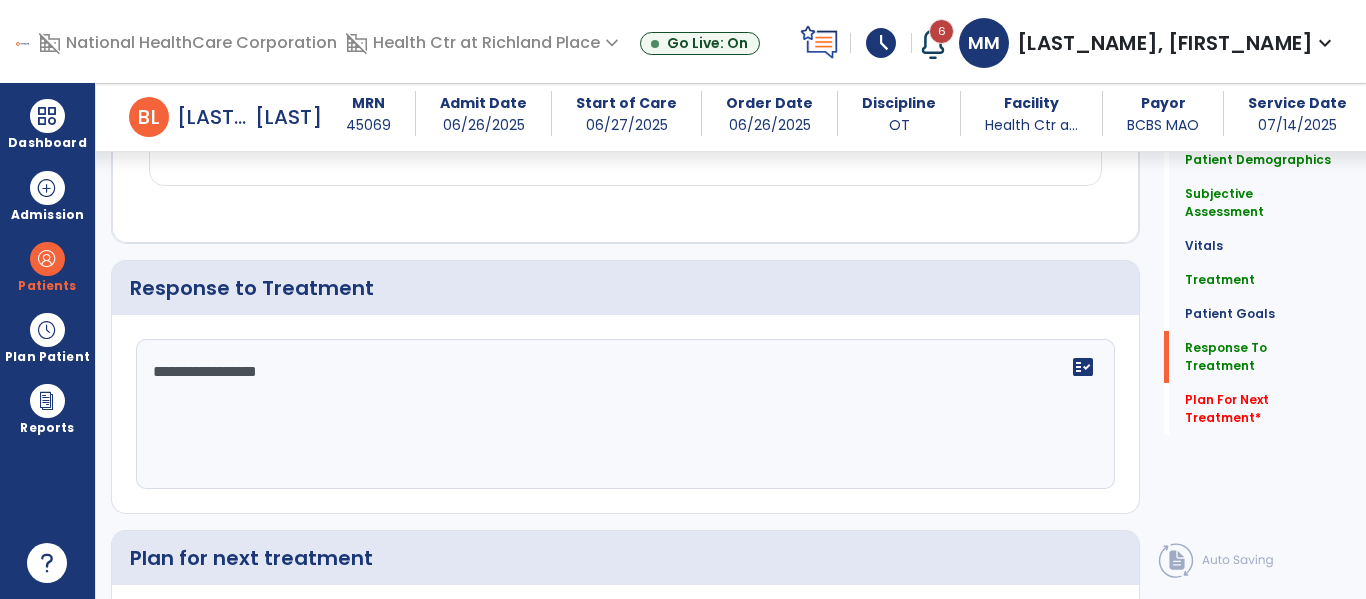 scroll, scrollTop: 2728, scrollLeft: 0, axis: vertical 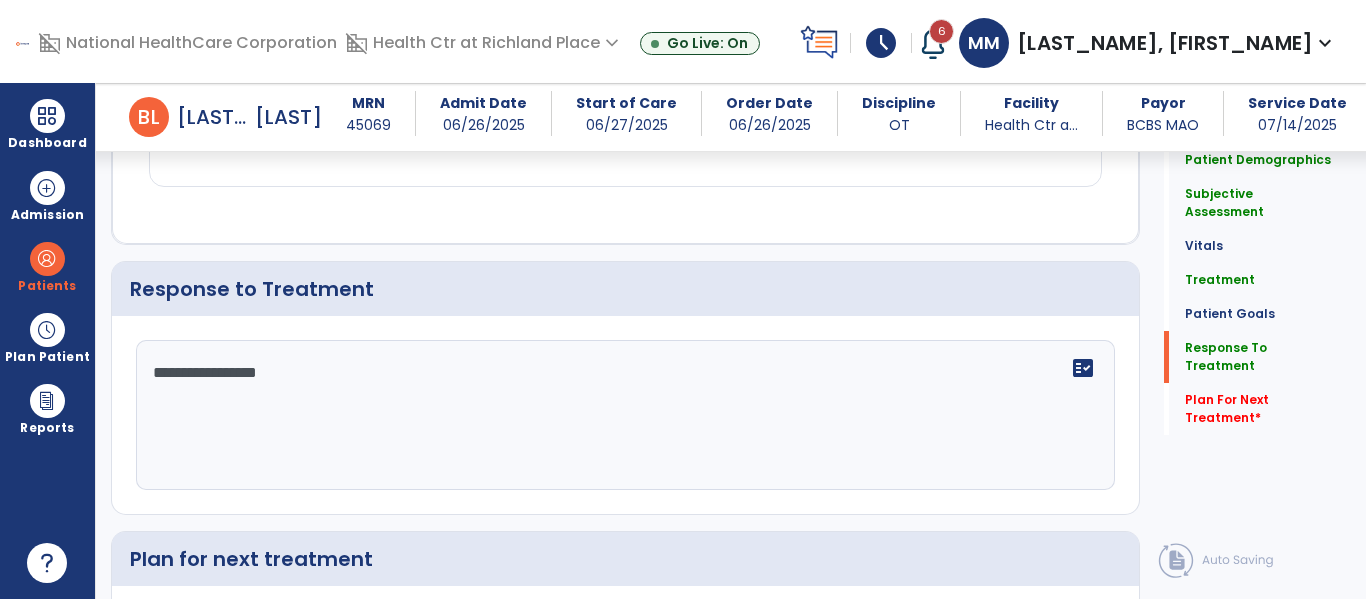click on "**********" 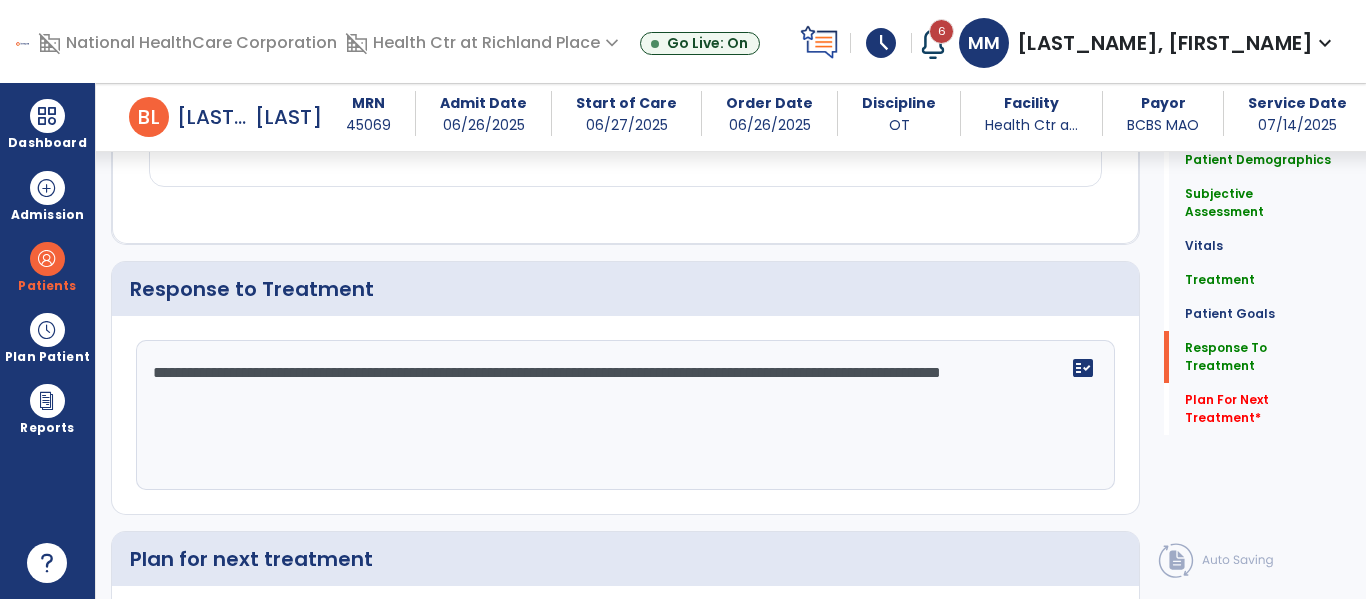 scroll, scrollTop: 2981, scrollLeft: 0, axis: vertical 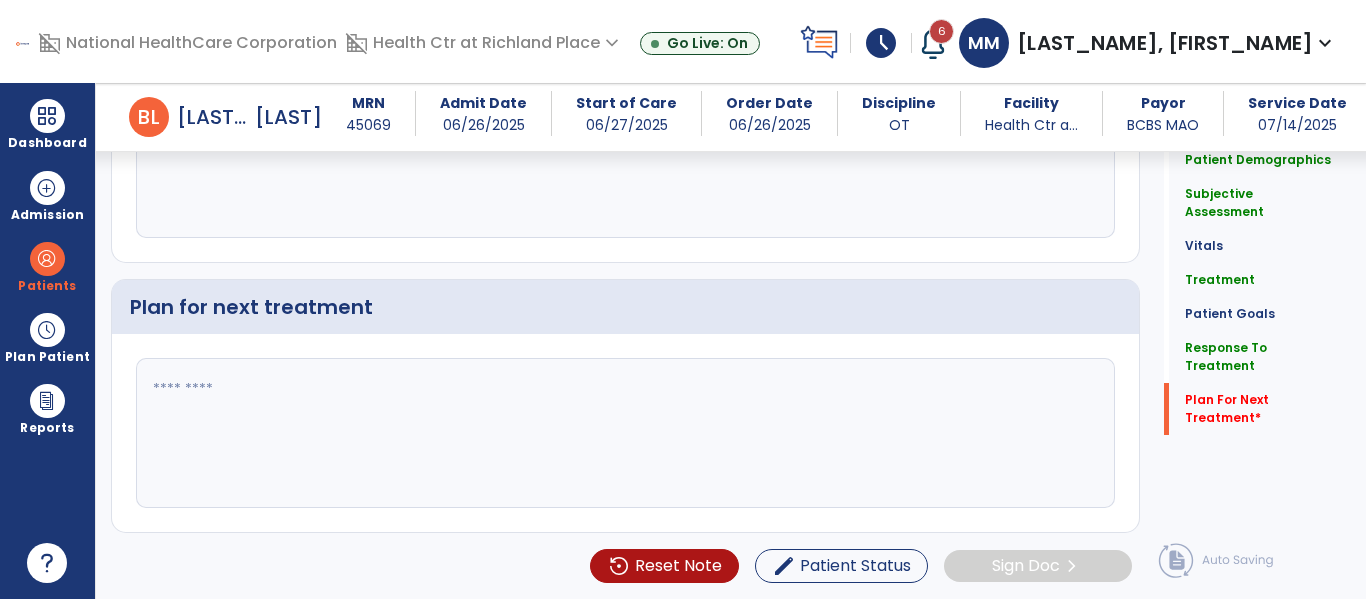 type on "**********" 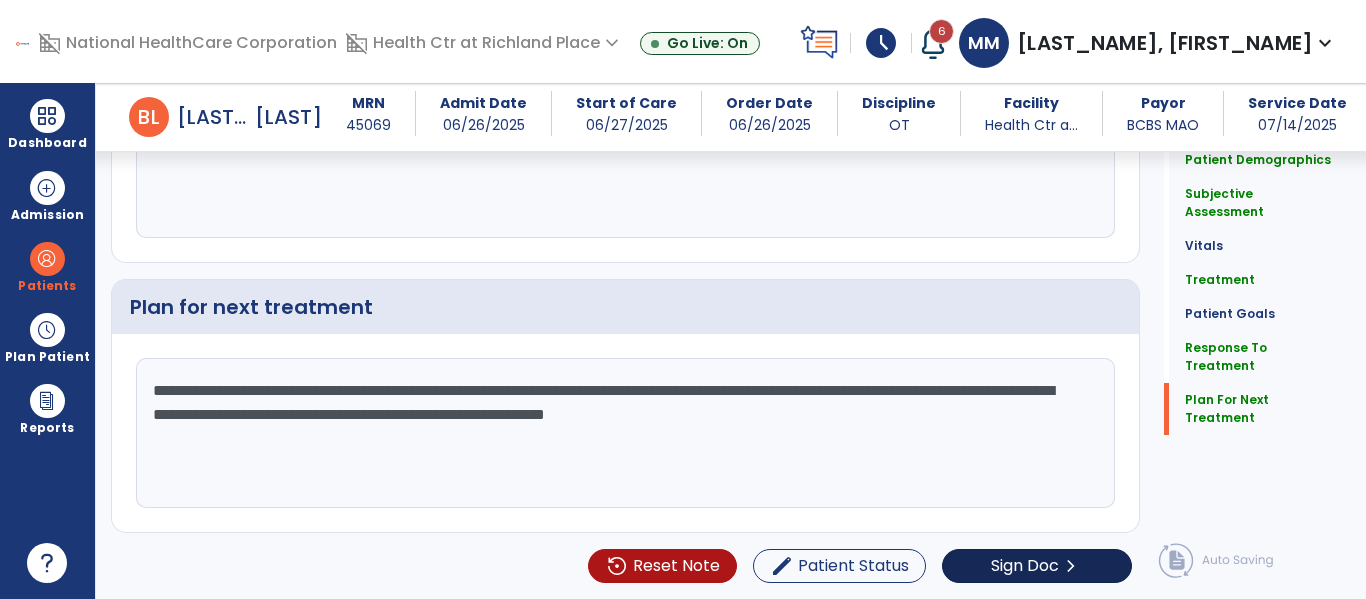 type on "**********" 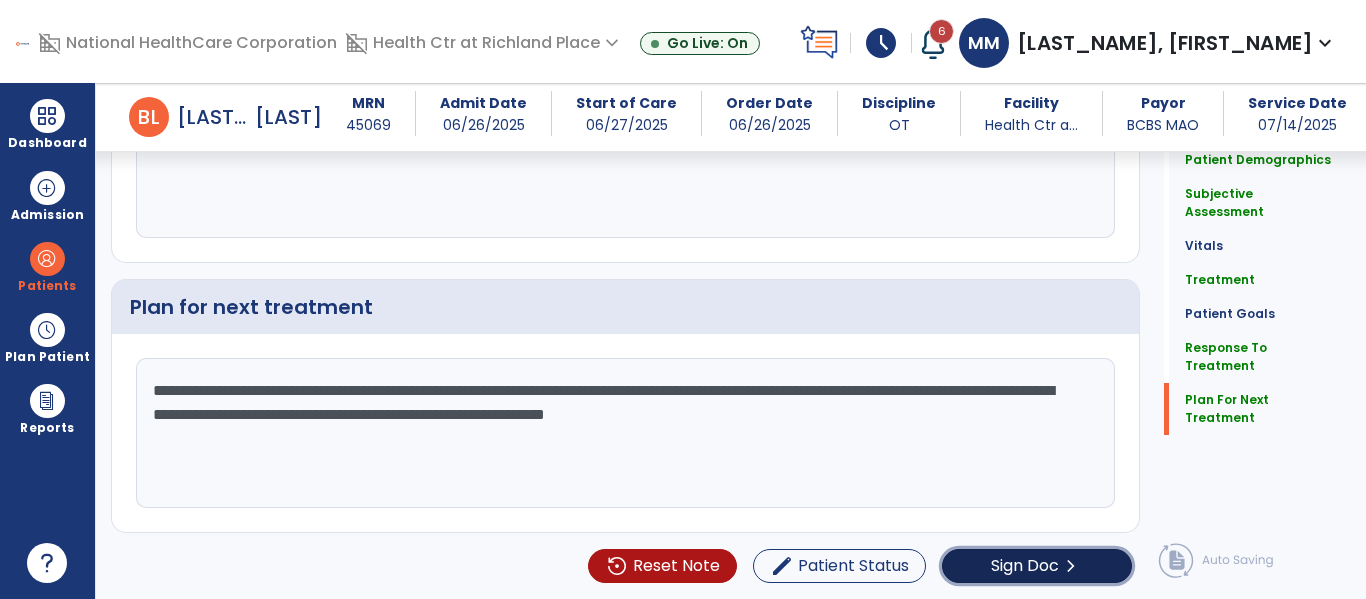 drag, startPoint x: 1013, startPoint y: 561, endPoint x: 804, endPoint y: 377, distance: 278.45465 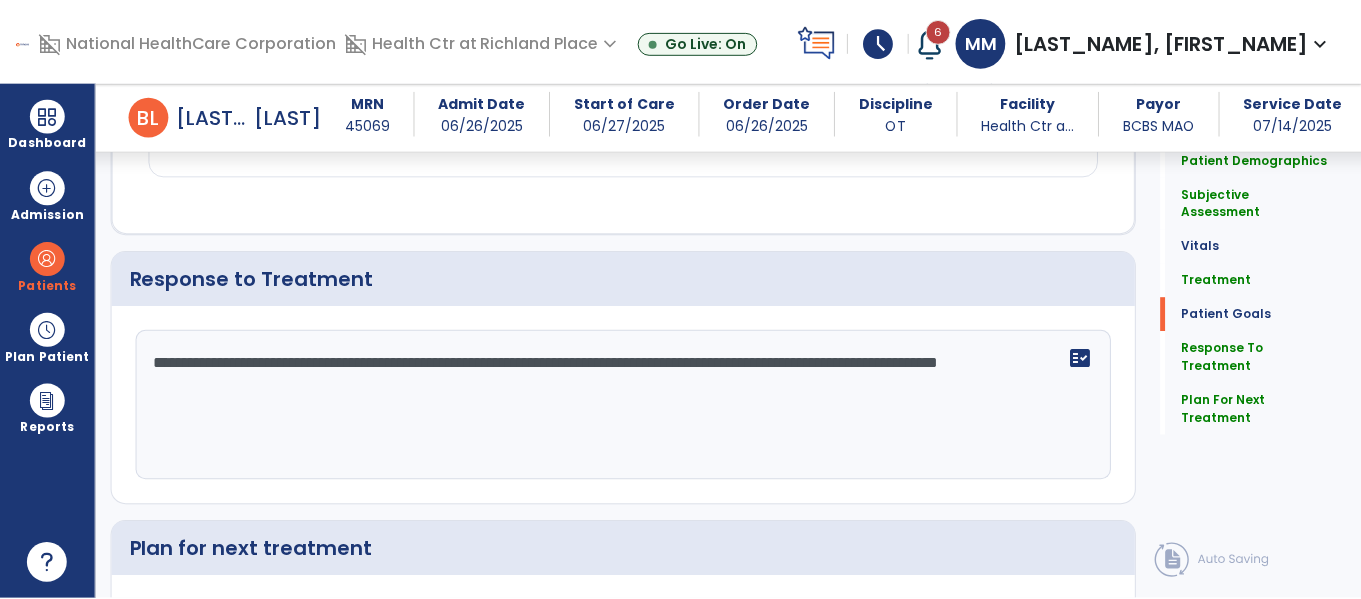 scroll, scrollTop: 2981, scrollLeft: 0, axis: vertical 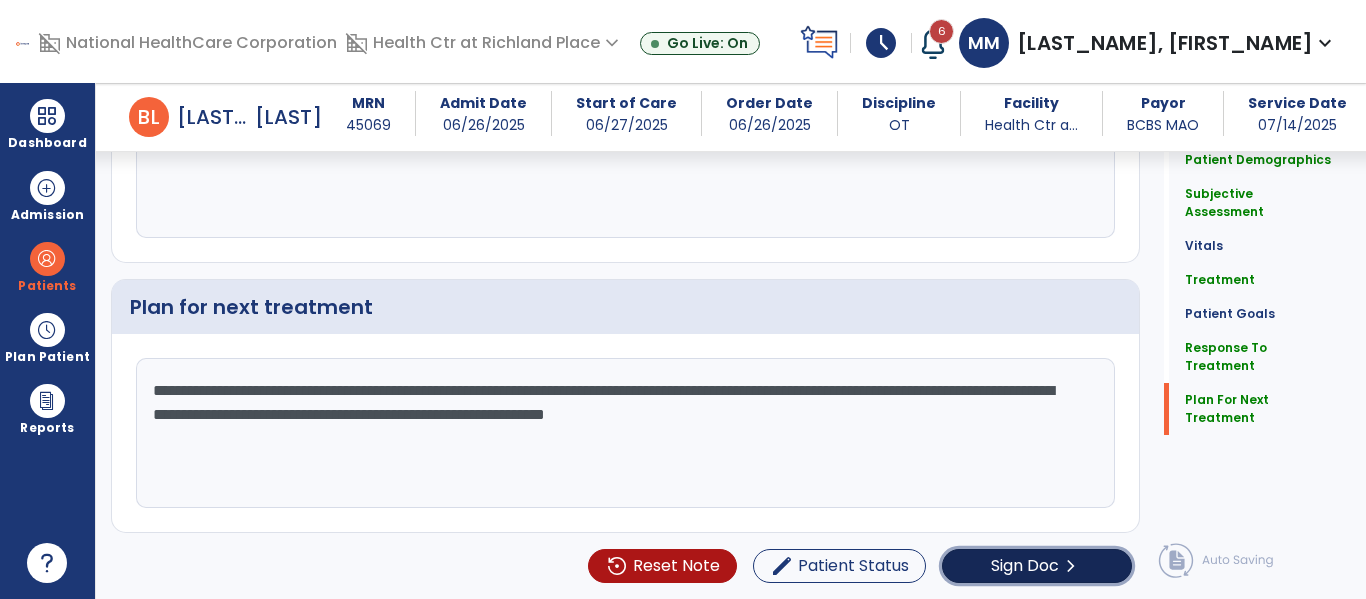 click on "Sign Doc" 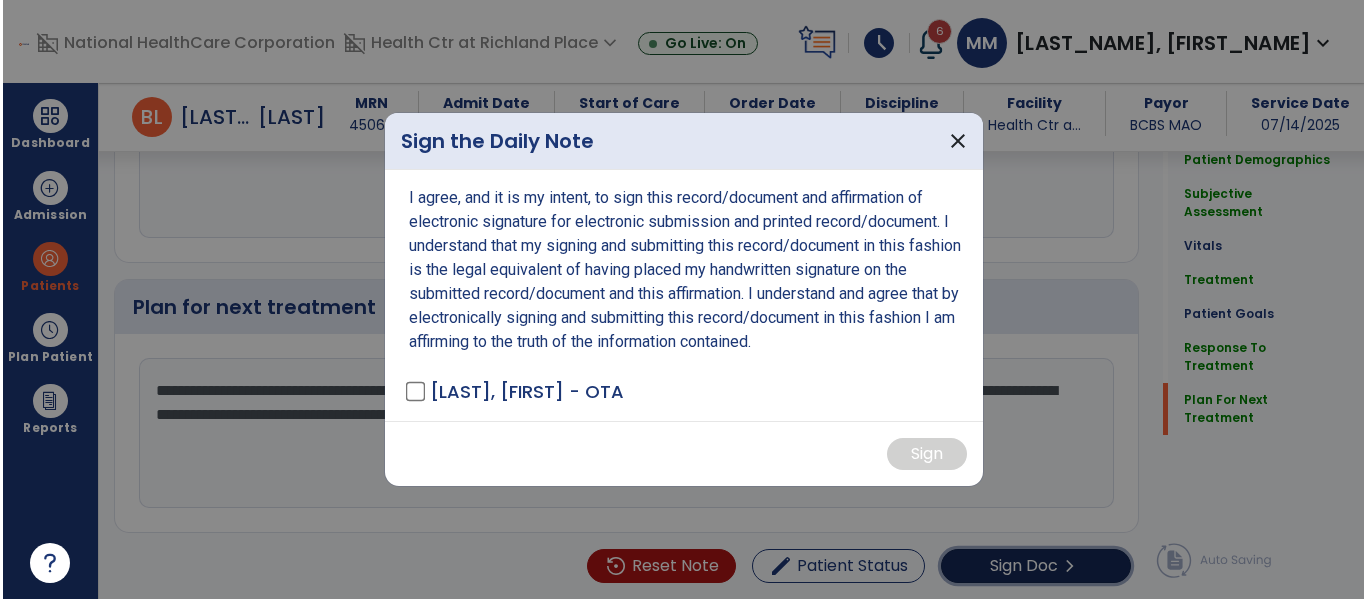 scroll, scrollTop: 2991, scrollLeft: 0, axis: vertical 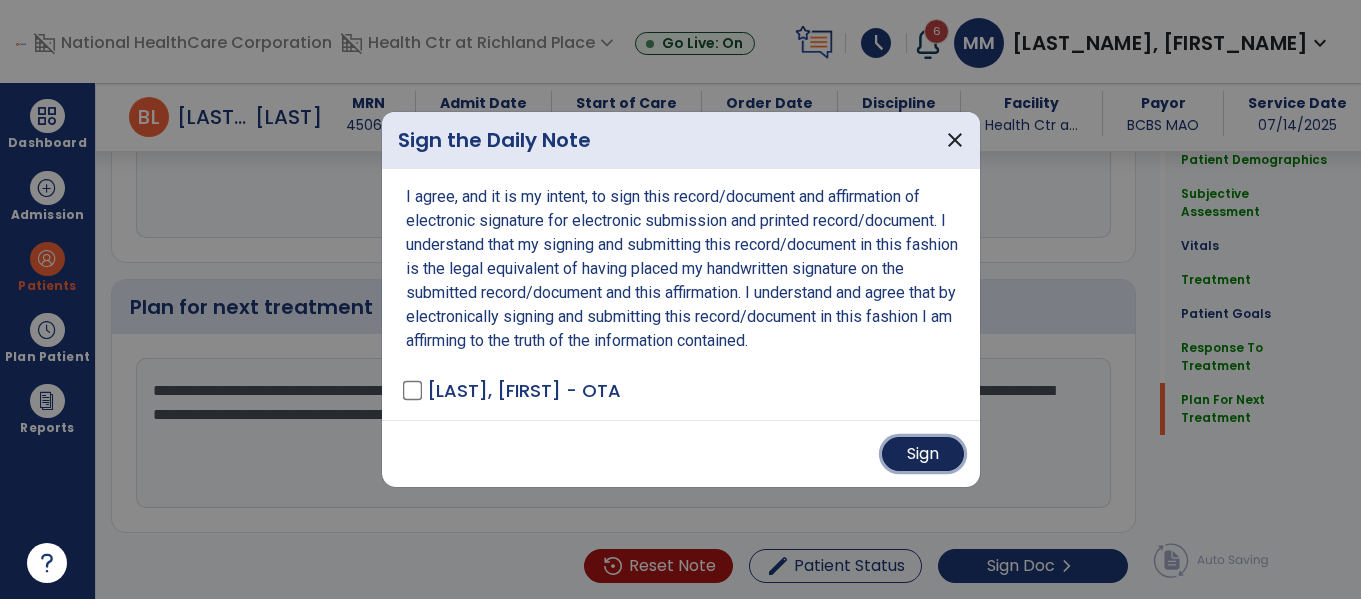 click on "Sign" at bounding box center [923, 454] 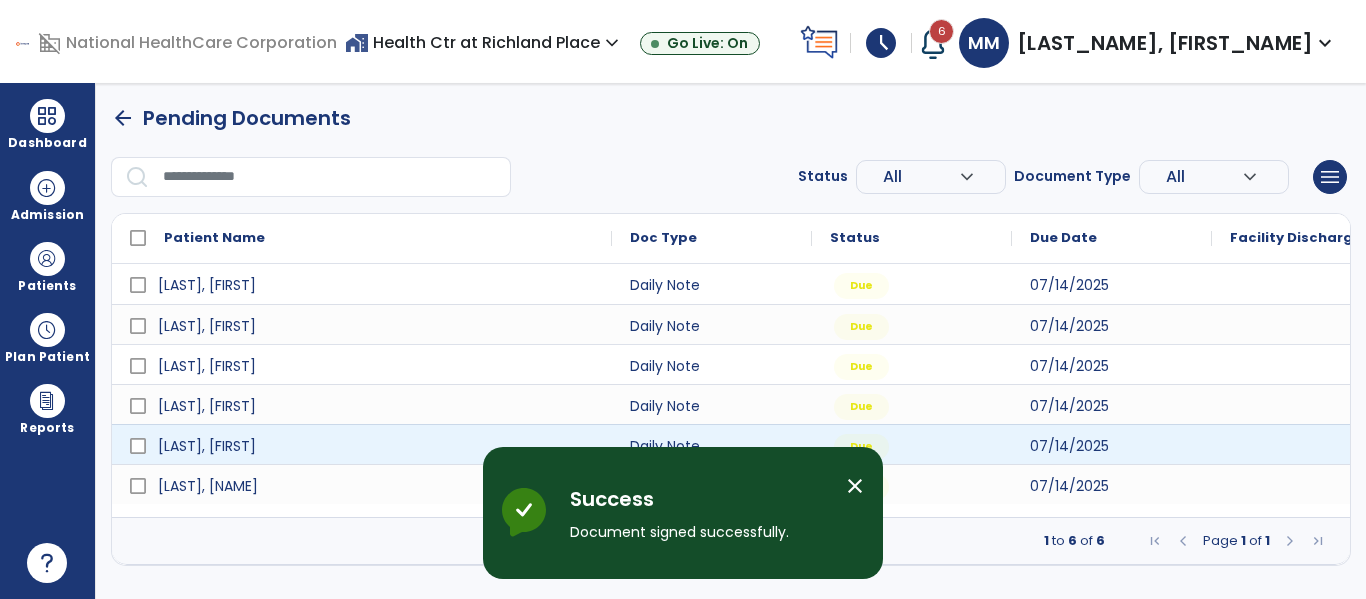 scroll, scrollTop: 0, scrollLeft: 0, axis: both 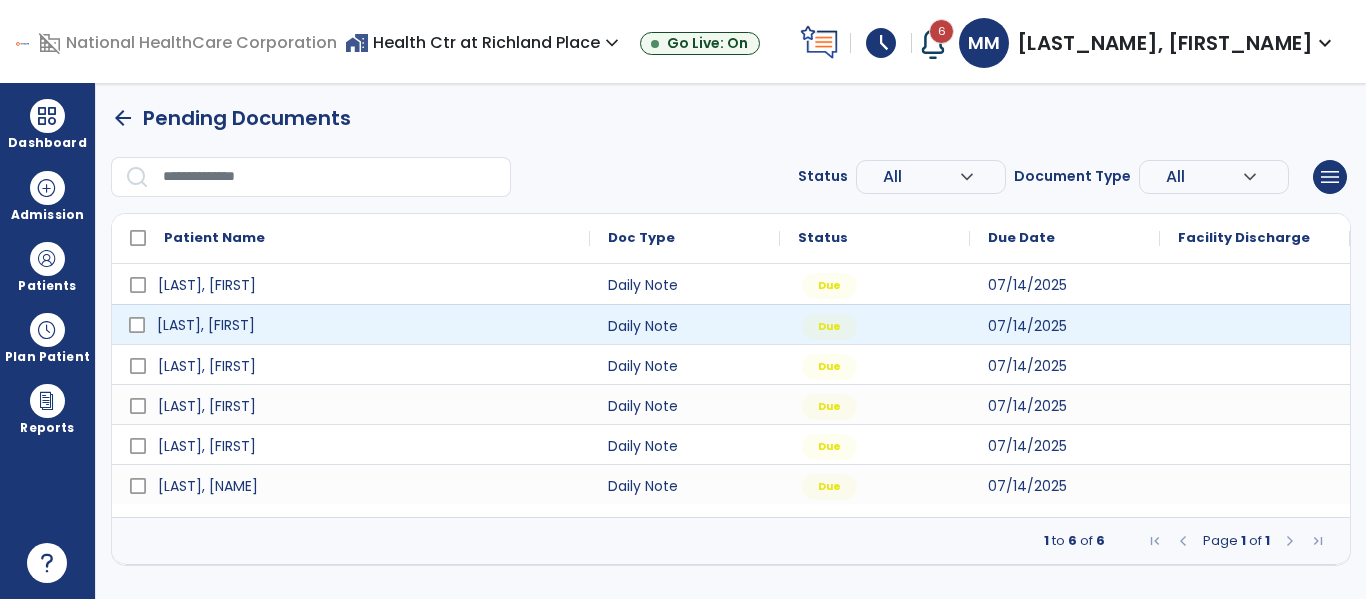 drag, startPoint x: 248, startPoint y: 330, endPoint x: 705, endPoint y: 163, distance: 486.55728 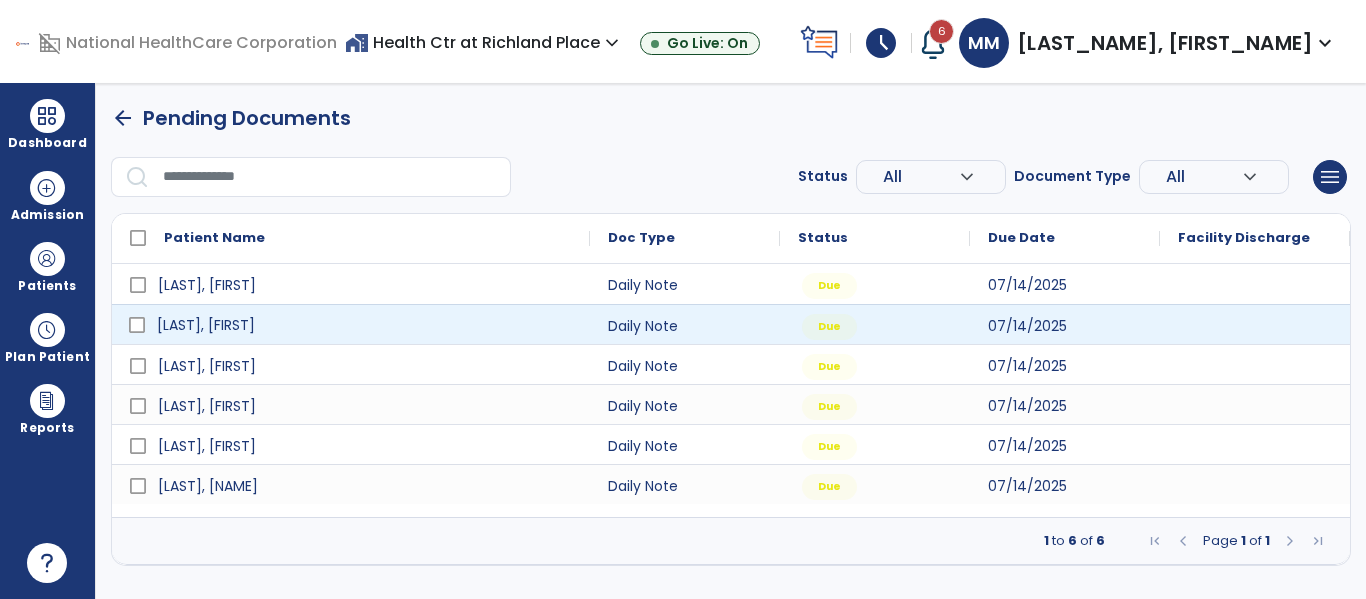 drag, startPoint x: 705, startPoint y: 163, endPoint x: 199, endPoint y: 326, distance: 531.6061 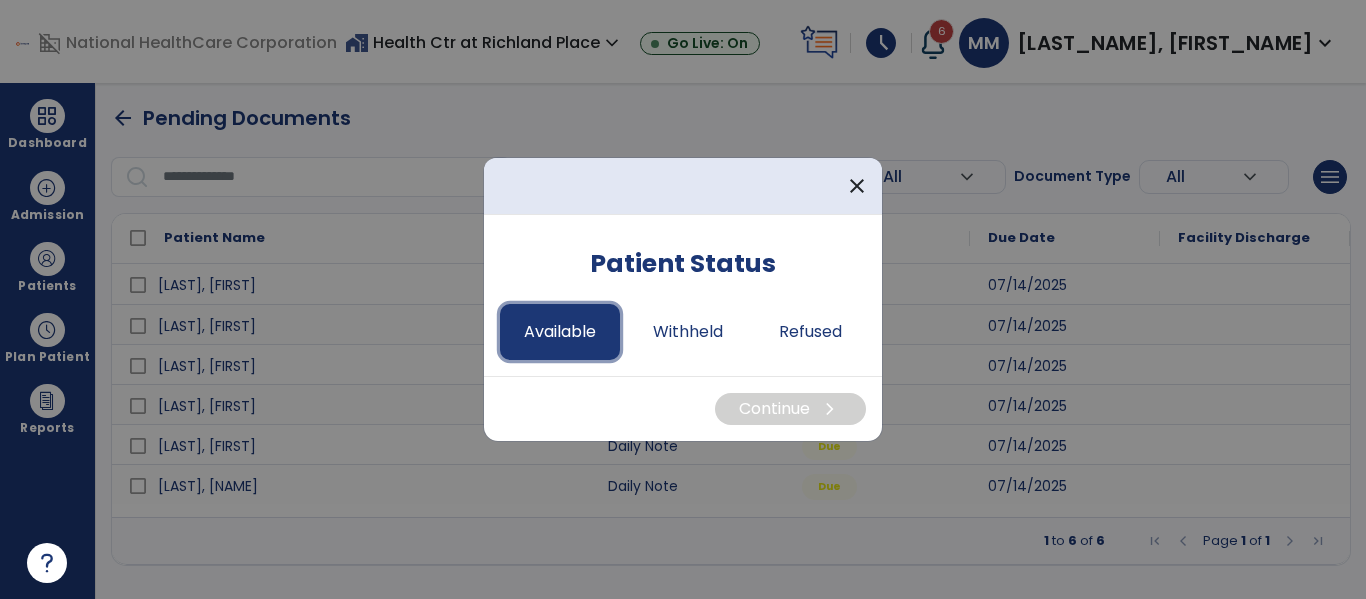 click on "Available" at bounding box center (560, 332) 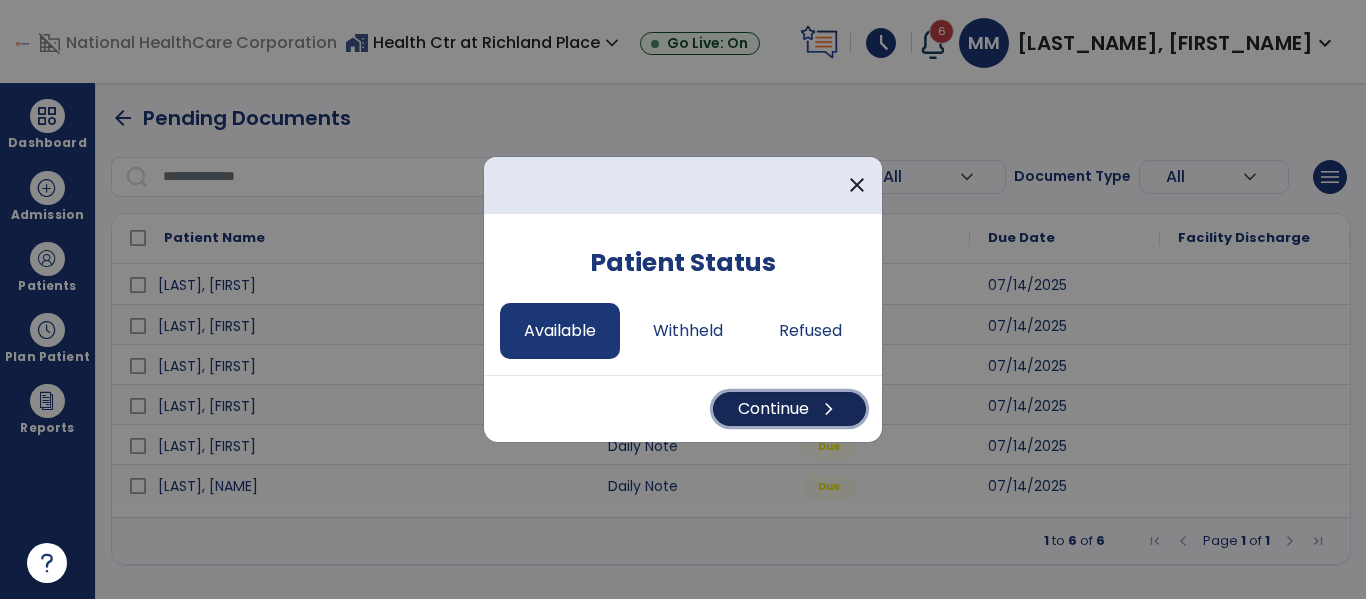 click on "Continue   chevron_right" at bounding box center (789, 409) 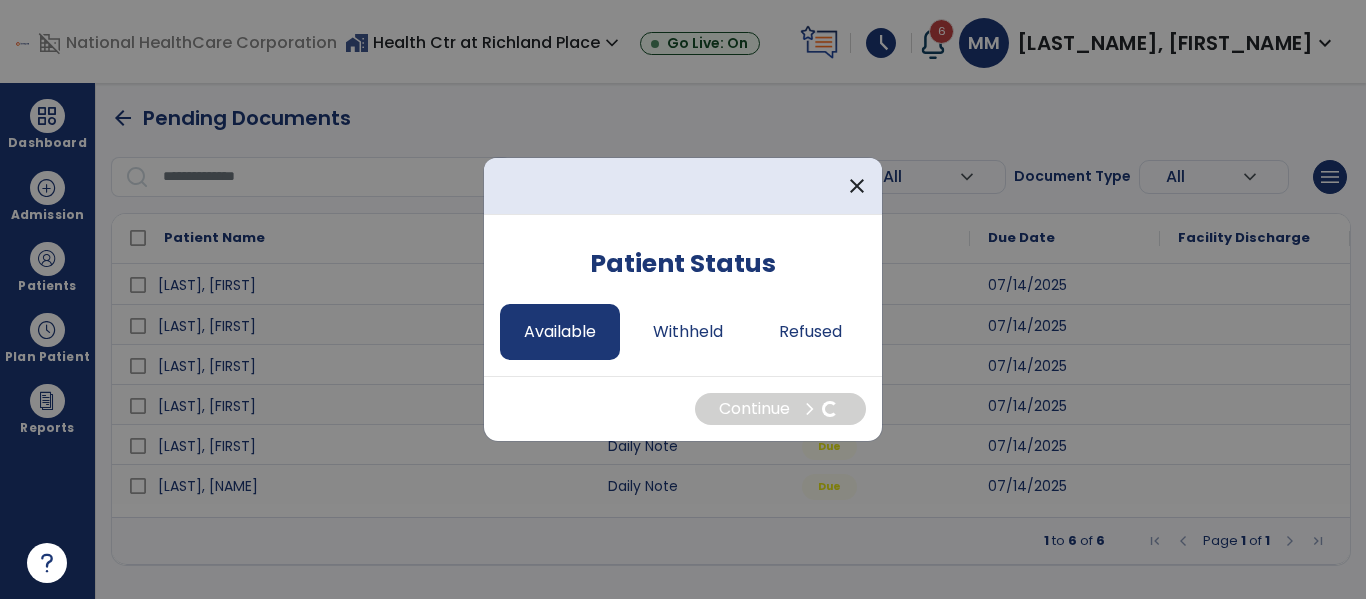 select on "*" 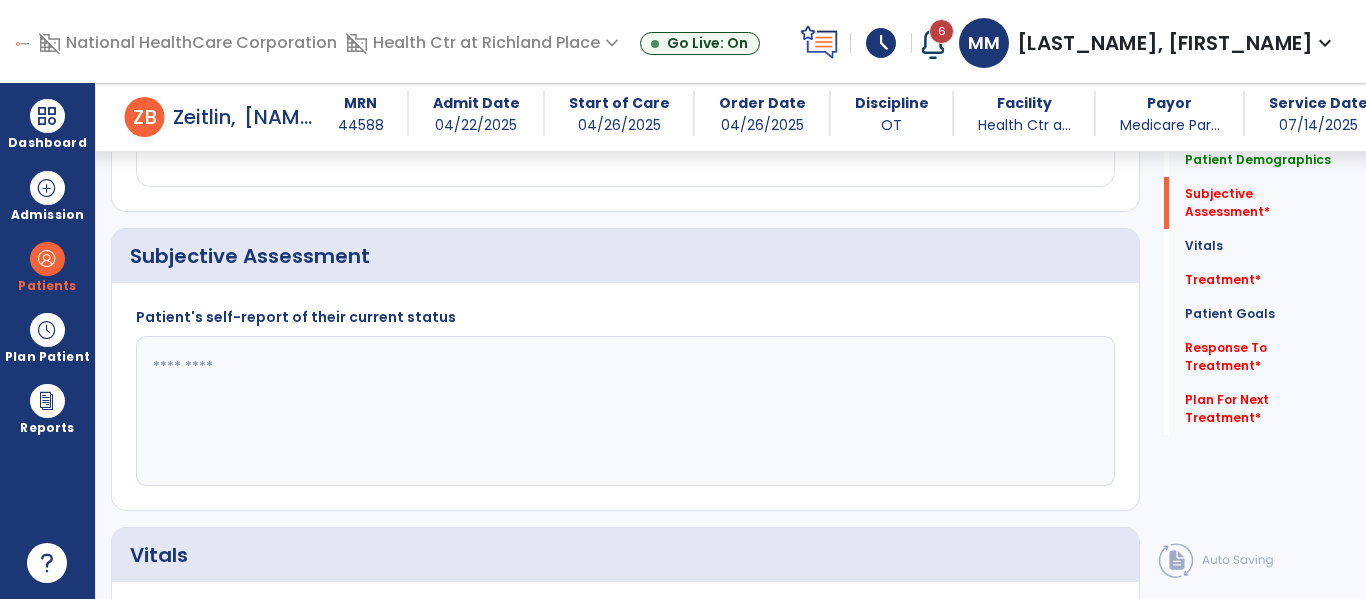 scroll, scrollTop: 413, scrollLeft: 0, axis: vertical 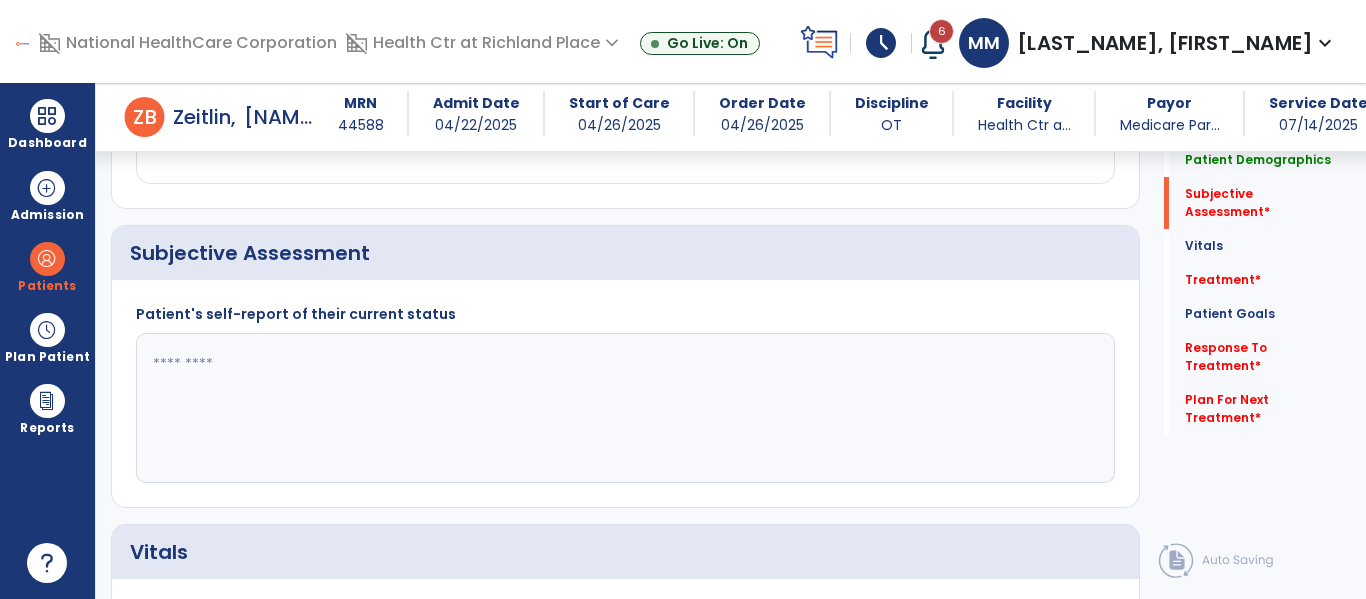 click 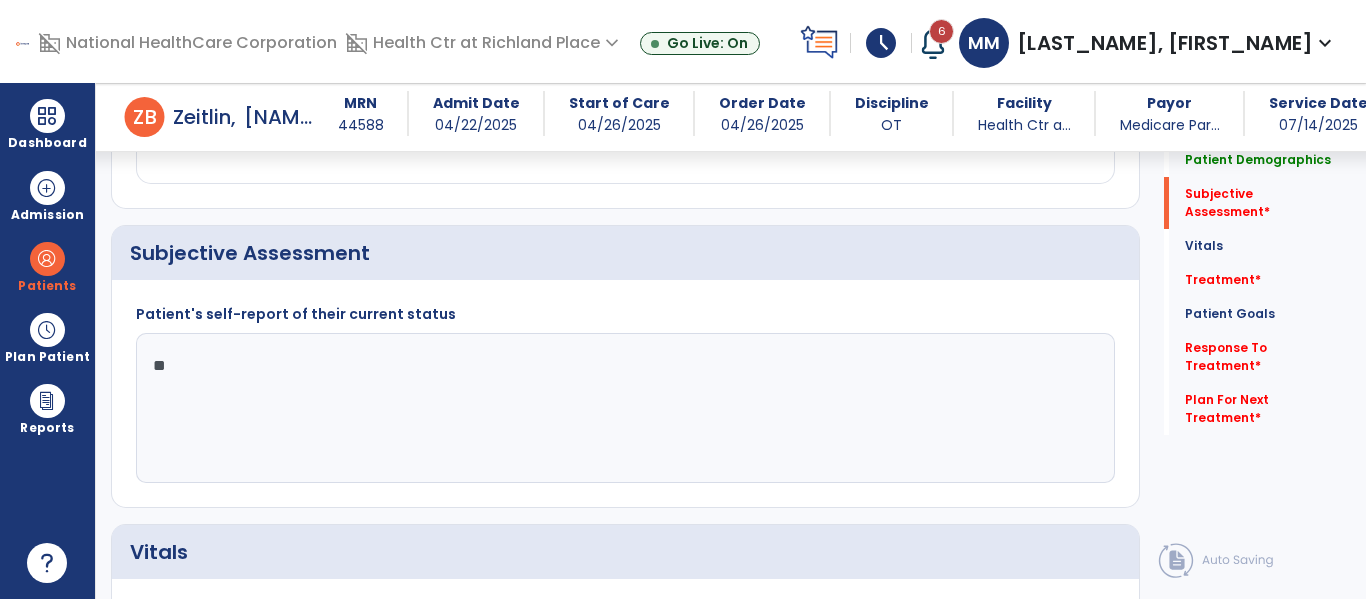 type on "*" 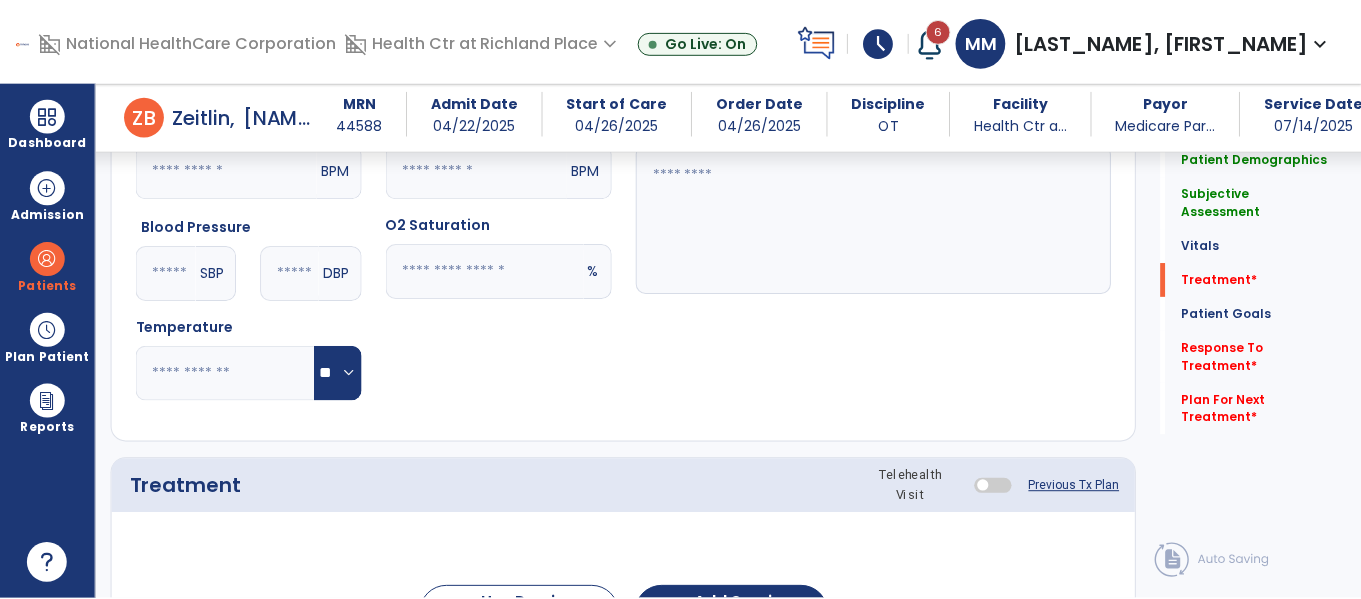 scroll, scrollTop: 1221, scrollLeft: 0, axis: vertical 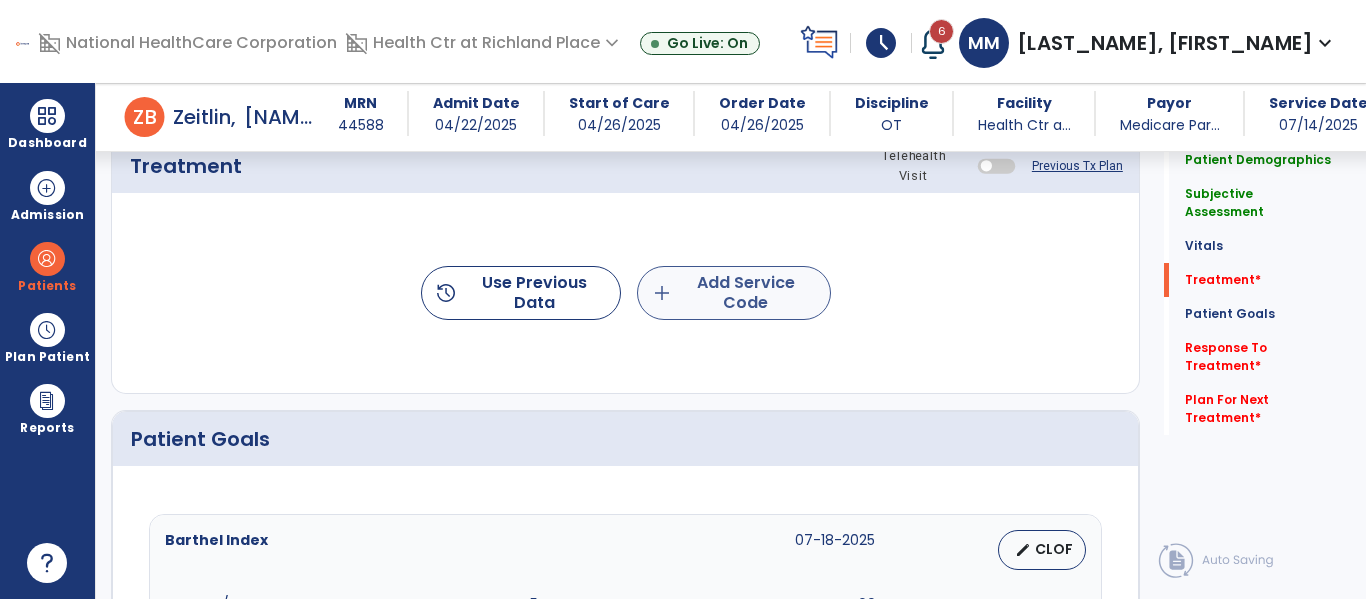 type on "**********" 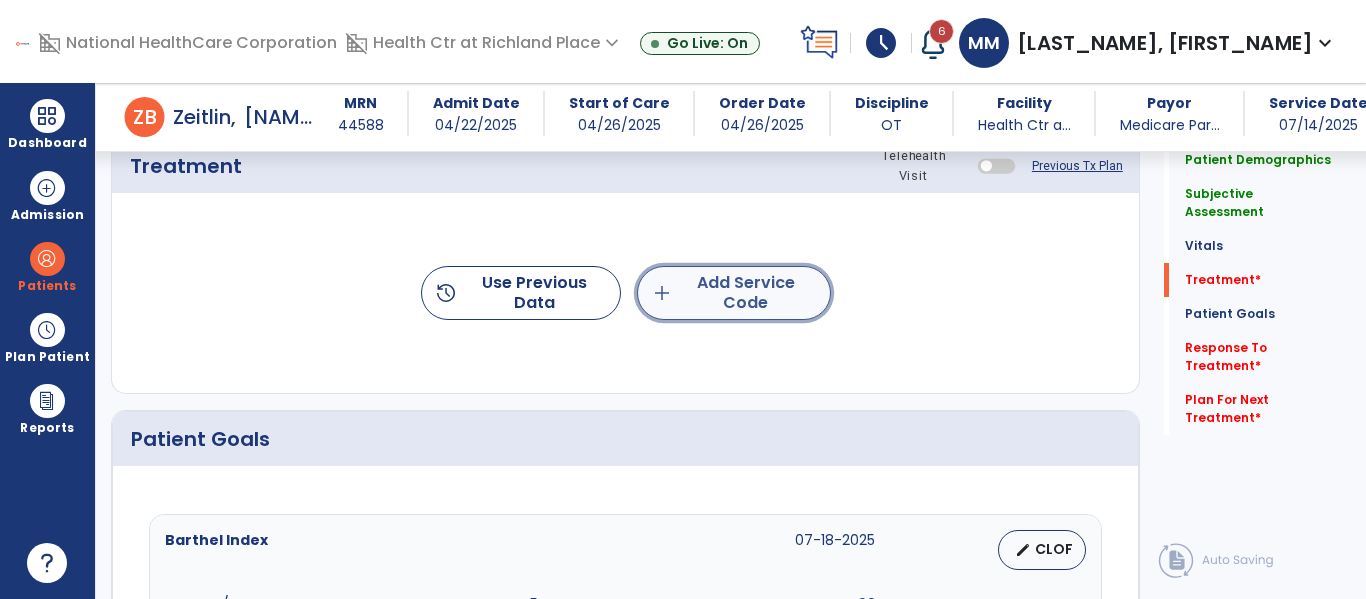 click on "add  Add Service Code" 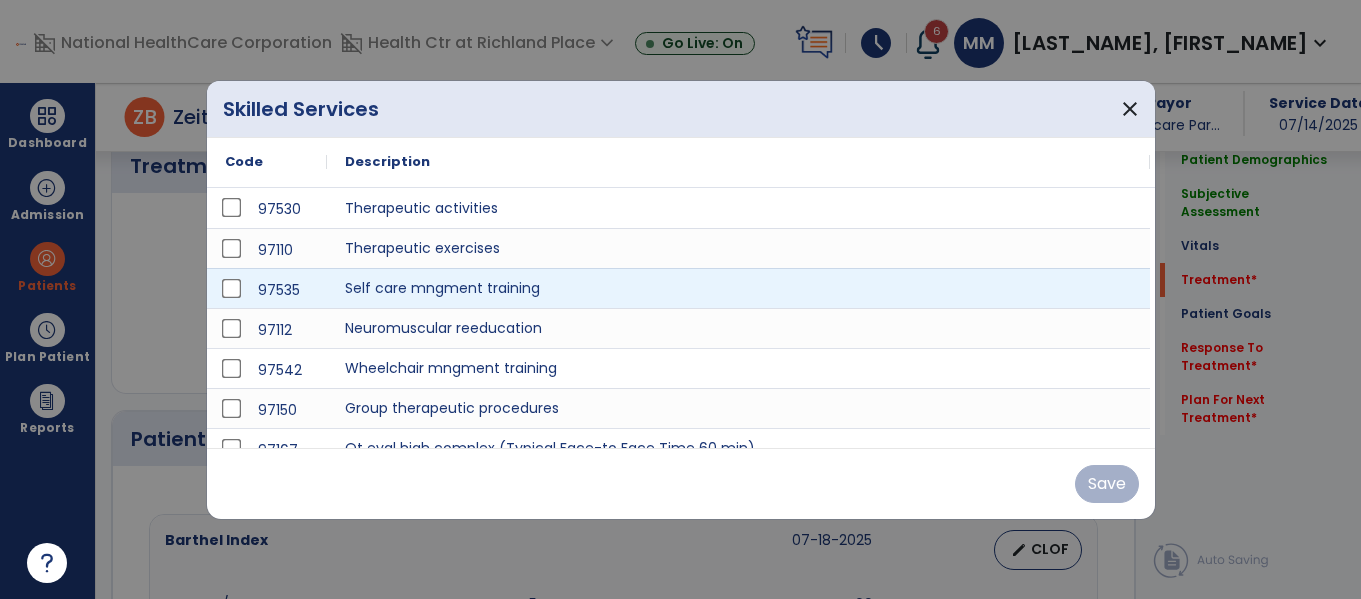 scroll, scrollTop: 1221, scrollLeft: 0, axis: vertical 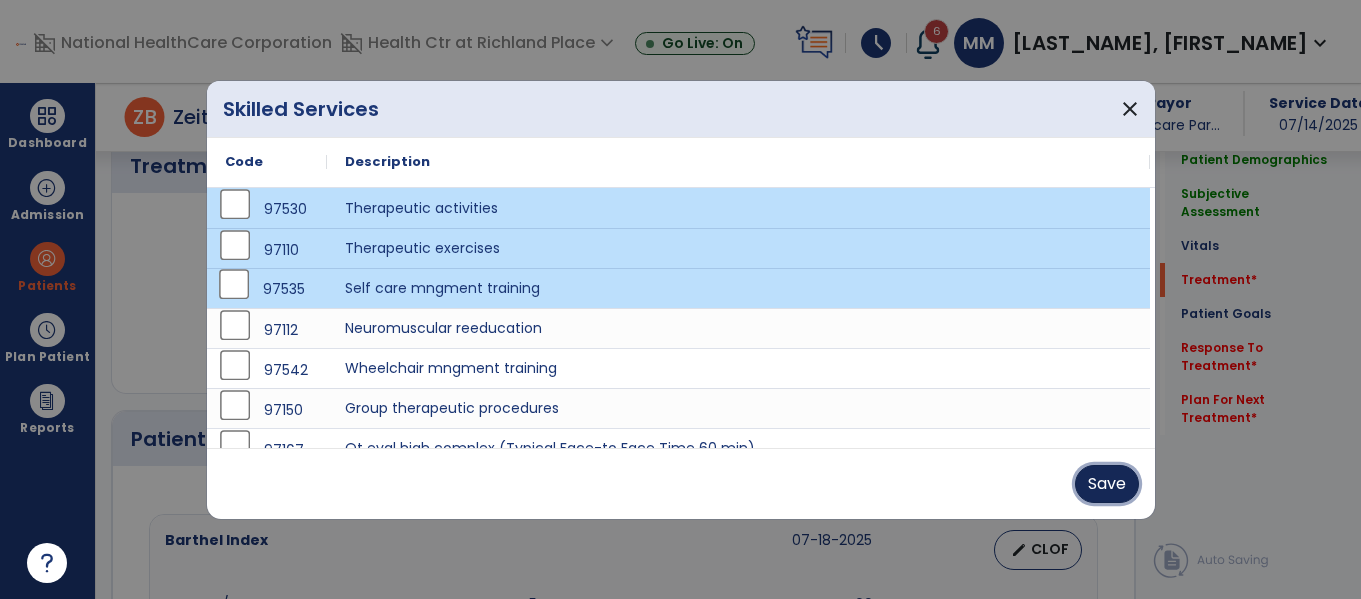 click on "Save" at bounding box center [1107, 484] 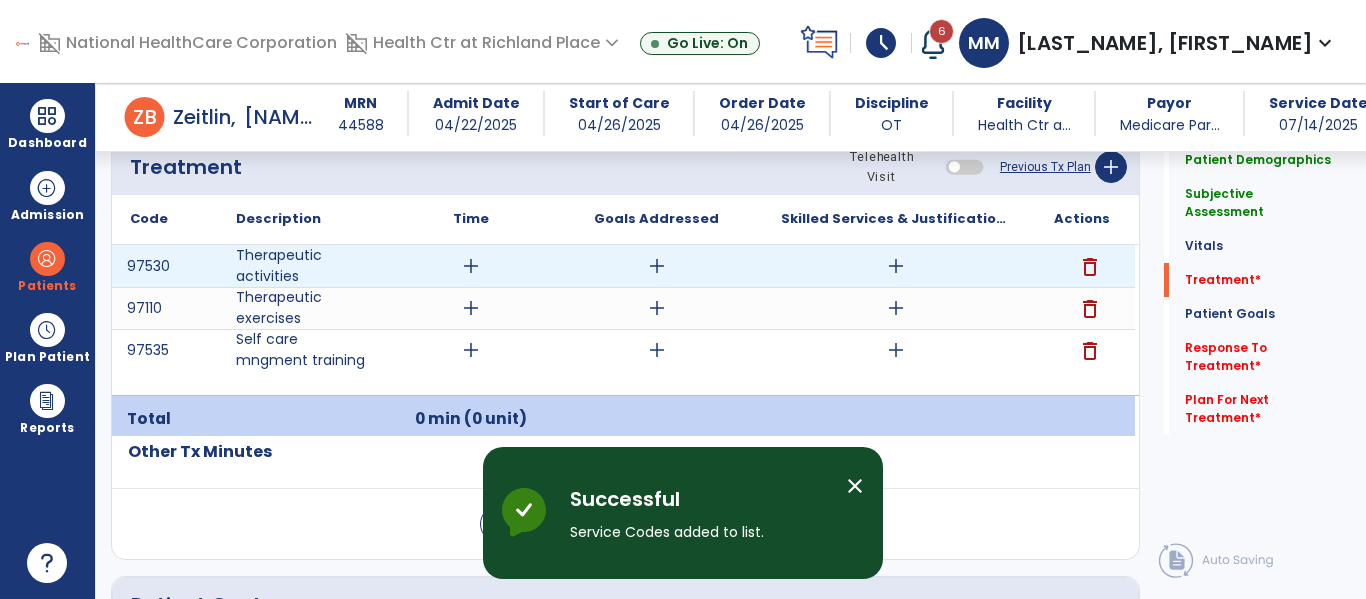 click on "add" at bounding box center [471, 266] 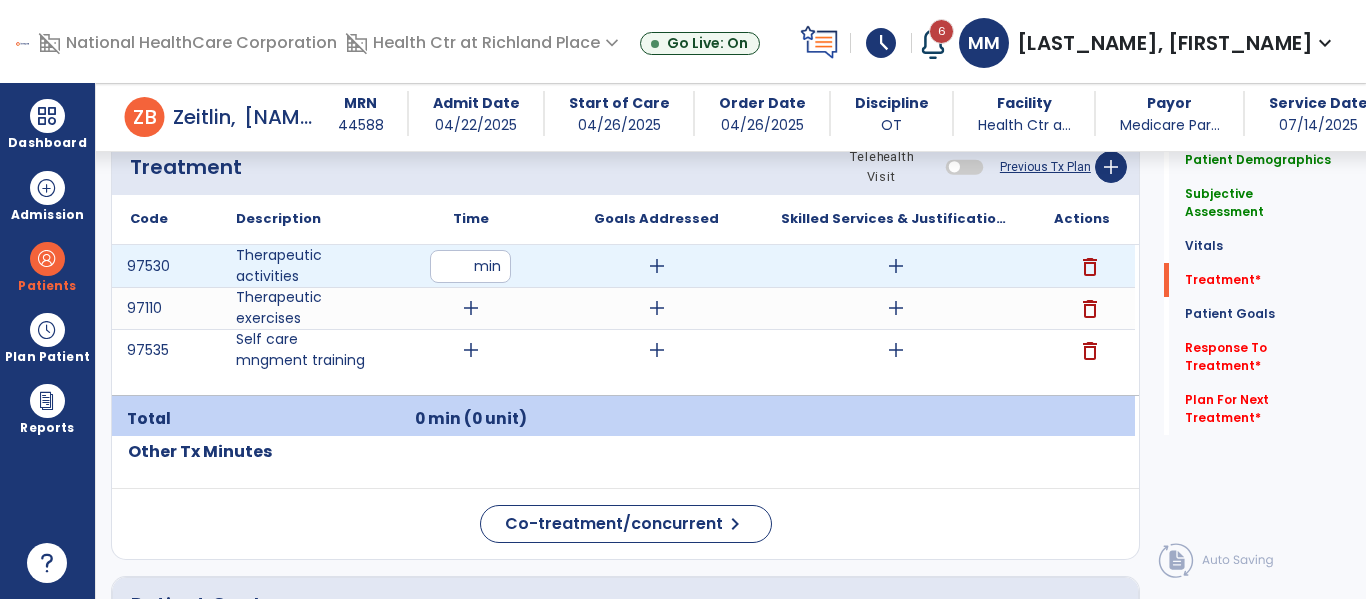 type on "**" 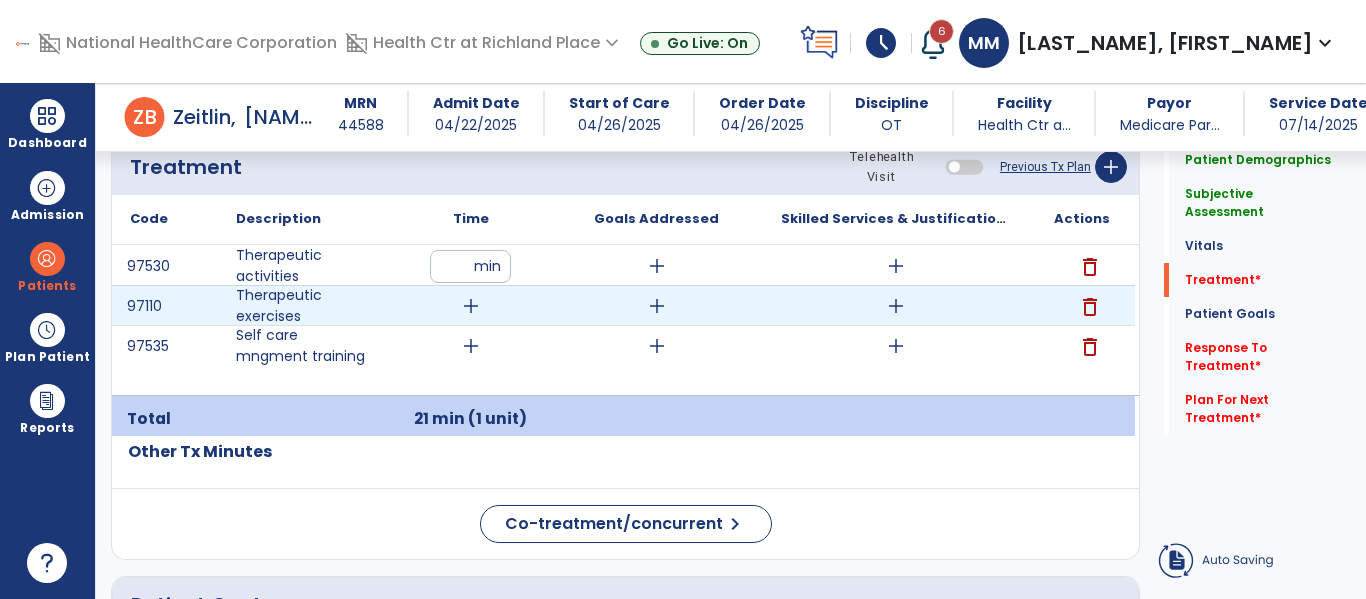 click on "add" at bounding box center (471, 306) 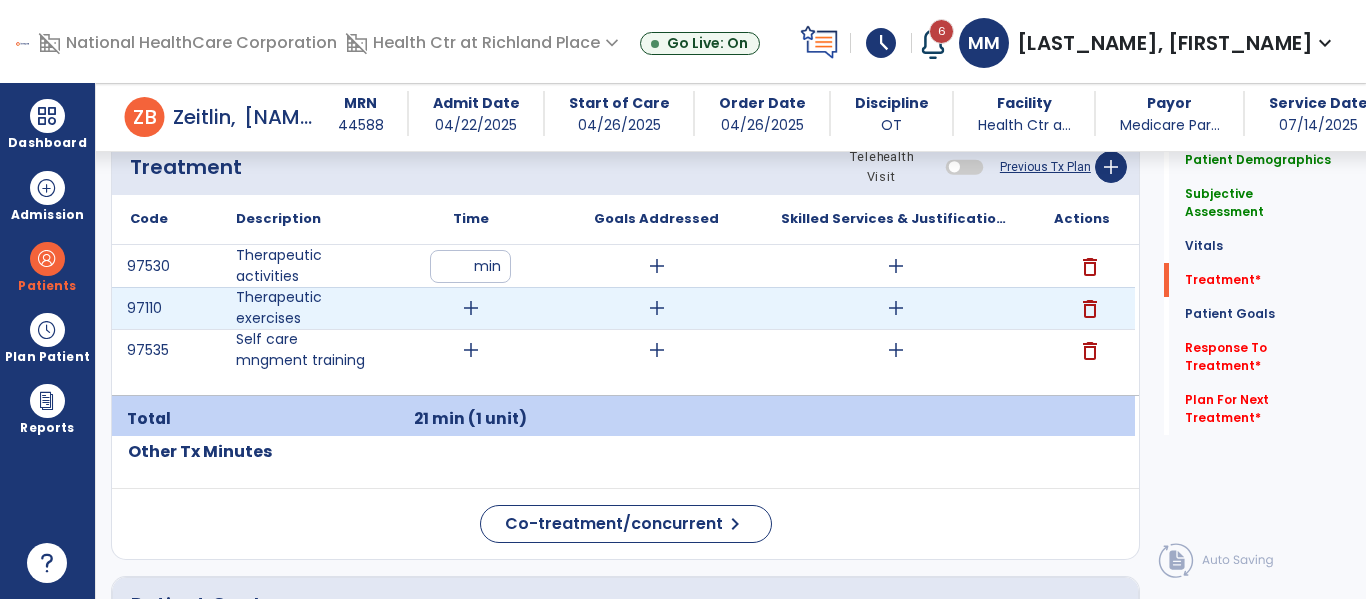 click on "add" at bounding box center [471, 308] 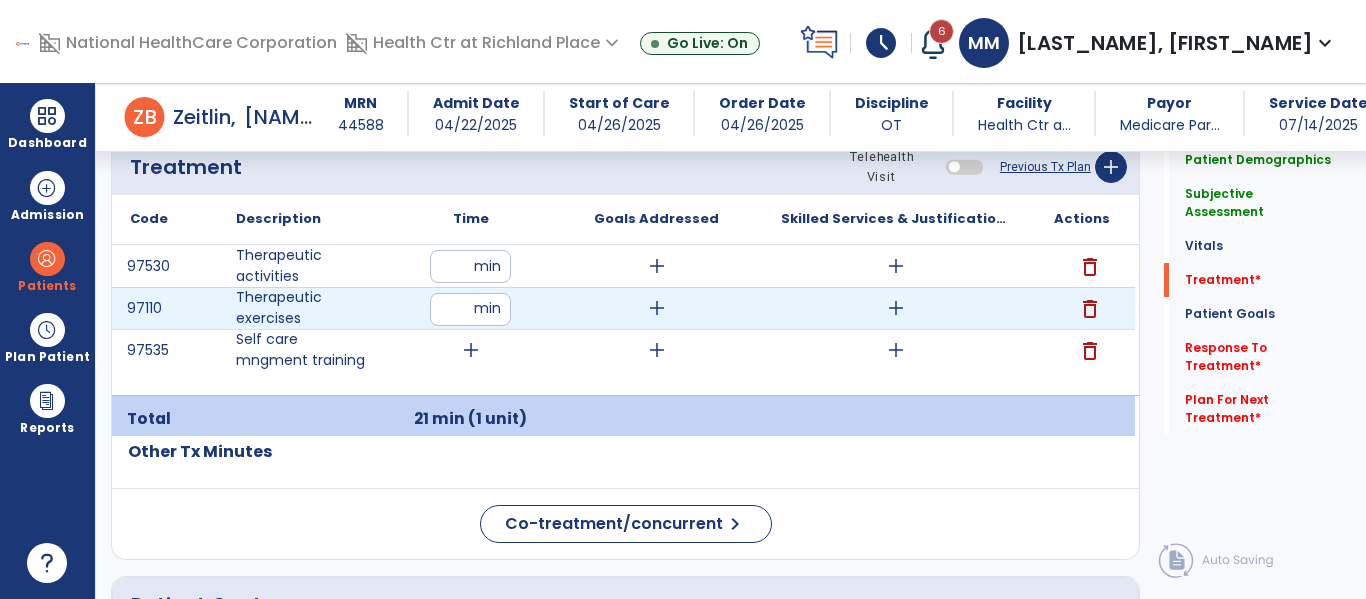 type on "**" 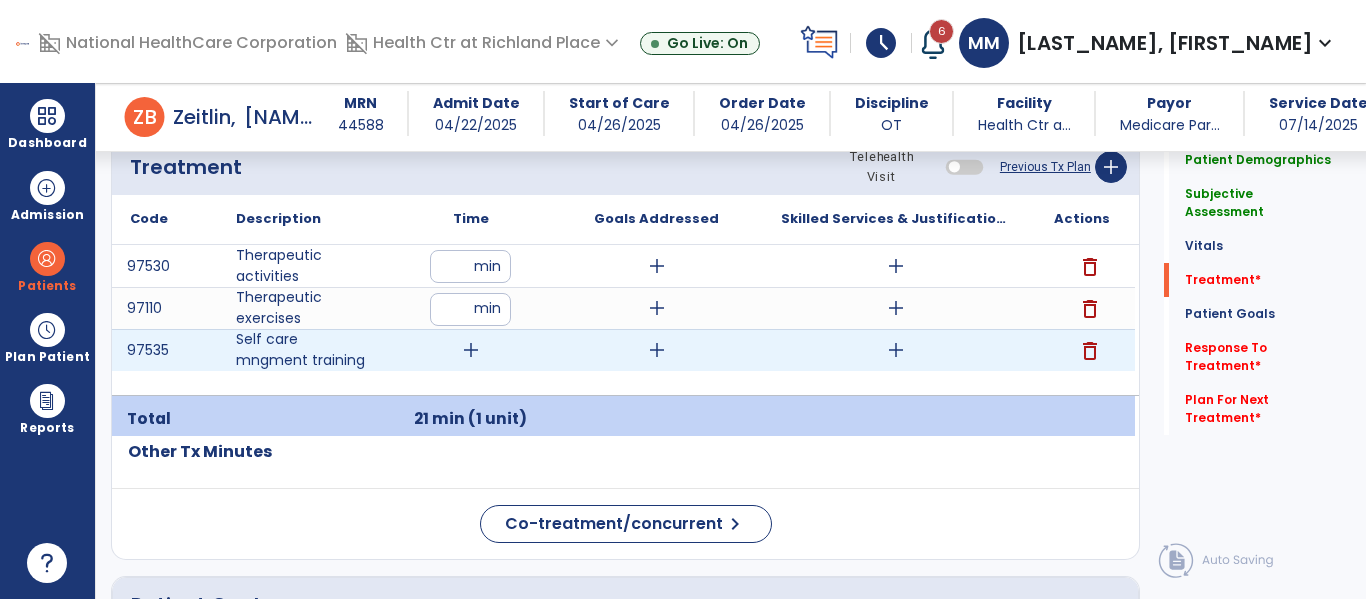 drag, startPoint x: 472, startPoint y: 315, endPoint x: 469, endPoint y: 349, distance: 34.132095 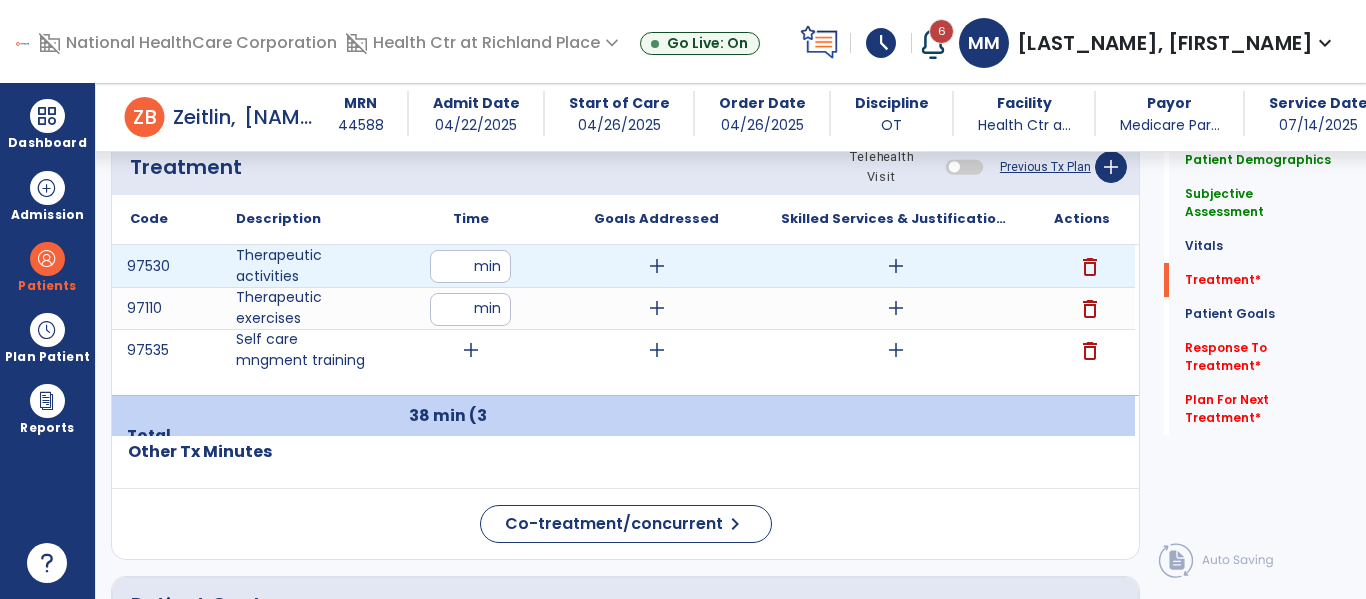 click on "**" at bounding box center [470, 266] 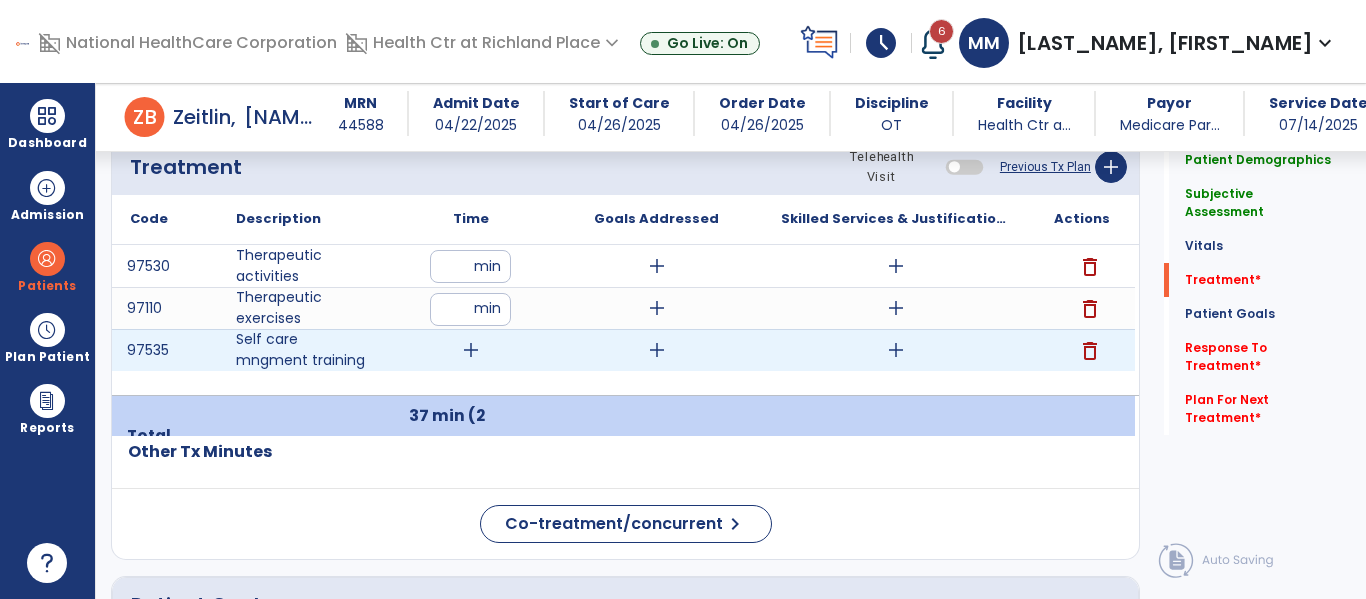 click on "add" at bounding box center (471, 350) 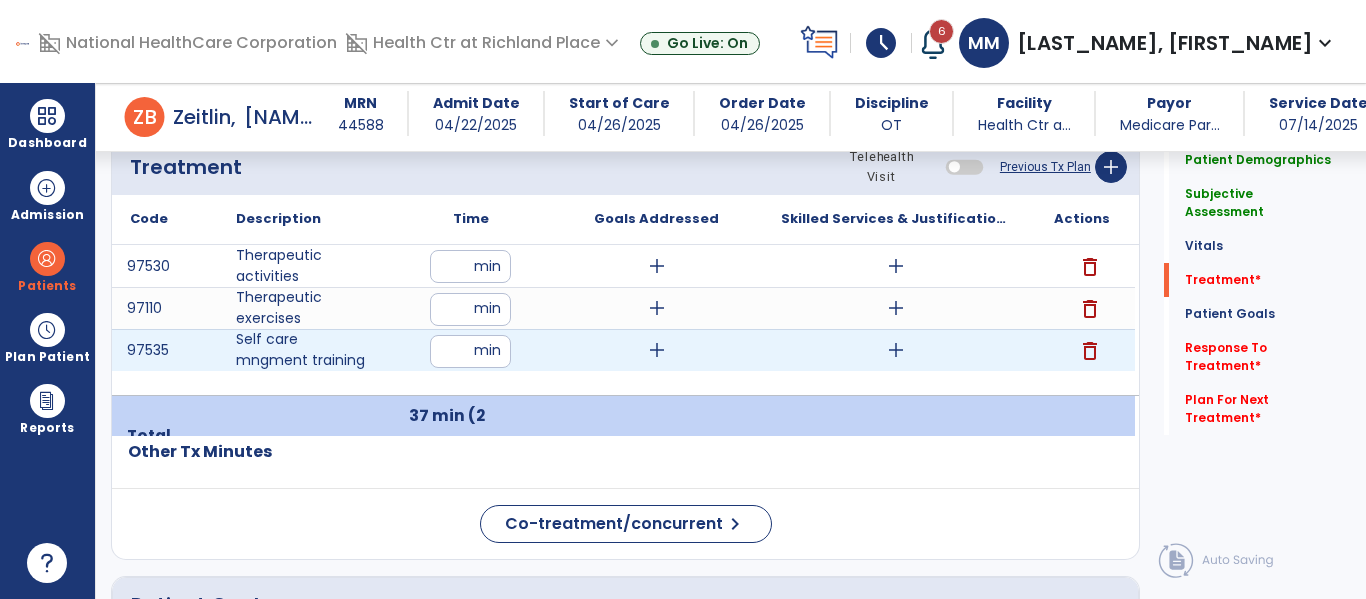 type on "*" 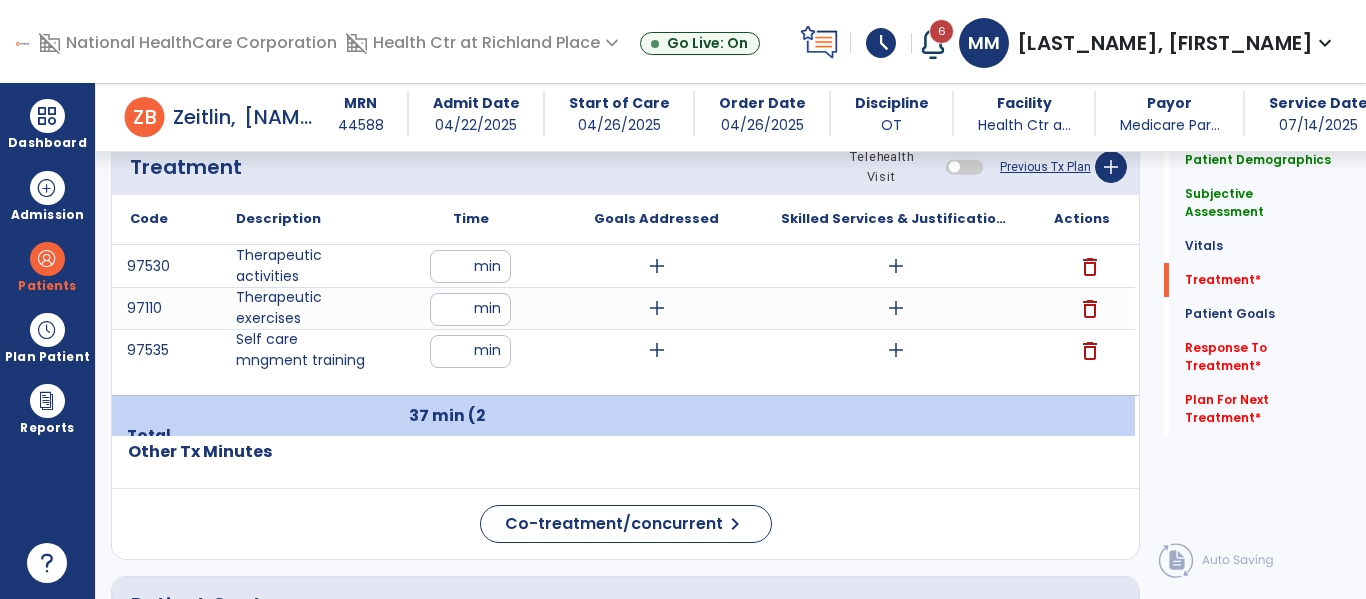 click on "97530 Therapeutic activities ** min add add delete 97110 Therapeutic exercises ** min add add delete 97535 Self care mngment training * min add add delete" at bounding box center [623, 320] 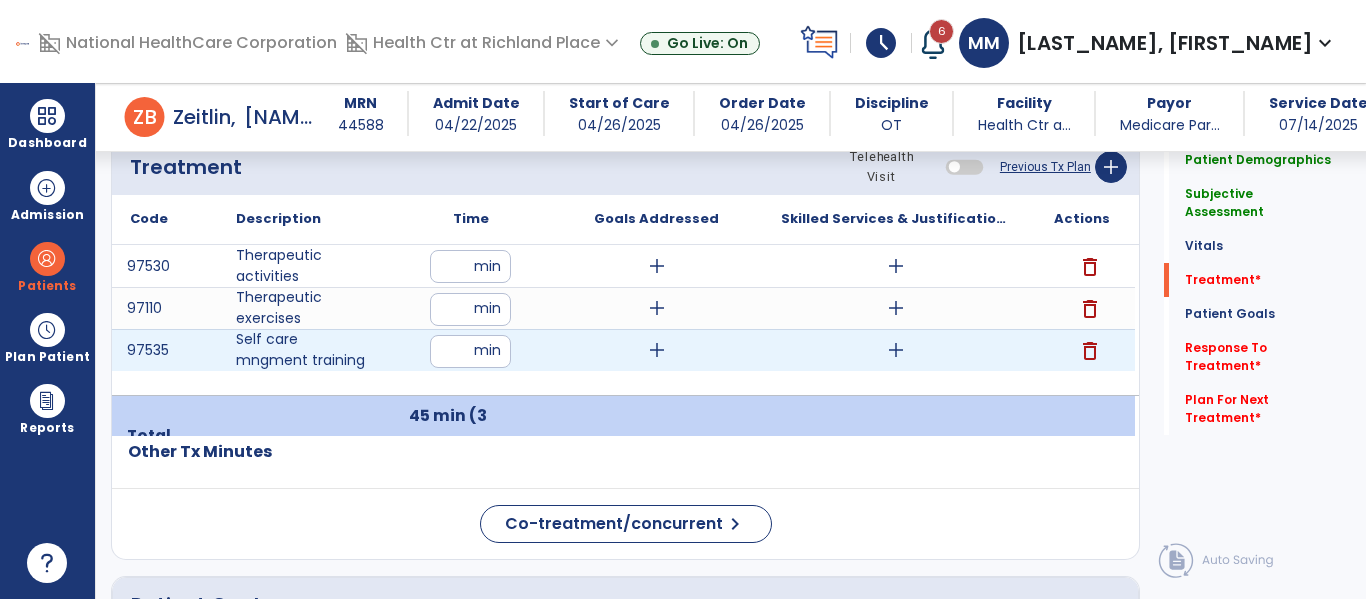 click on "add" at bounding box center (896, 350) 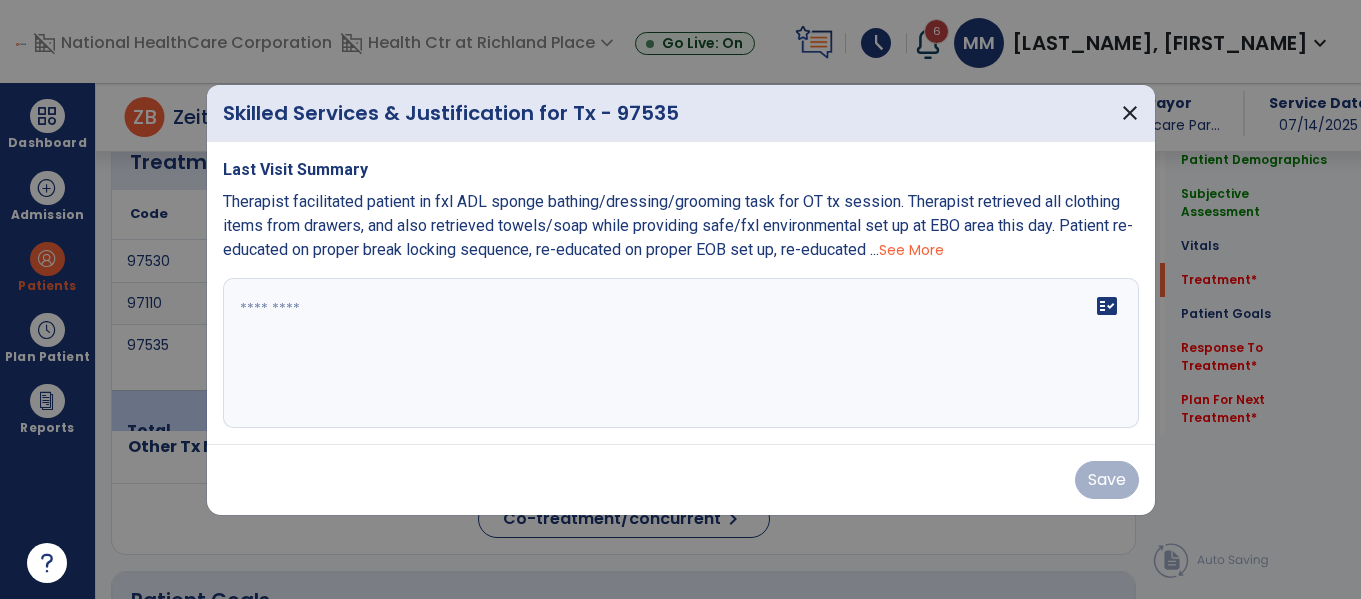 scroll, scrollTop: 1221, scrollLeft: 0, axis: vertical 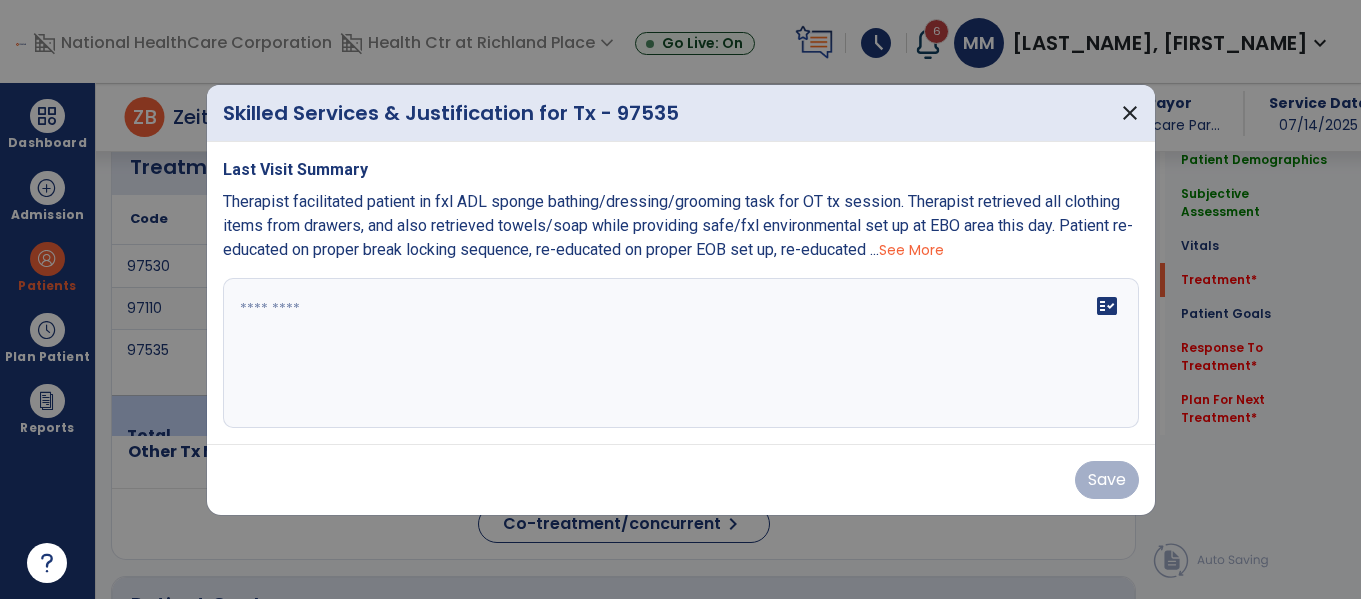 click on "fact_check" at bounding box center [681, 353] 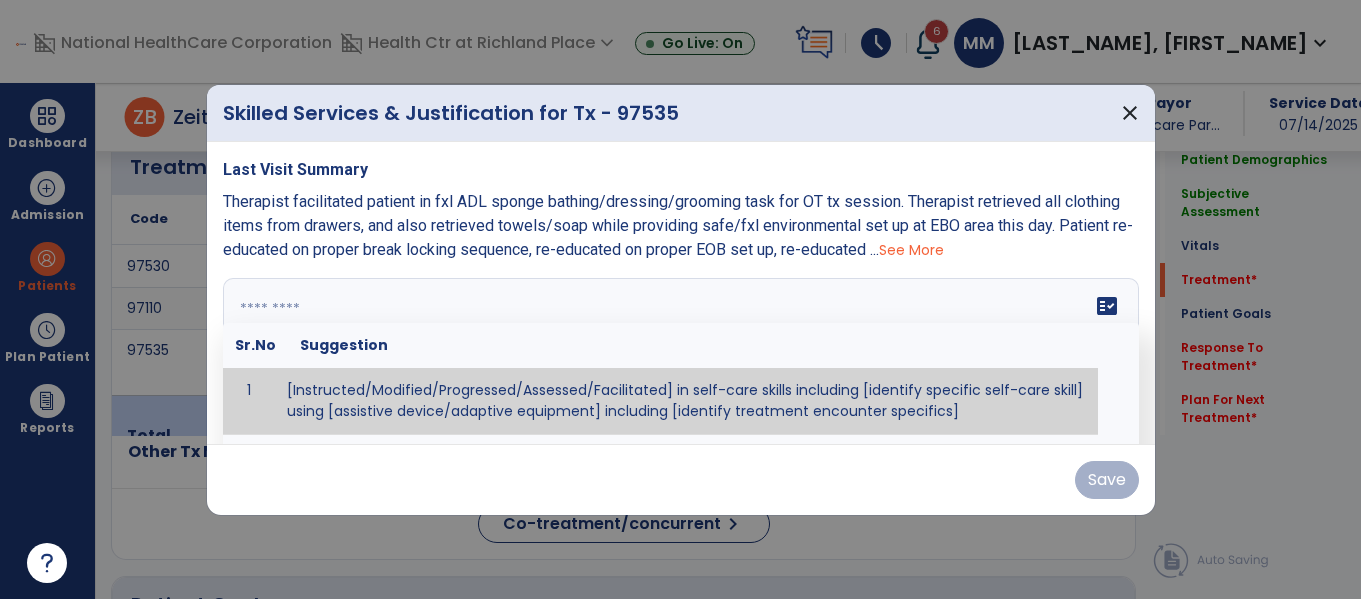 click at bounding box center (678, 353) 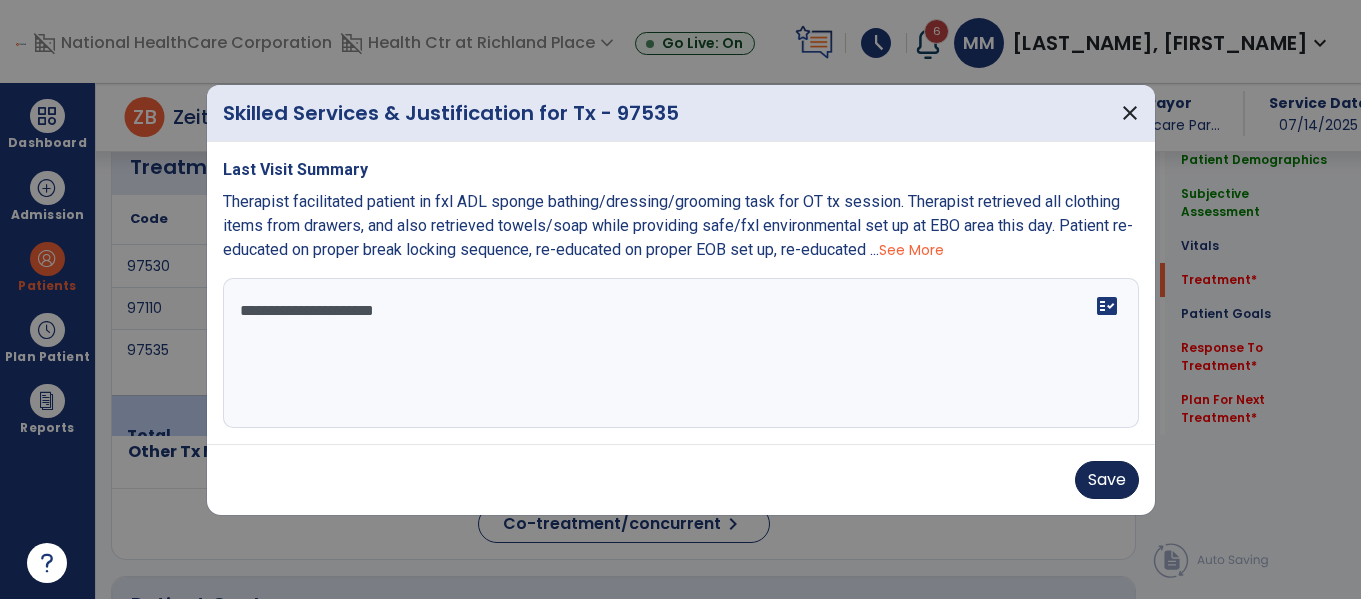 type on "**********" 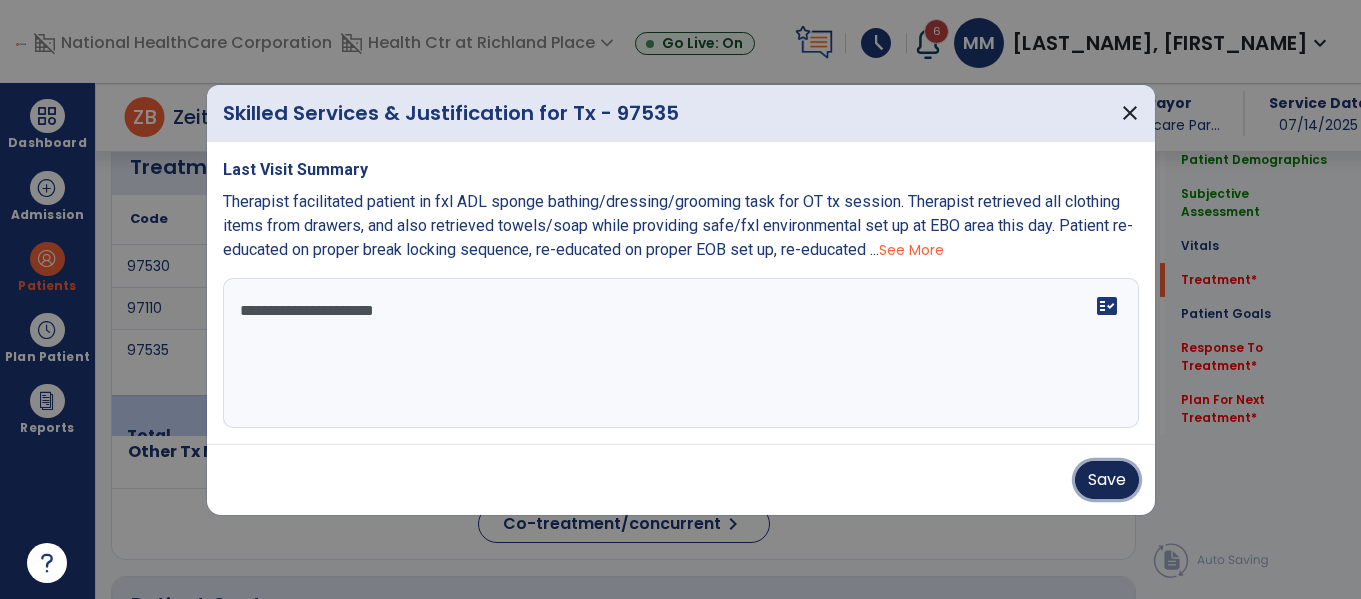 click on "Save" at bounding box center (1107, 480) 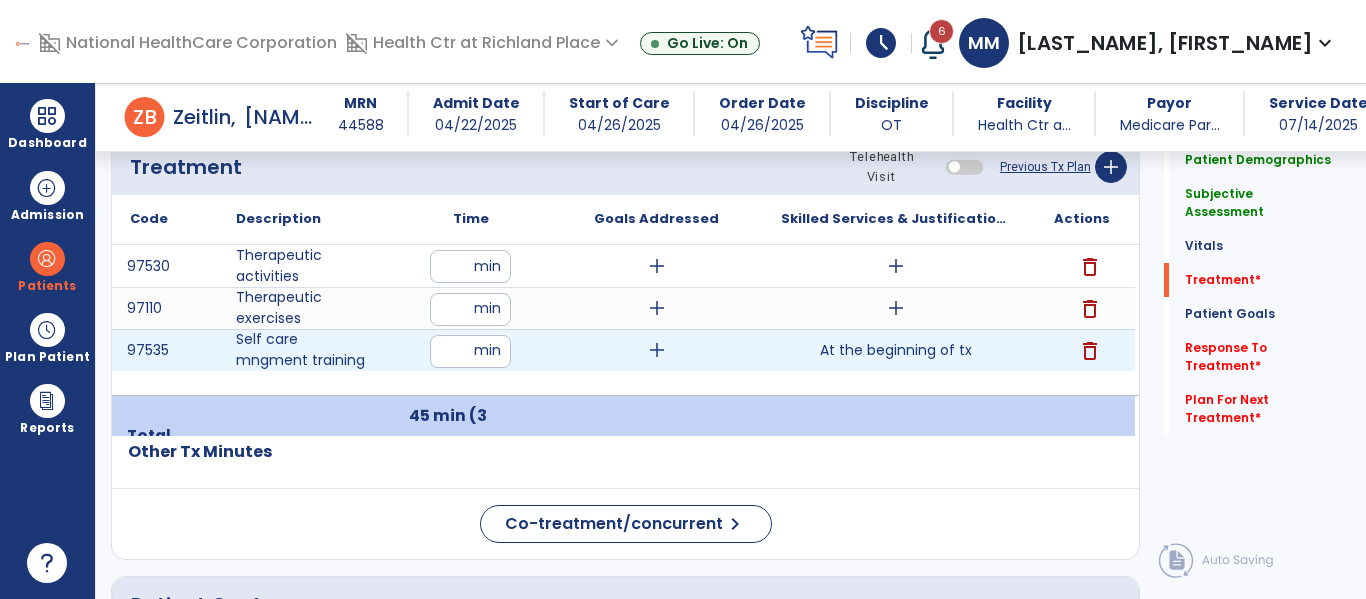 click on "At the beginning of tx" at bounding box center [896, 350] 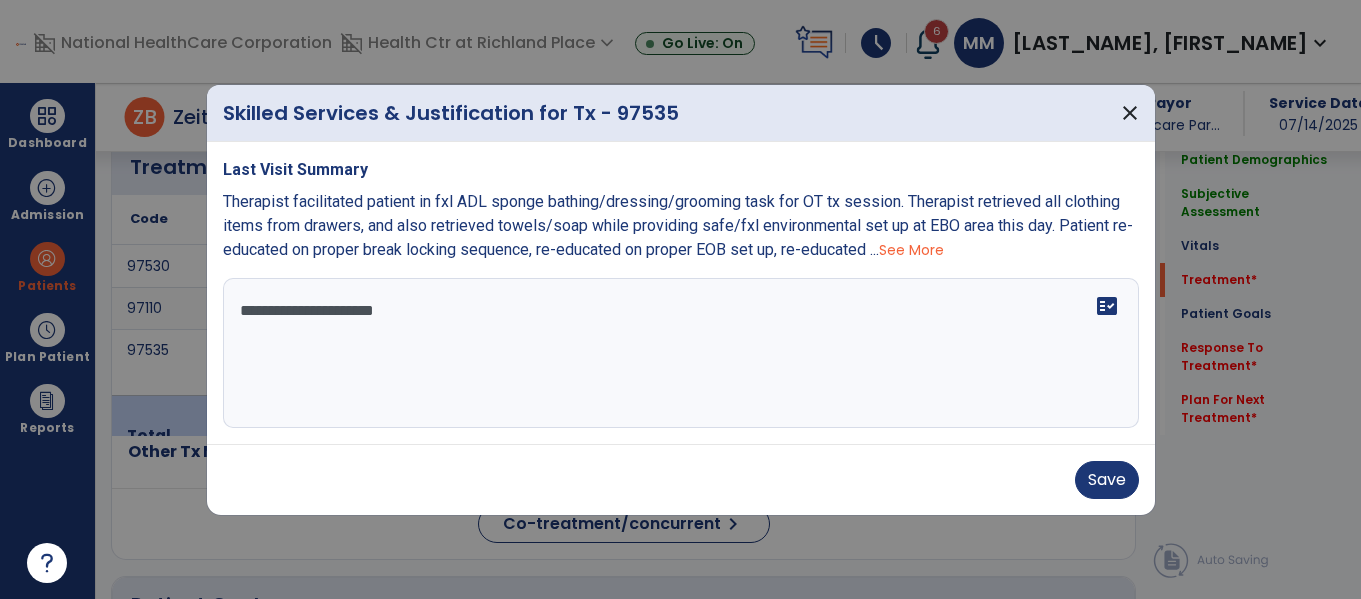 scroll, scrollTop: 1221, scrollLeft: 0, axis: vertical 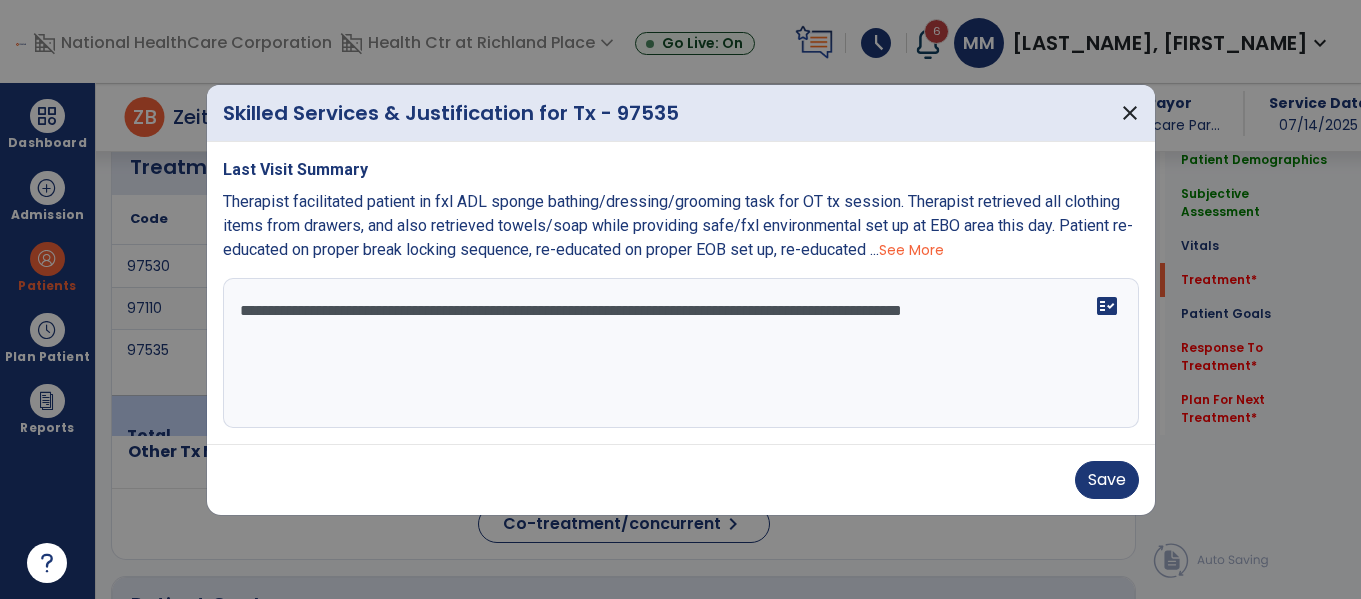 click on "**********" at bounding box center [681, 353] 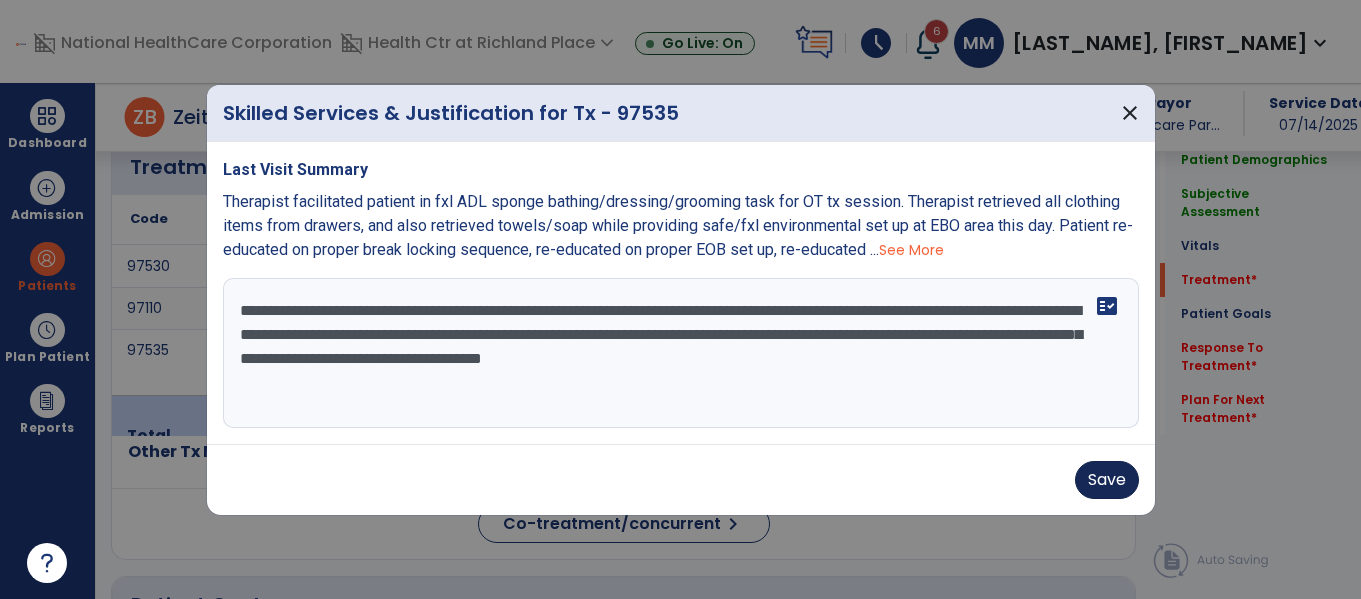 type on "**********" 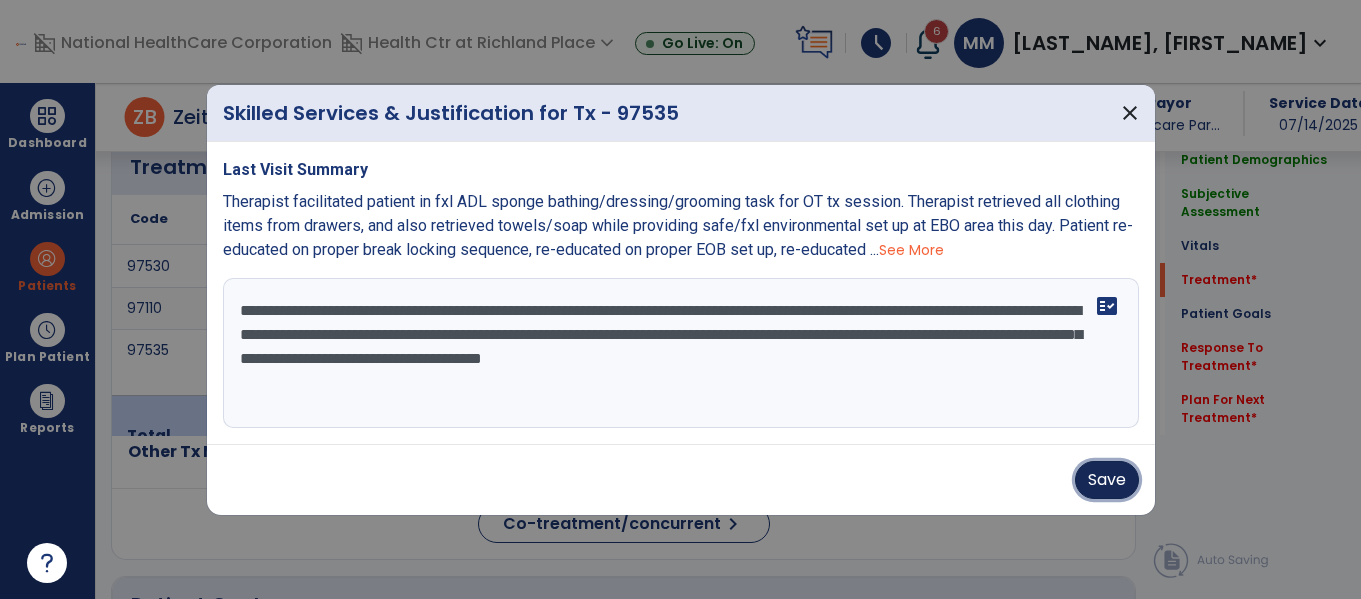 drag, startPoint x: 1120, startPoint y: 478, endPoint x: 1127, endPoint y: 464, distance: 15.652476 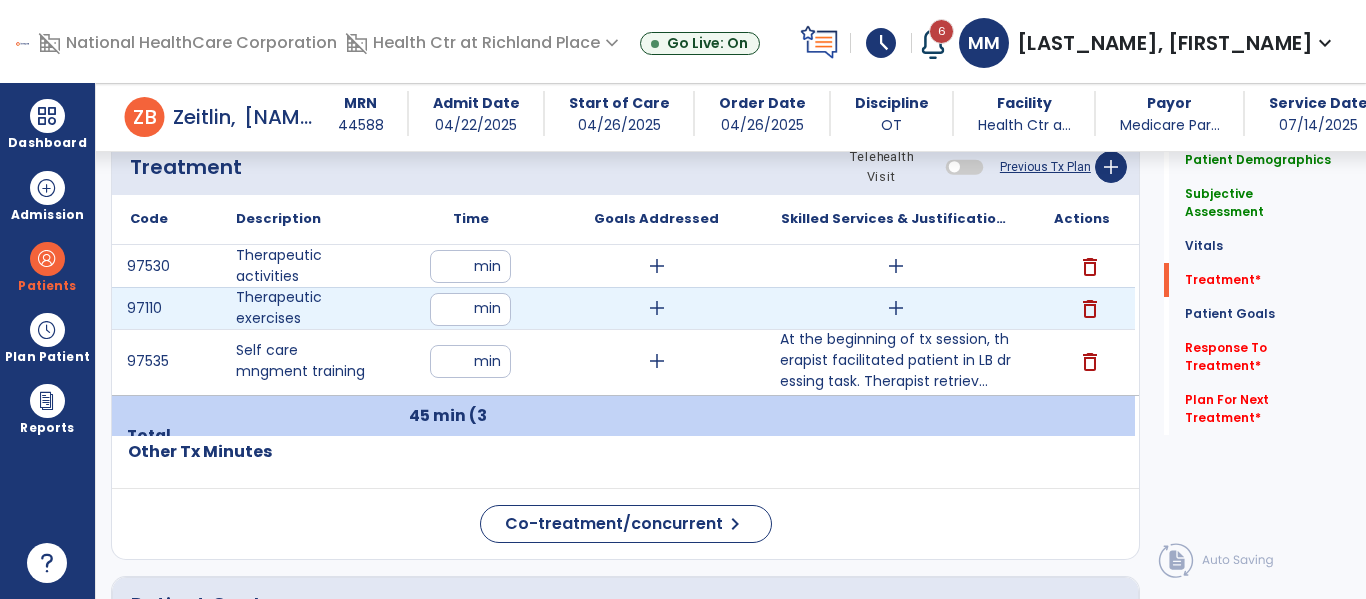 click on "add" at bounding box center (896, 308) 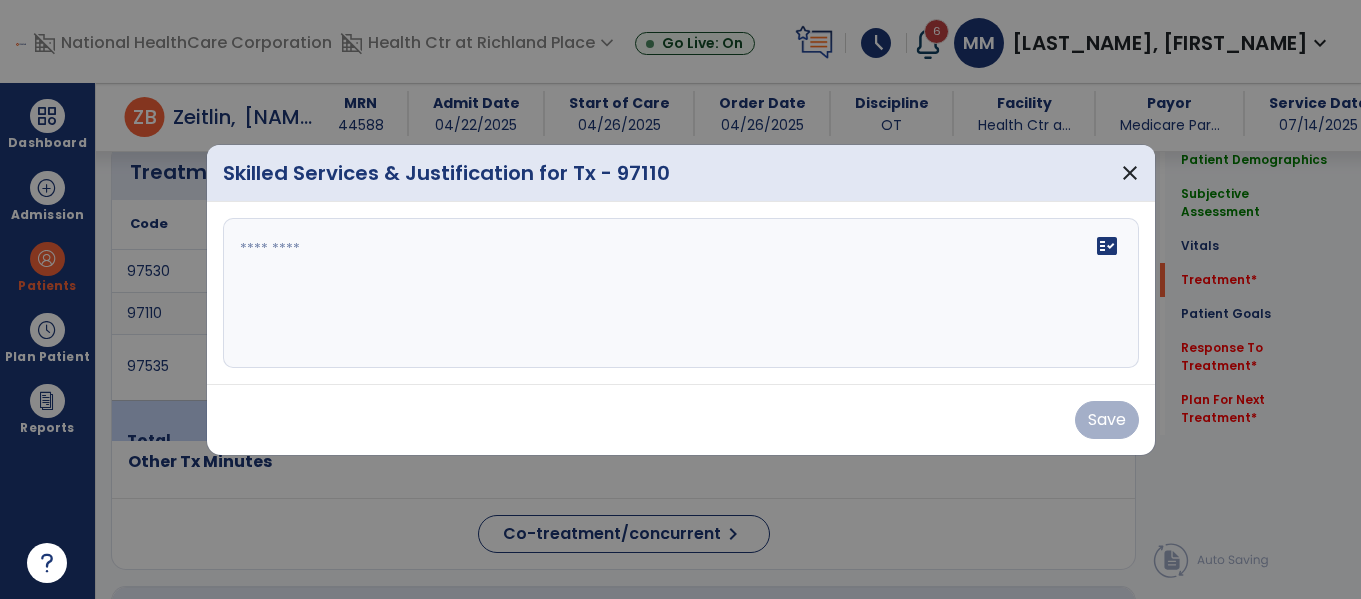scroll, scrollTop: 1221, scrollLeft: 0, axis: vertical 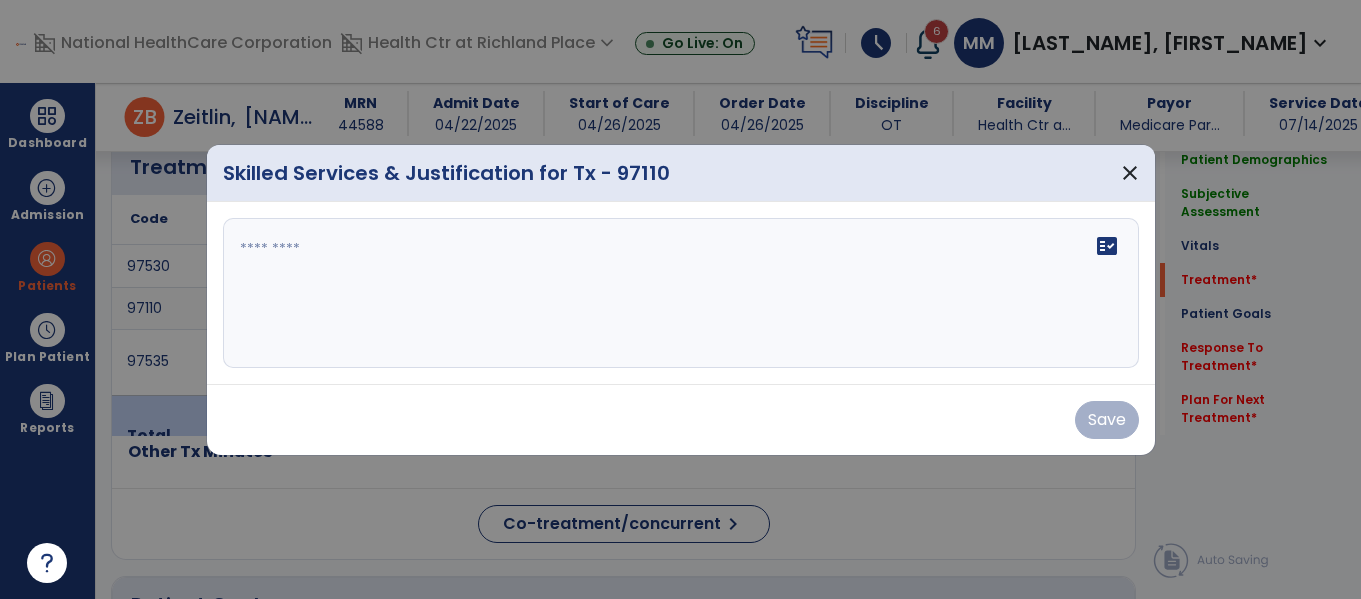 click on "fact_check" at bounding box center (681, 293) 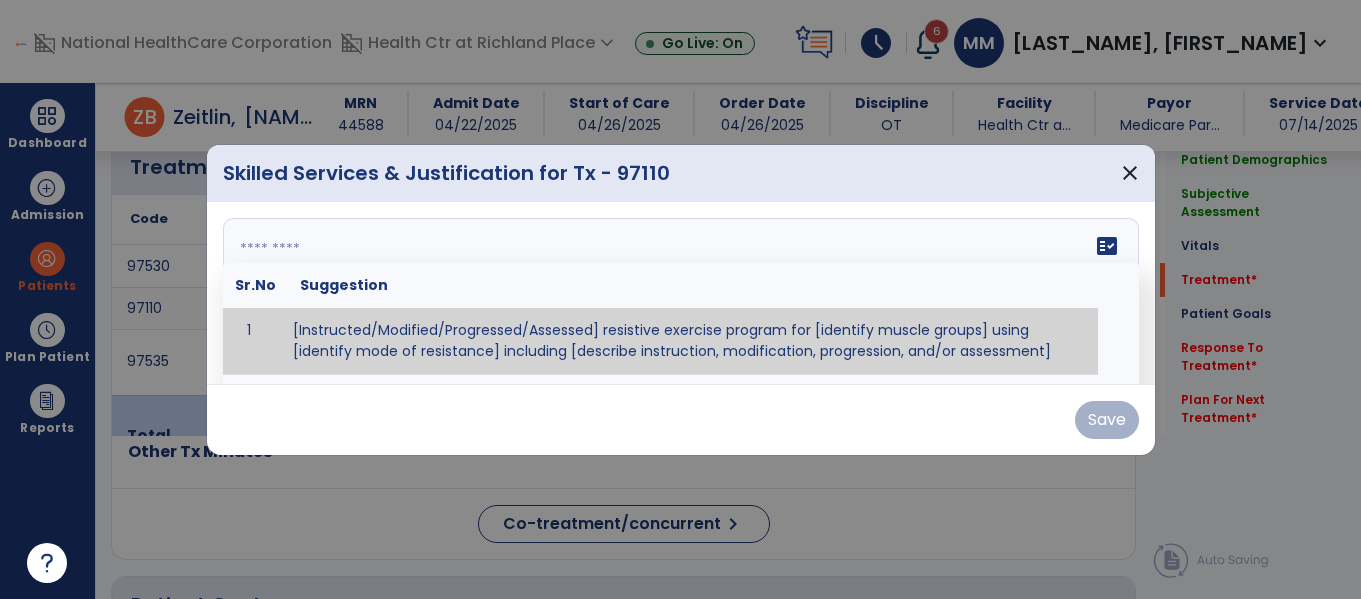 paste on "**********" 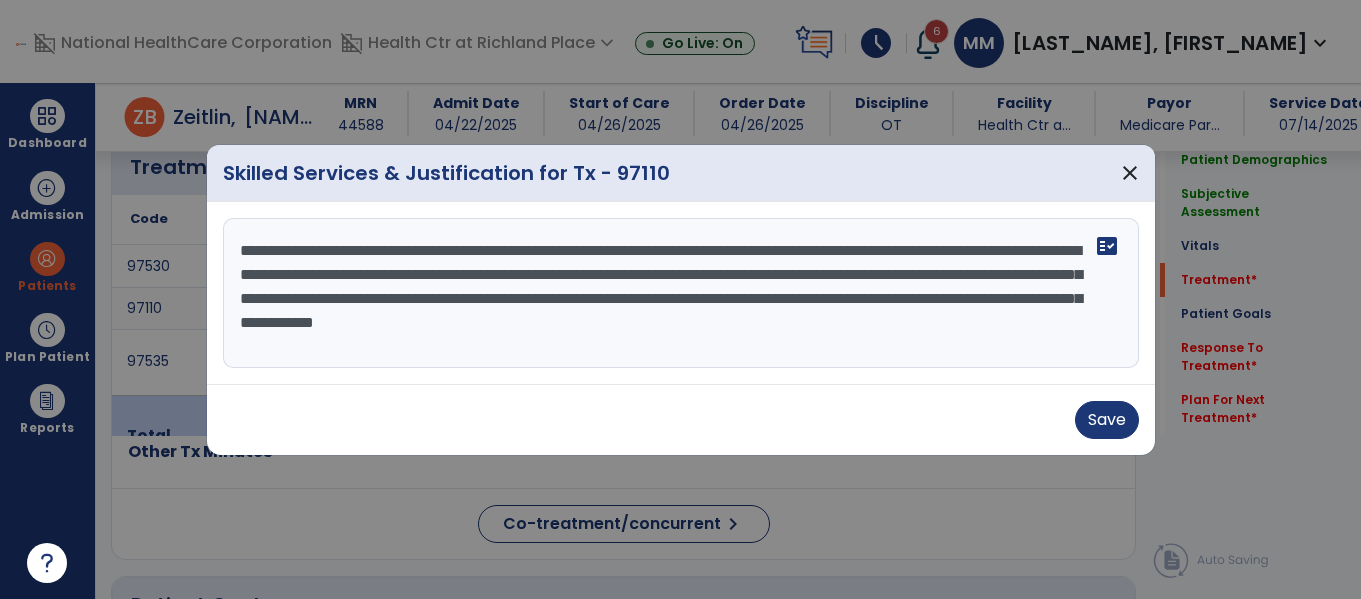 drag, startPoint x: 371, startPoint y: 244, endPoint x: 0, endPoint y: 65, distance: 411.92474 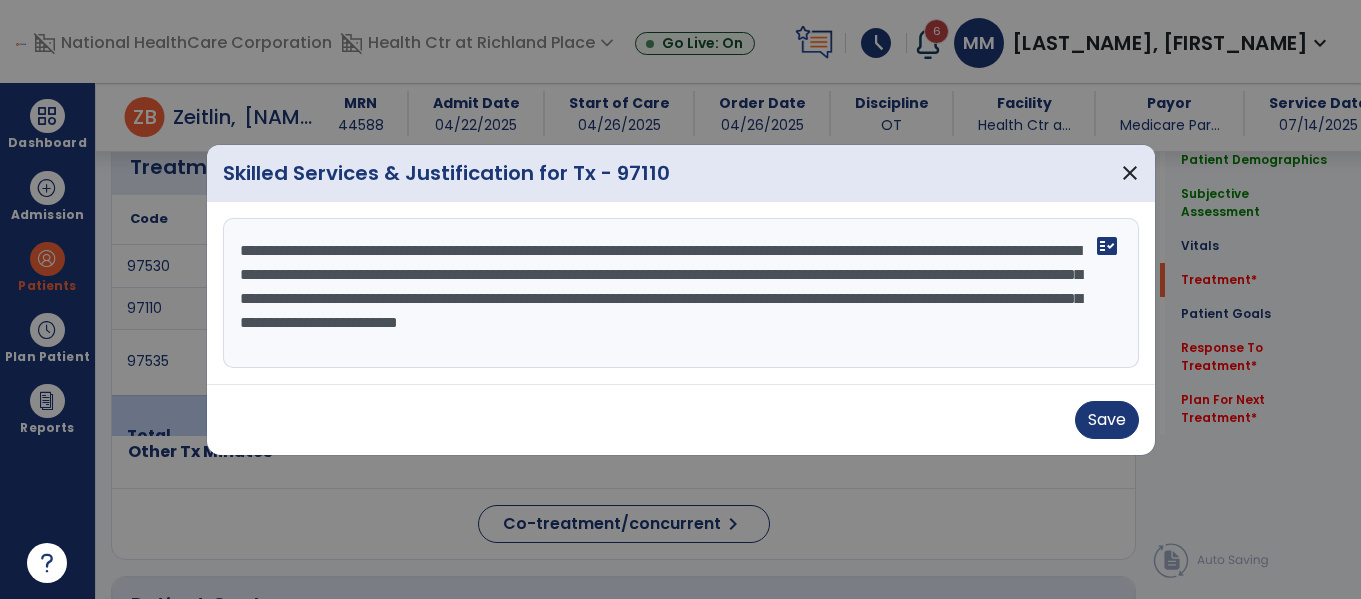 click on "**********" at bounding box center (681, 293) 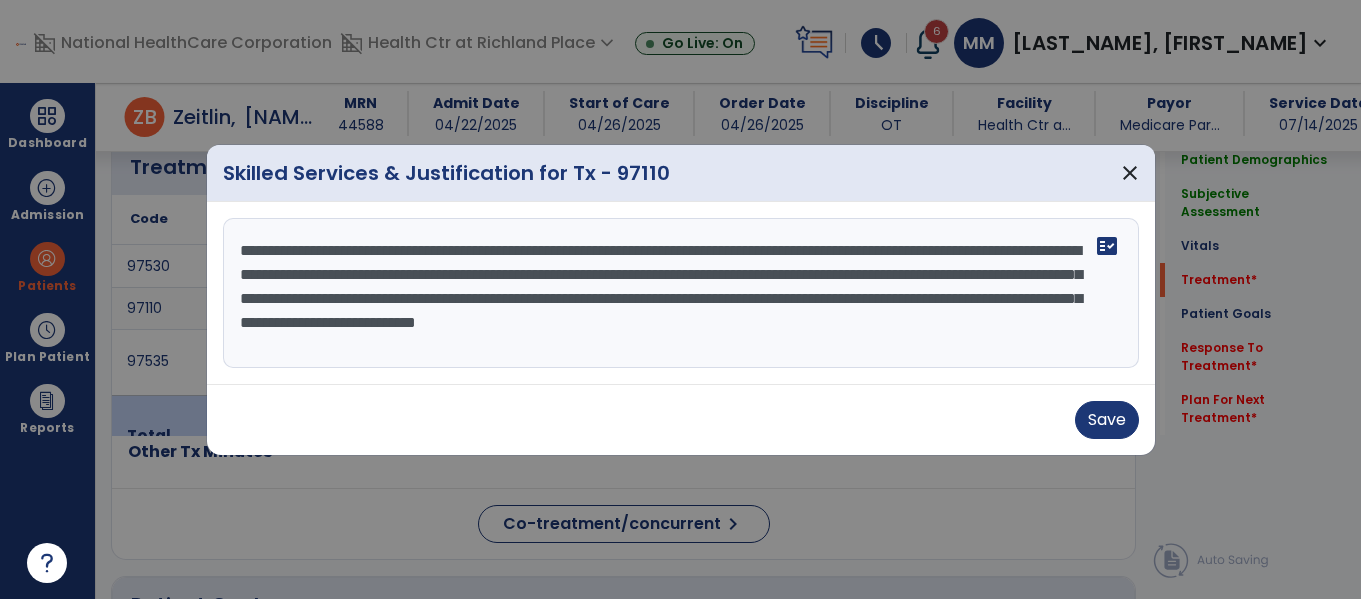 click on "**********" at bounding box center (681, 293) 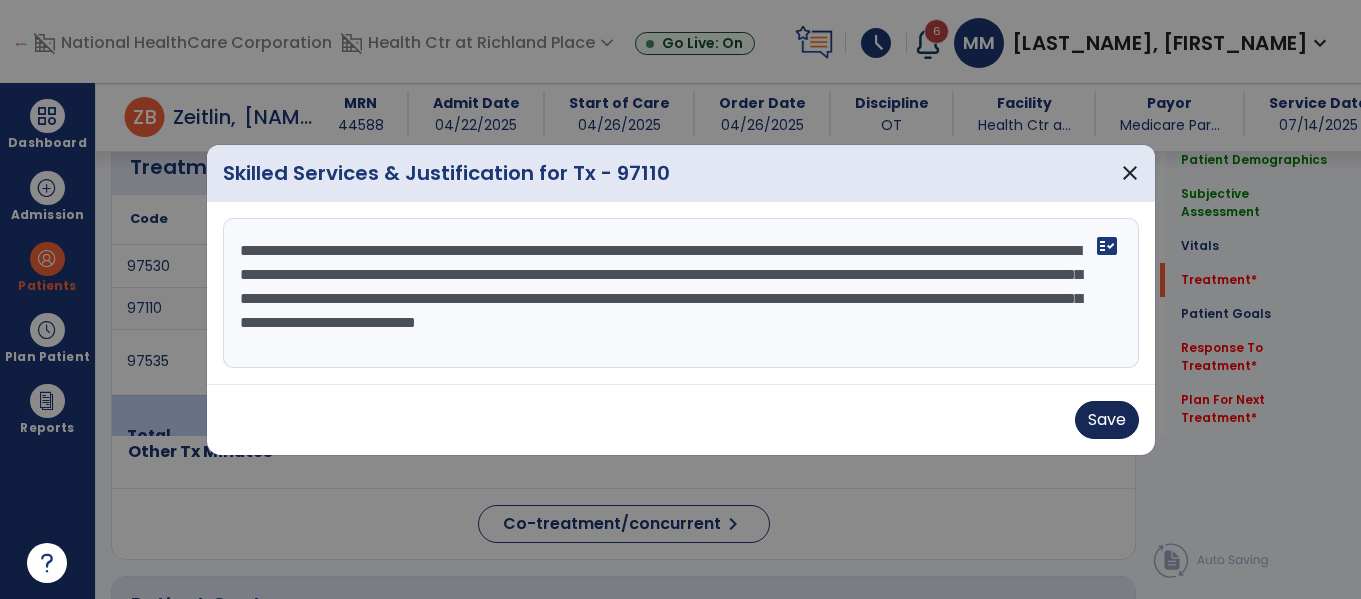 type on "**********" 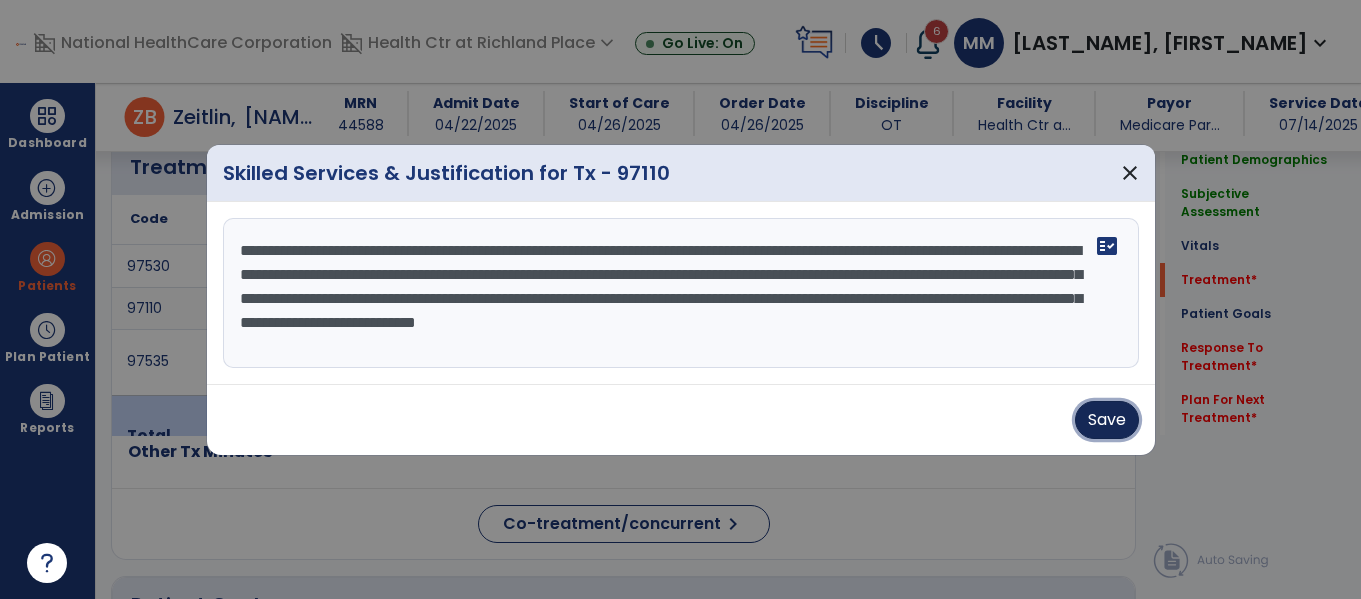 click on "Save" at bounding box center (1107, 420) 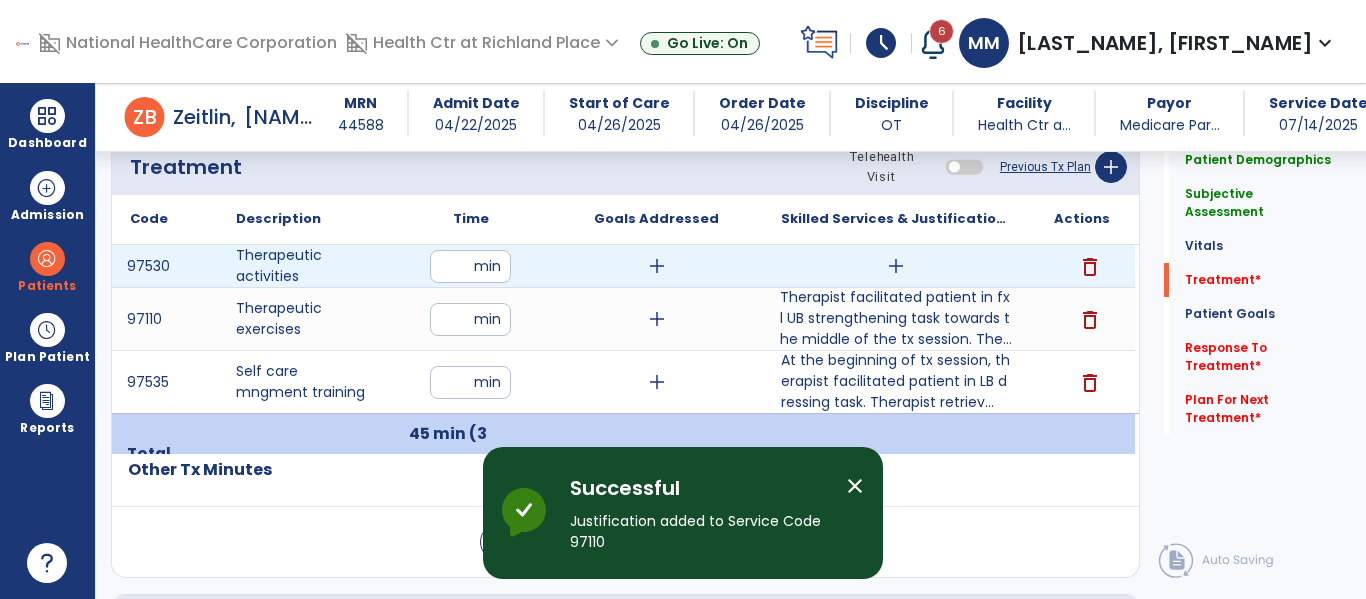 click on "add" at bounding box center (896, 266) 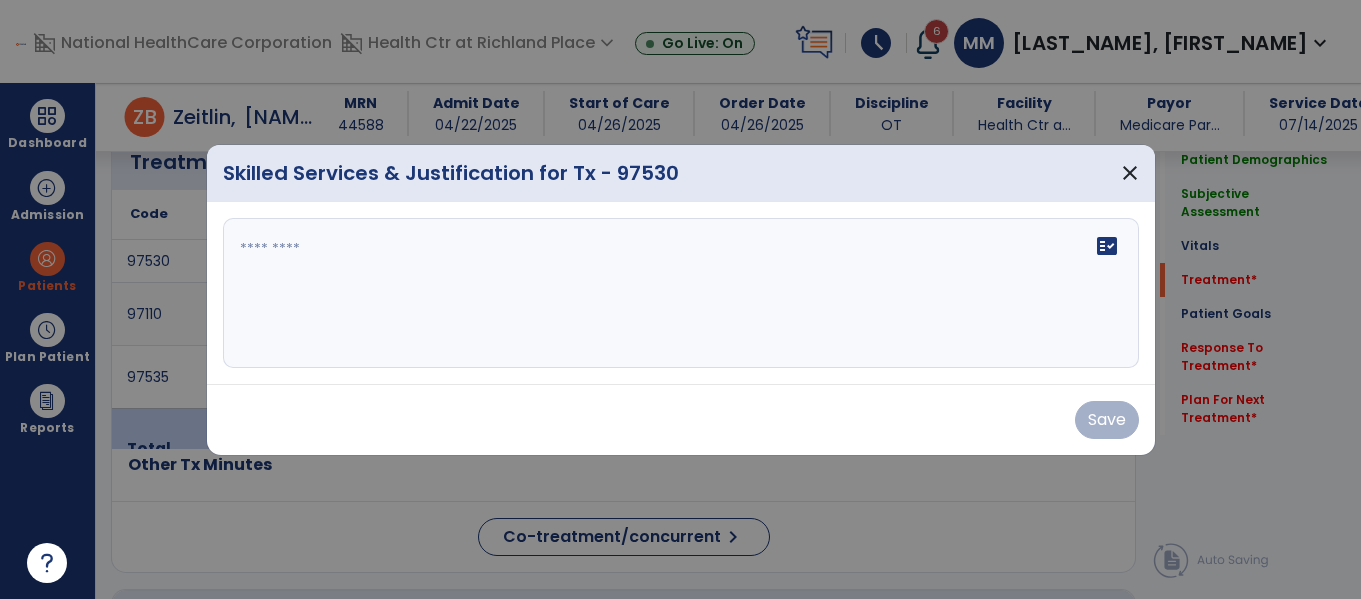 scroll, scrollTop: 1221, scrollLeft: 0, axis: vertical 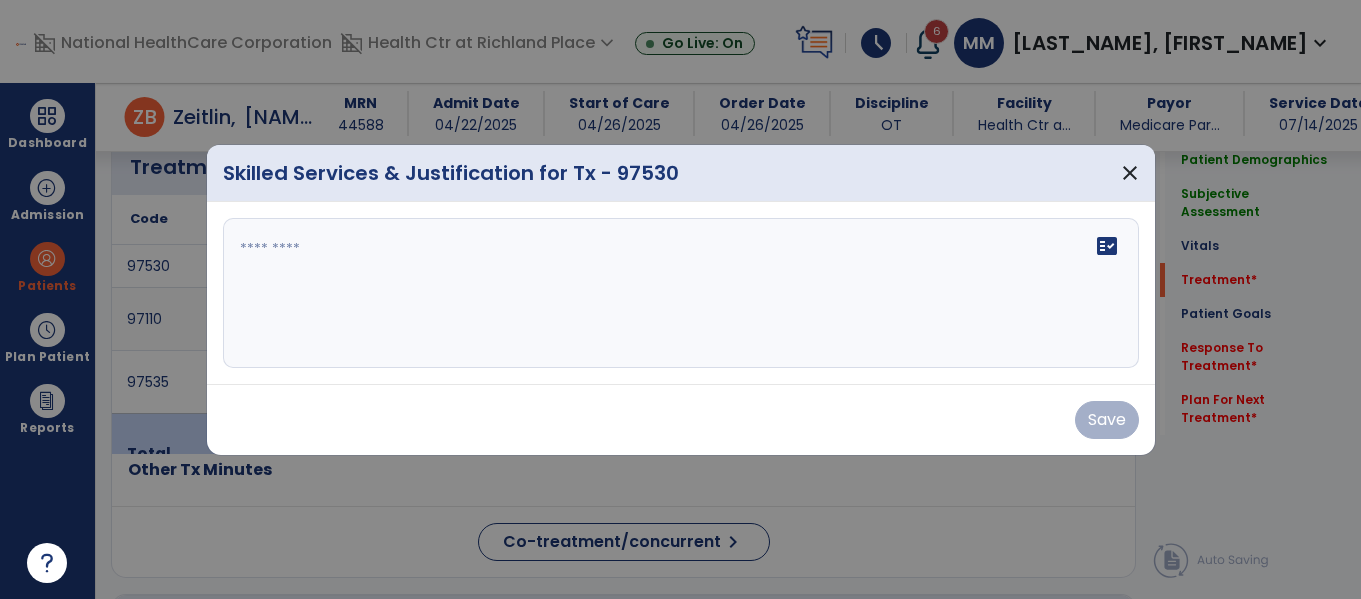 click at bounding box center (681, 293) 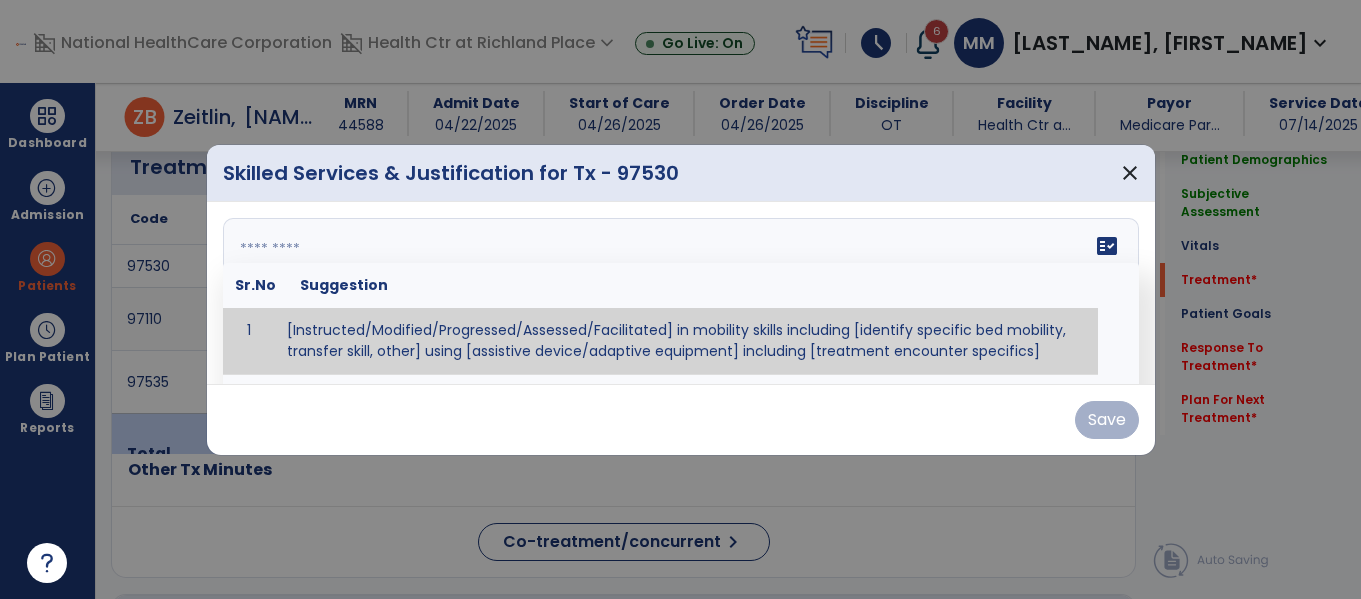 click at bounding box center (678, 293) 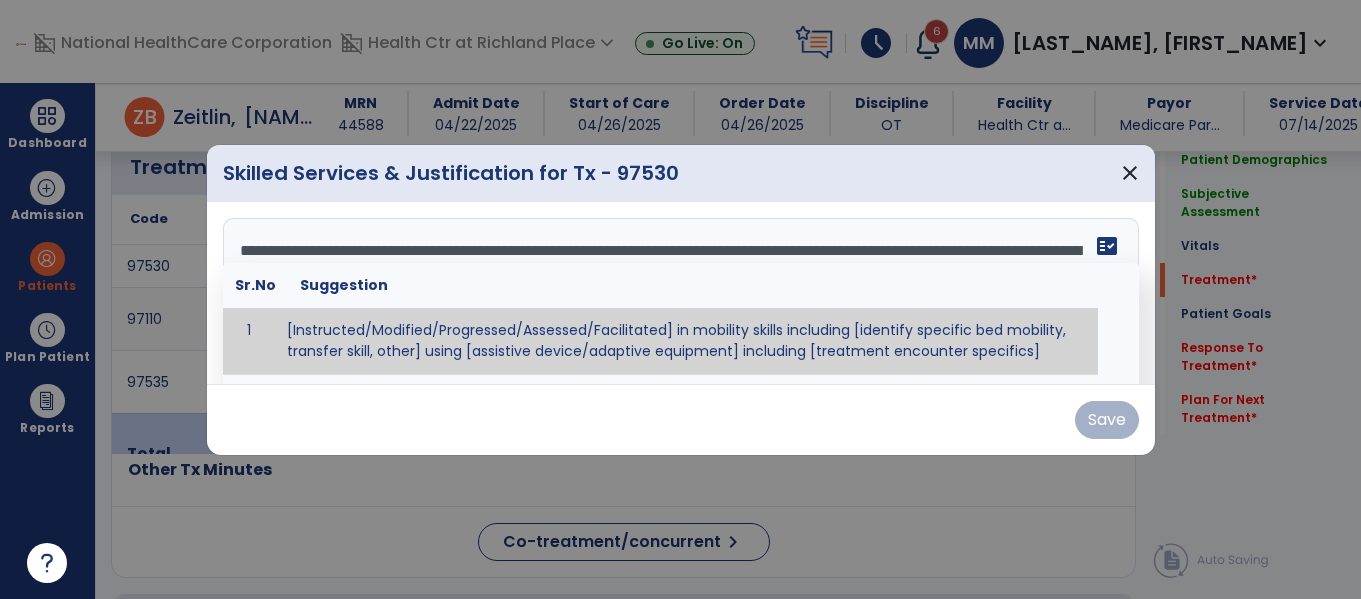 scroll, scrollTop: 88, scrollLeft: 0, axis: vertical 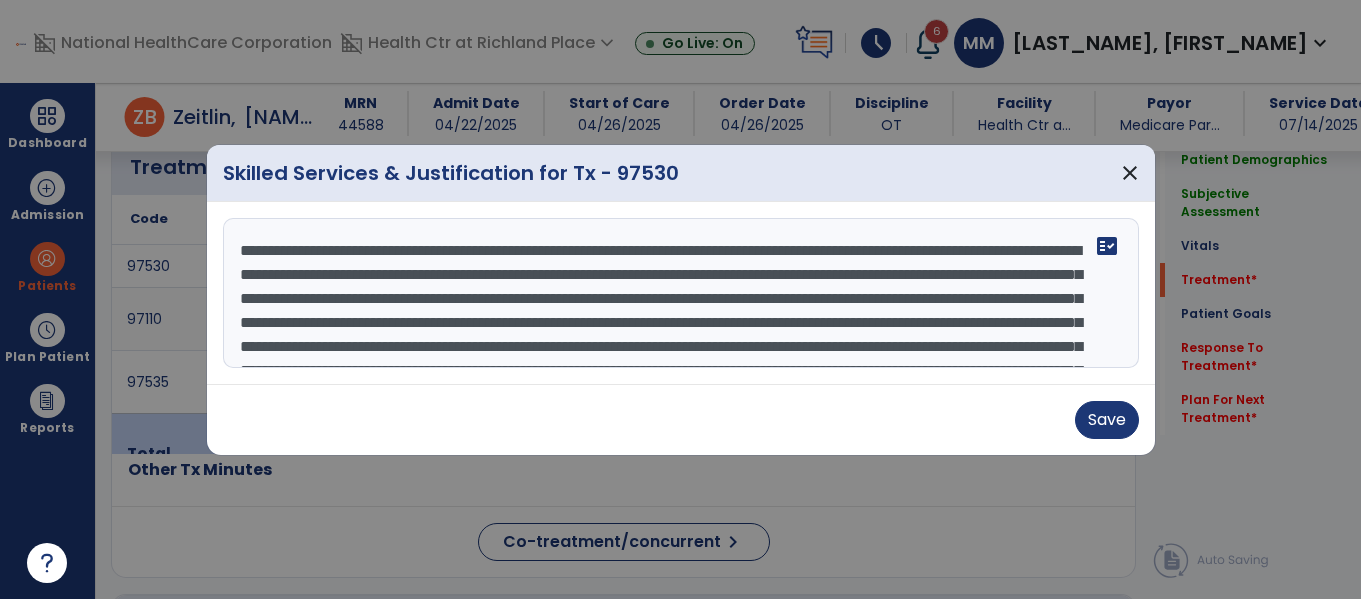 drag, startPoint x: 468, startPoint y: 248, endPoint x: 0, endPoint y: 10, distance: 525.04095 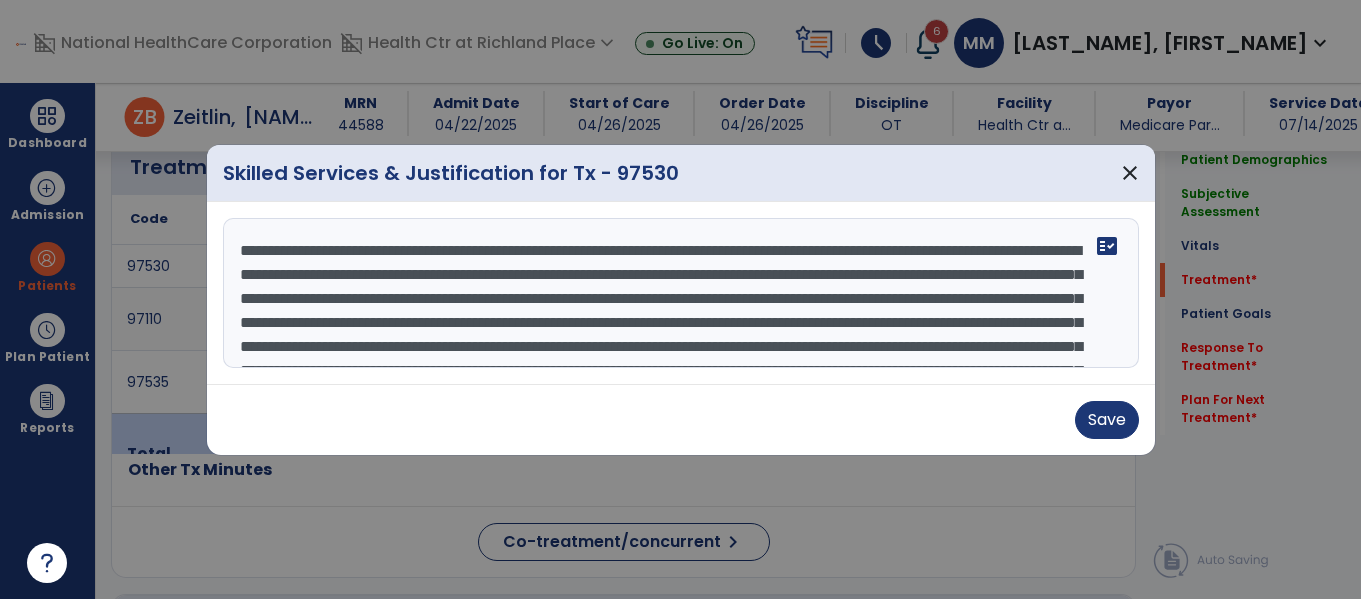 scroll, scrollTop: 48, scrollLeft: 0, axis: vertical 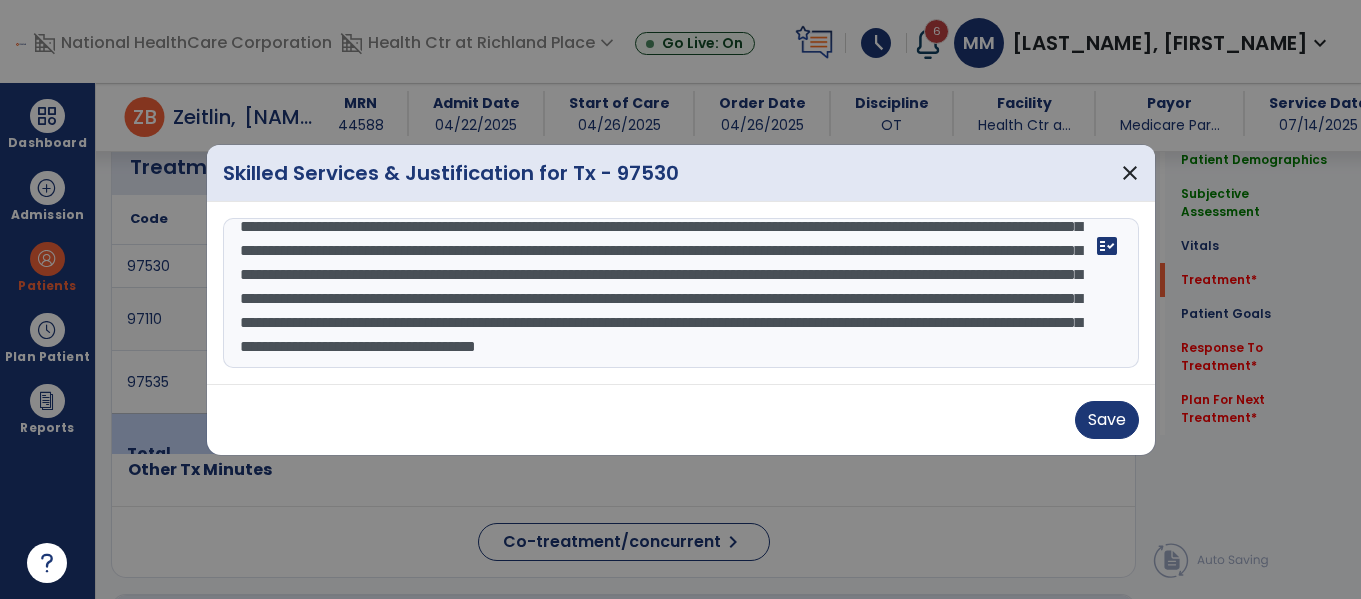 click on "**********" at bounding box center (681, 293) 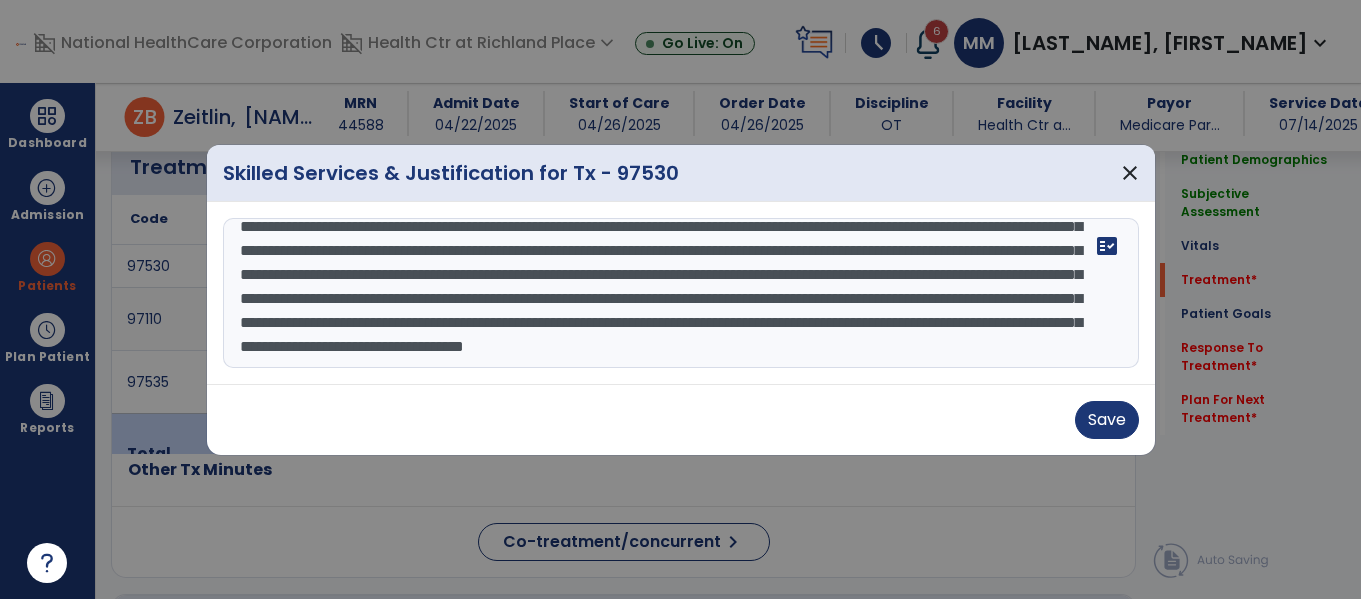 scroll, scrollTop: 96, scrollLeft: 0, axis: vertical 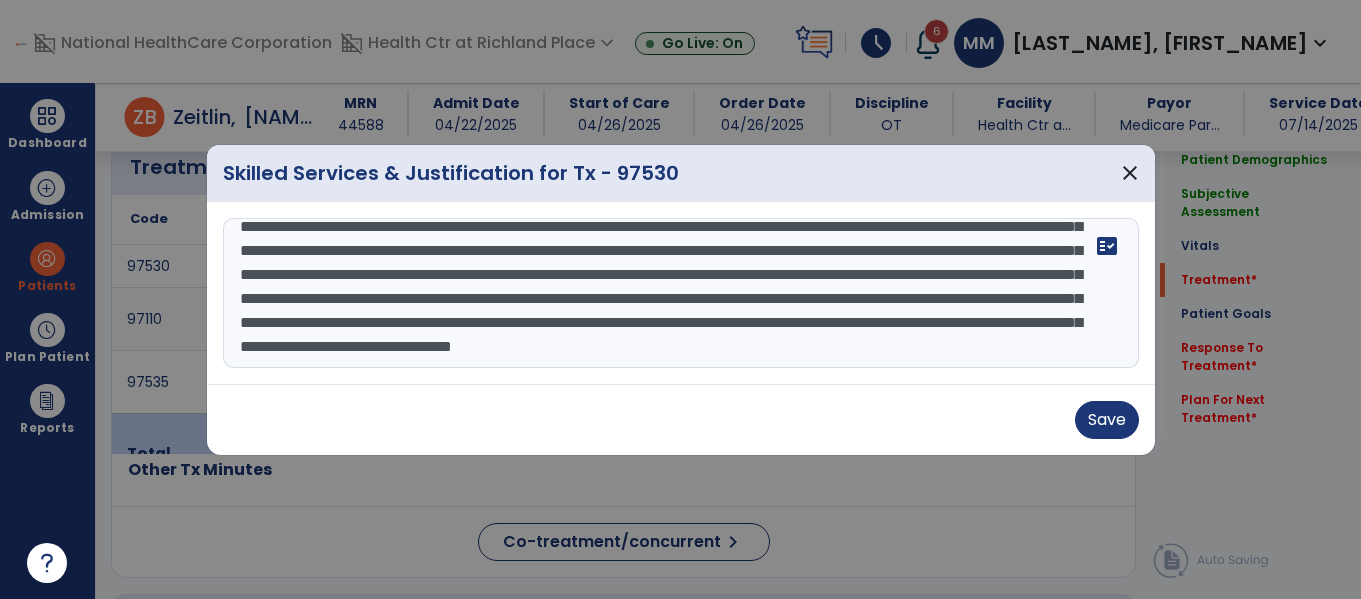 click on "**********" at bounding box center (681, 293) 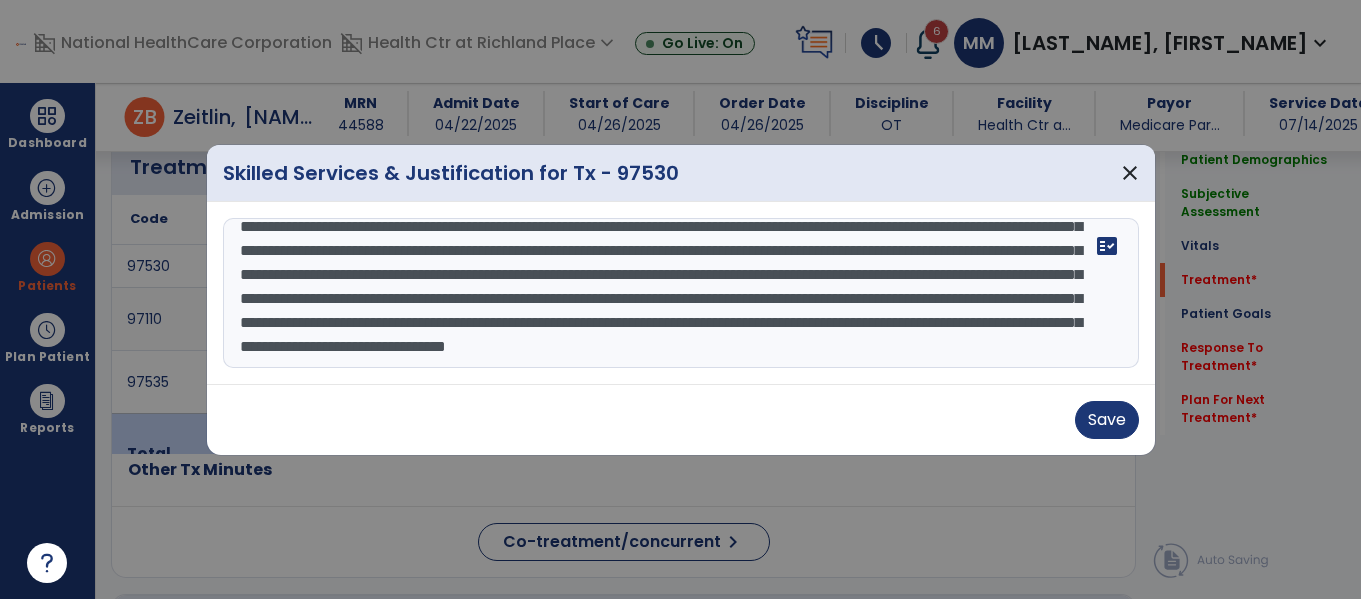 scroll, scrollTop: 68, scrollLeft: 0, axis: vertical 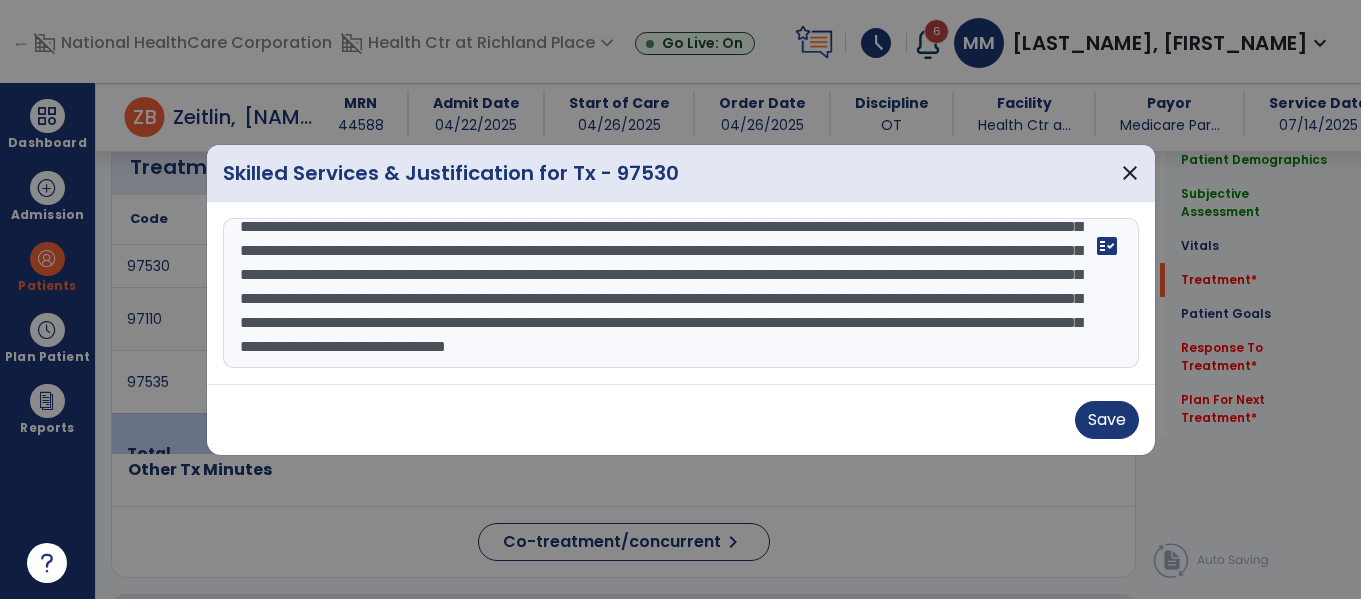 click on "**********" at bounding box center [681, 293] 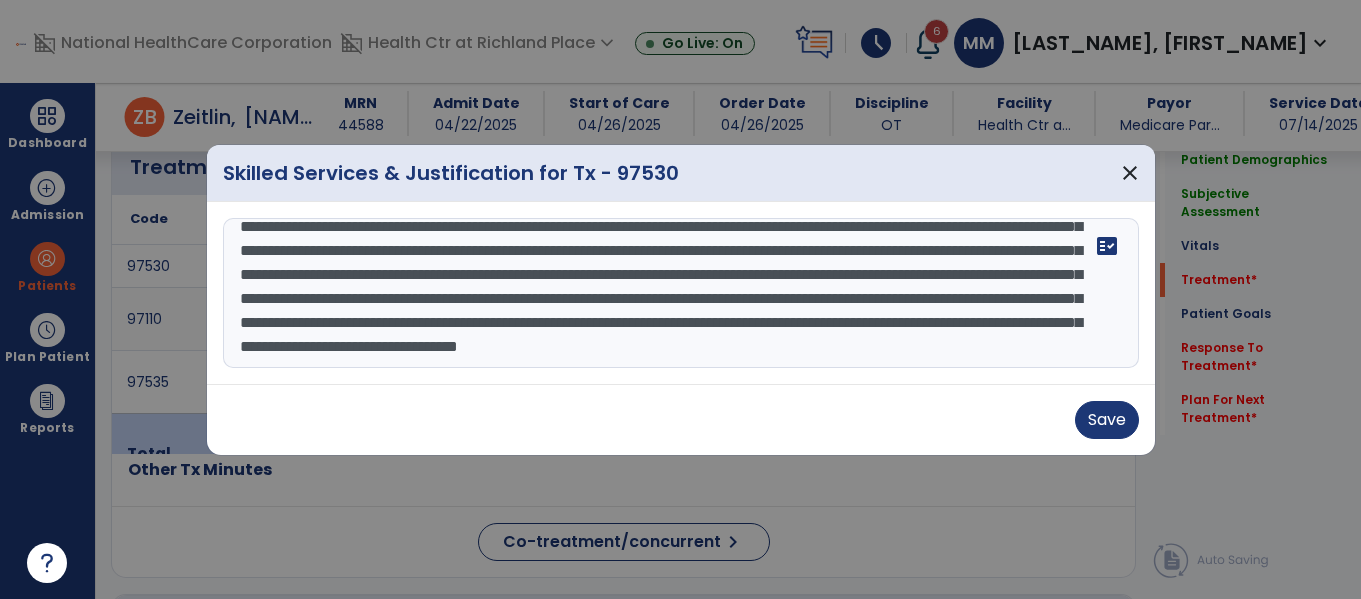 scroll, scrollTop: 96, scrollLeft: 0, axis: vertical 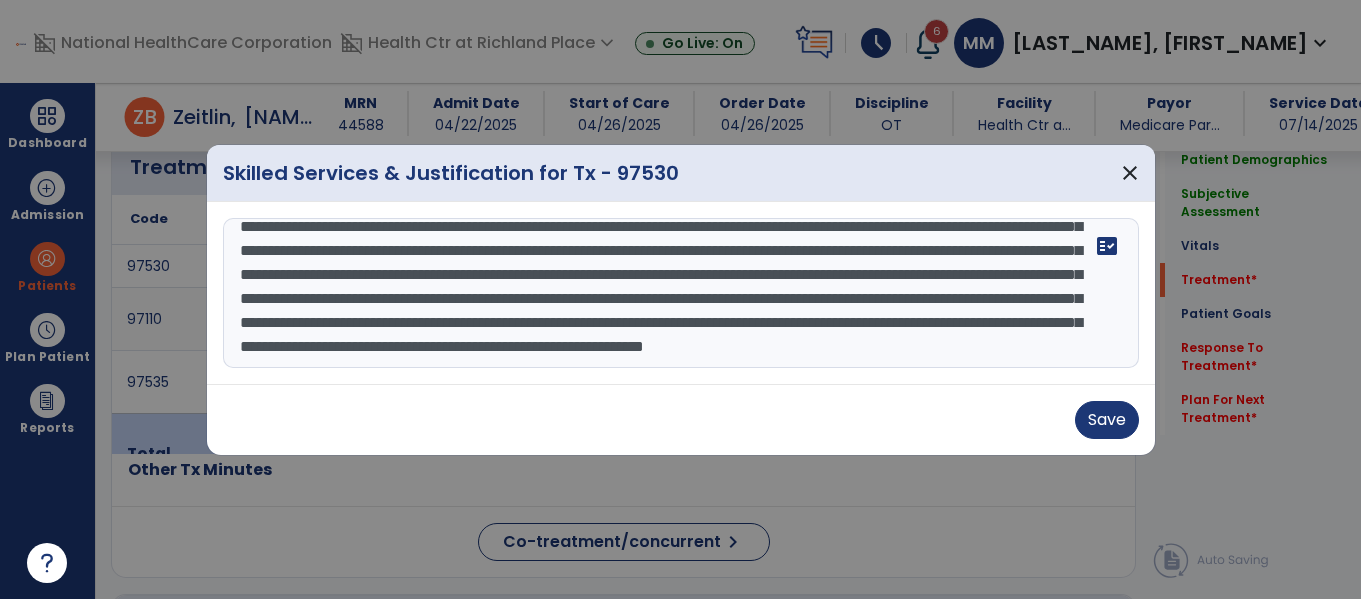 click on "**********" at bounding box center [681, 293] 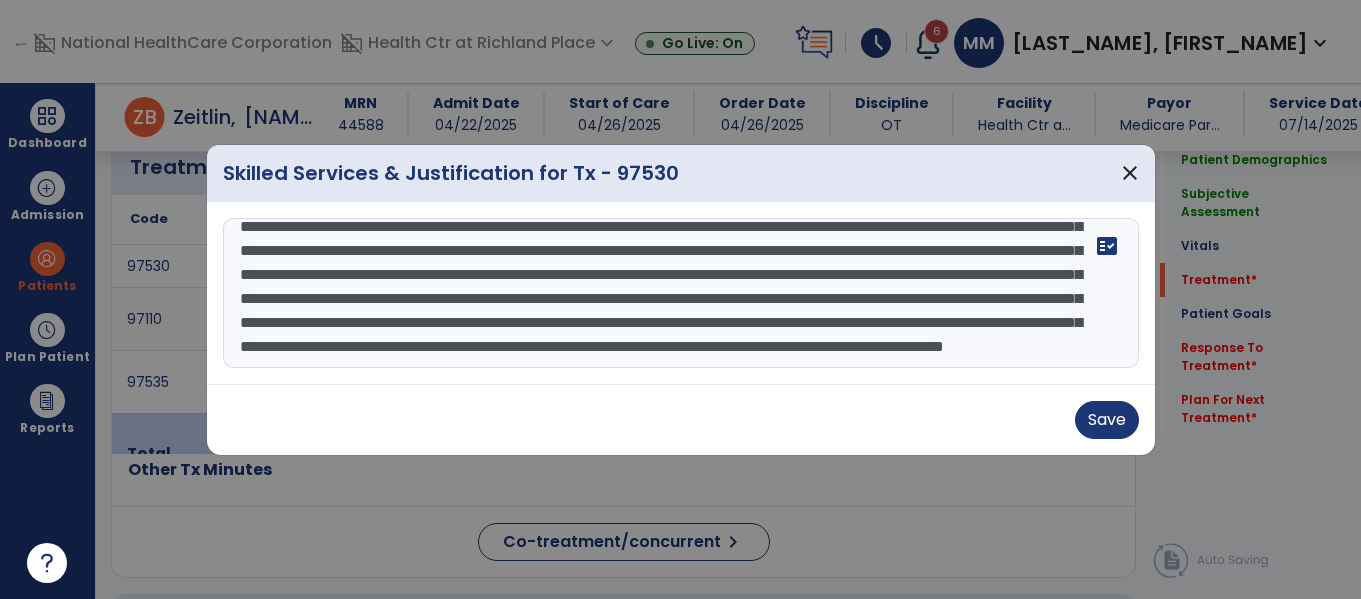 scroll, scrollTop: 120, scrollLeft: 0, axis: vertical 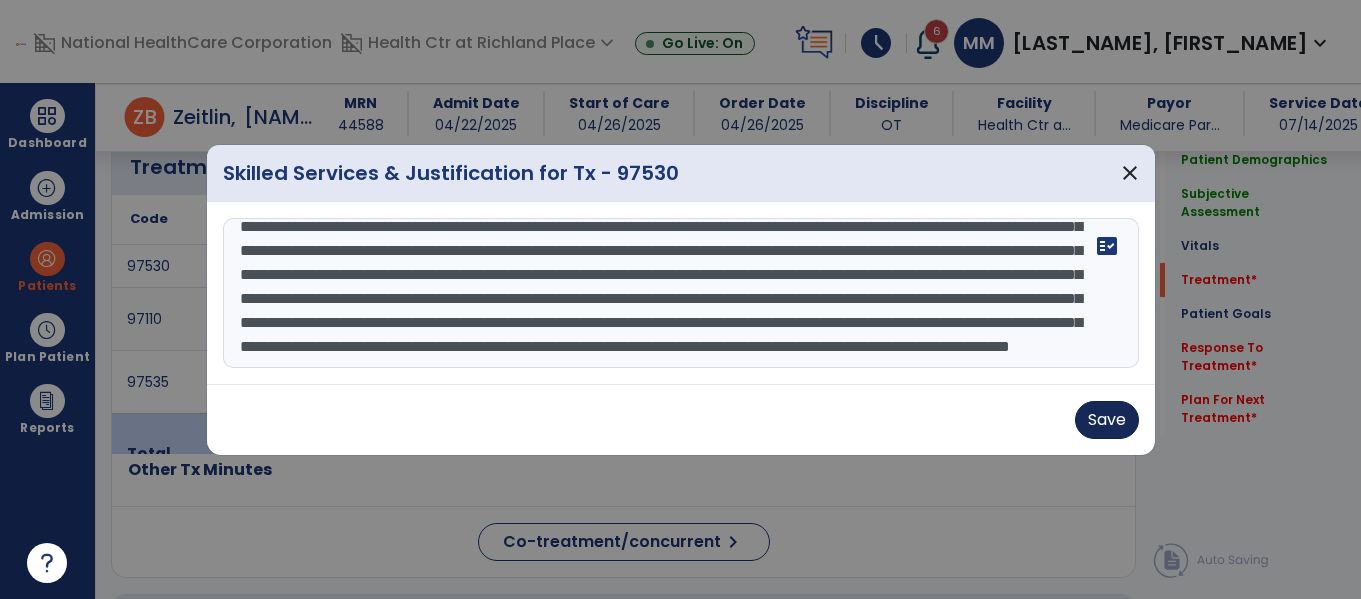 type on "**********" 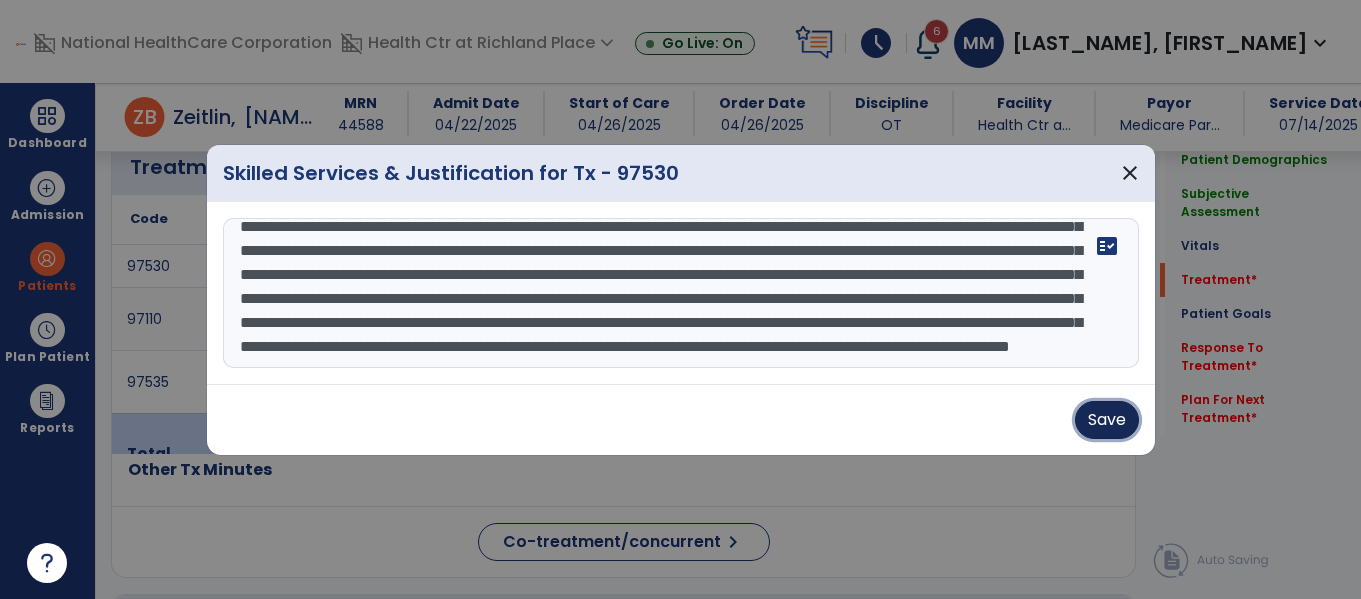click on "Save" at bounding box center [1107, 420] 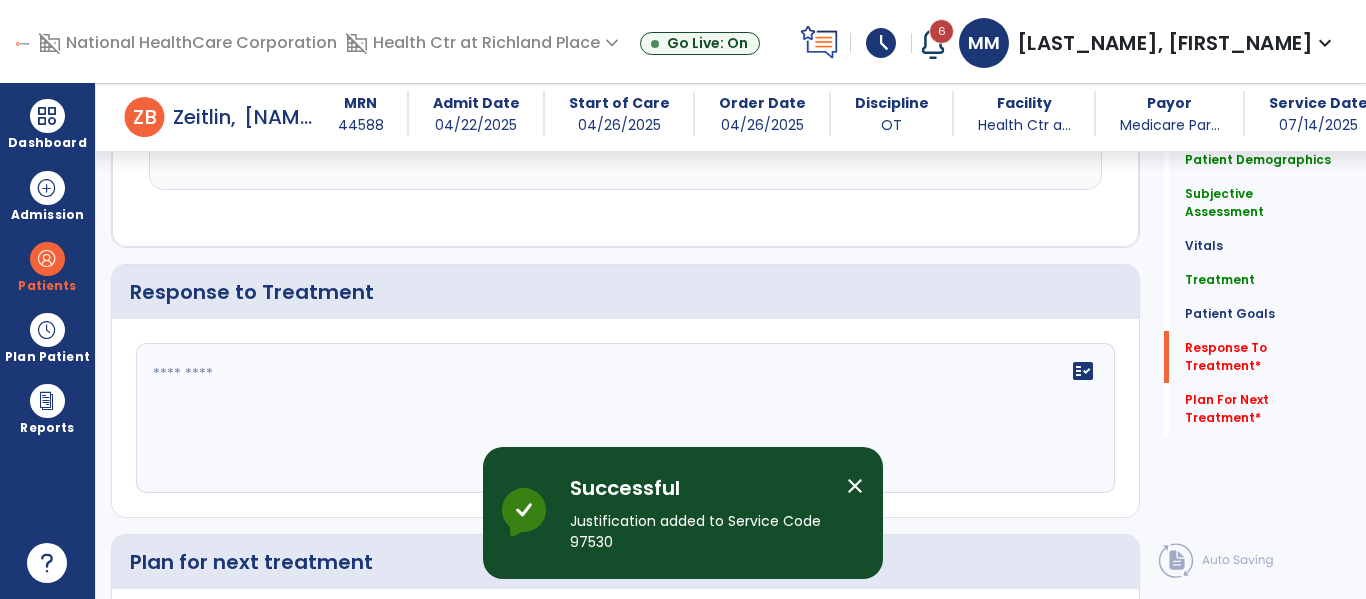 scroll, scrollTop: 3147, scrollLeft: 0, axis: vertical 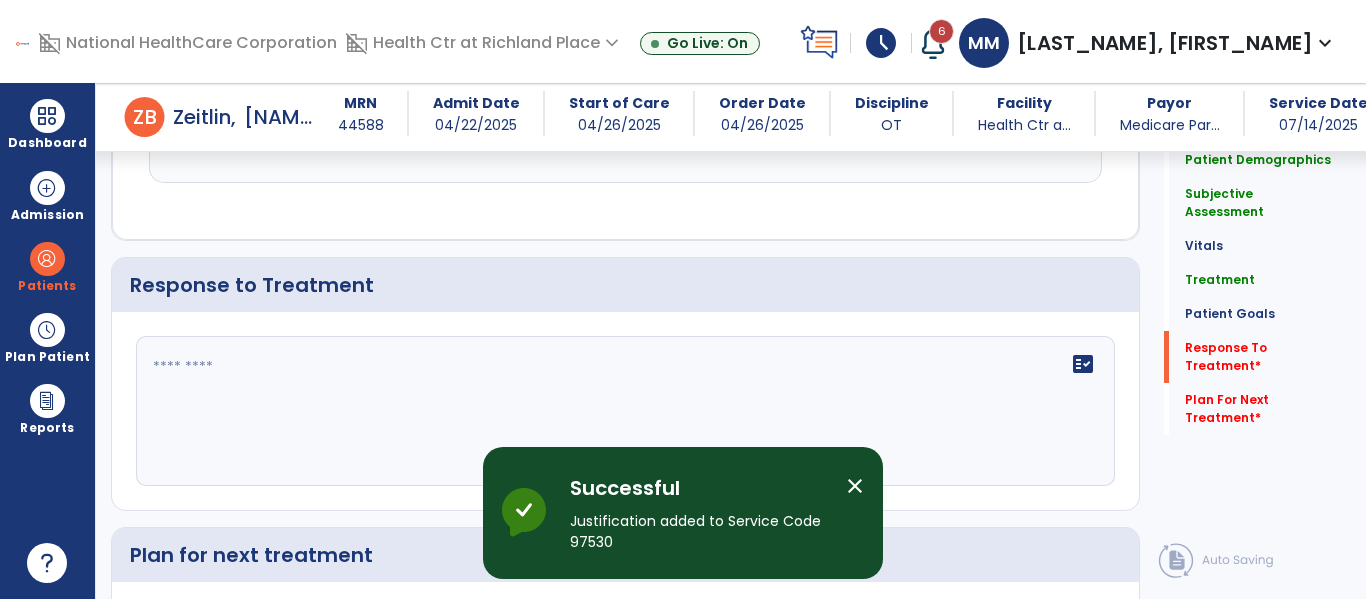 click on "fact_check" 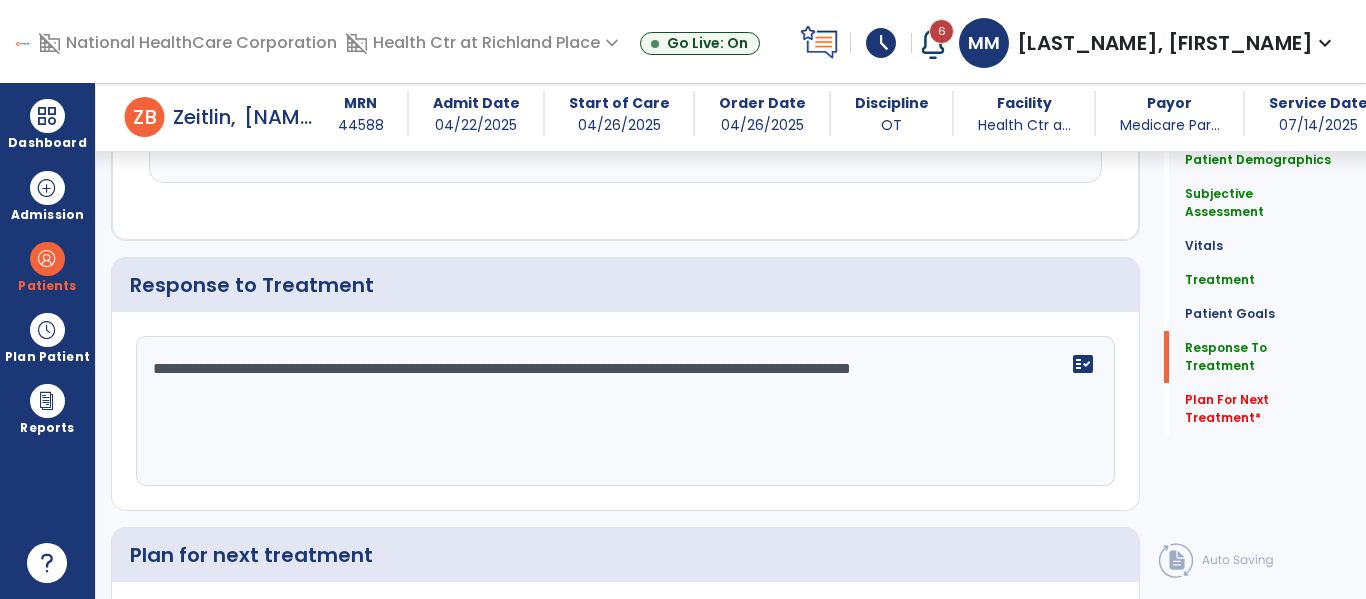 scroll, scrollTop: 3375, scrollLeft: 0, axis: vertical 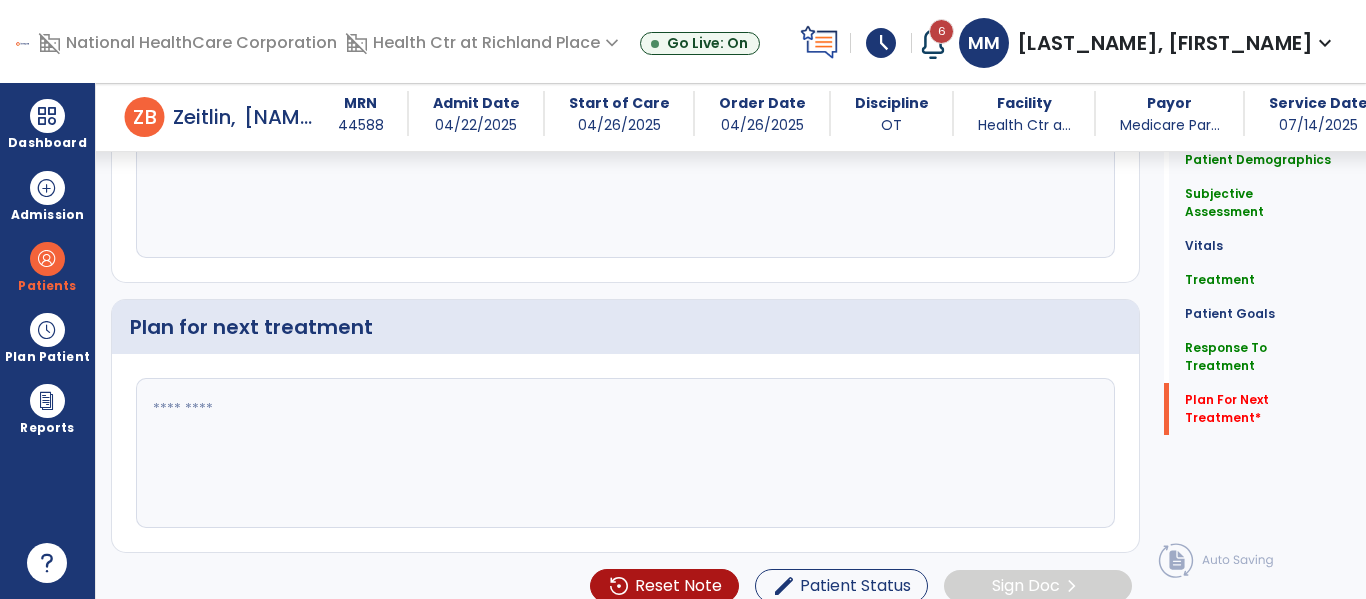 type on "**********" 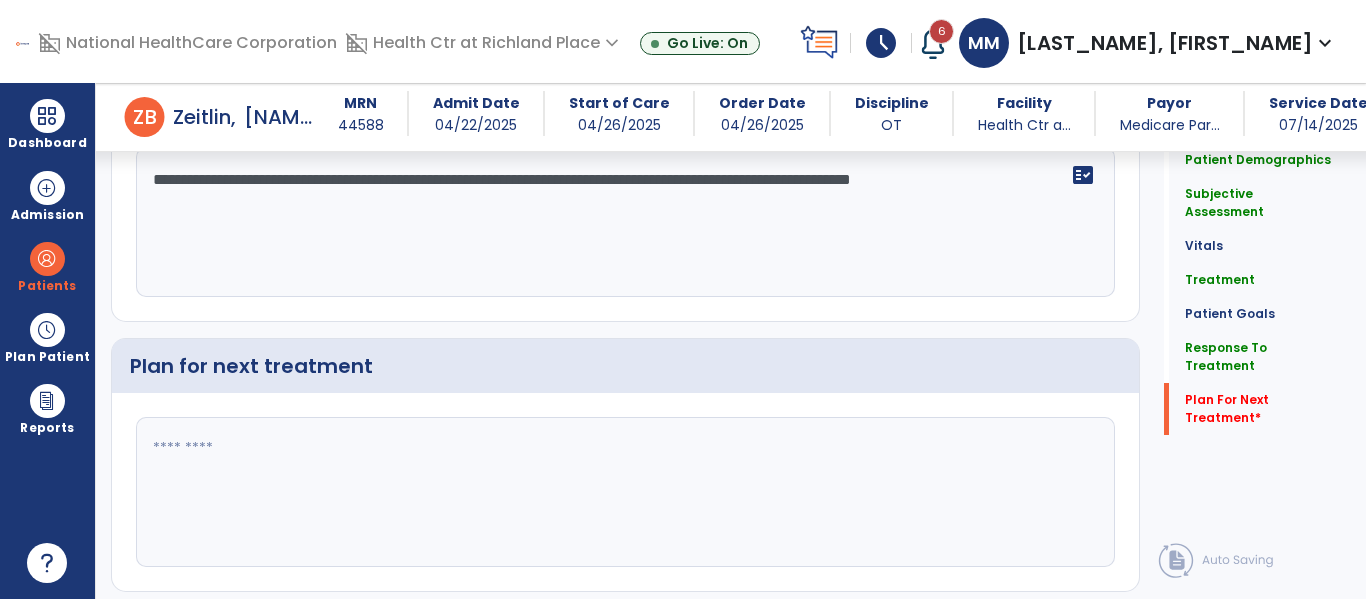 scroll, scrollTop: 3375, scrollLeft: 0, axis: vertical 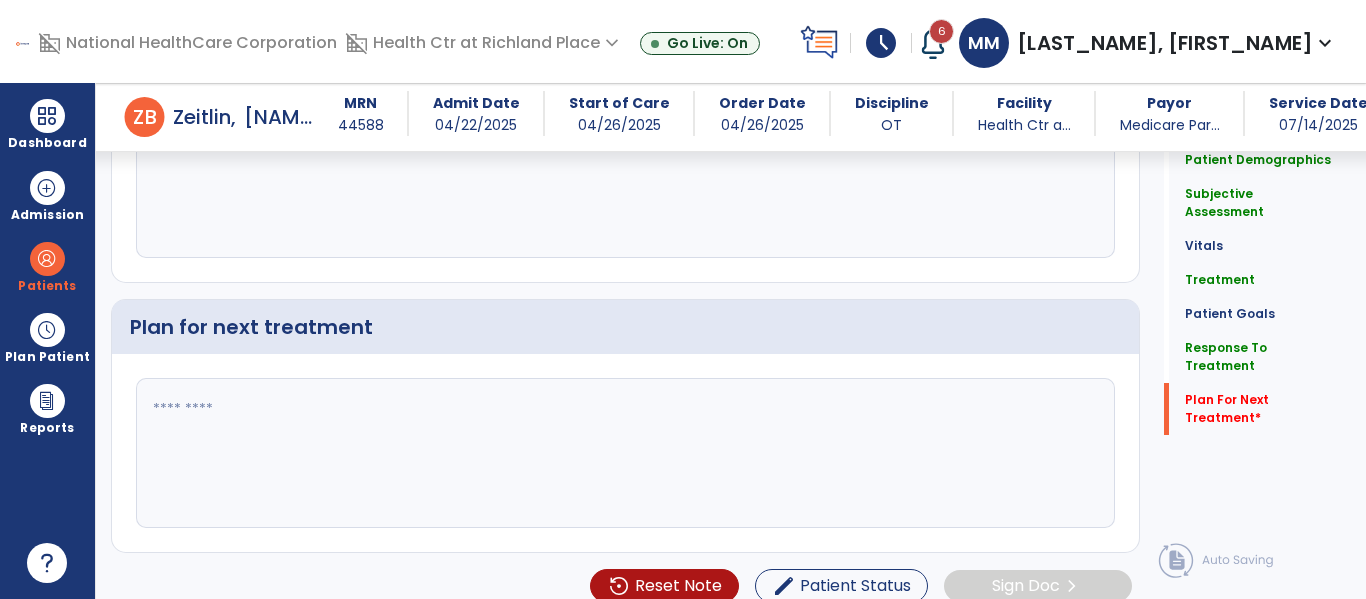 click 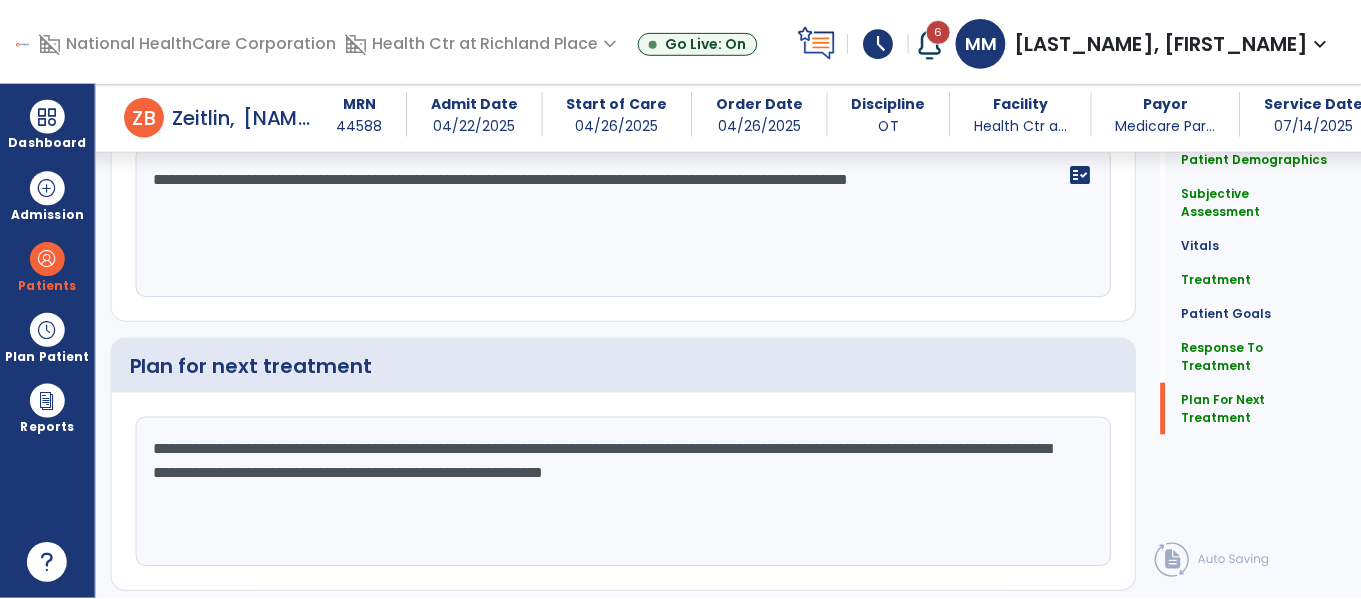 scroll, scrollTop: 3375, scrollLeft: 0, axis: vertical 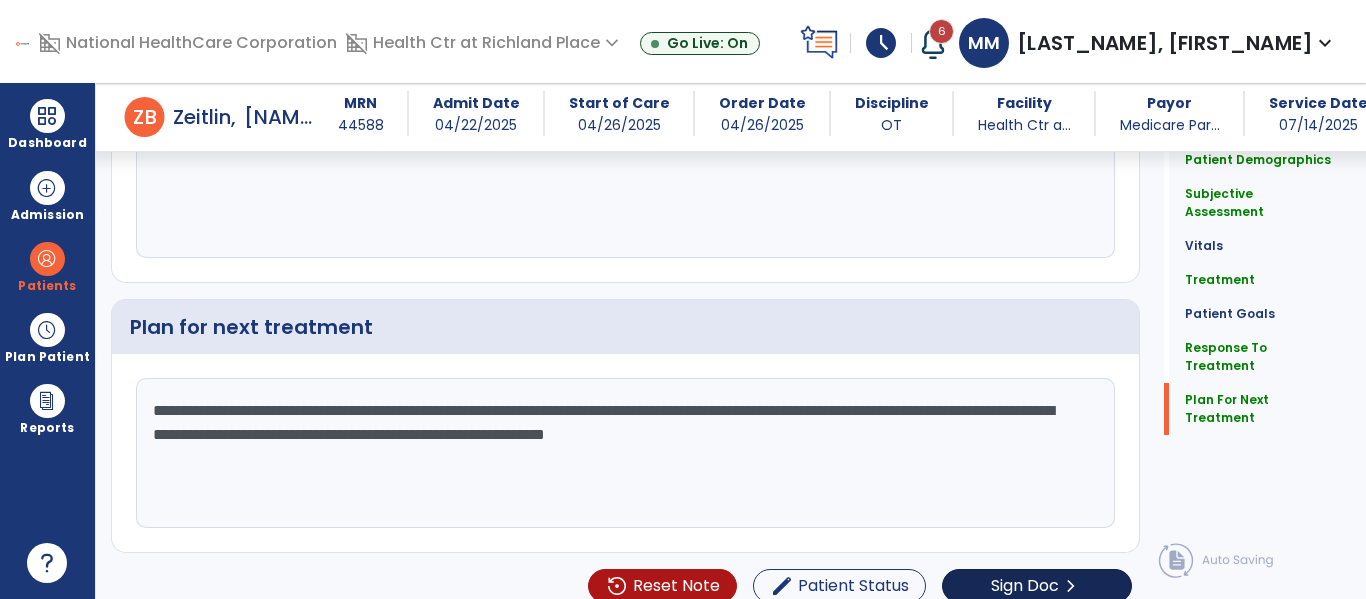 type on "**********" 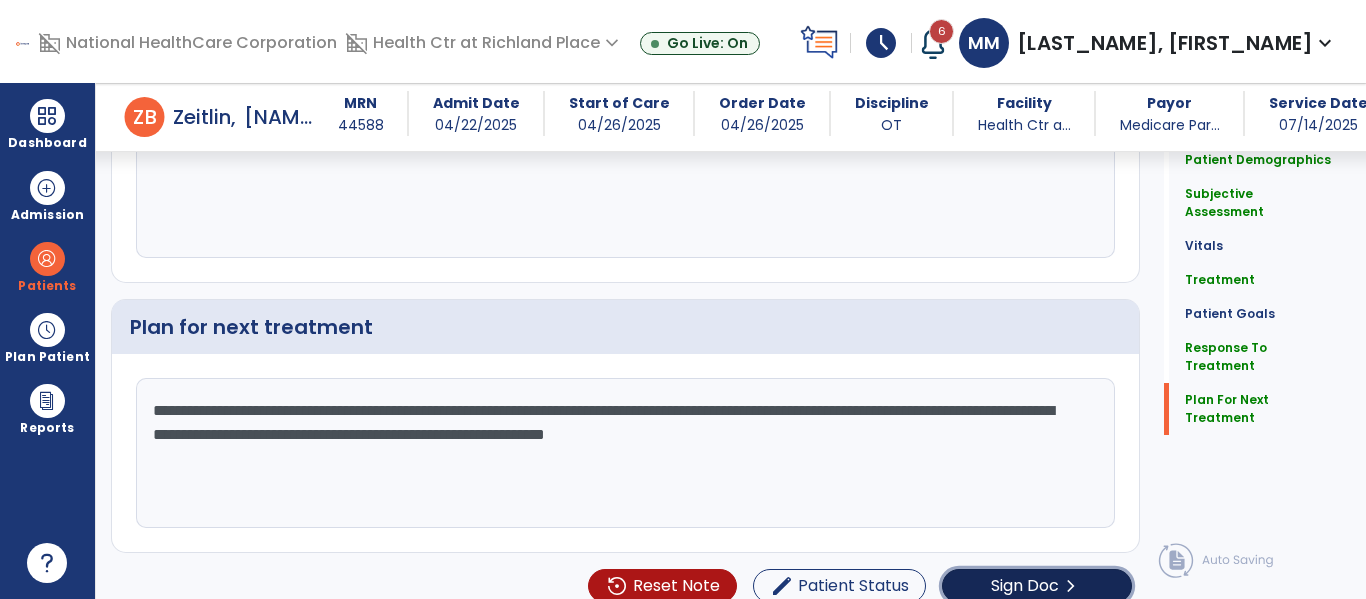 click on "Sign Doc" 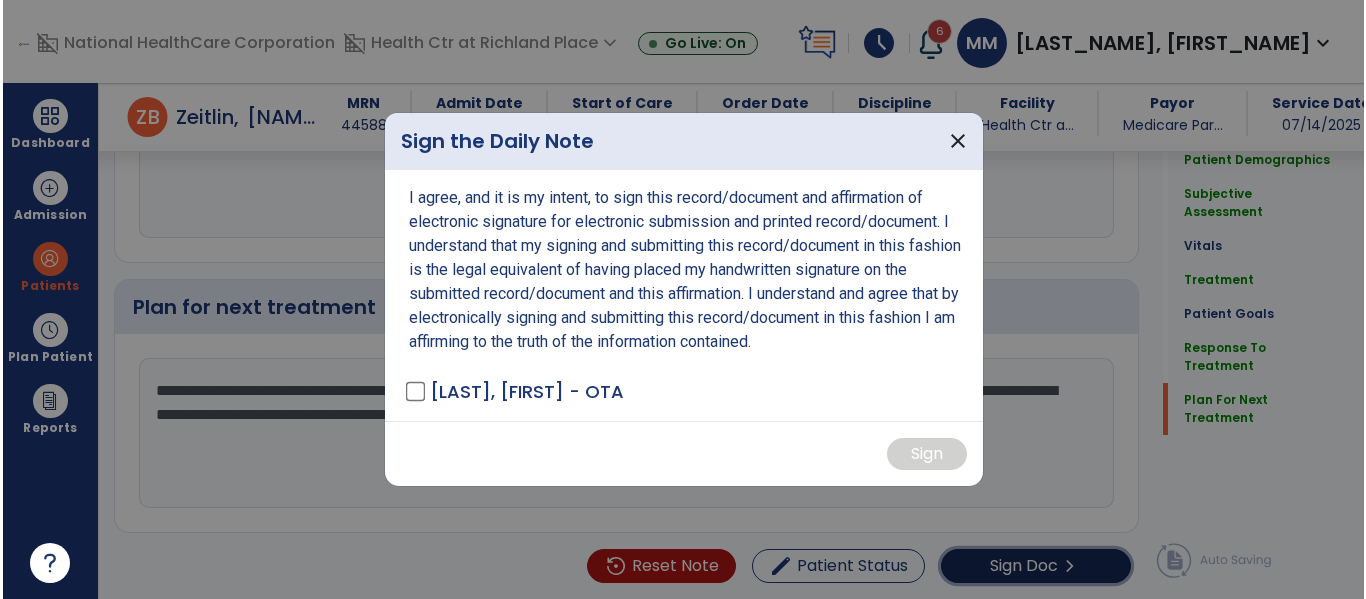 scroll, scrollTop: 3396, scrollLeft: 0, axis: vertical 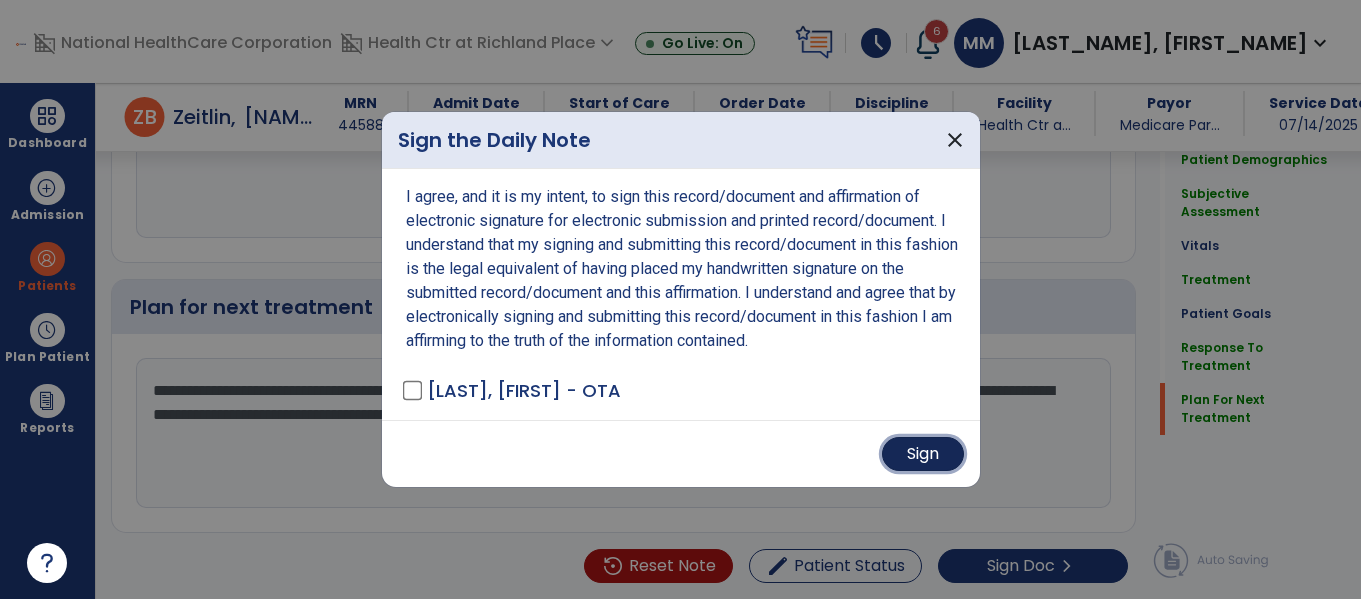 click on "Sign" at bounding box center [923, 454] 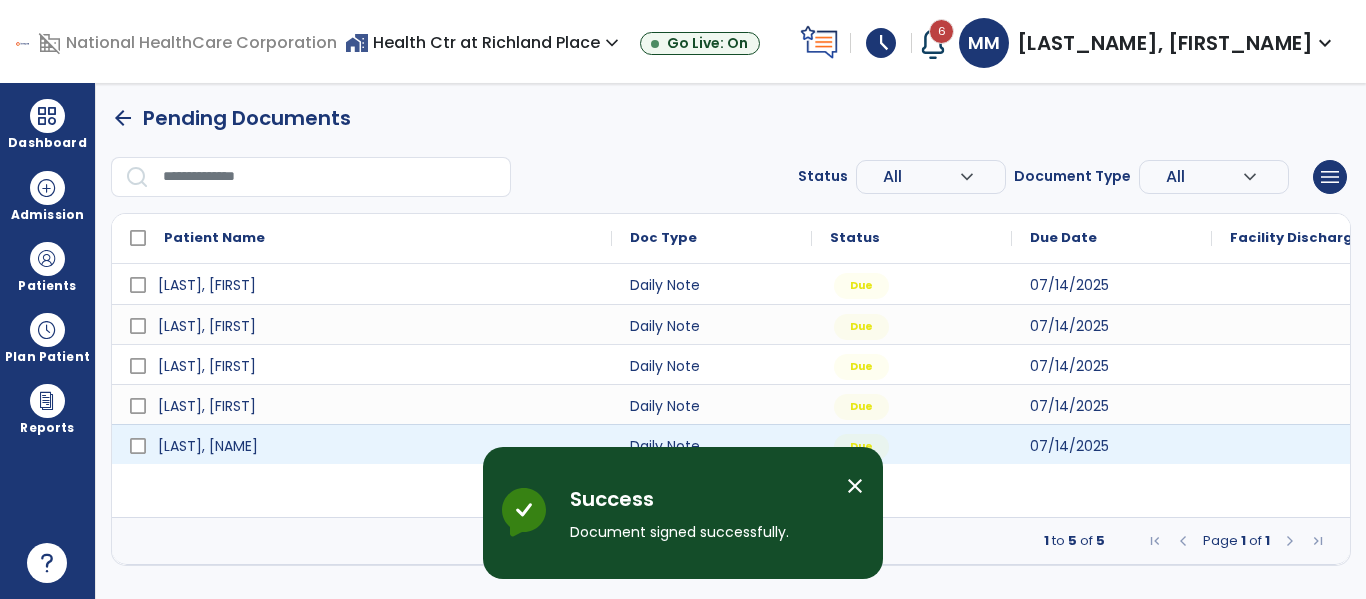 scroll, scrollTop: 0, scrollLeft: 0, axis: both 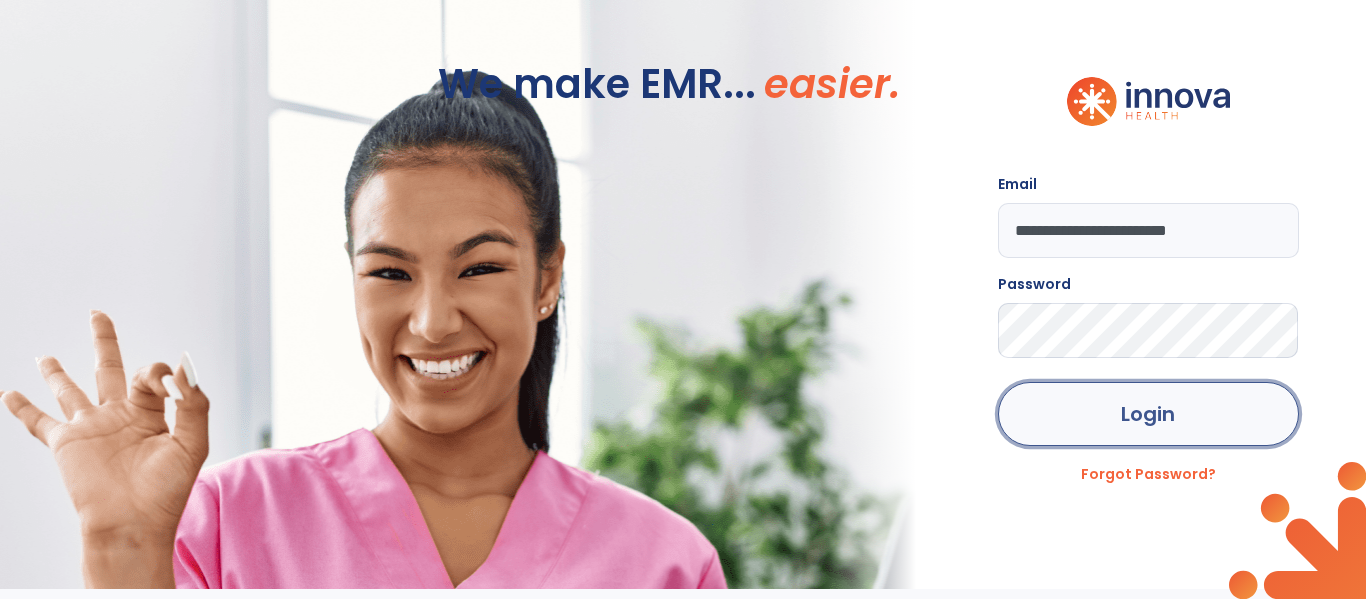 click on "Login" 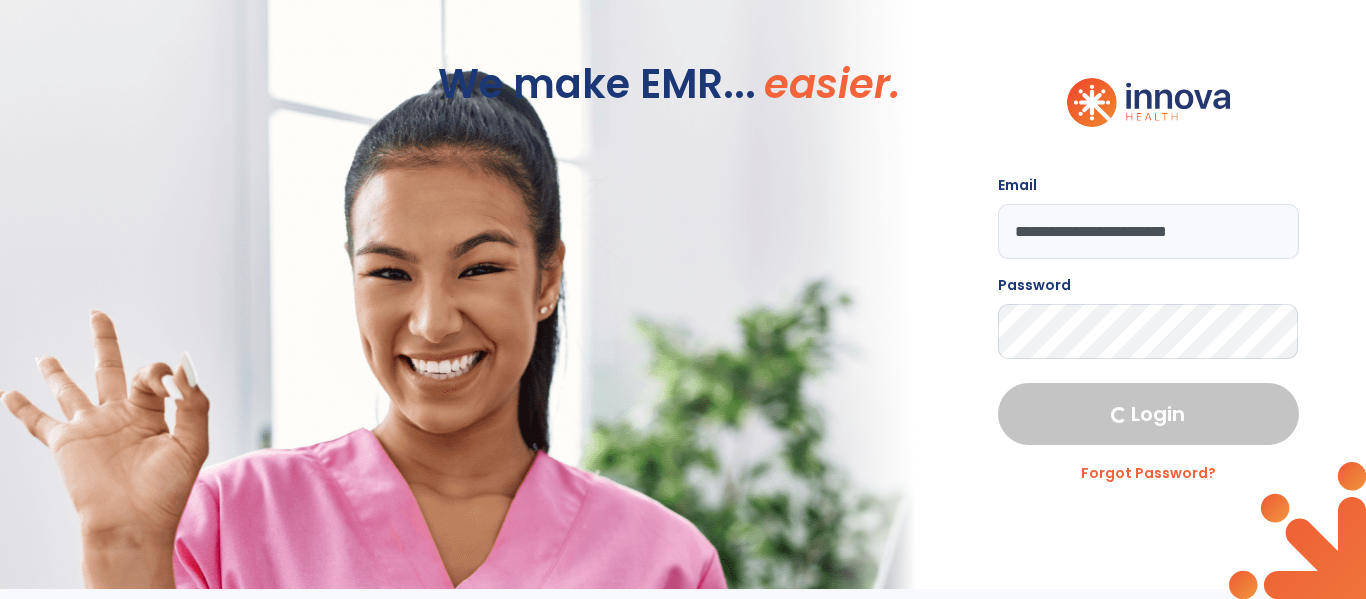select on "****" 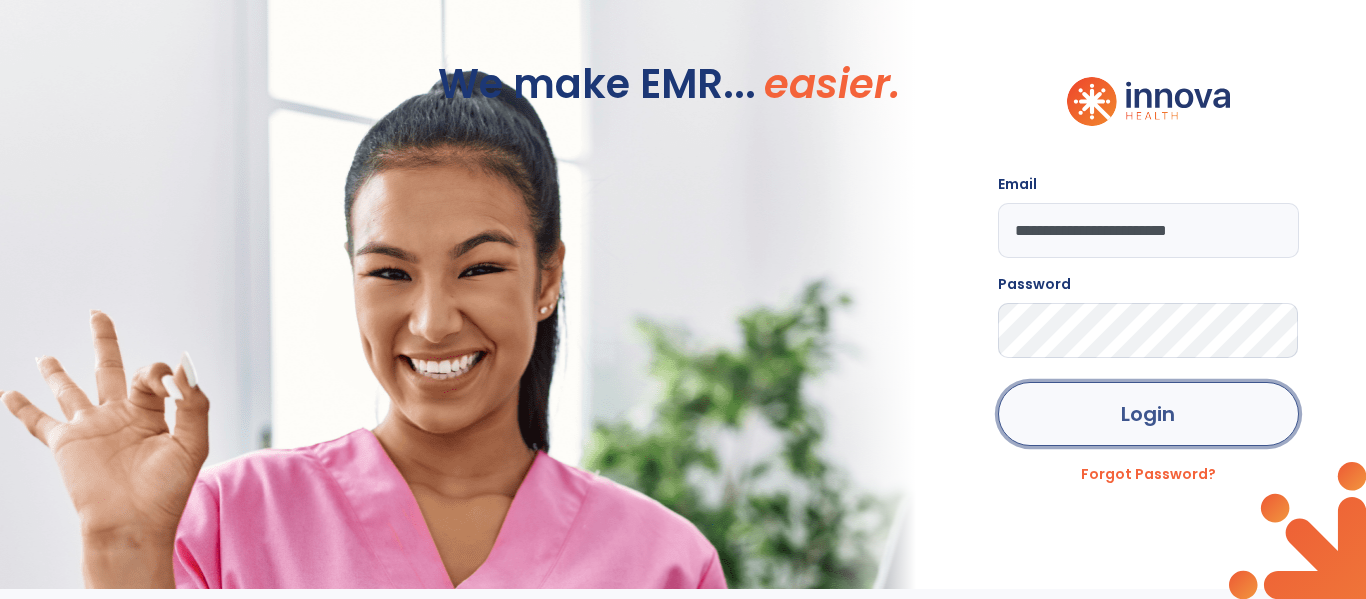 click on "Login" 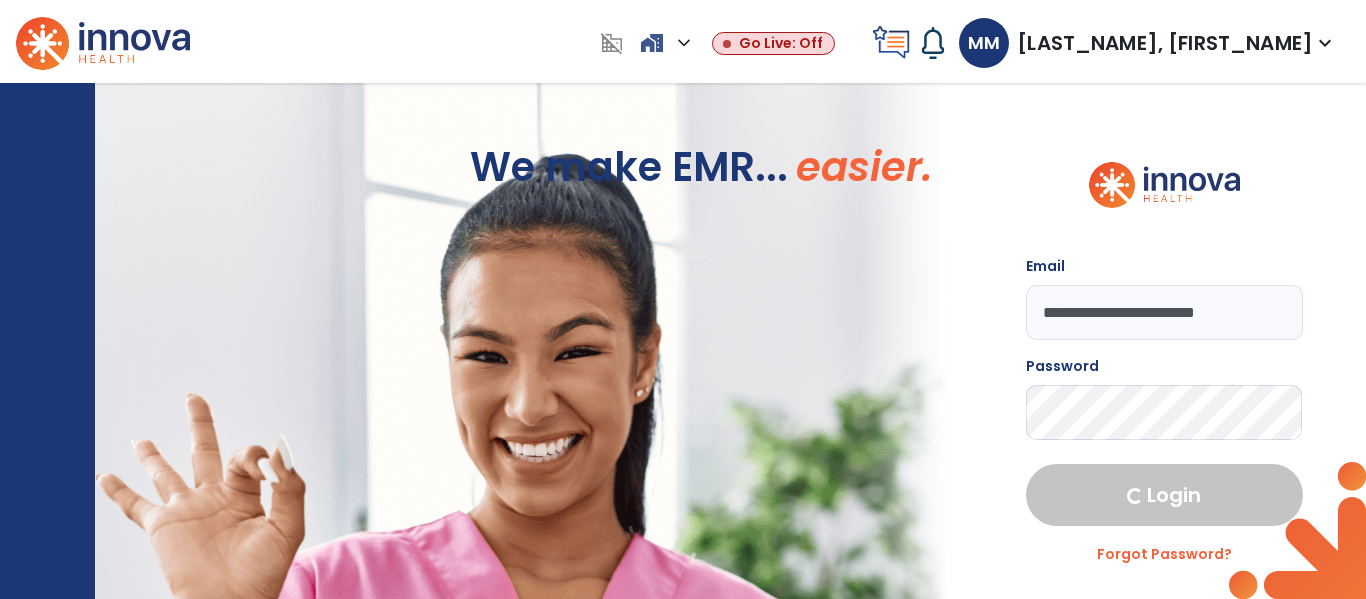 select on "****" 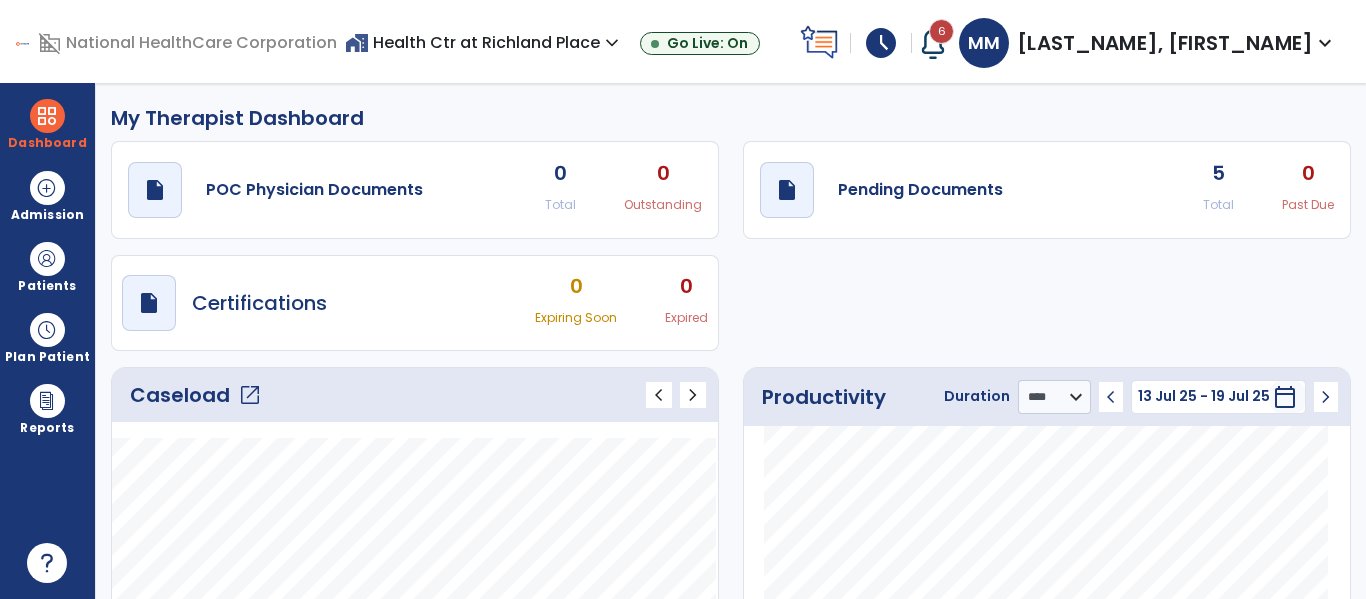 click on "5 Total" 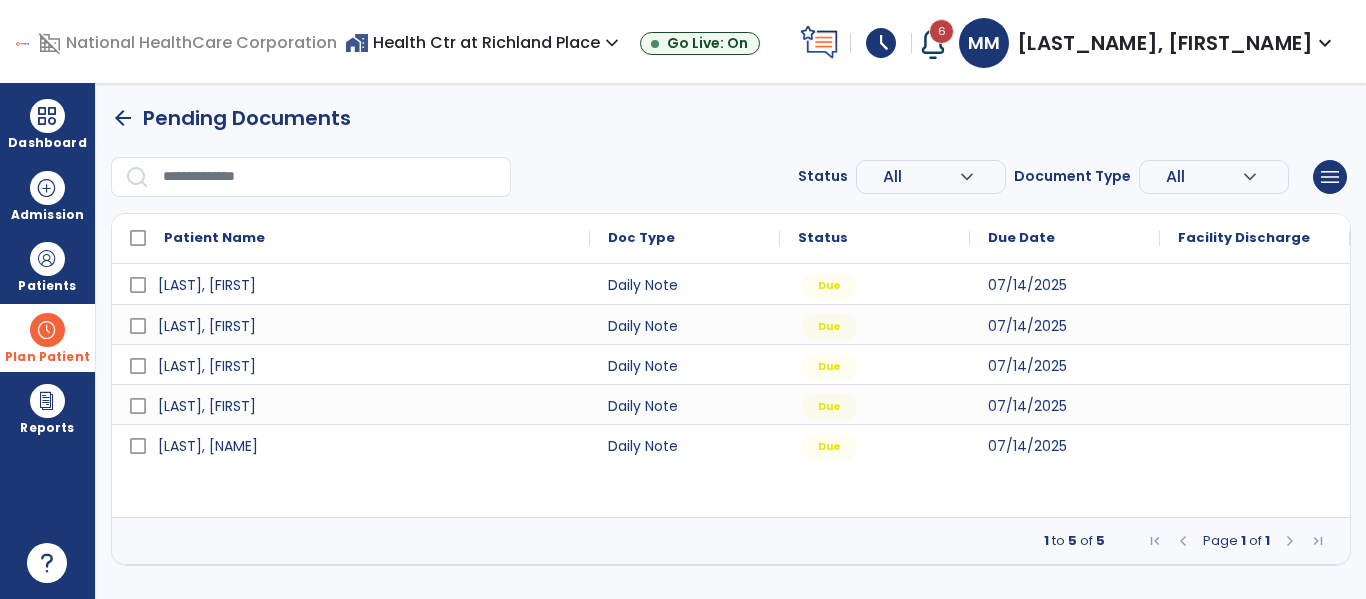 click at bounding box center (47, 330) 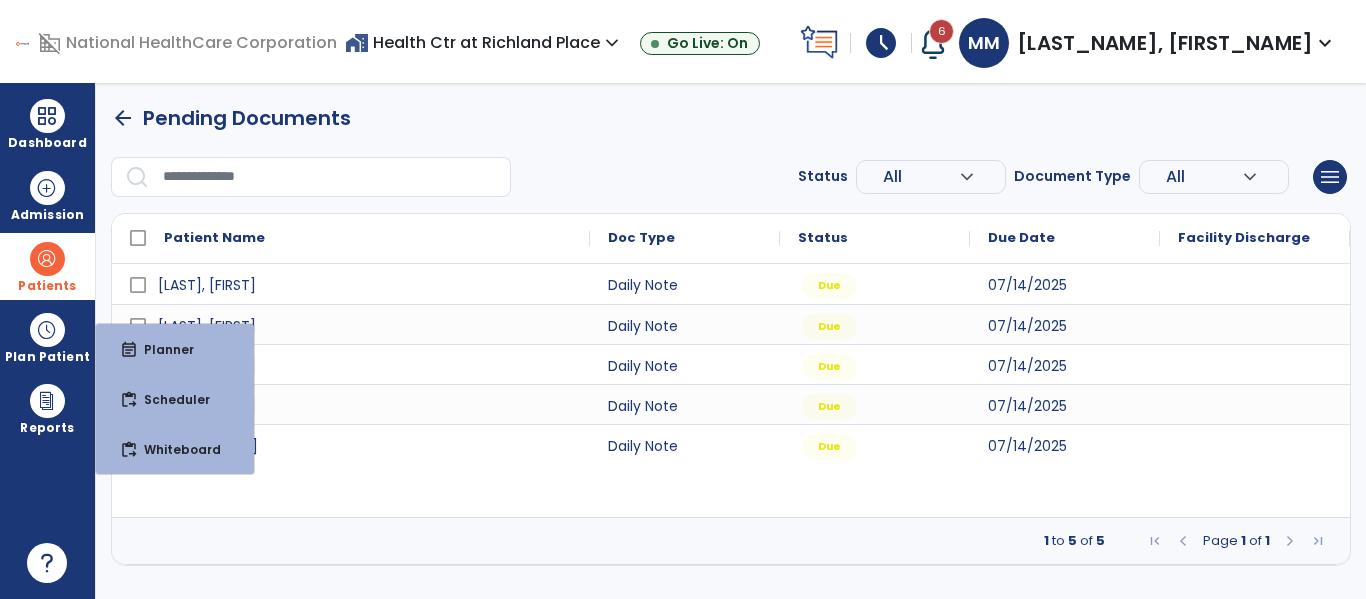 click at bounding box center [47, 259] 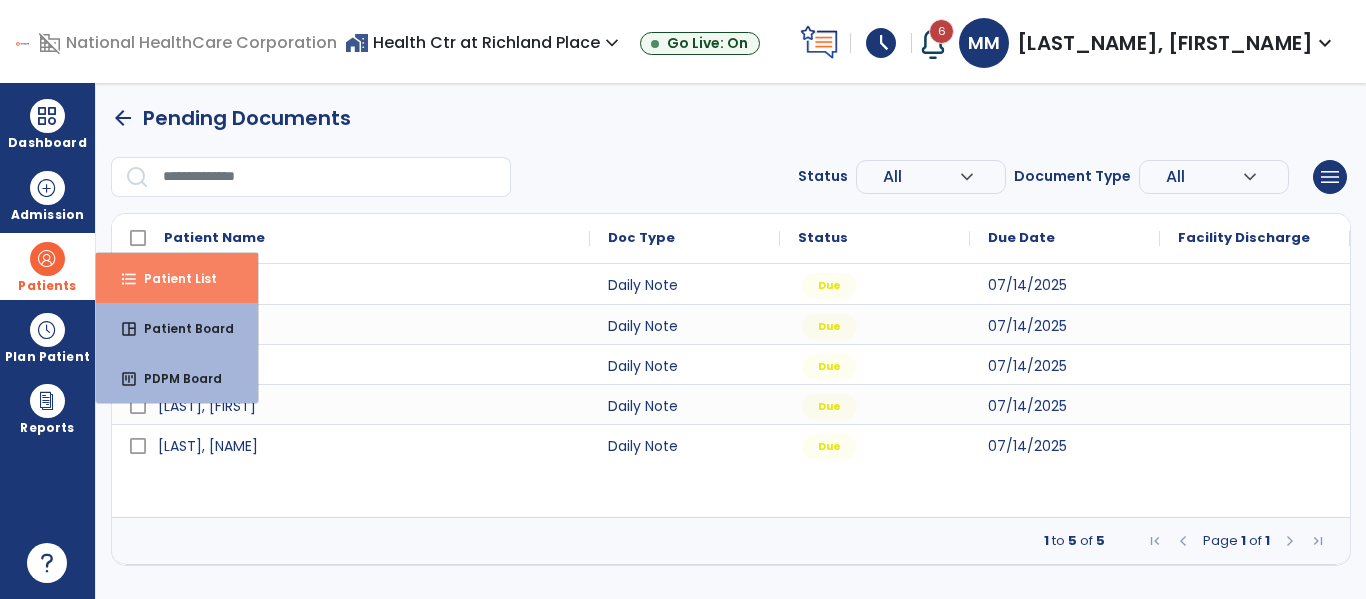 click on "format_list_bulleted  Patient List" at bounding box center (177, 278) 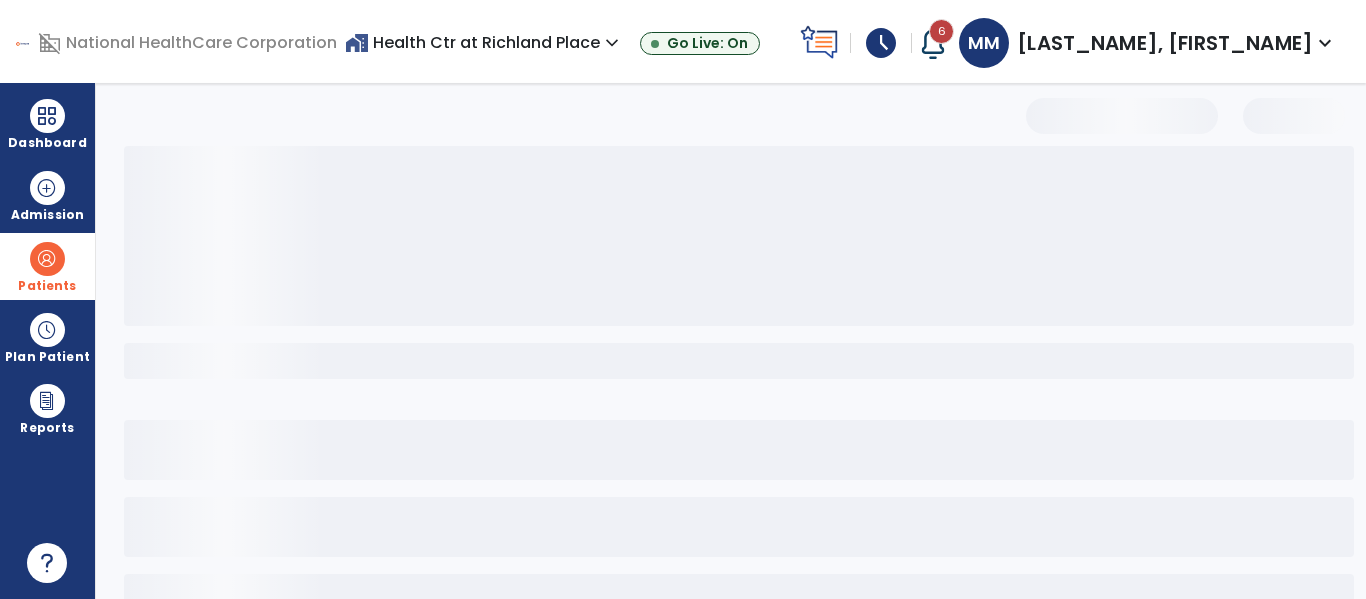 select on "***" 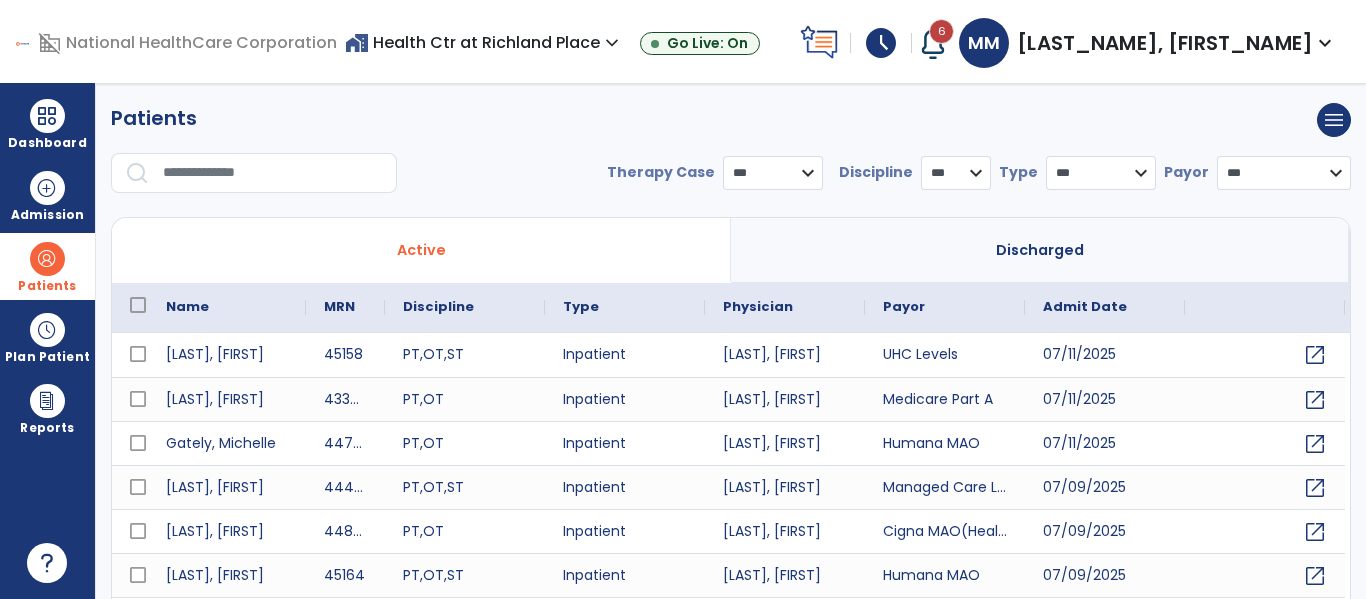 click at bounding box center [273, 173] 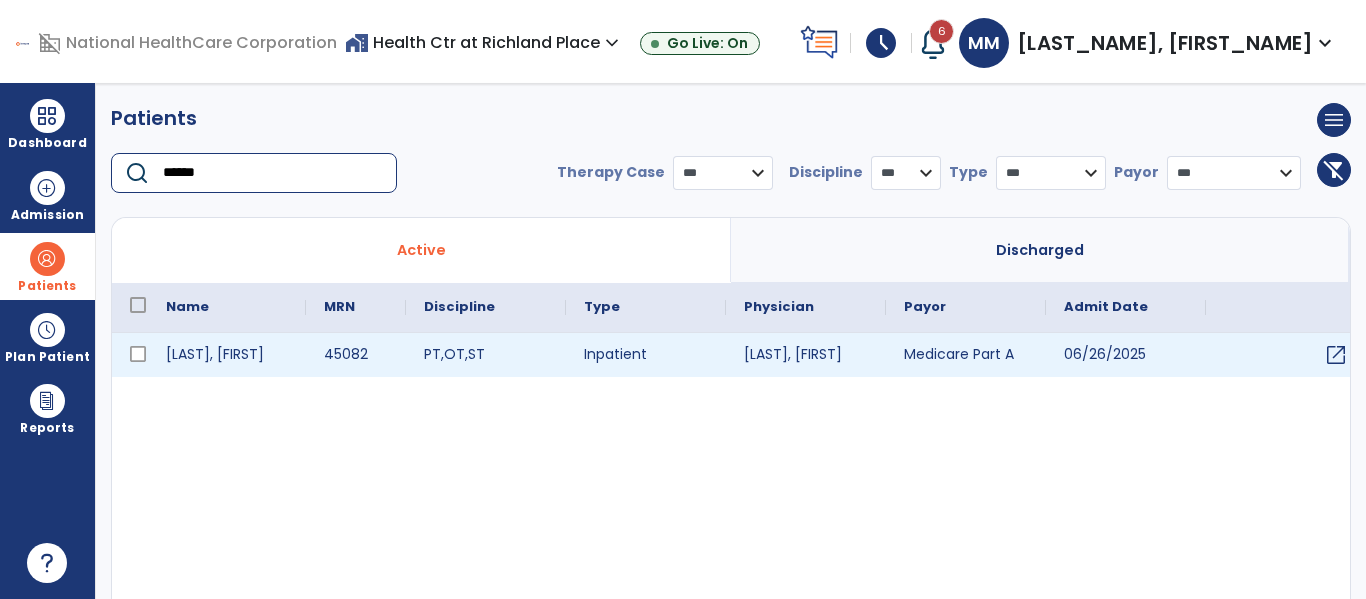 type on "******" 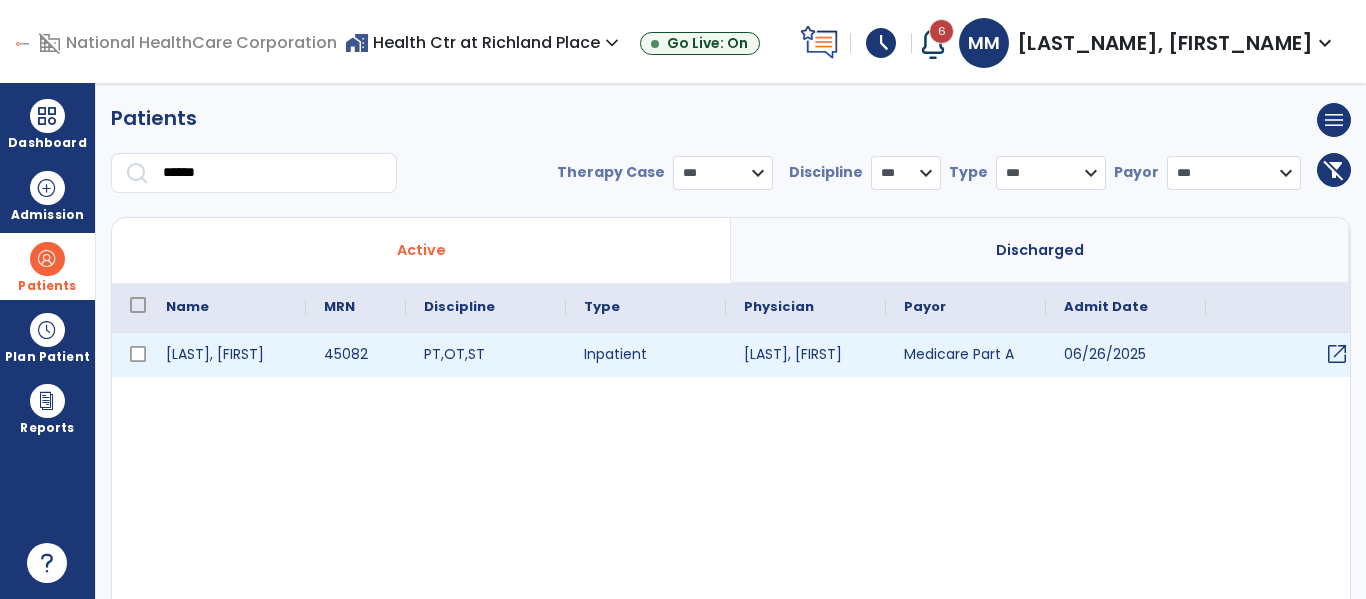 click on "open_in_new" at bounding box center (1337, 354) 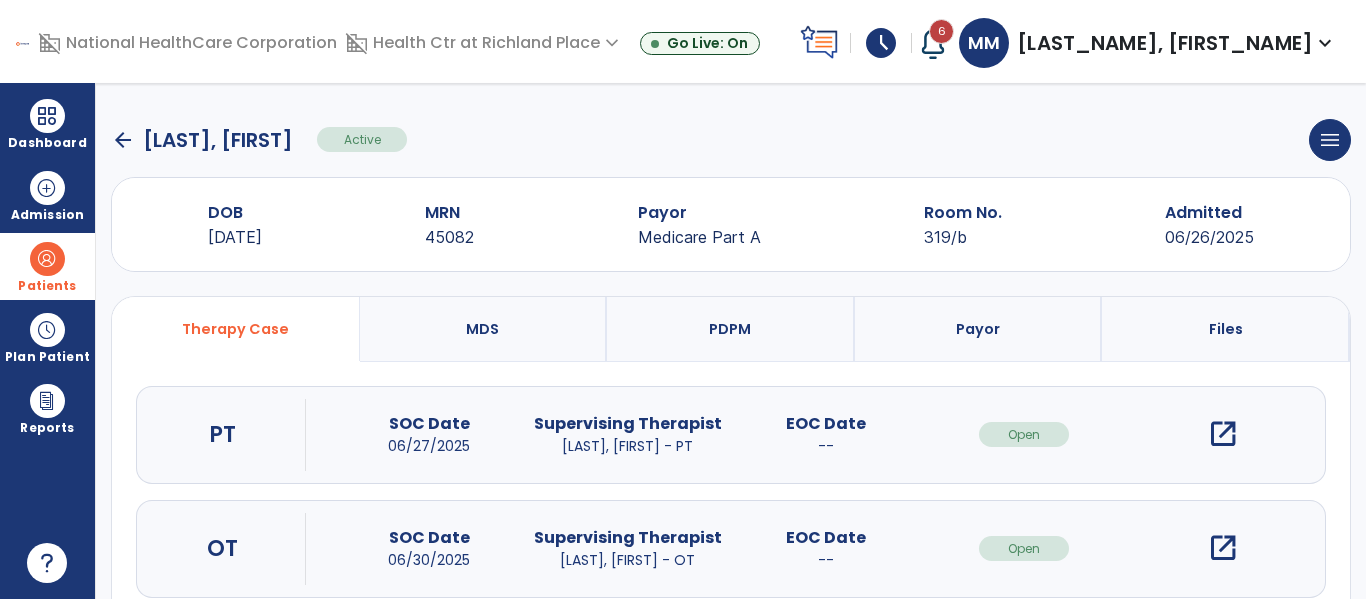 click on "open_in_new" at bounding box center [1223, 434] 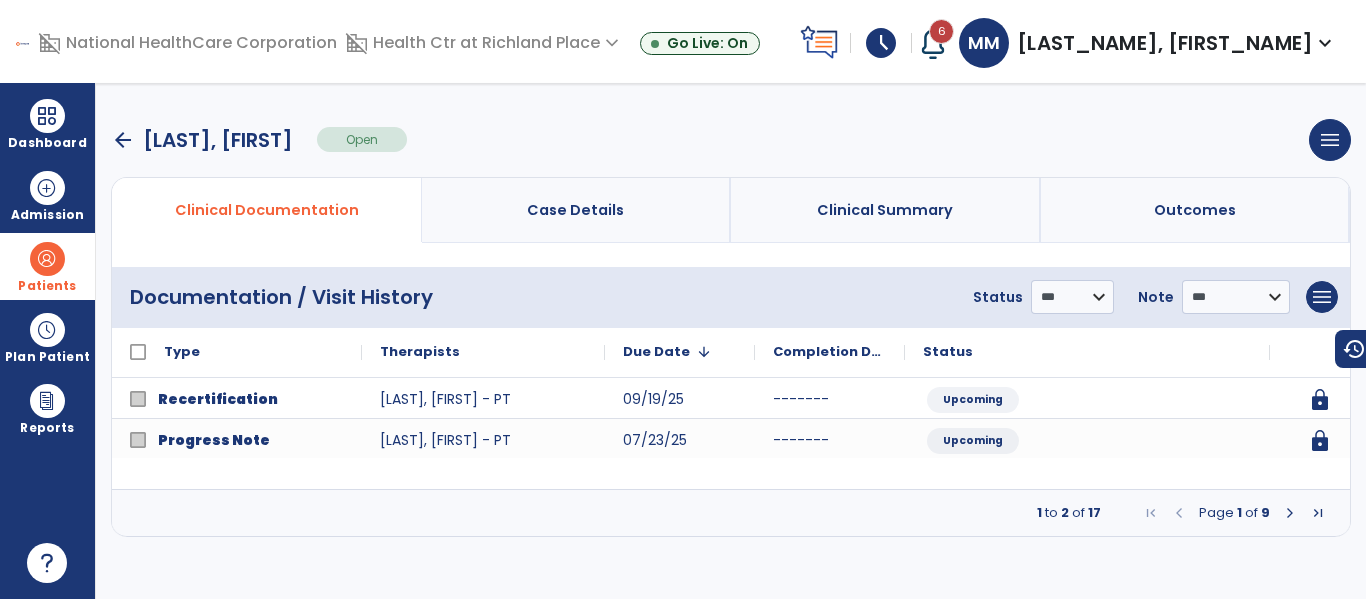click at bounding box center (1290, 513) 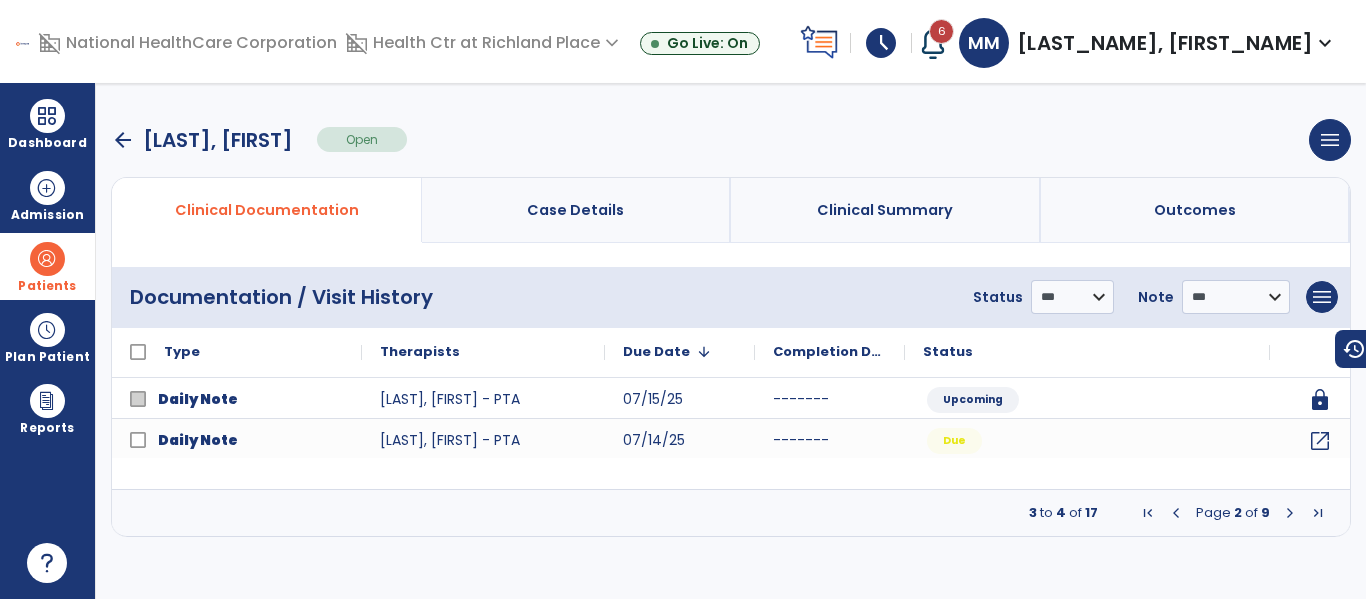 click at bounding box center [1290, 513] 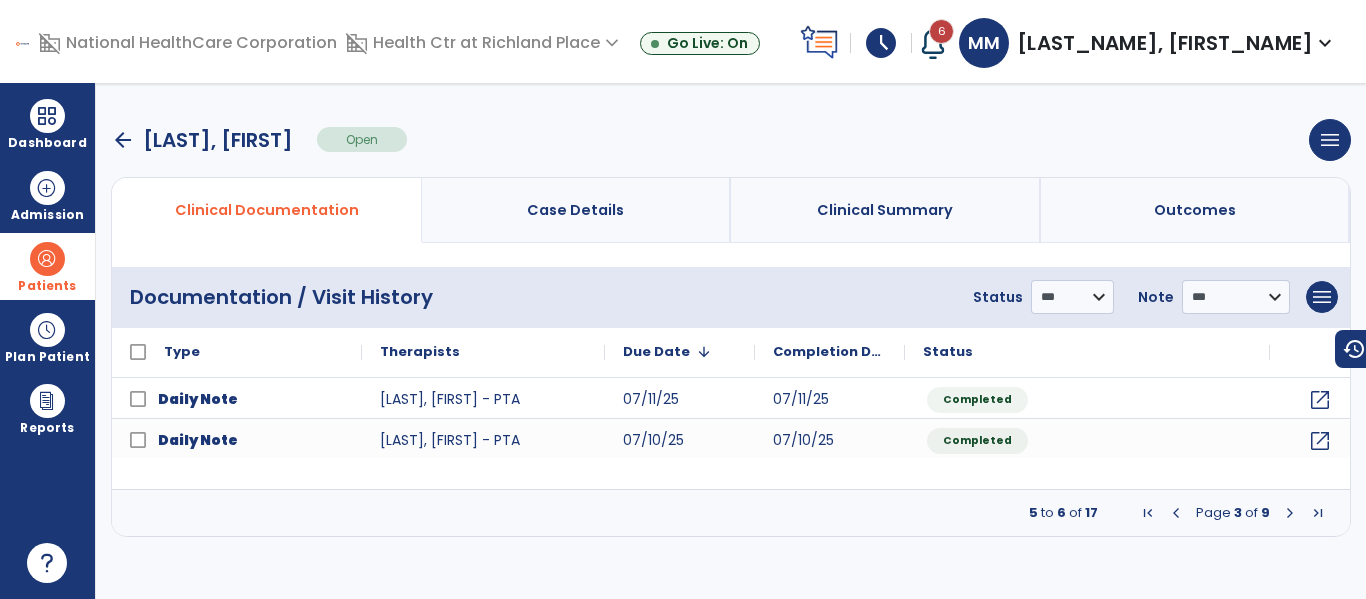 click at bounding box center [1290, 513] 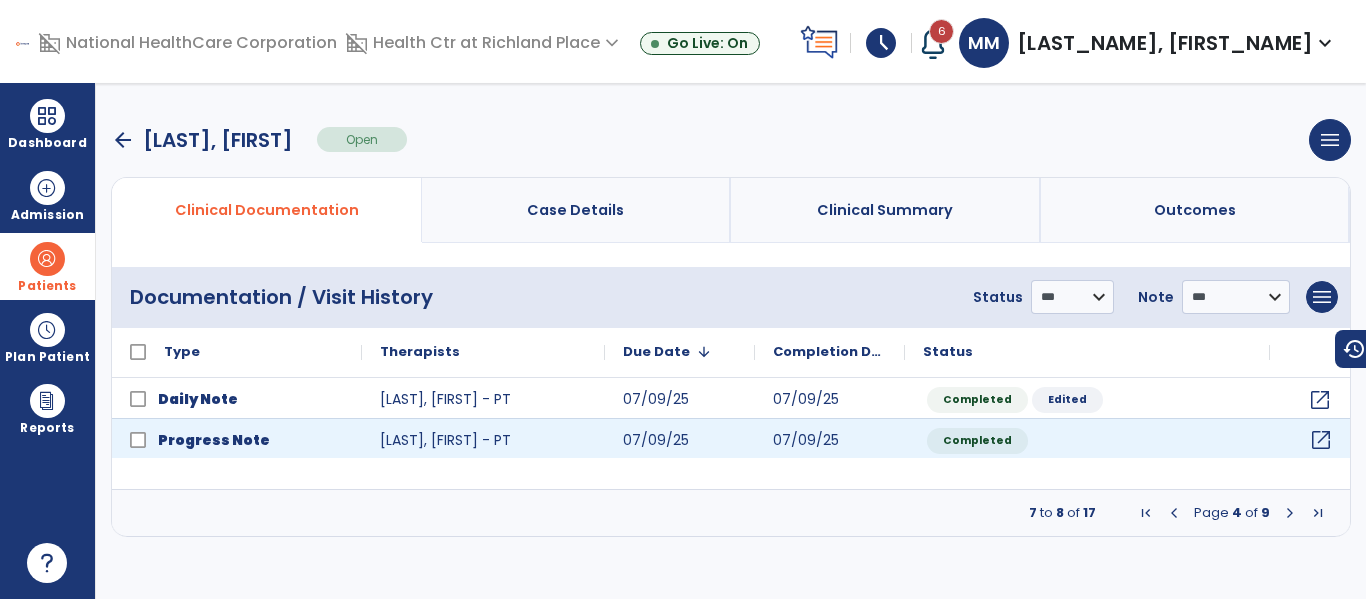 click on "open_in_new" 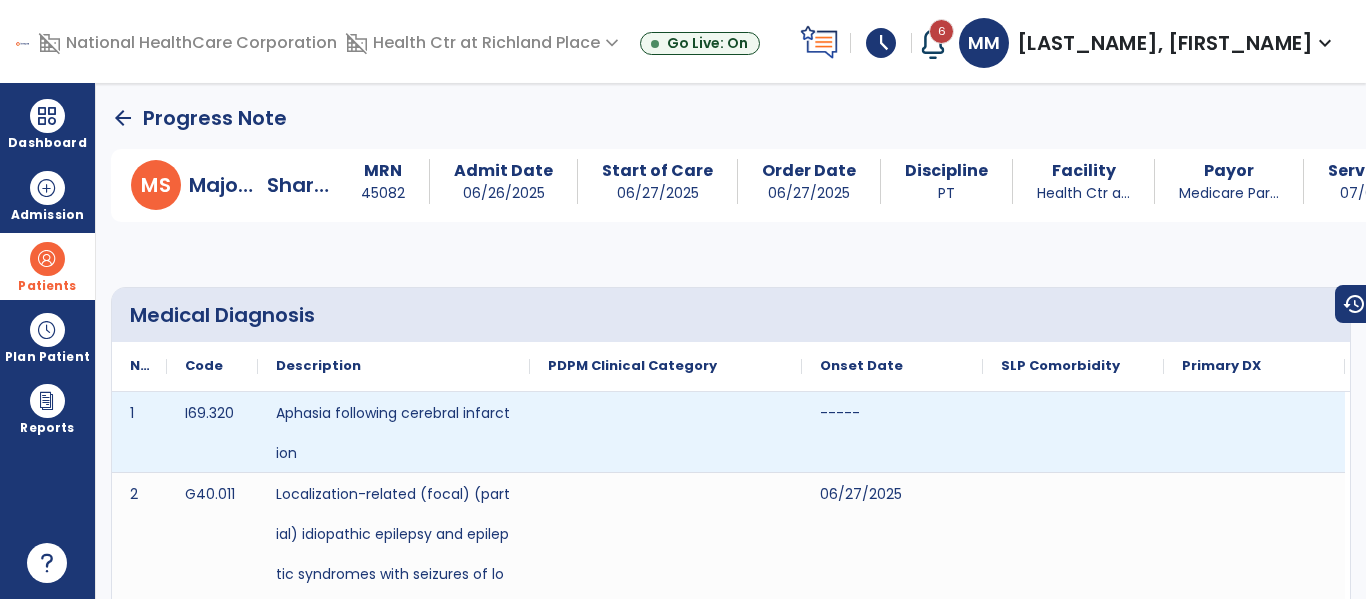 scroll, scrollTop: 38, scrollLeft: 0, axis: vertical 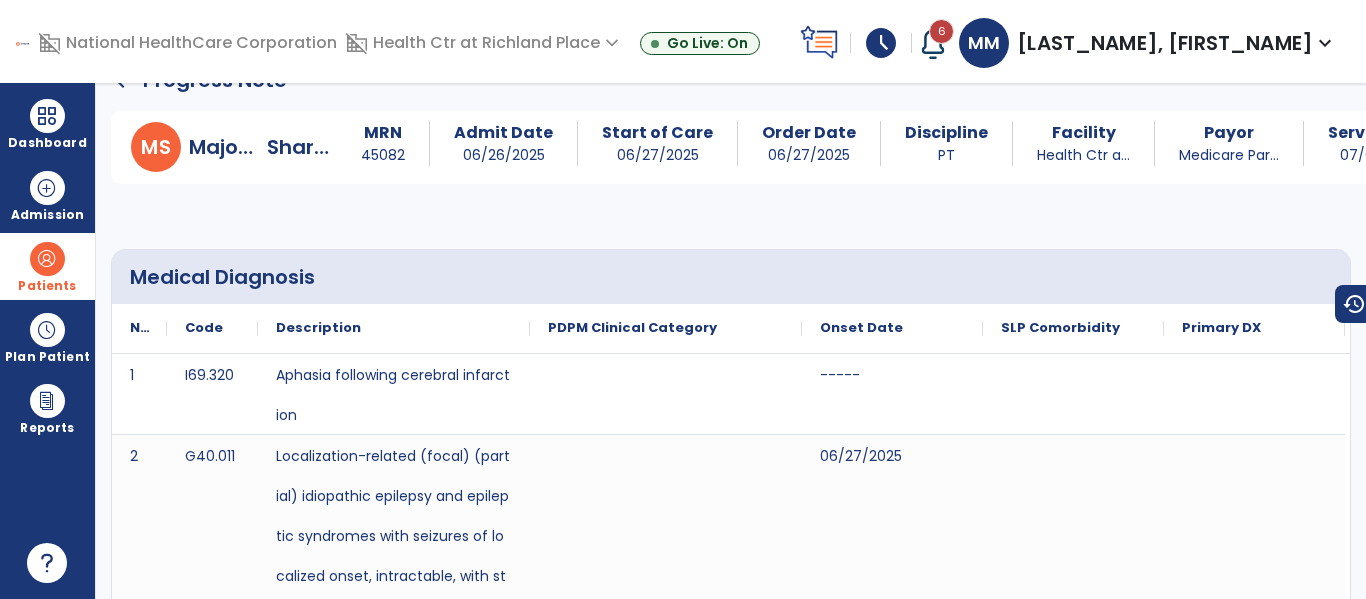 drag, startPoint x: 1328, startPoint y: 437, endPoint x: 752, endPoint y: 210, distance: 619.11633 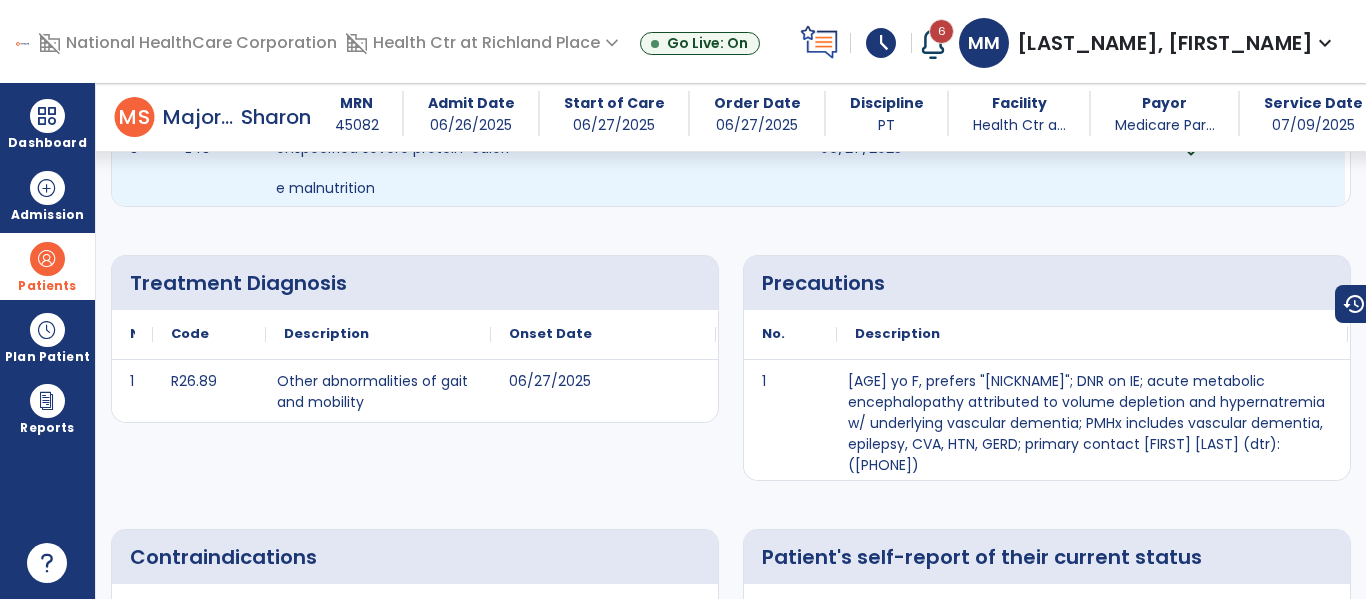 scroll, scrollTop: 0, scrollLeft: 0, axis: both 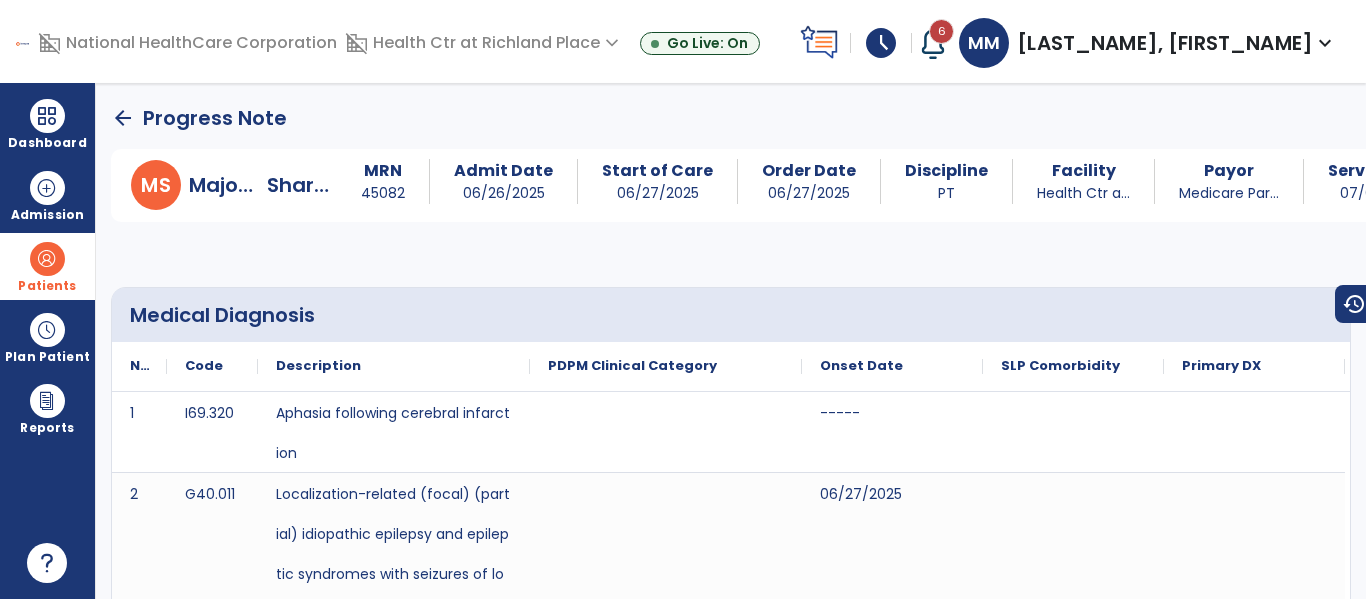 click on "arrow_back" 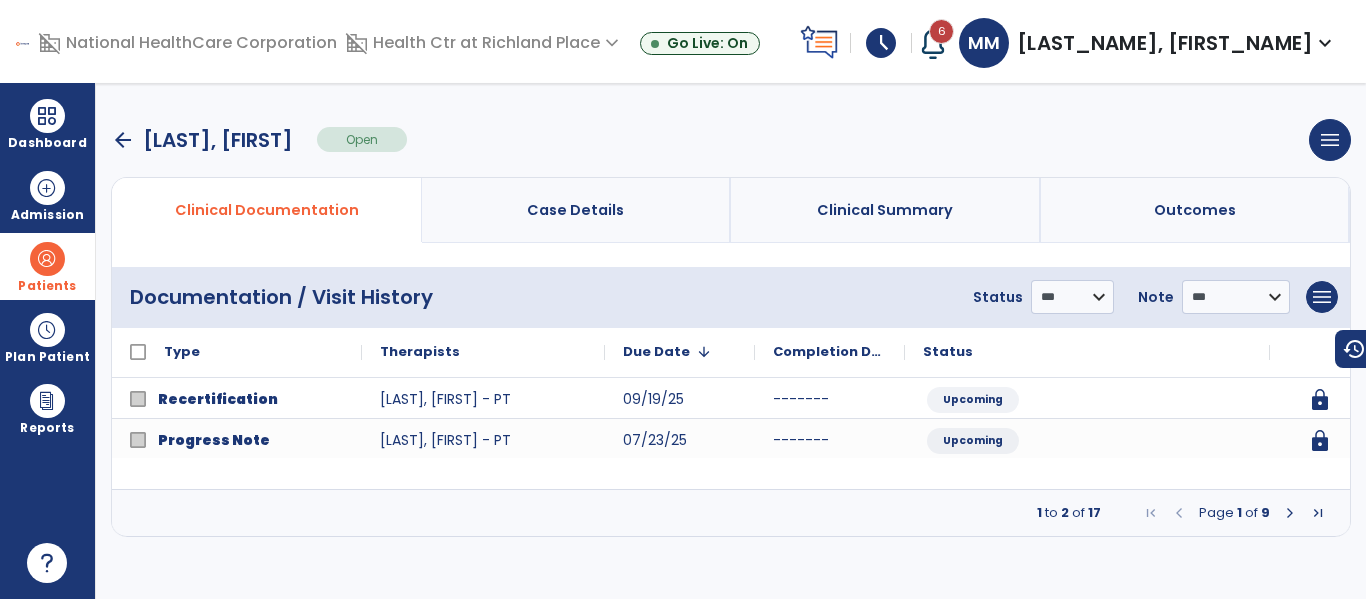click on "arrow_back" at bounding box center [123, 140] 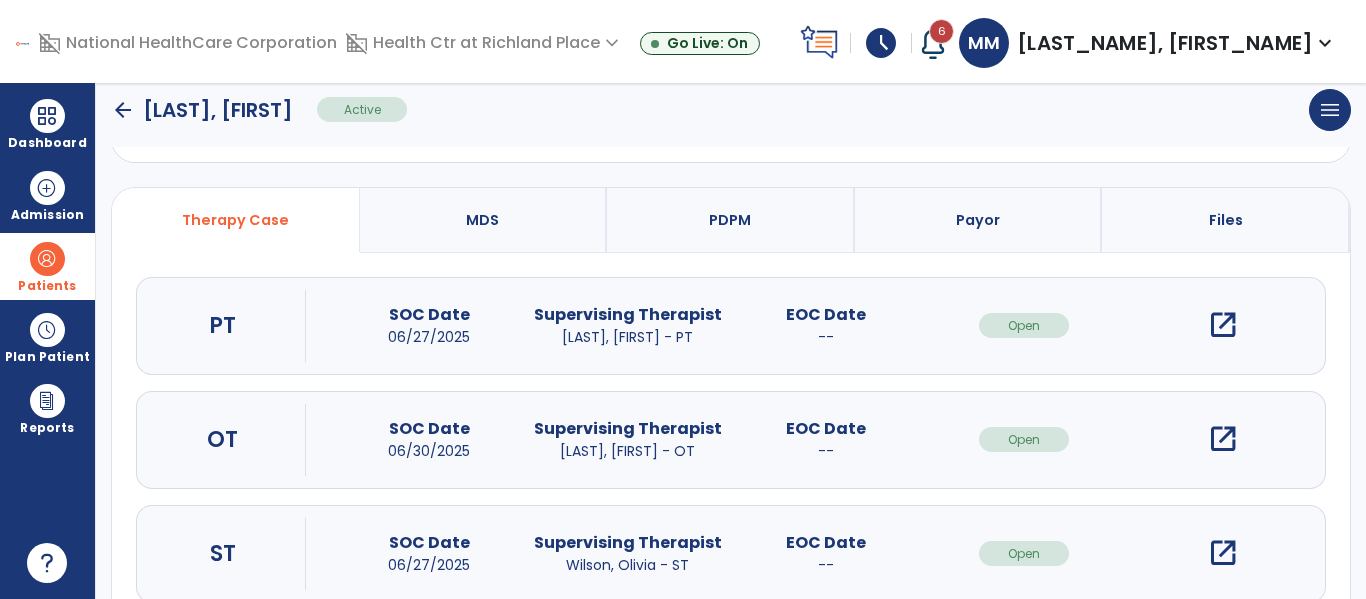 scroll, scrollTop: 110, scrollLeft: 0, axis: vertical 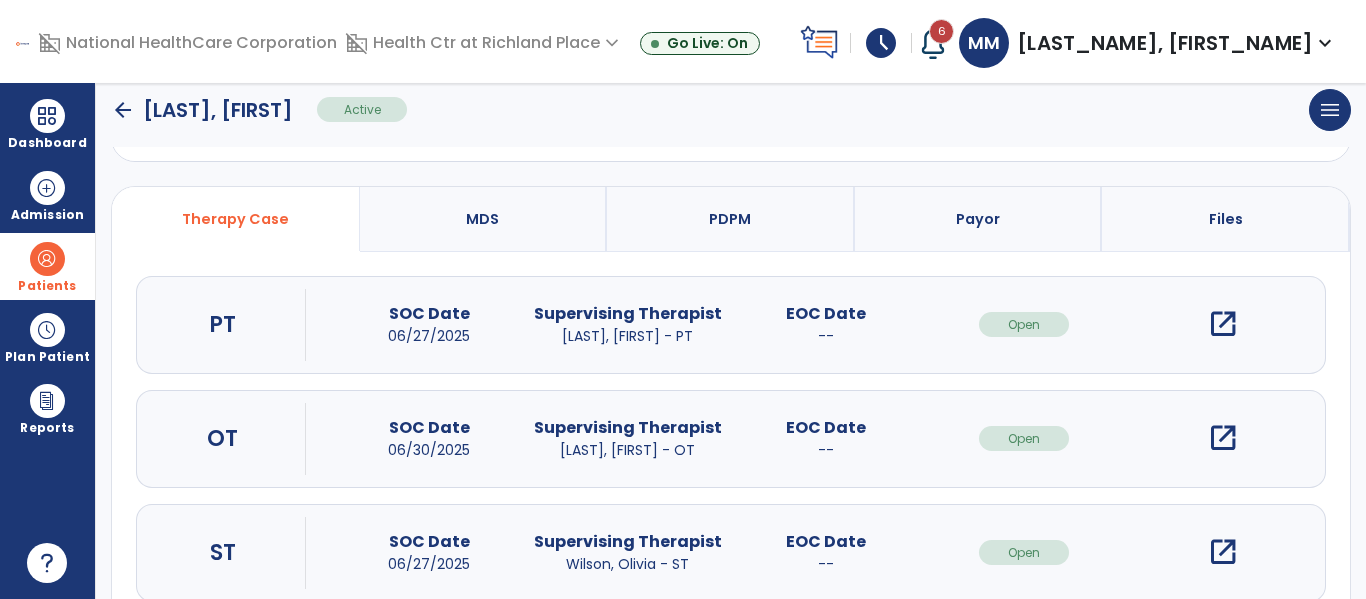 click on "open_in_new" at bounding box center [1223, 438] 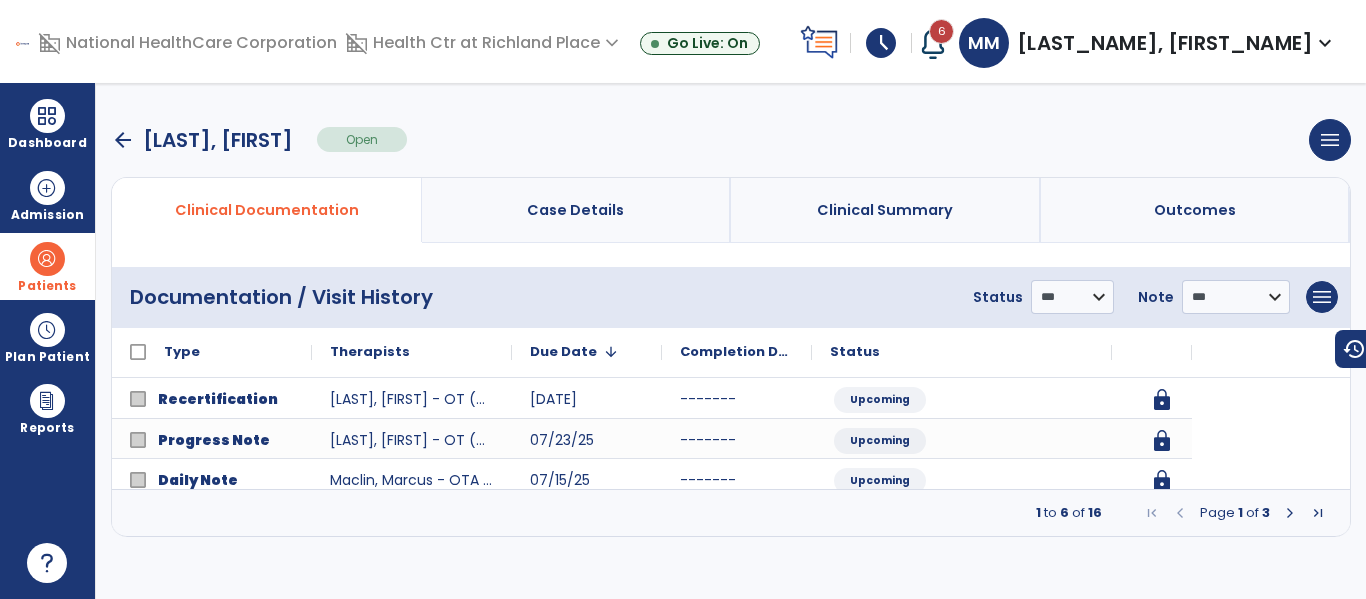 scroll, scrollTop: 0, scrollLeft: 0, axis: both 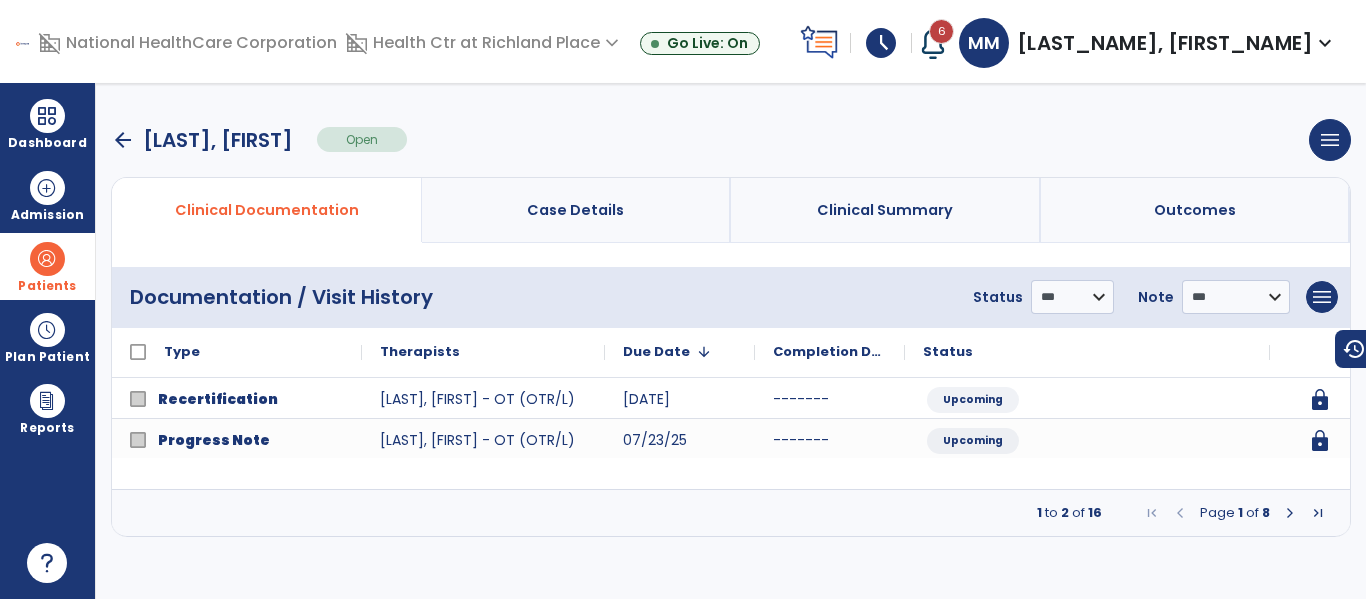 click at bounding box center (1290, 513) 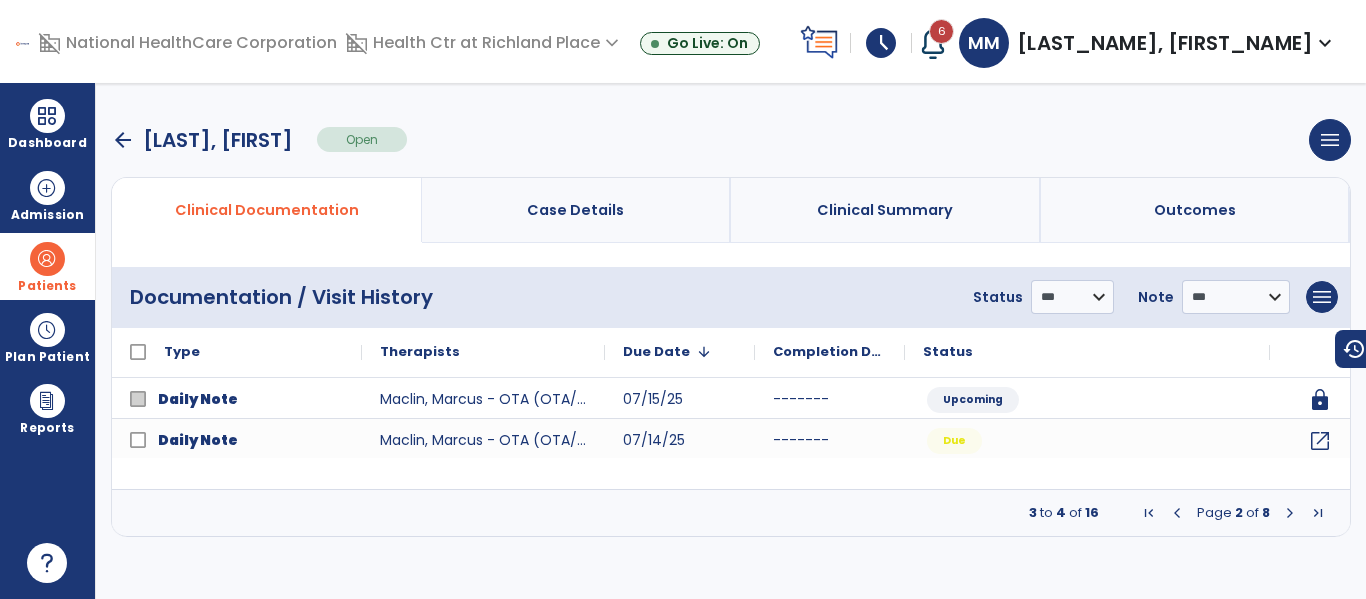 click at bounding box center [1290, 513] 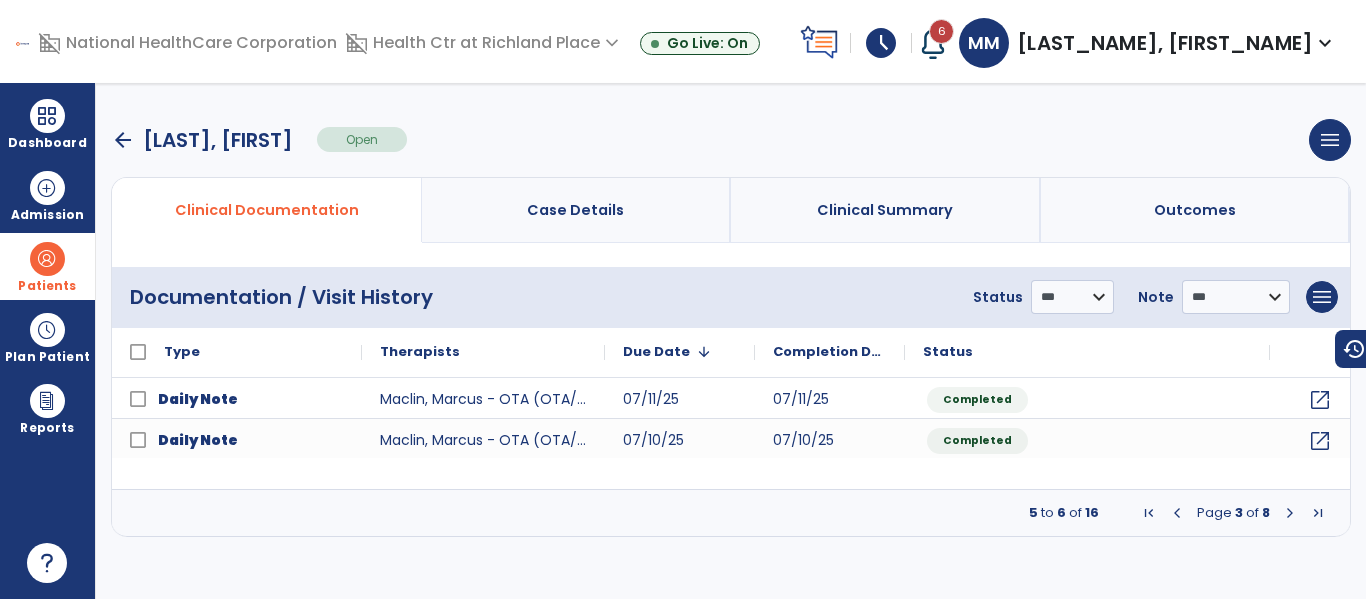 click at bounding box center [1290, 513] 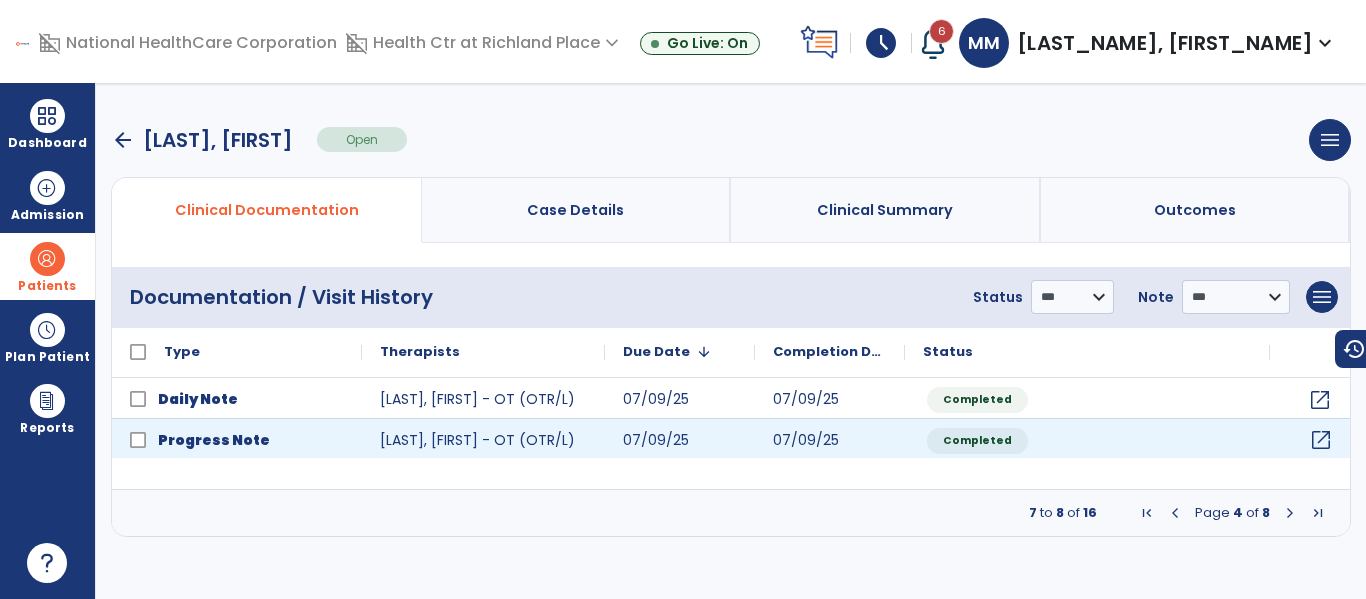 click on "open_in_new" 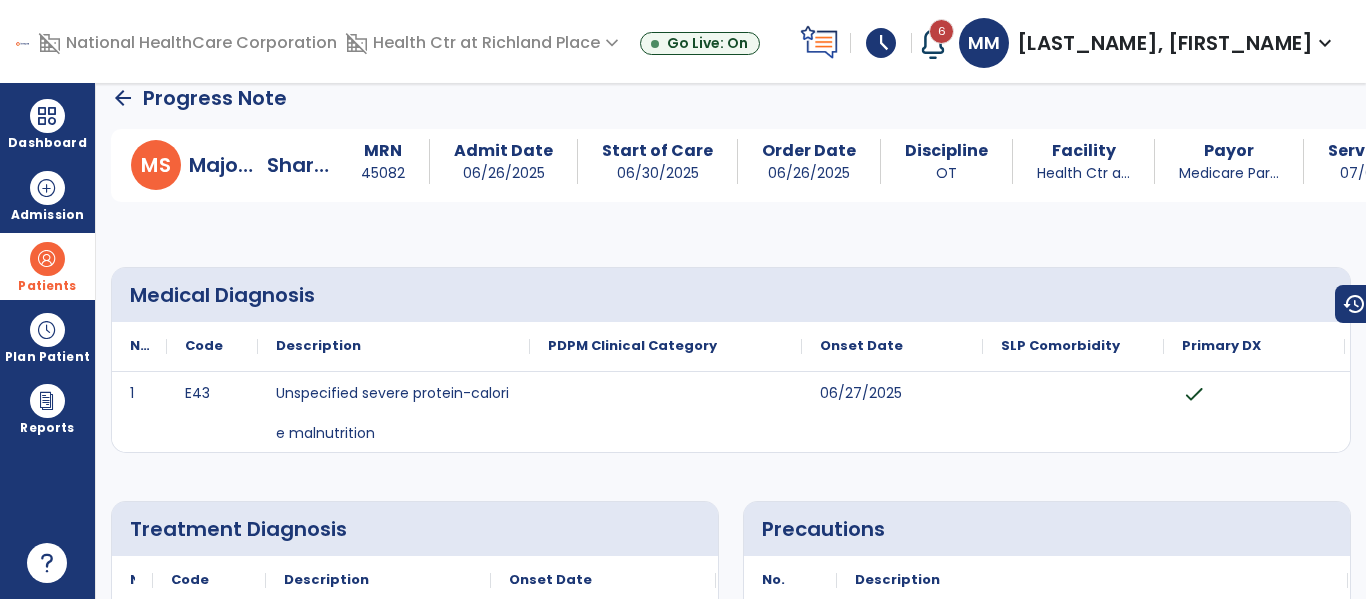 scroll, scrollTop: 0, scrollLeft: 0, axis: both 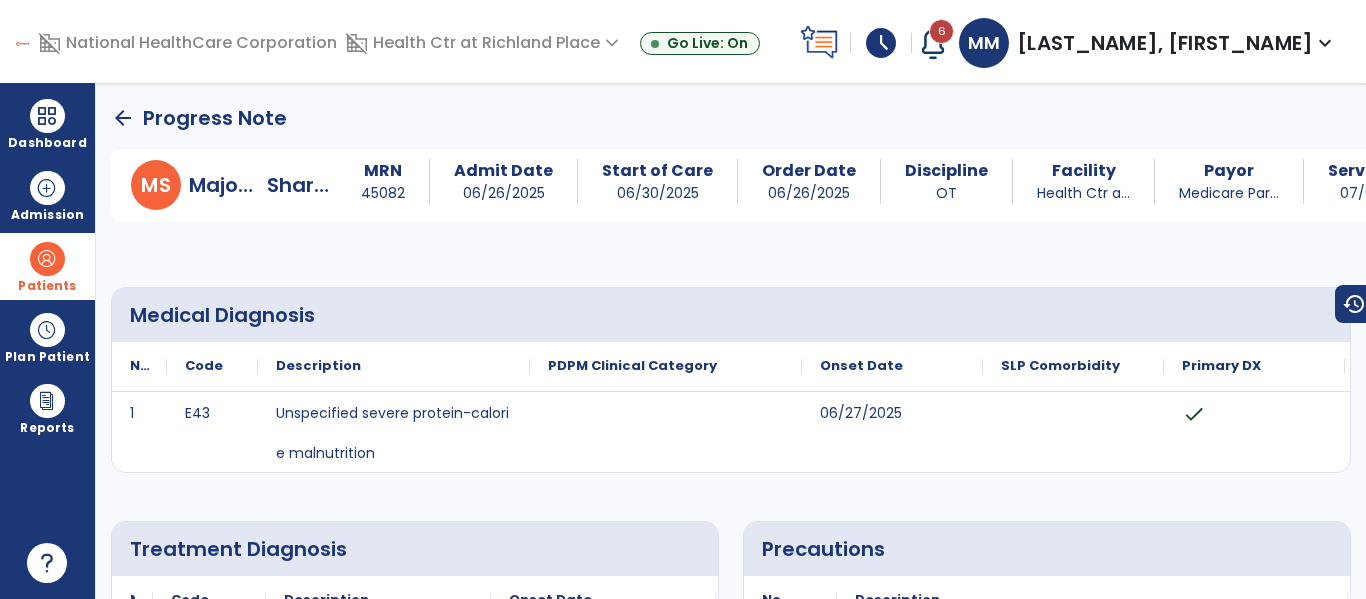 click on "arrow_back" 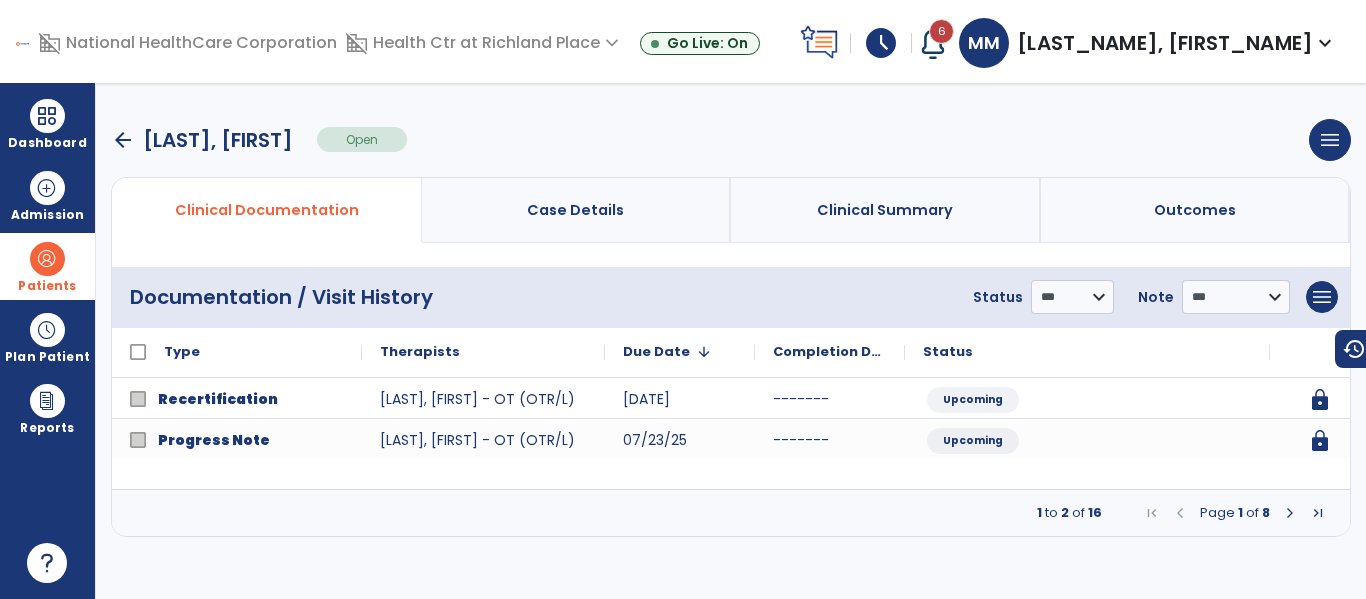 click on "arrow_back" at bounding box center [123, 140] 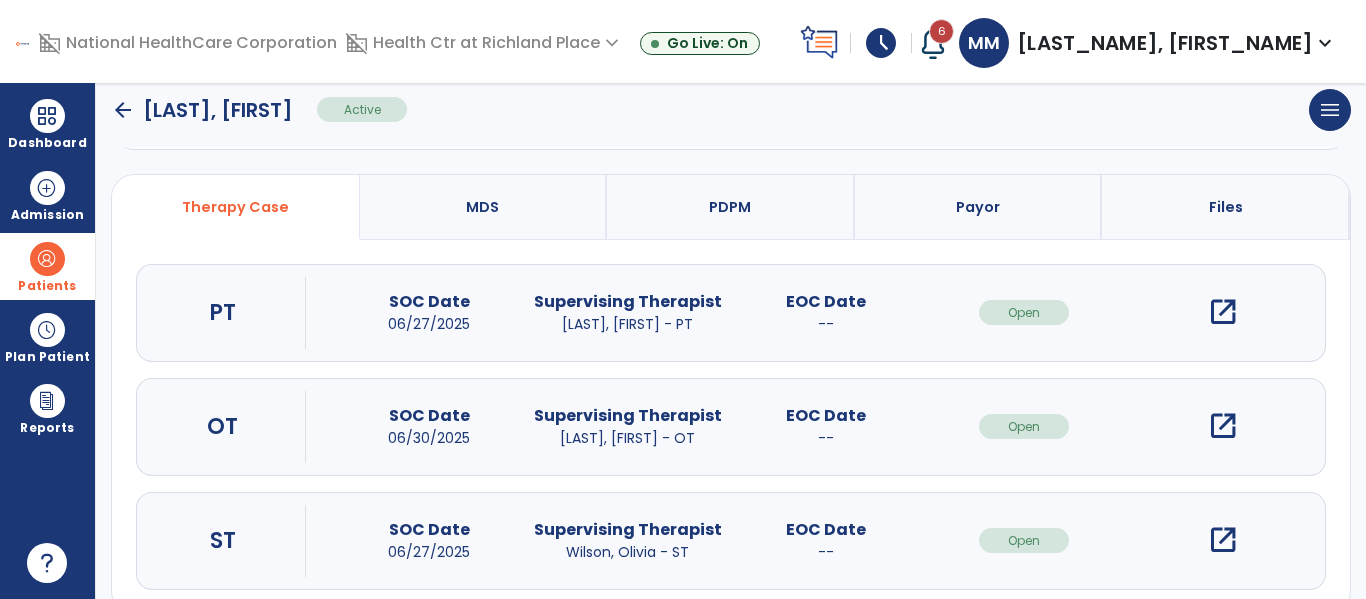 scroll, scrollTop: 162, scrollLeft: 0, axis: vertical 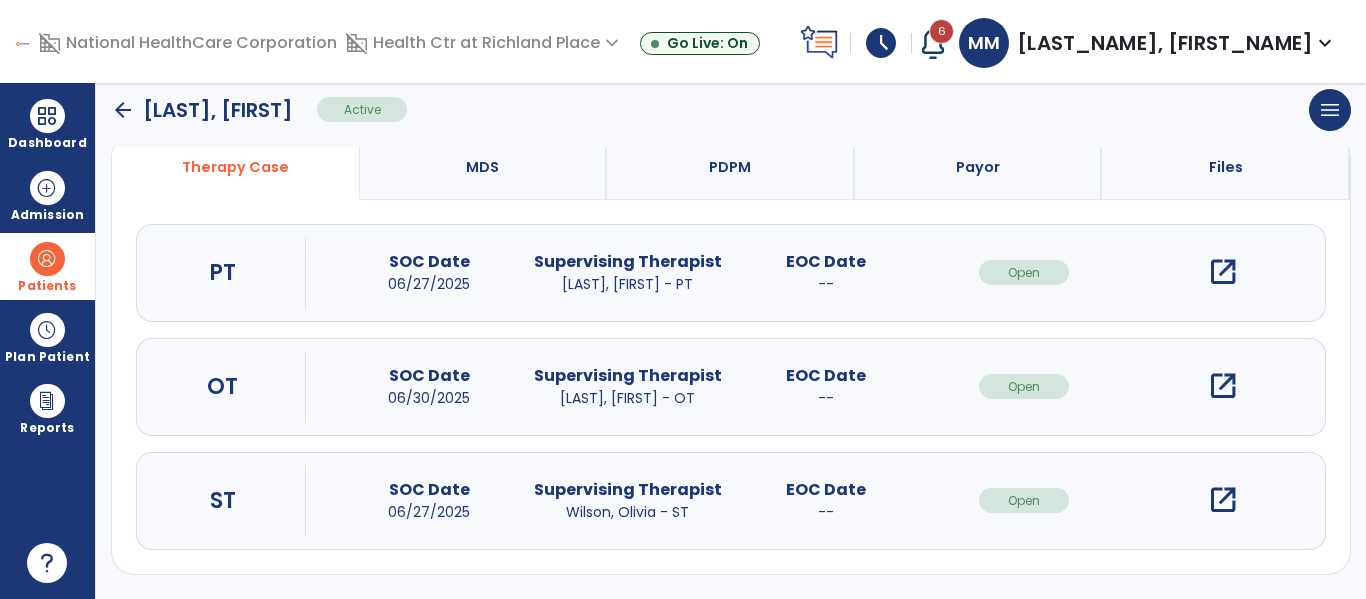 click on "open_in_new" at bounding box center (1223, 272) 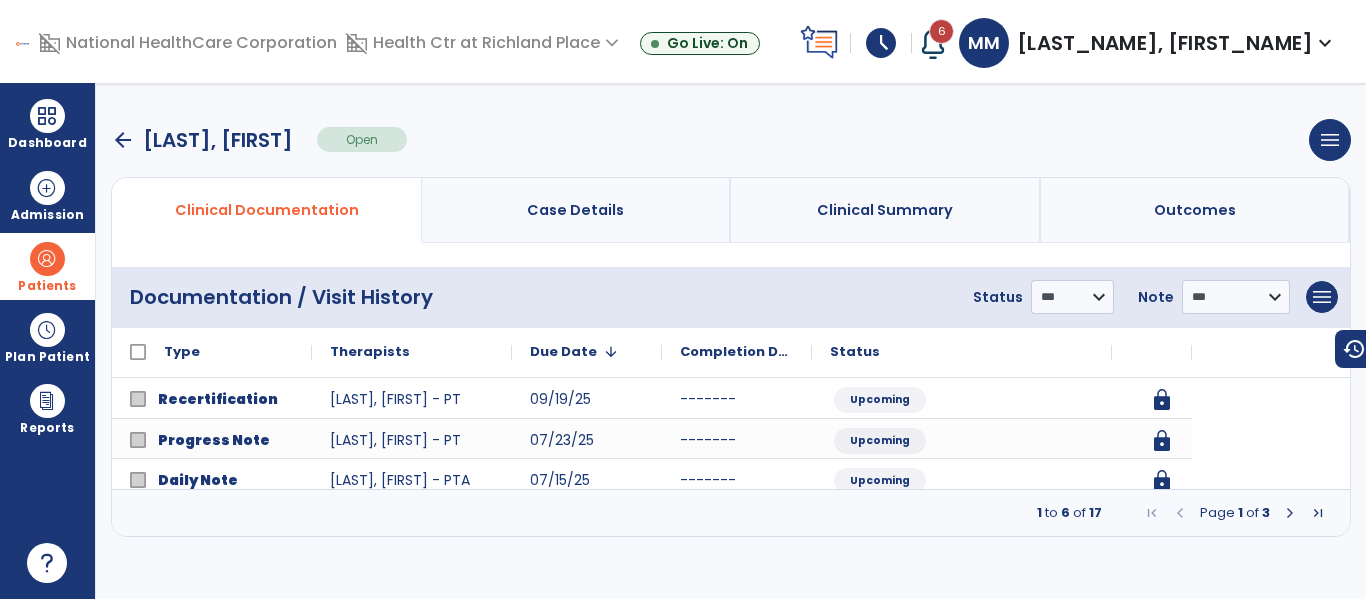 scroll, scrollTop: 0, scrollLeft: 0, axis: both 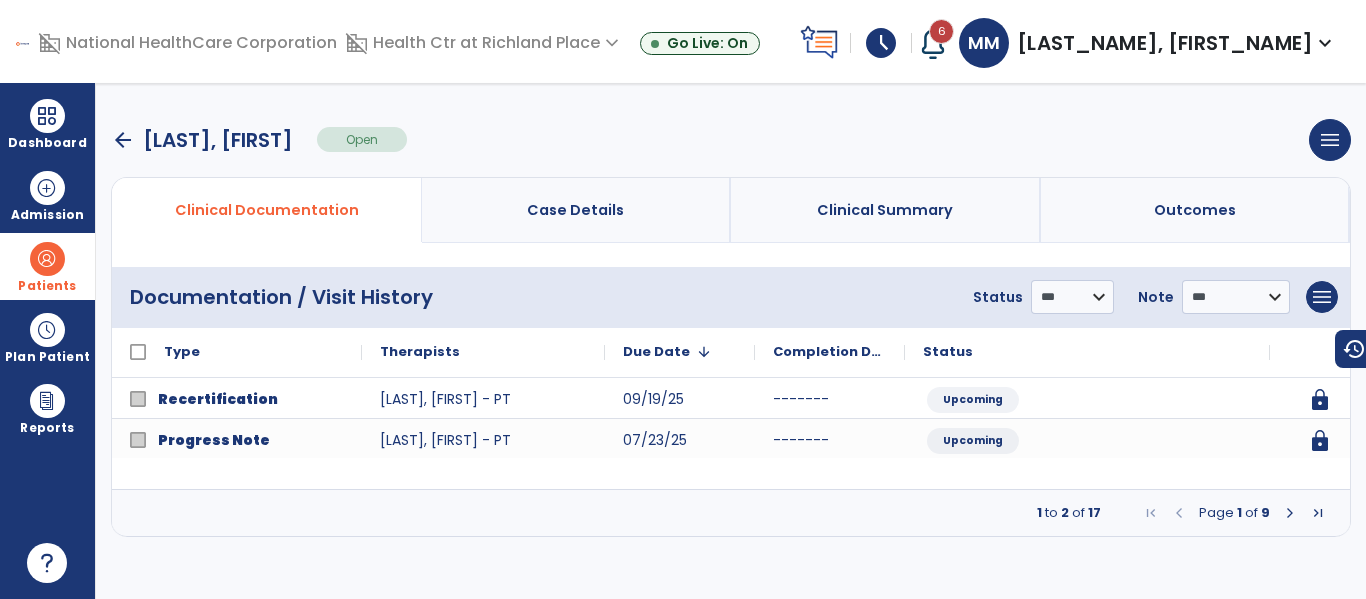 click at bounding box center [1290, 513] 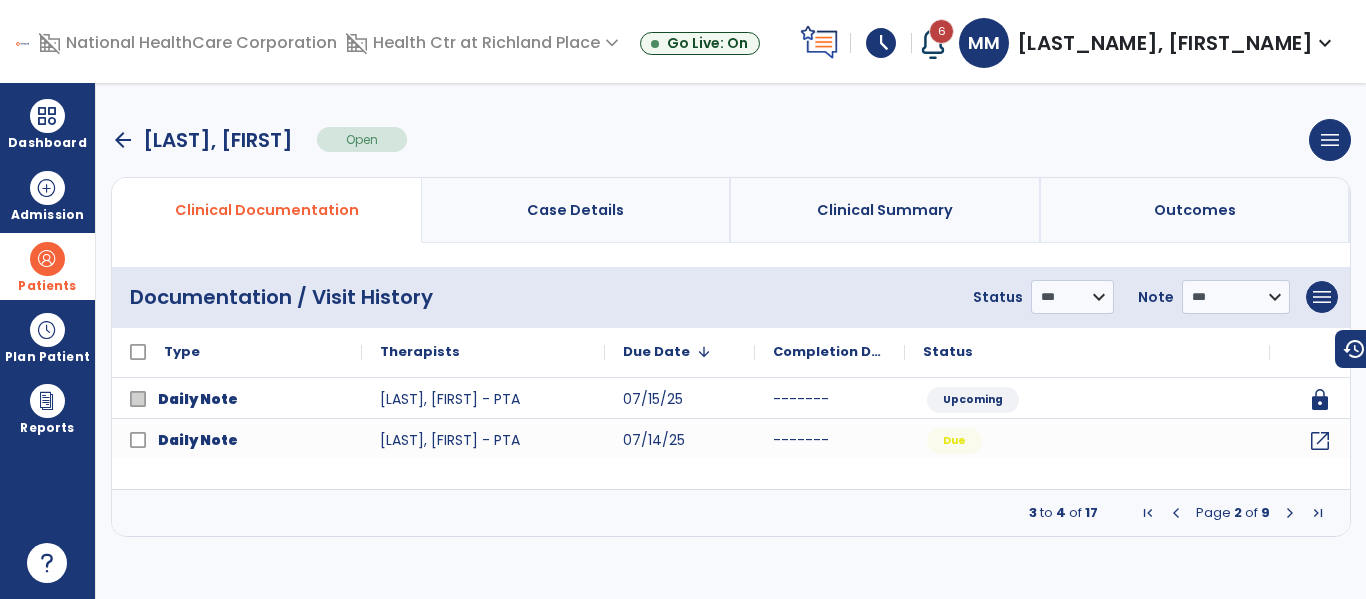 click at bounding box center [1290, 513] 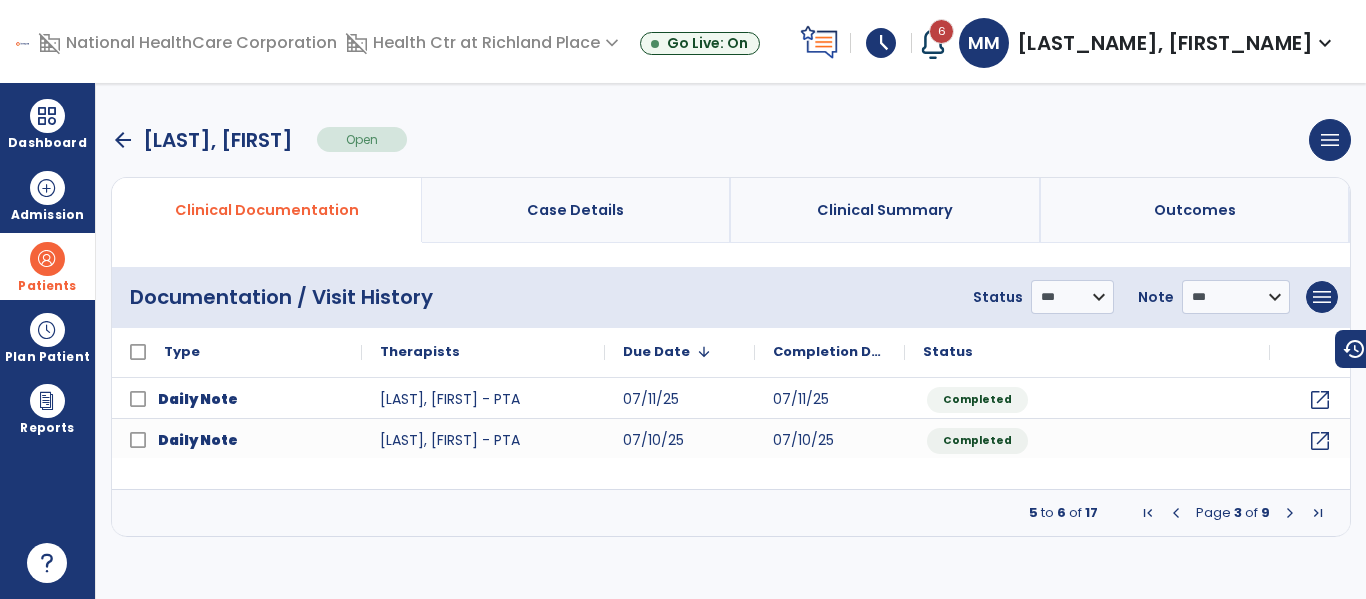 click at bounding box center (1290, 513) 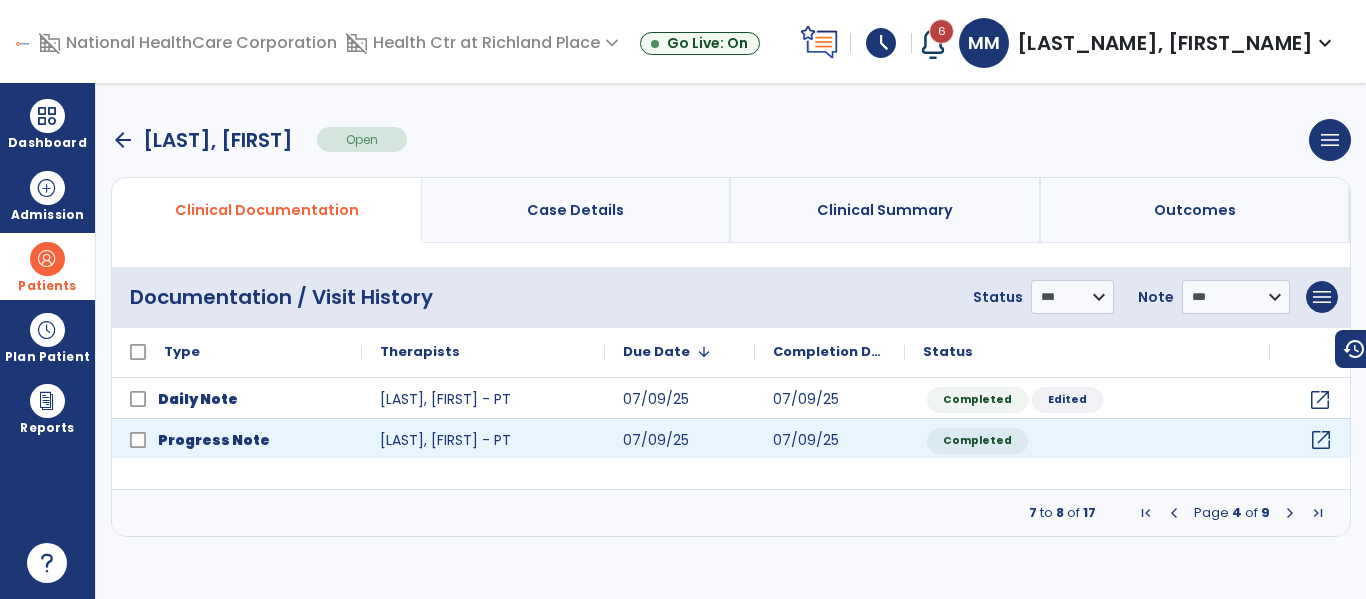 click on "open_in_new" 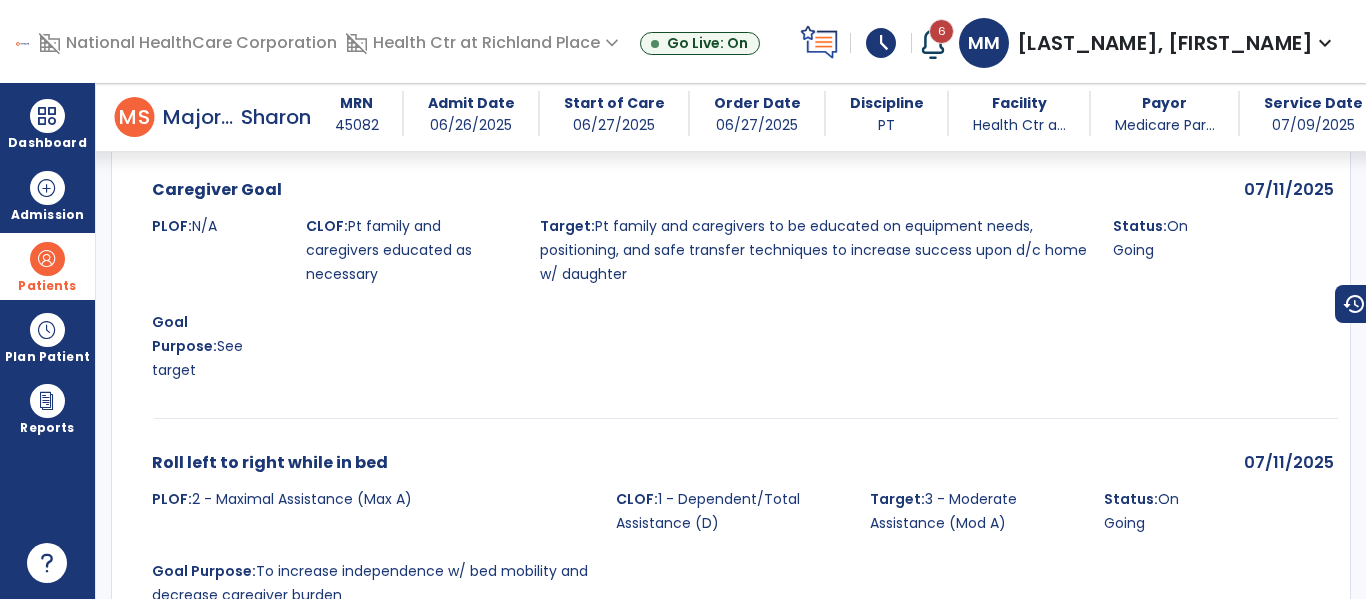 scroll, scrollTop: 1380, scrollLeft: 0, axis: vertical 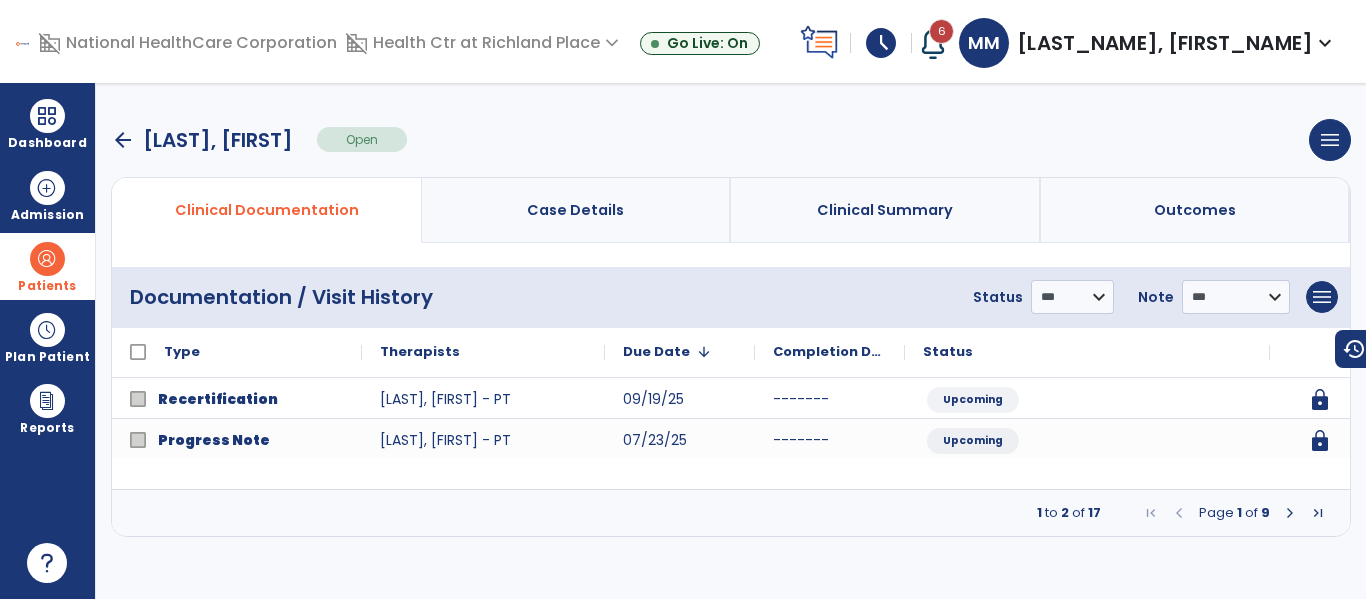 click on "arrow_back" at bounding box center (123, 140) 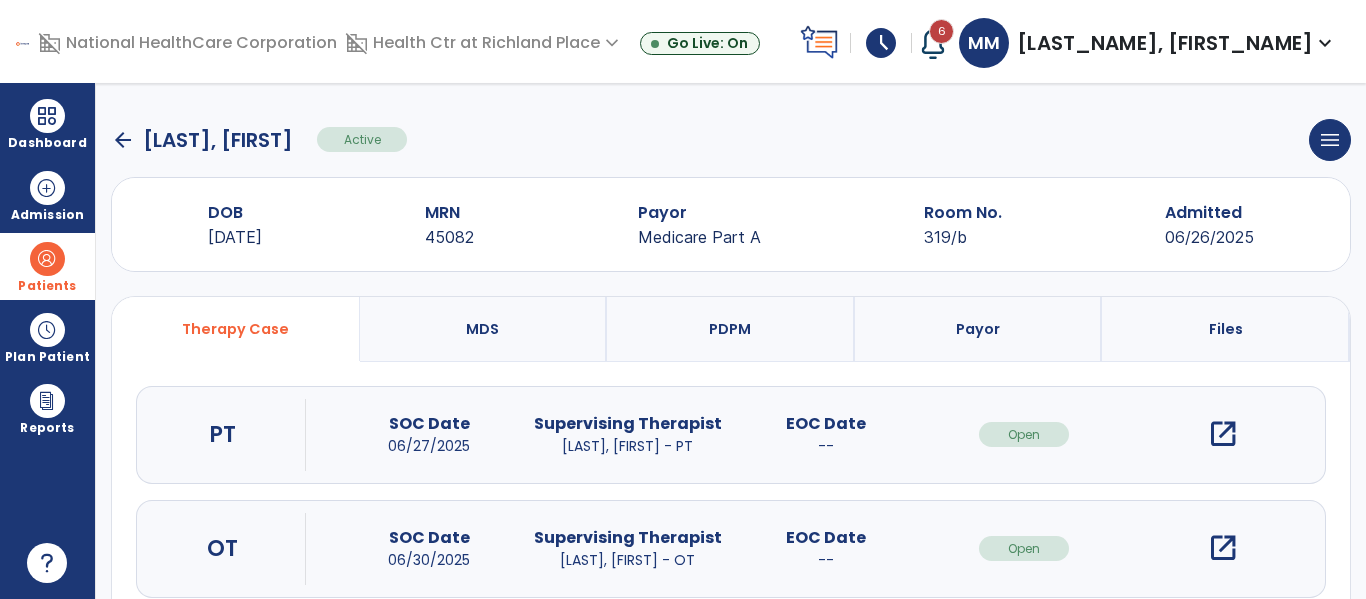 scroll, scrollTop: 162, scrollLeft: 0, axis: vertical 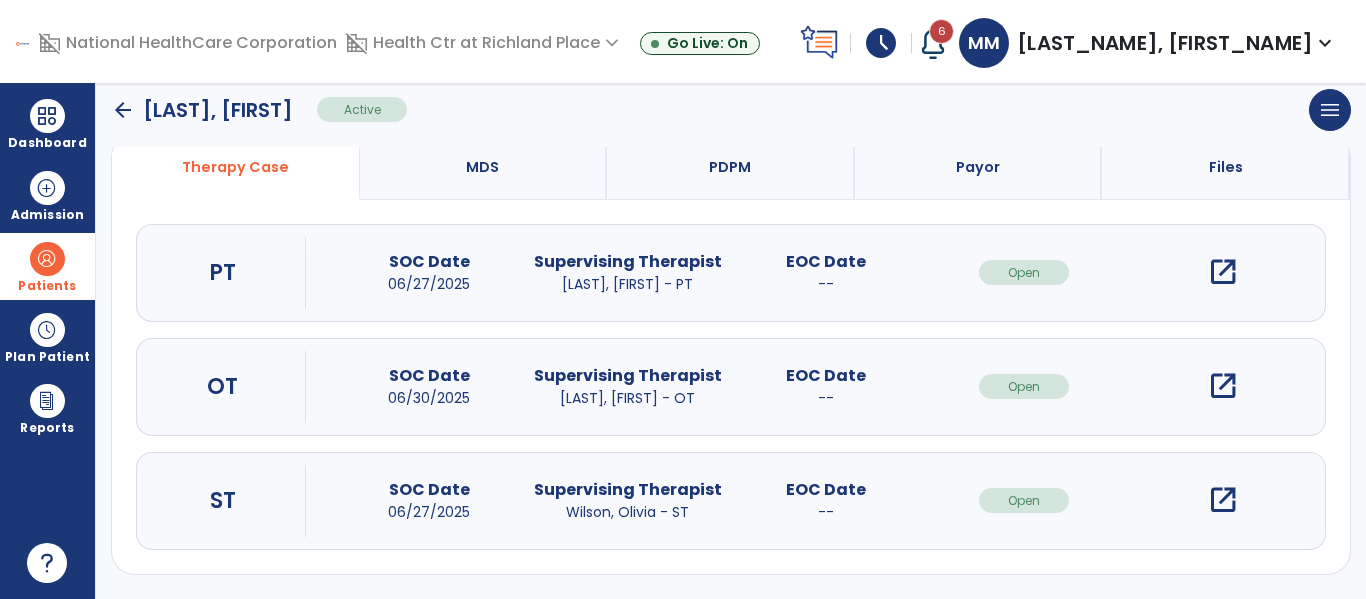 click on "open_in_new" at bounding box center (1223, 386) 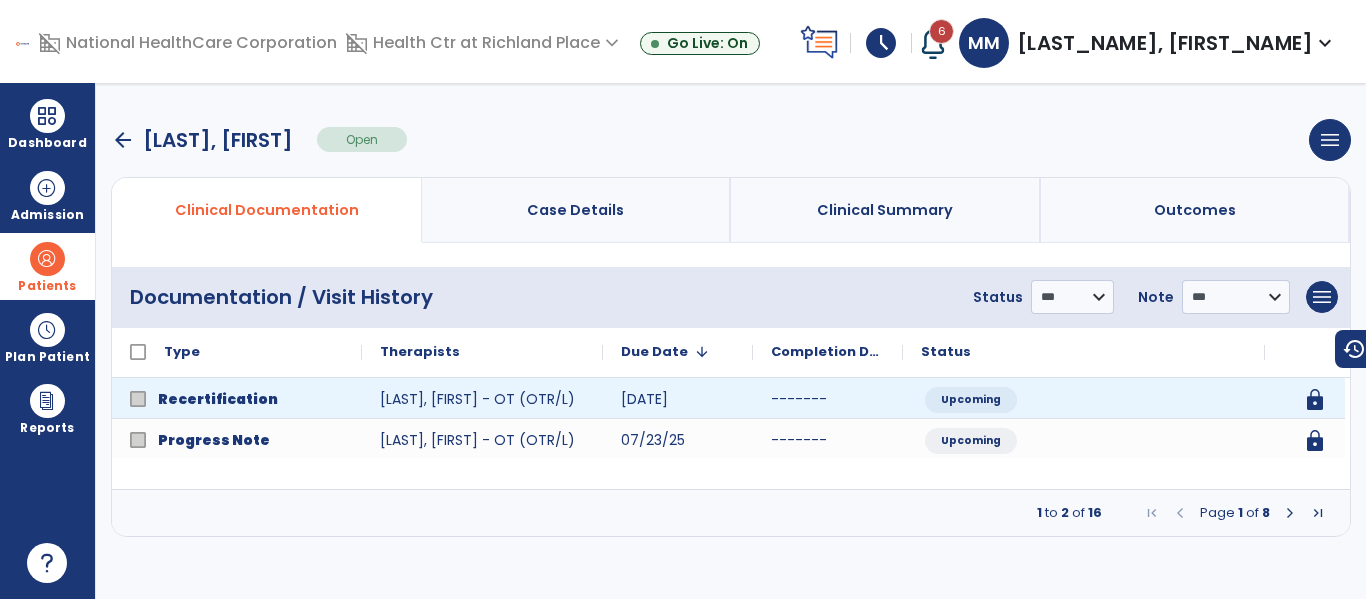 scroll, scrollTop: 0, scrollLeft: 0, axis: both 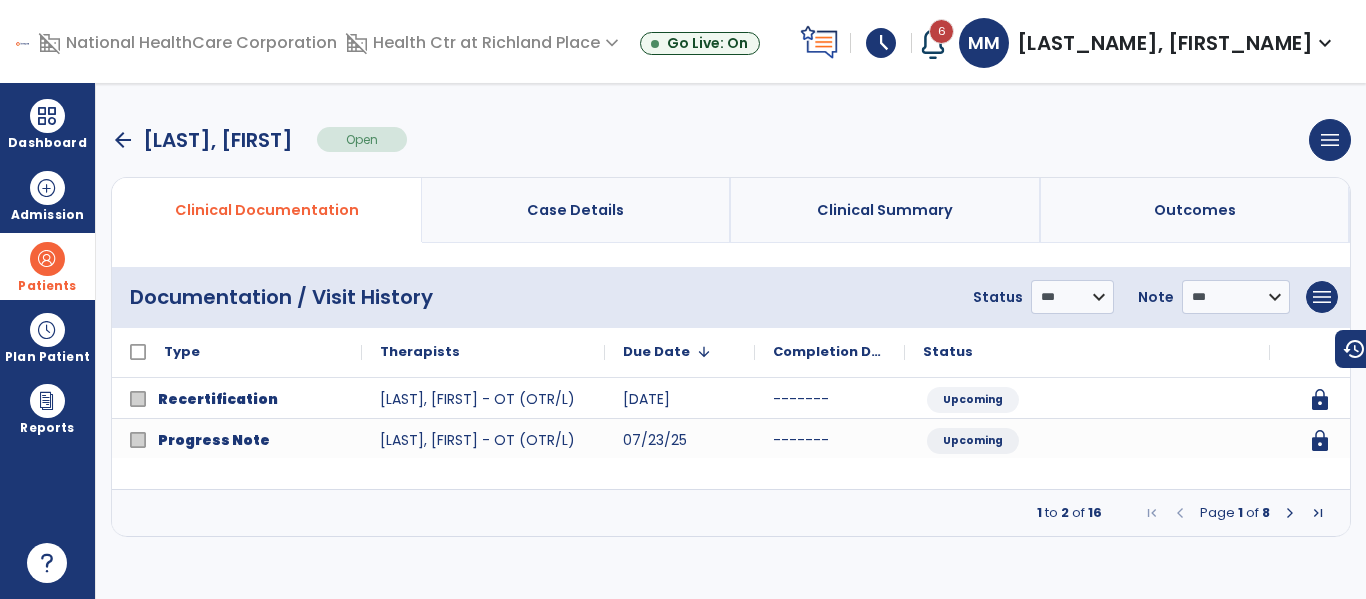 click at bounding box center [1290, 513] 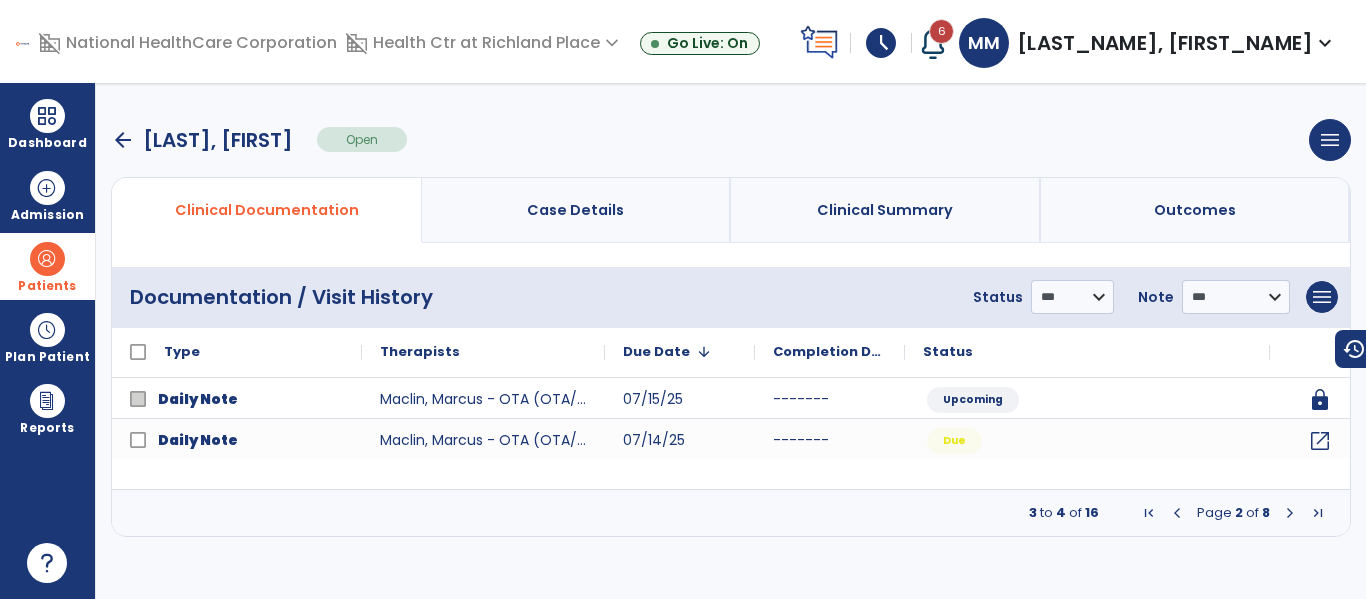 click at bounding box center [1290, 513] 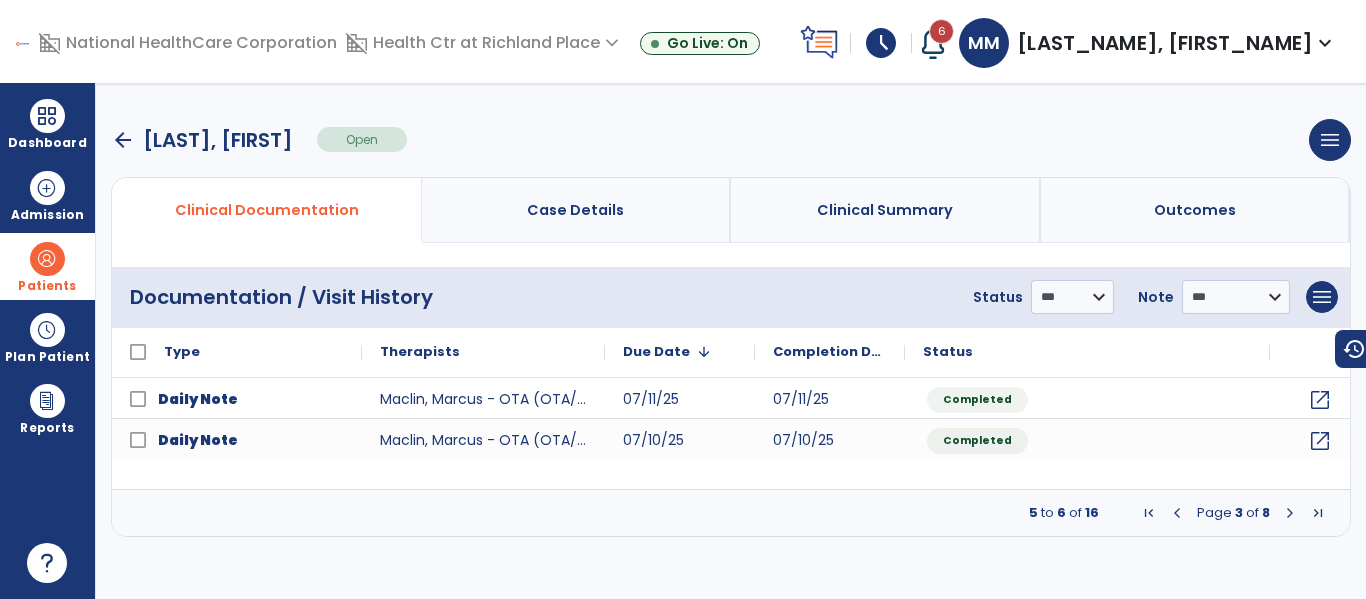 click at bounding box center (1290, 513) 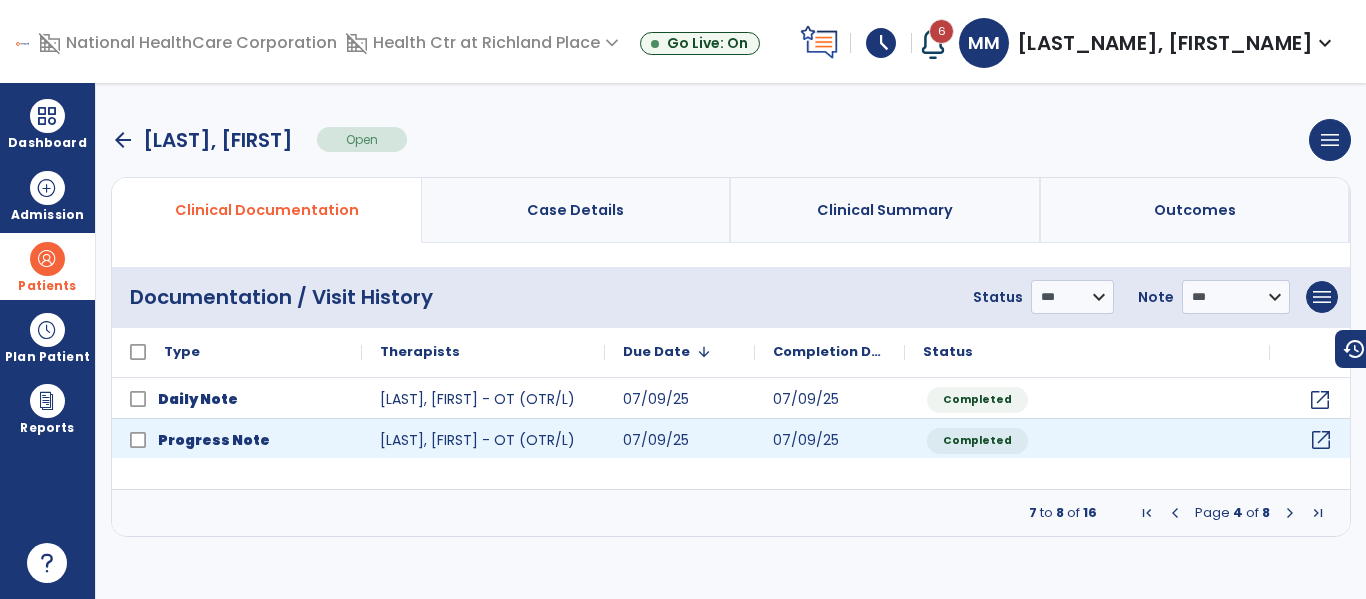 click on "open_in_new" 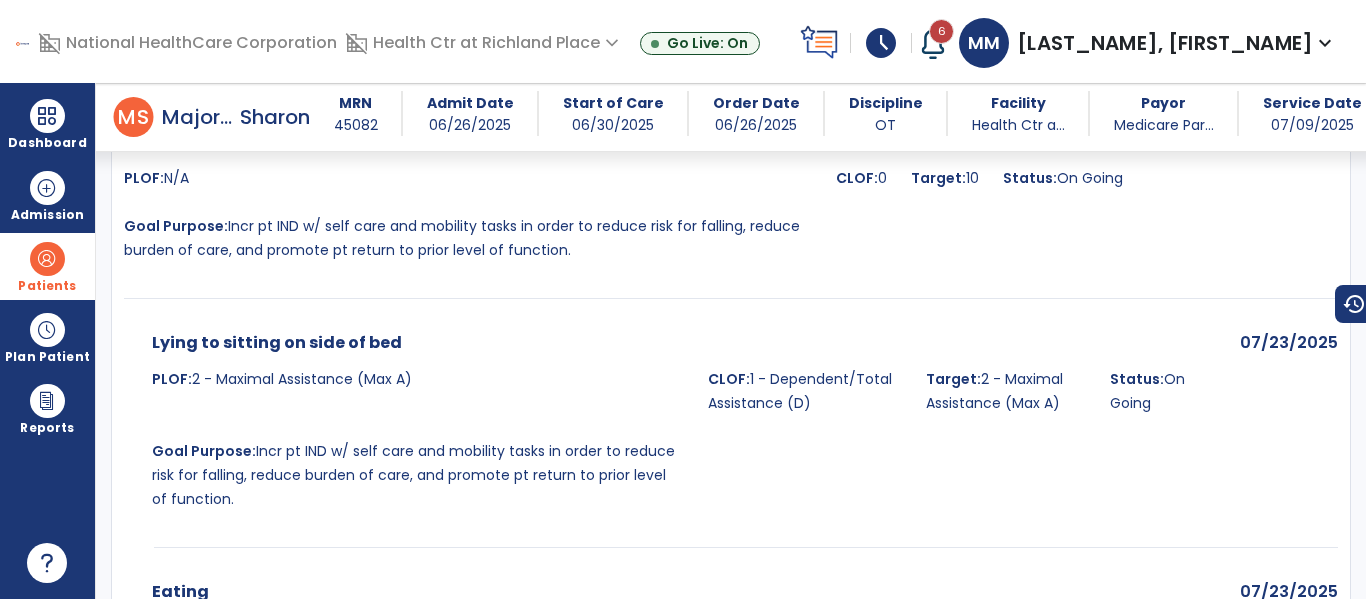 scroll, scrollTop: 947, scrollLeft: 0, axis: vertical 